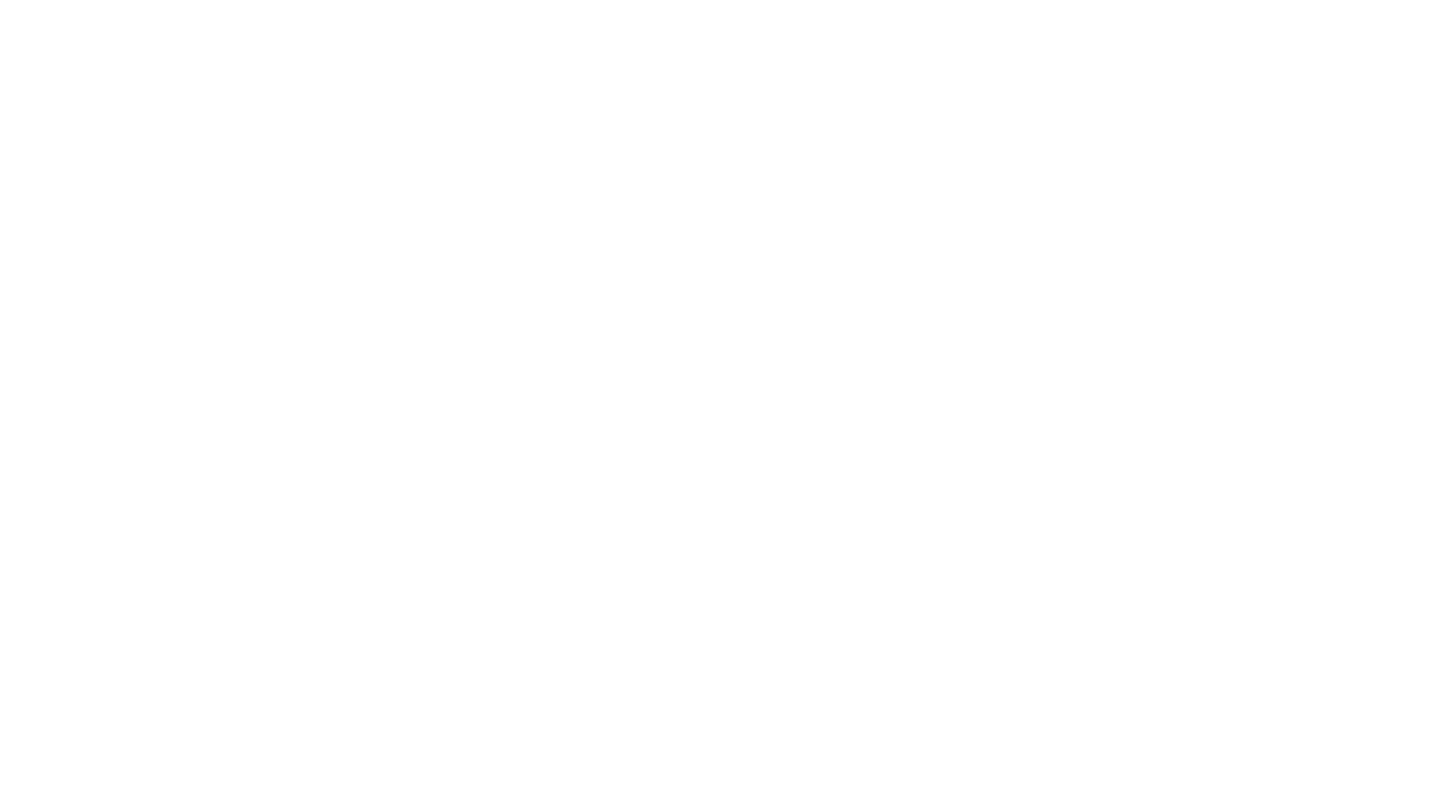 scroll, scrollTop: 0, scrollLeft: 0, axis: both 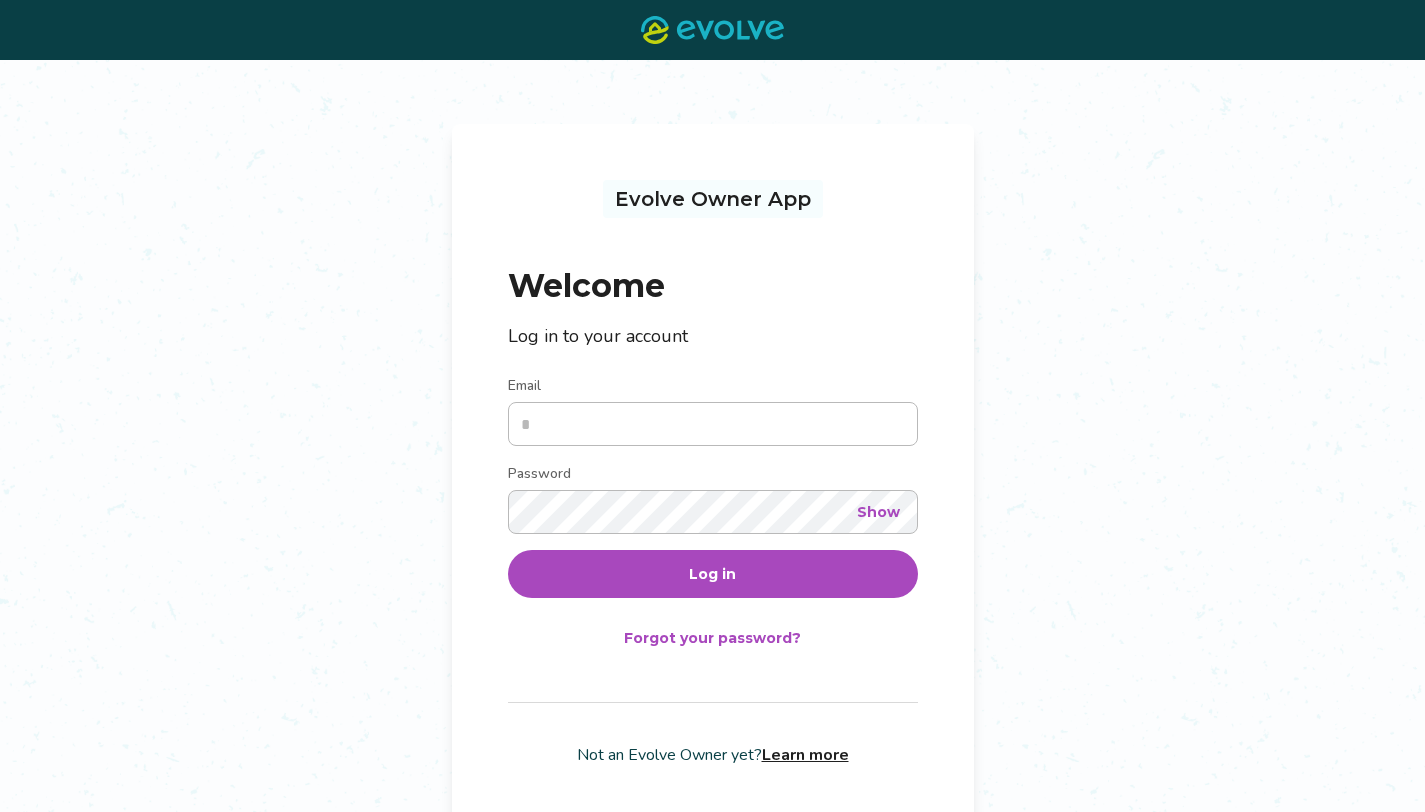 type on "**********" 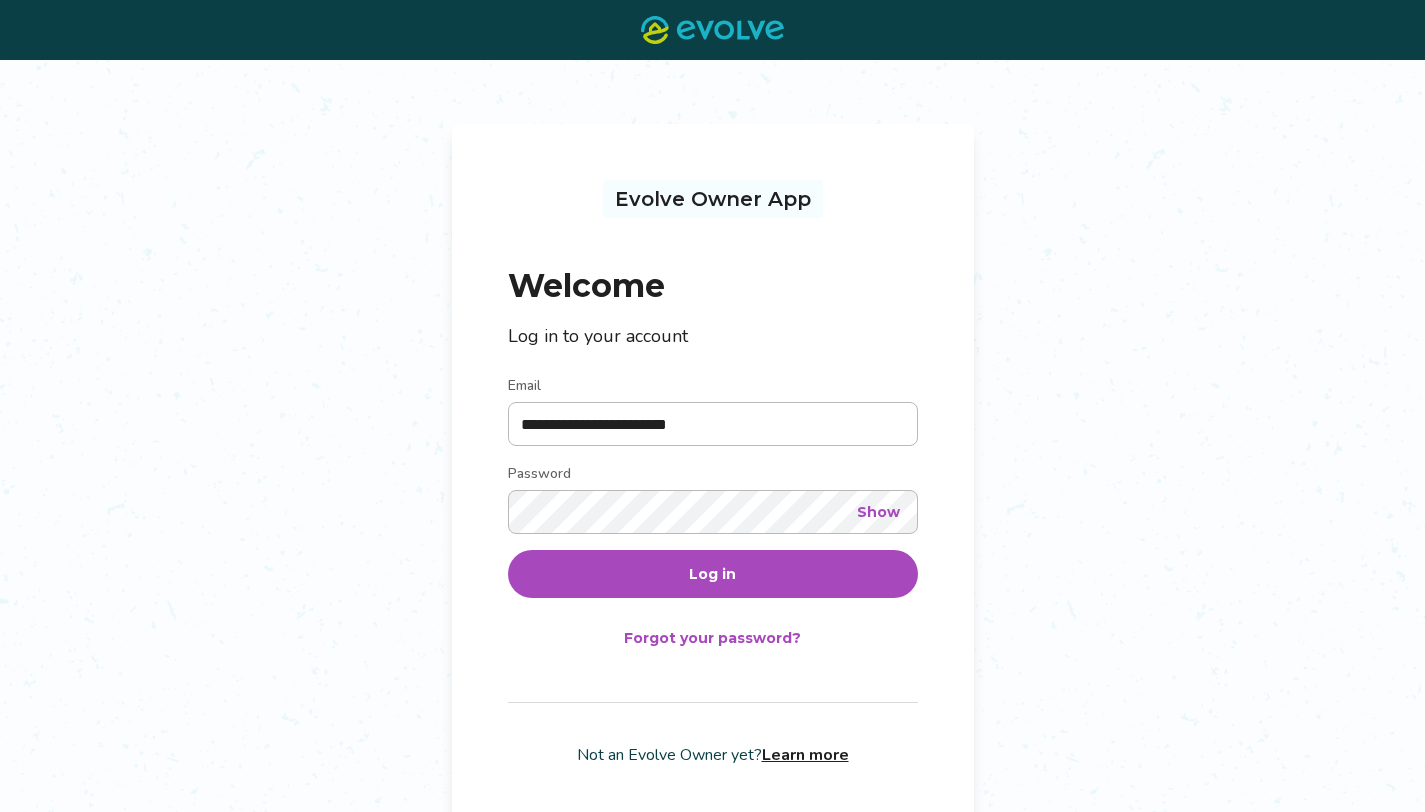 click on "Log in" at bounding box center [713, 574] 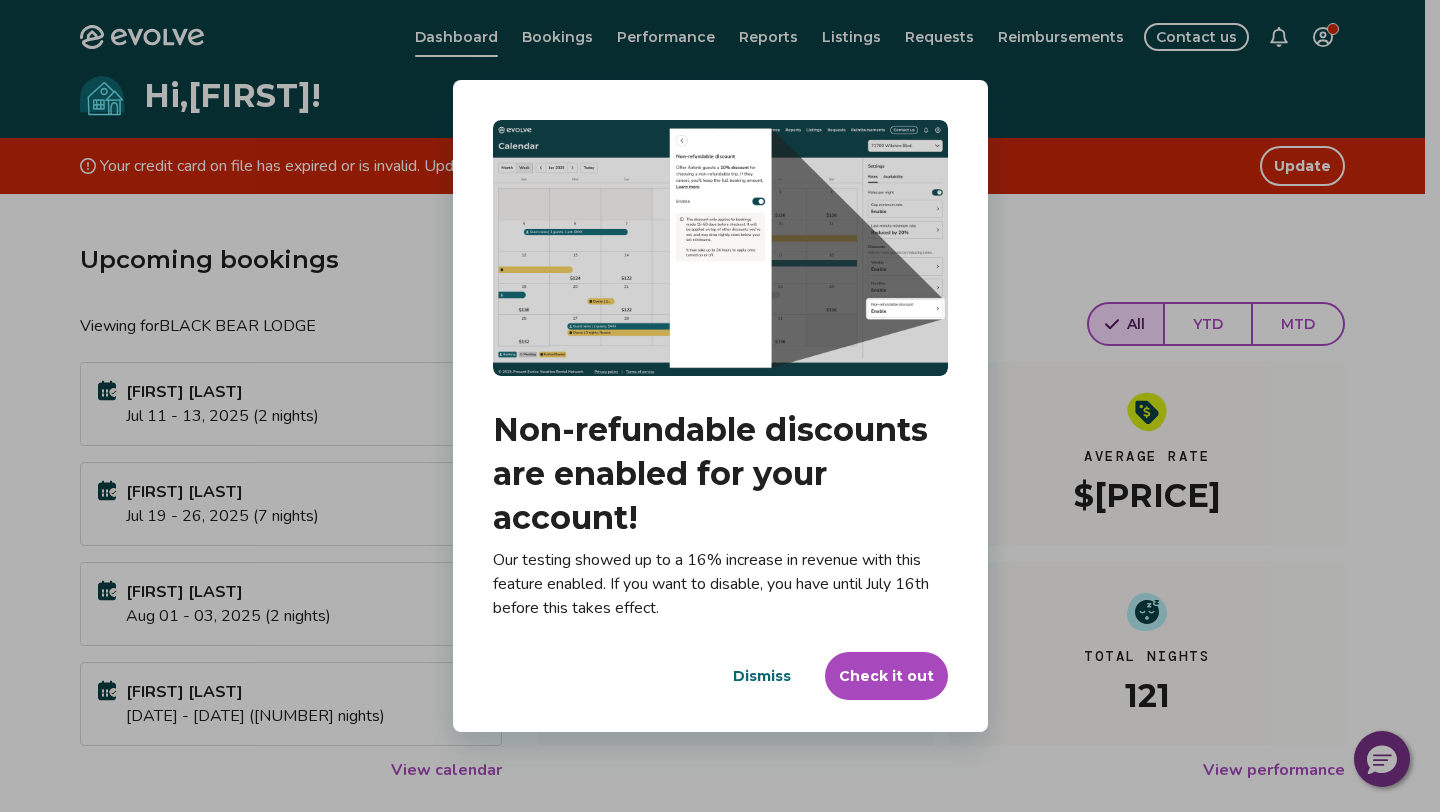 click on "Dismiss" at bounding box center (762, 676) 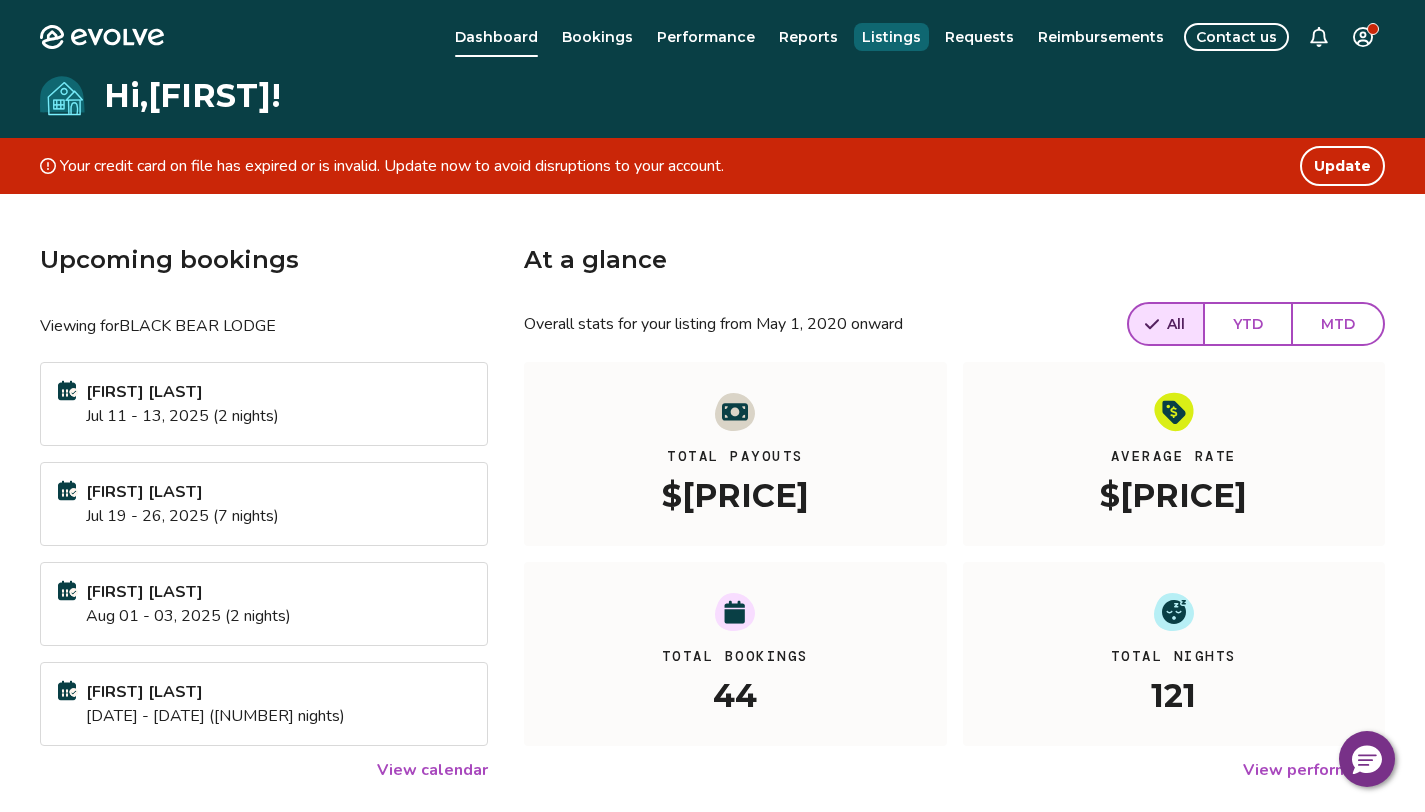 click on "Listings" at bounding box center [891, 37] 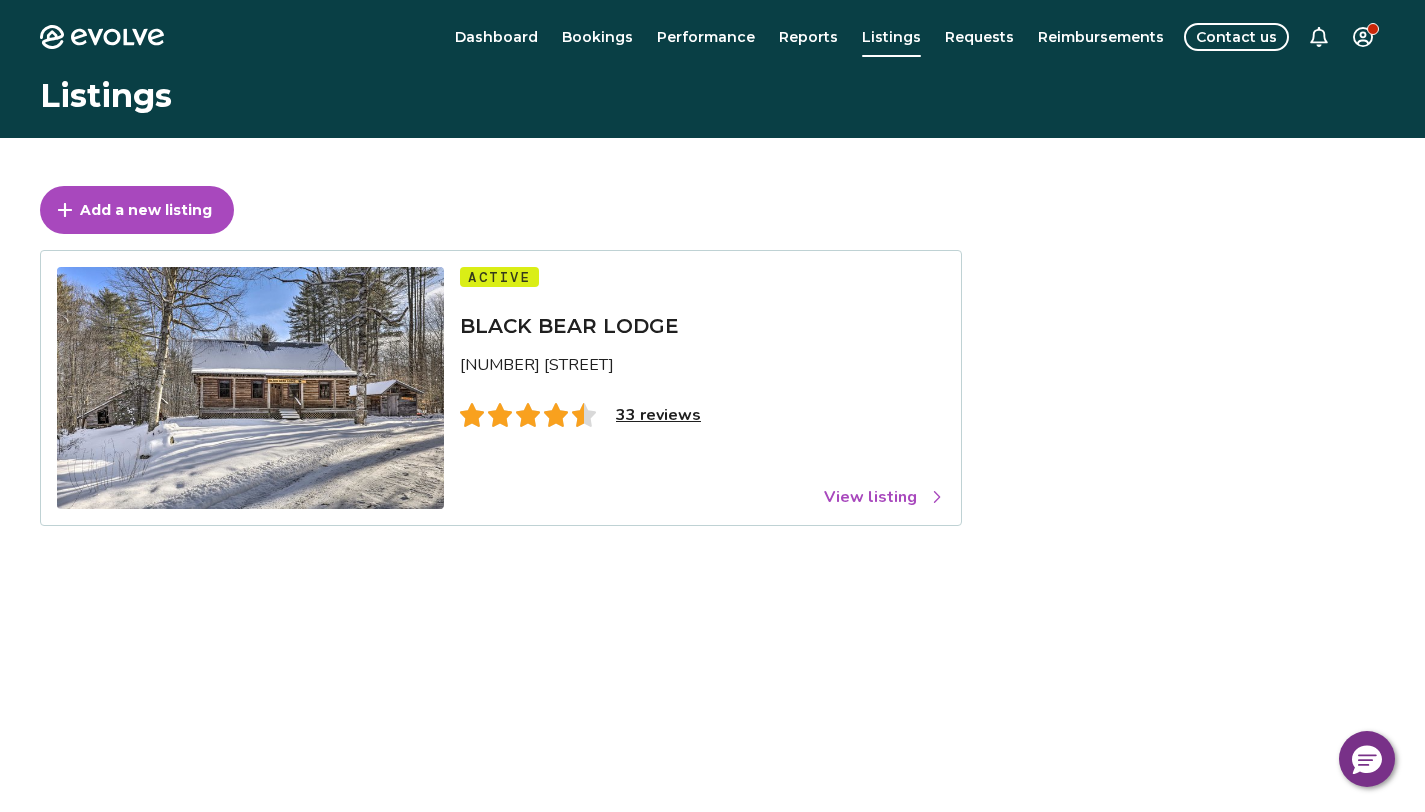 click on "View listing" at bounding box center [884, 497] 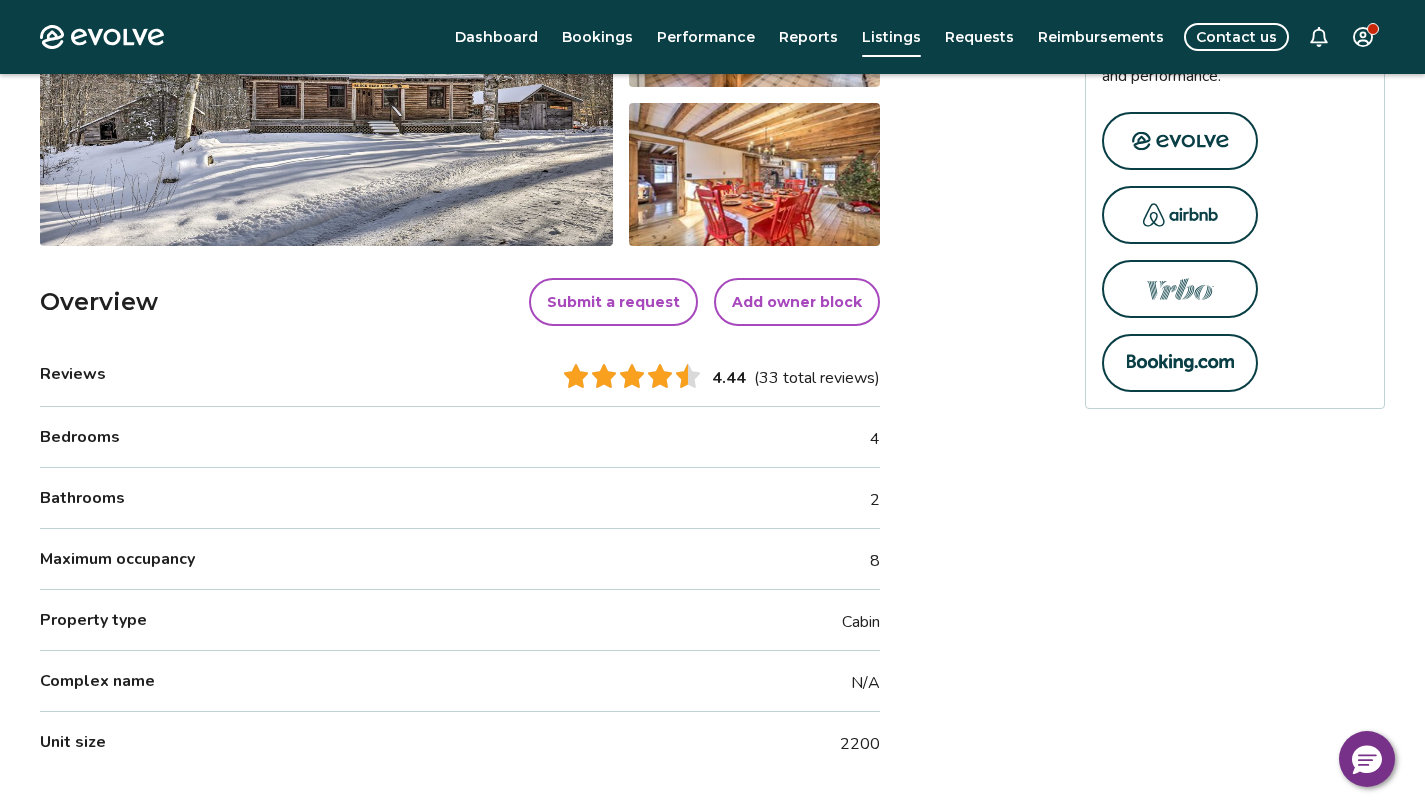 scroll, scrollTop: 454, scrollLeft: 0, axis: vertical 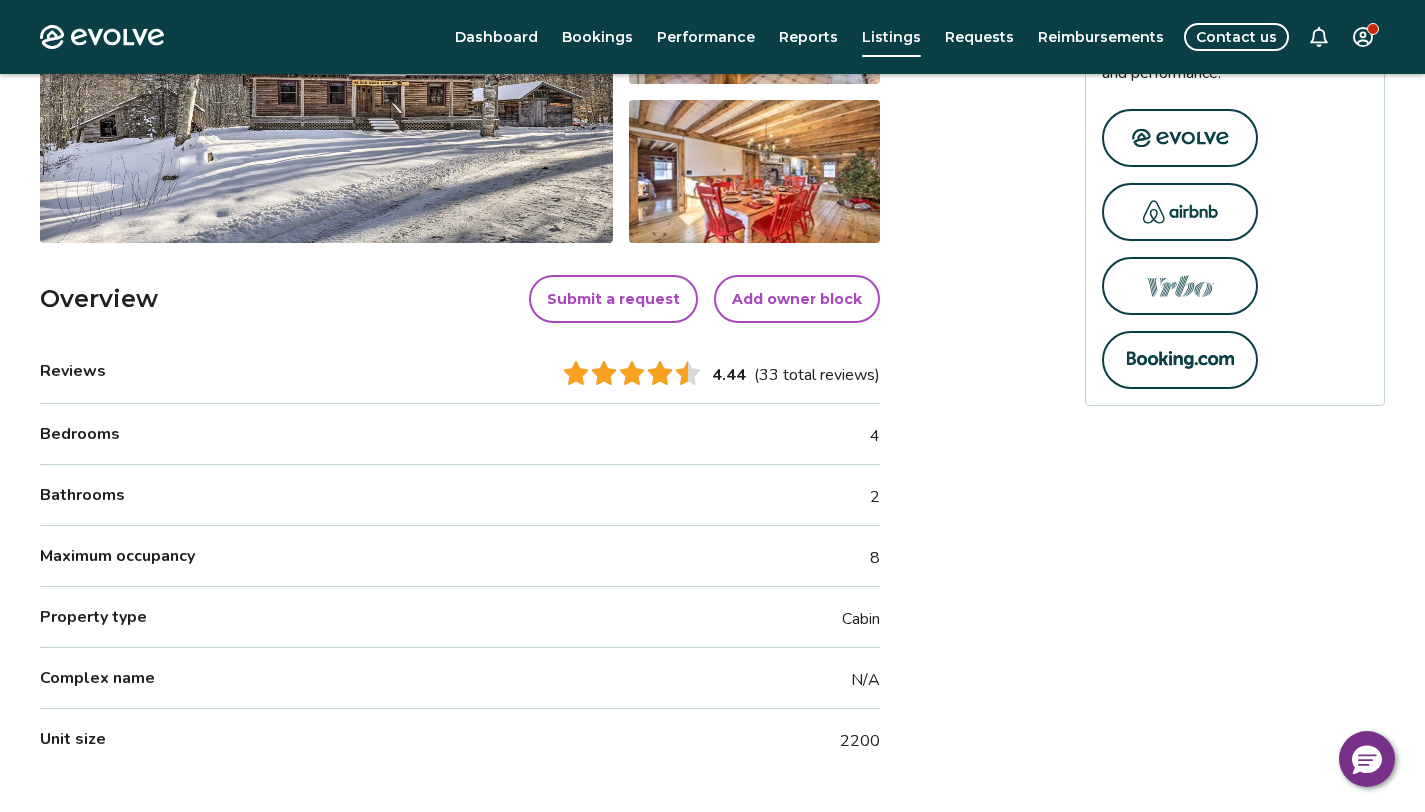 click on "Submit a request" at bounding box center [613, 299] 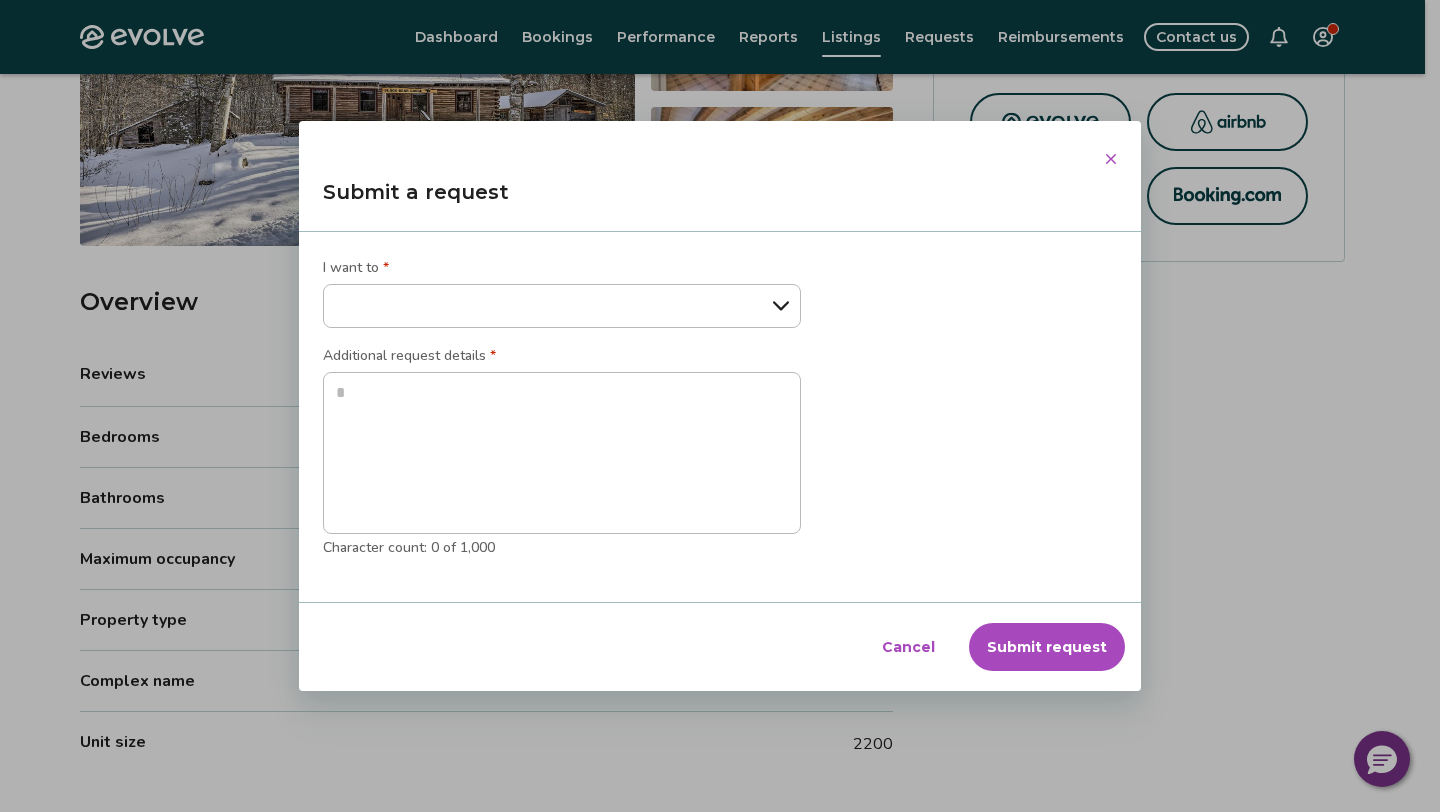 click on "**********" at bounding box center [562, 306] 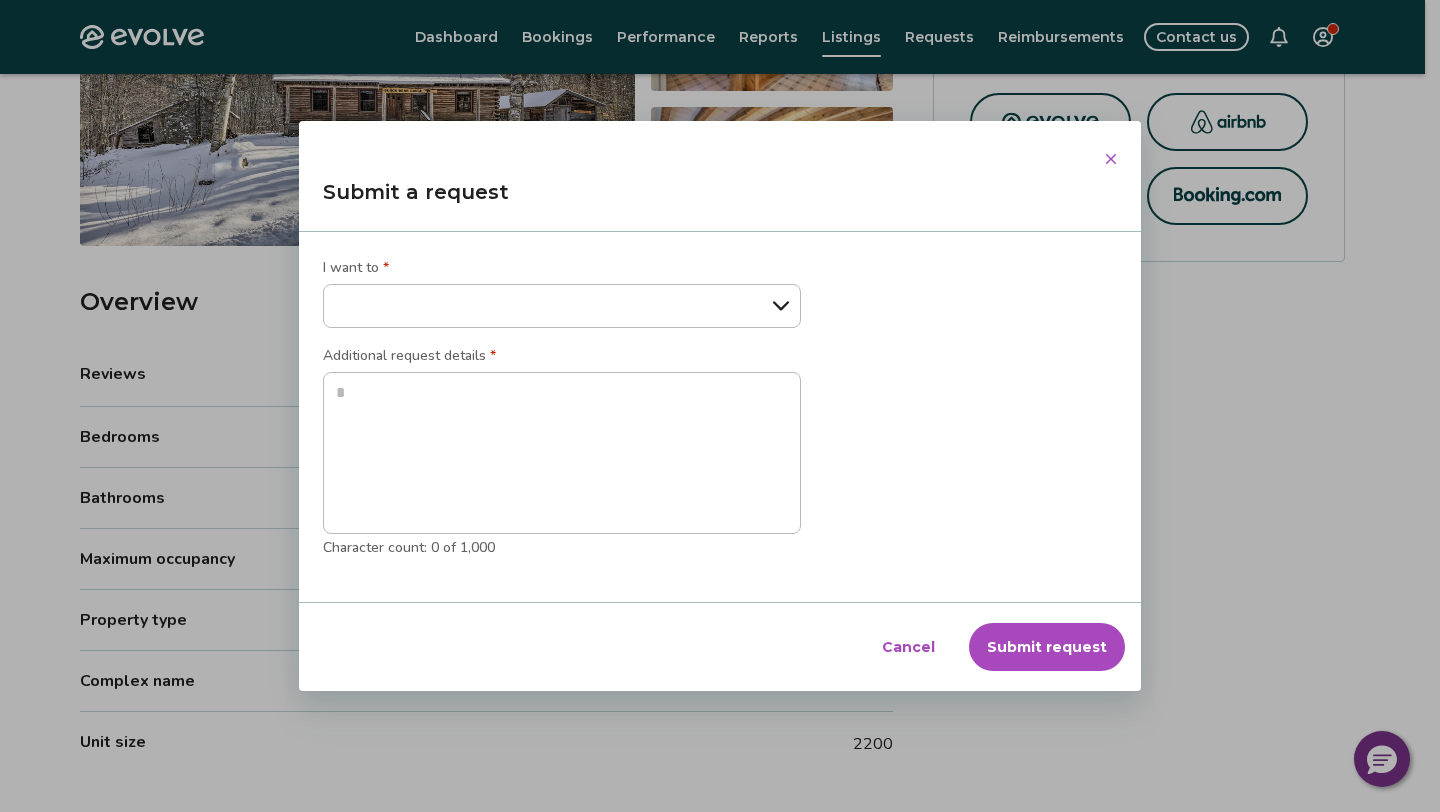 select on "**********" 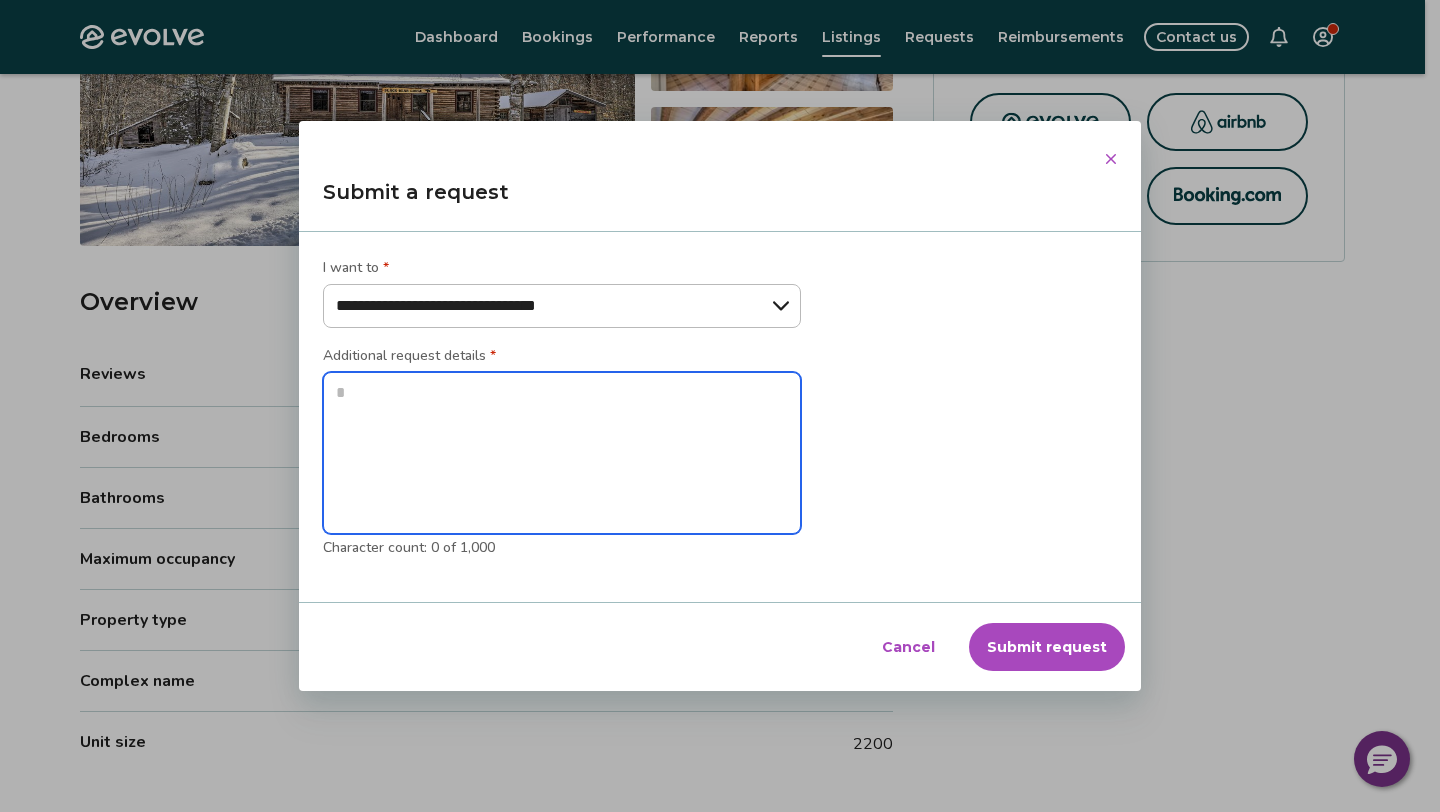 click at bounding box center [562, 453] 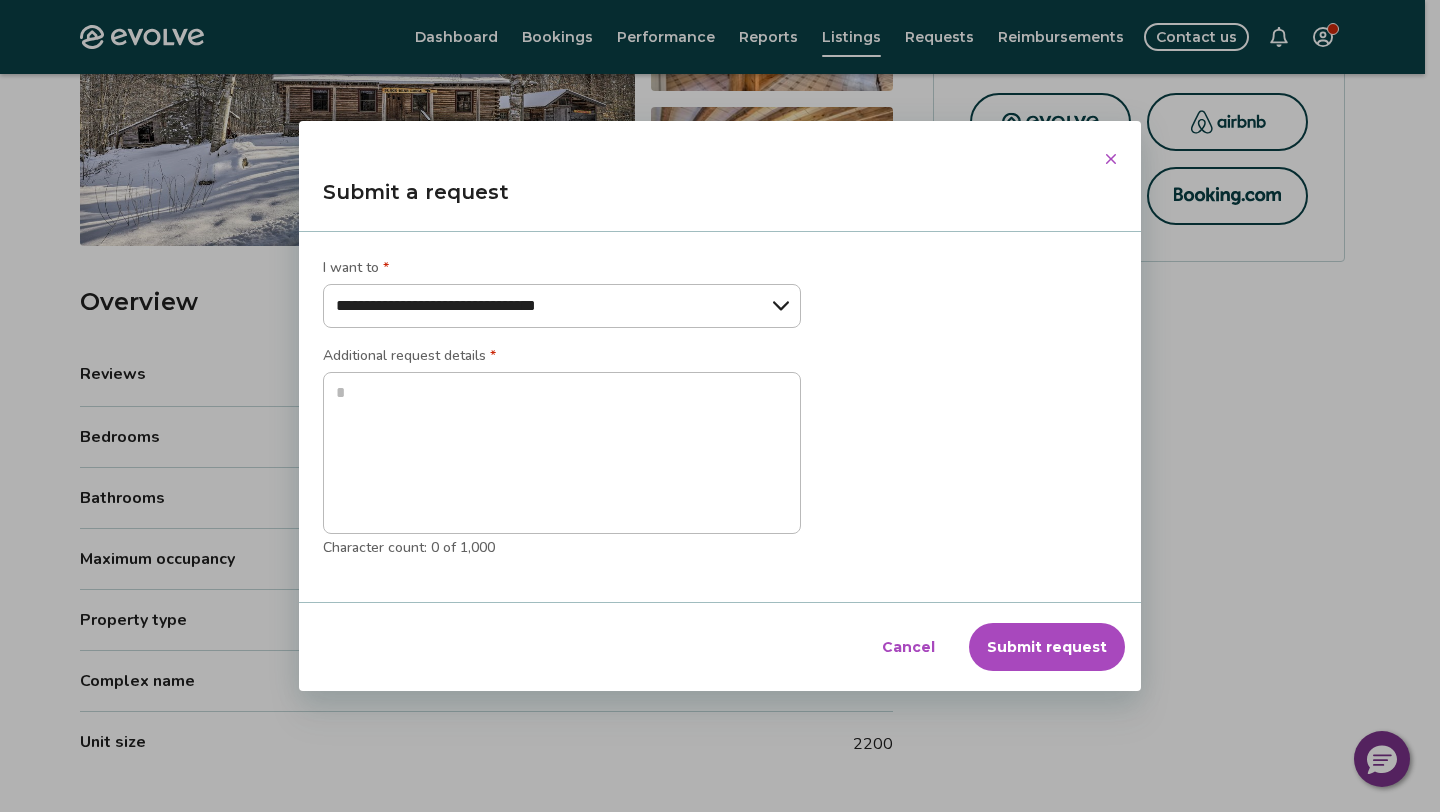 click 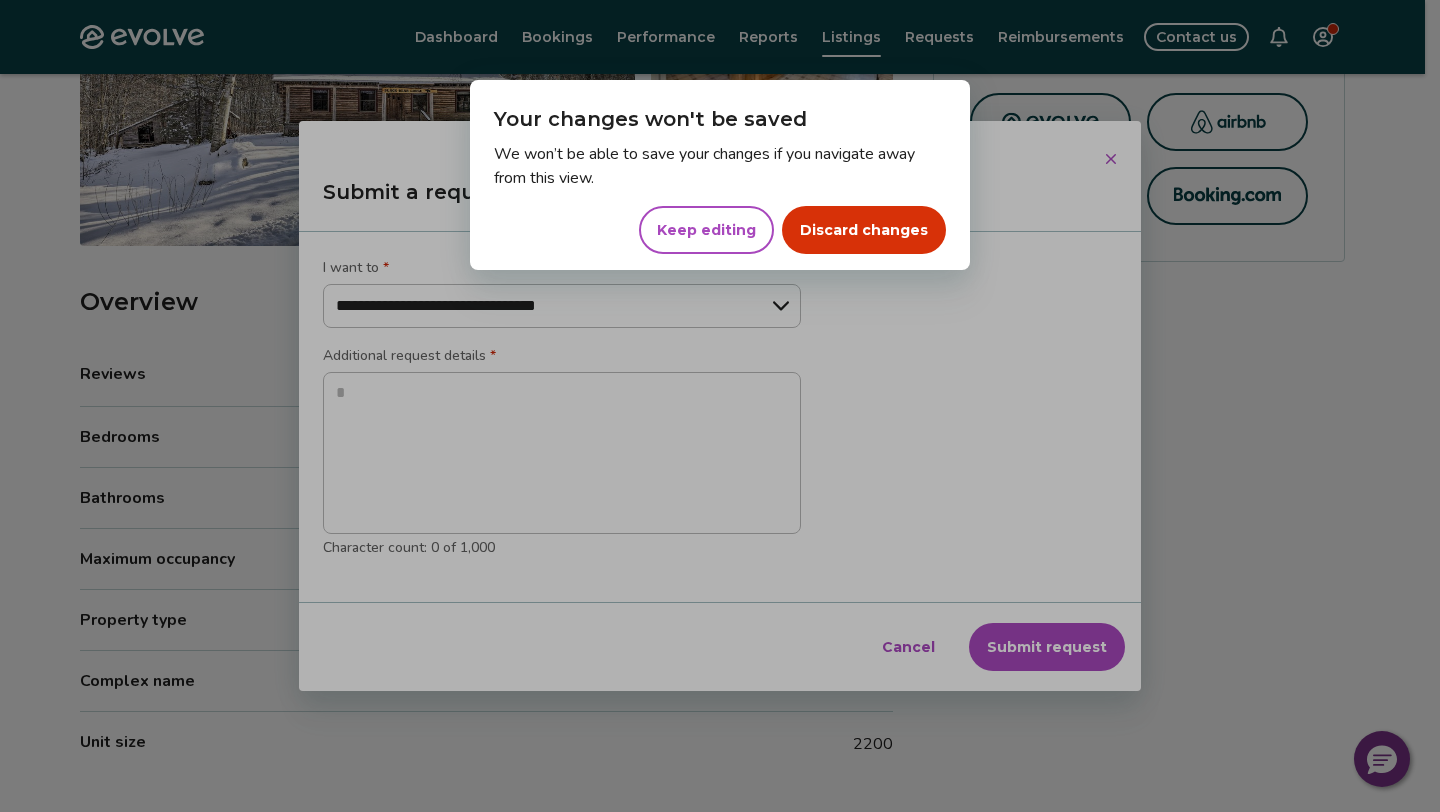 click on "Discard changes" at bounding box center [864, 230] 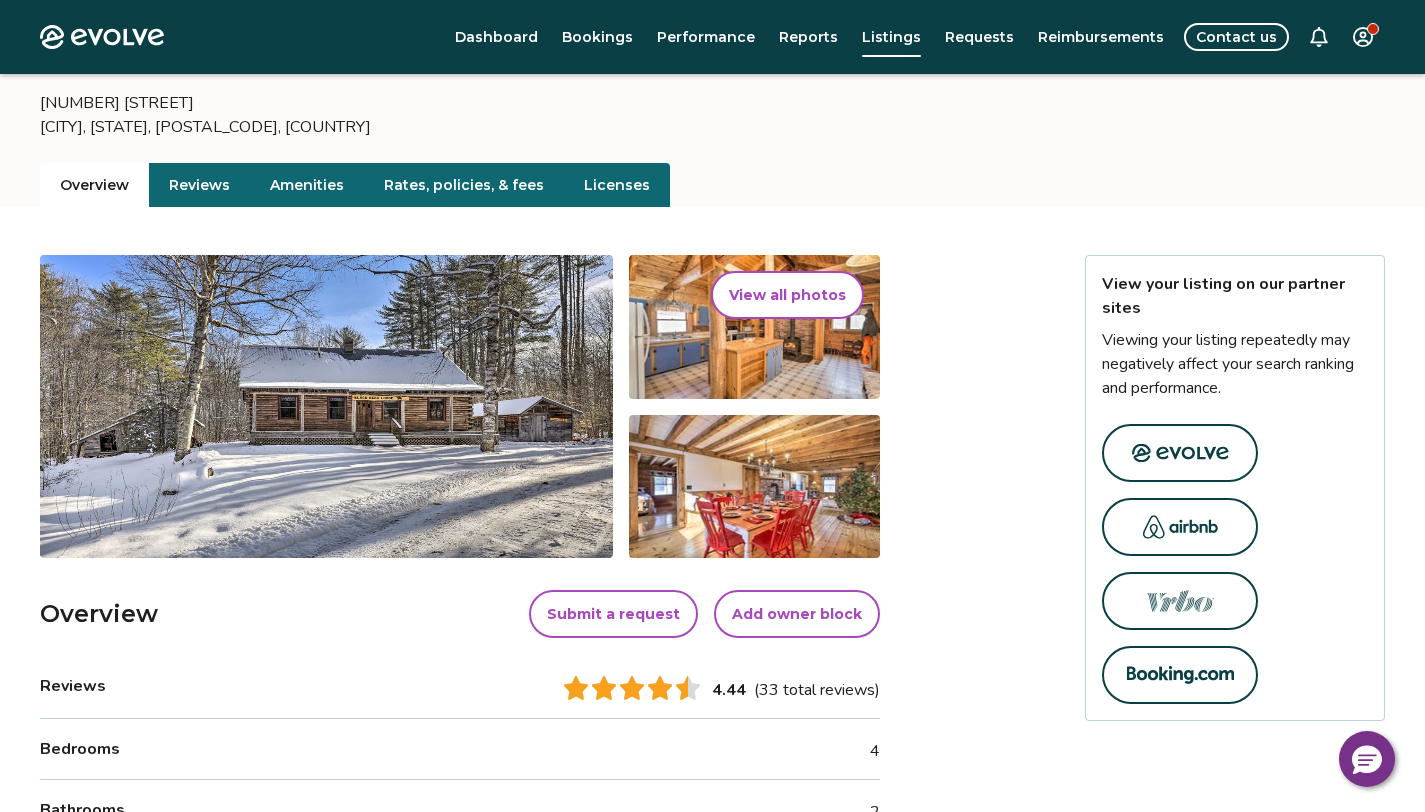 scroll, scrollTop: 0, scrollLeft: 0, axis: both 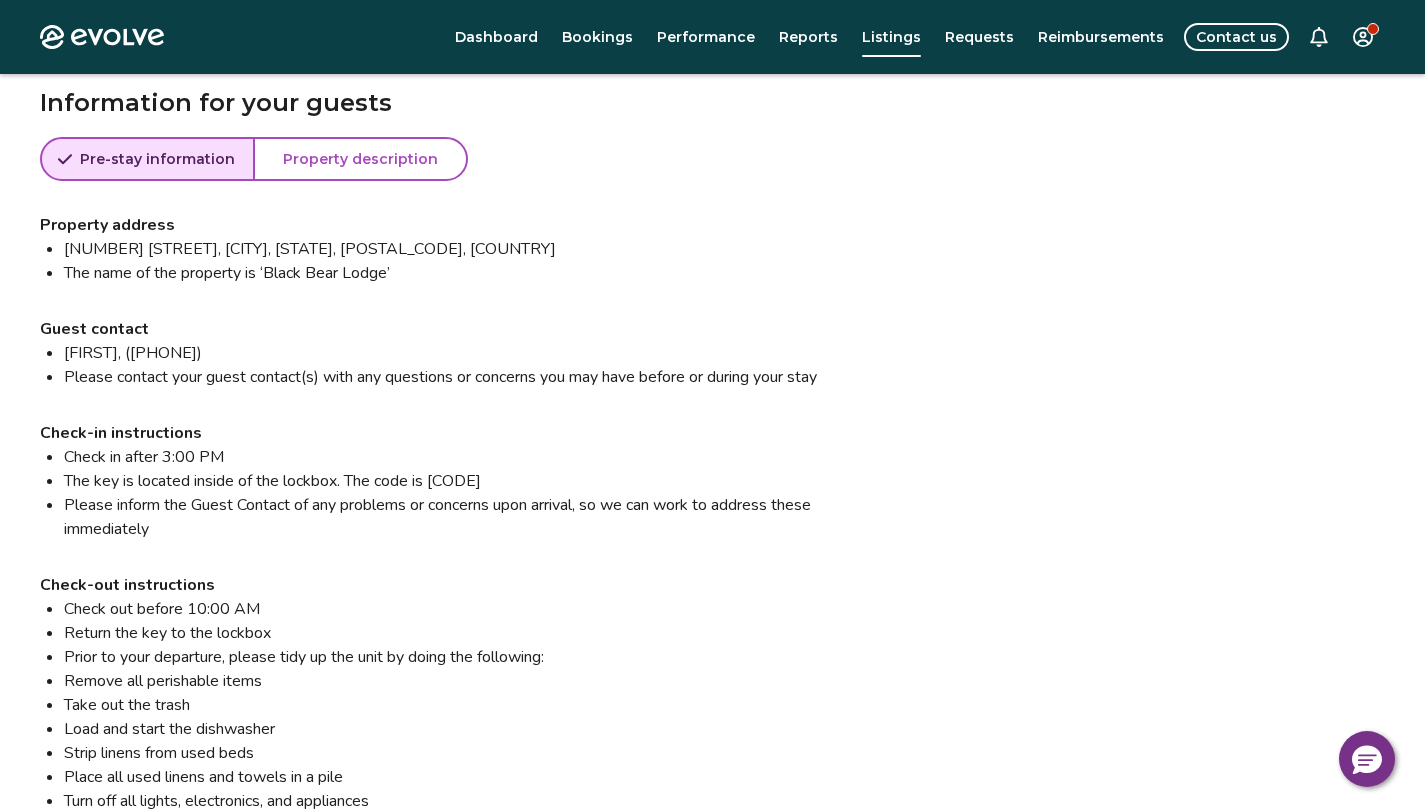 click on "Property description" at bounding box center (360, 159) 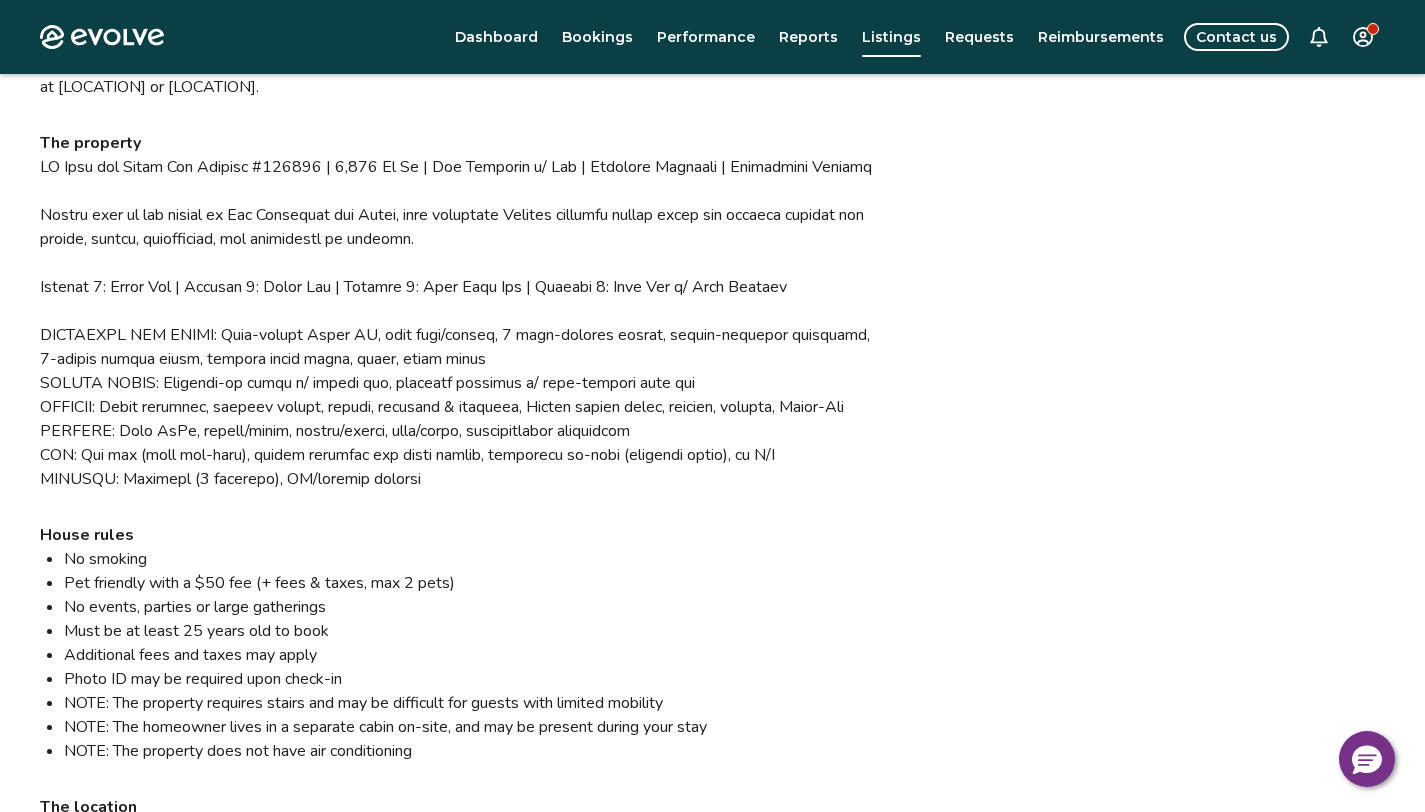 scroll, scrollTop: 1792, scrollLeft: 0, axis: vertical 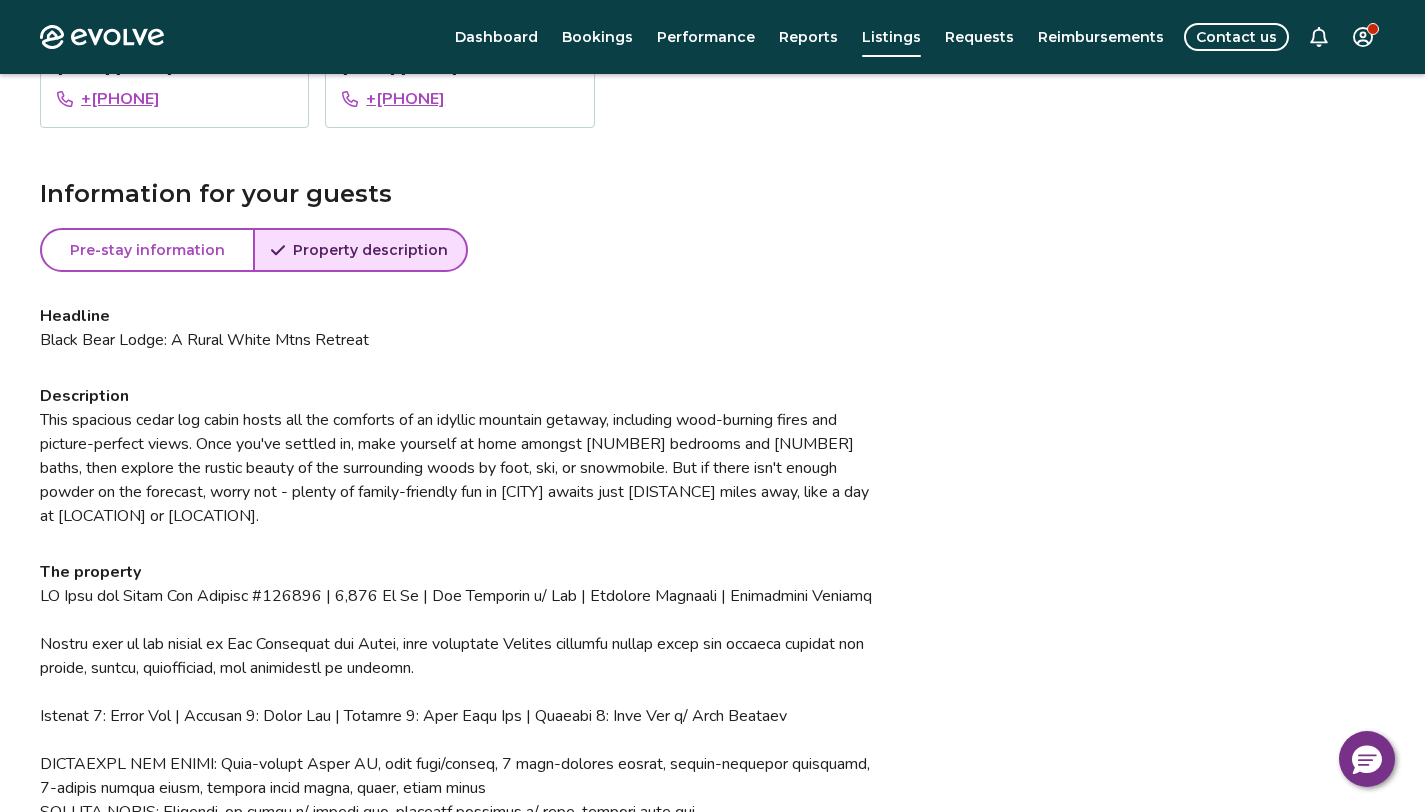 click on "Pre-stay information Pre-stay" at bounding box center (147, 250) 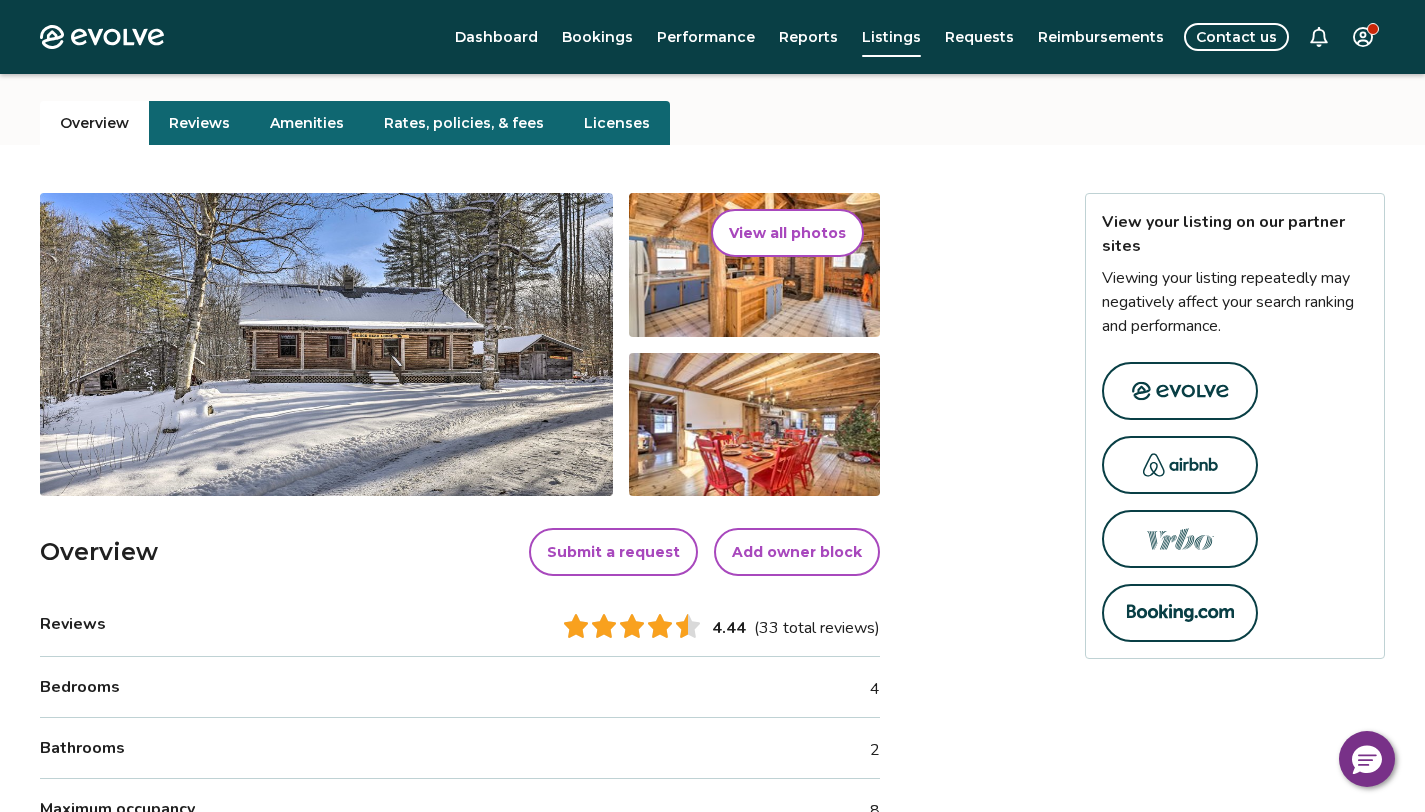 scroll, scrollTop: 183, scrollLeft: 0, axis: vertical 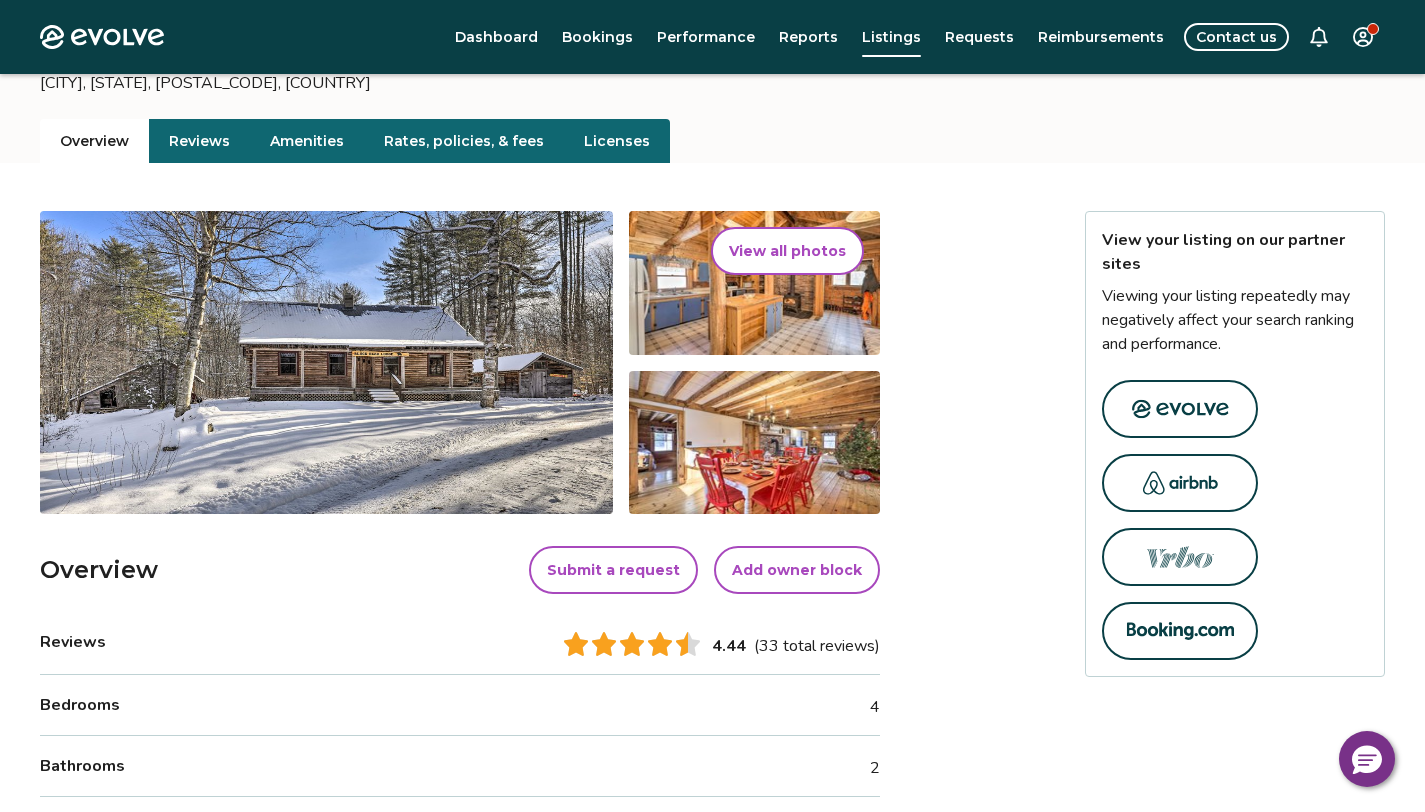 click on "Amenities" at bounding box center (307, 141) 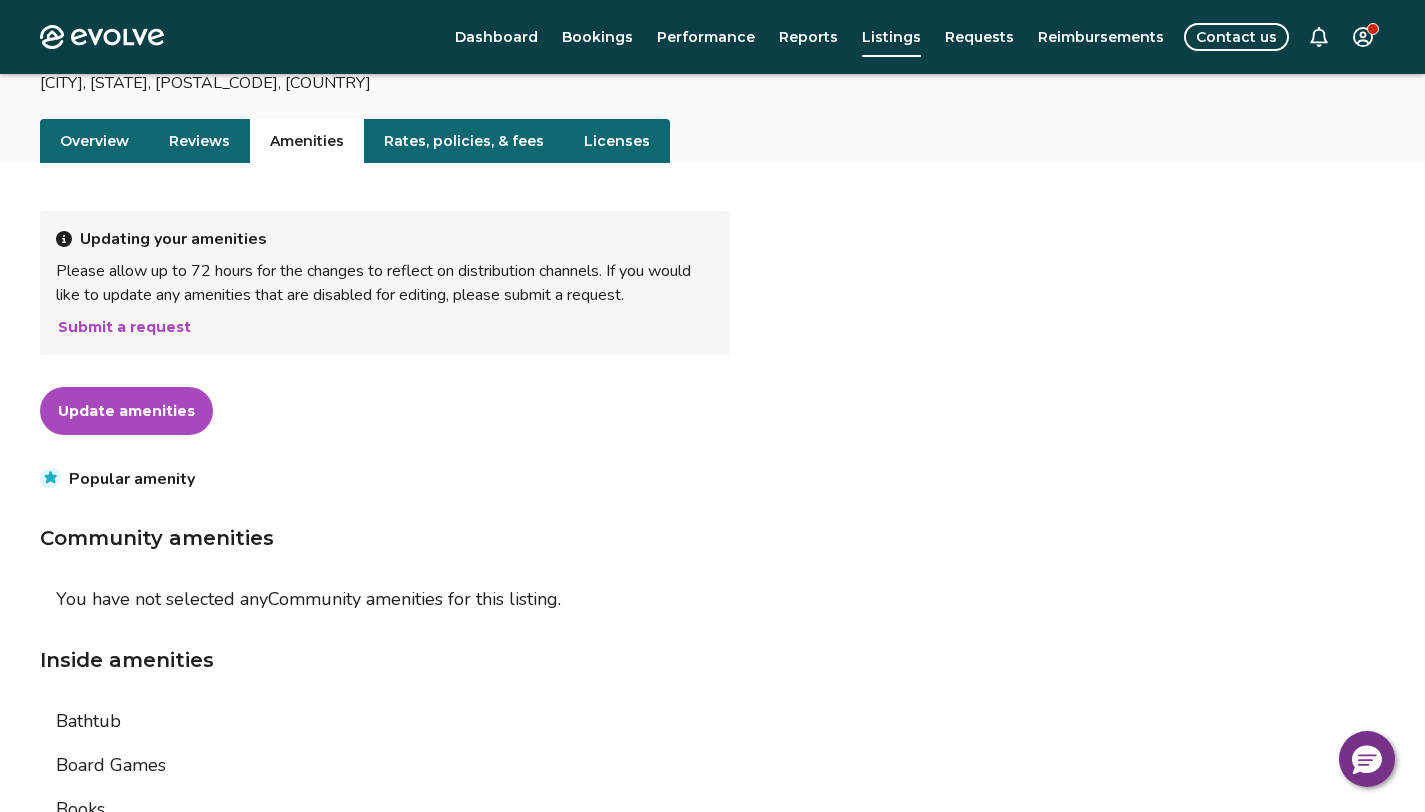 click on "Update amenities" at bounding box center (126, 411) 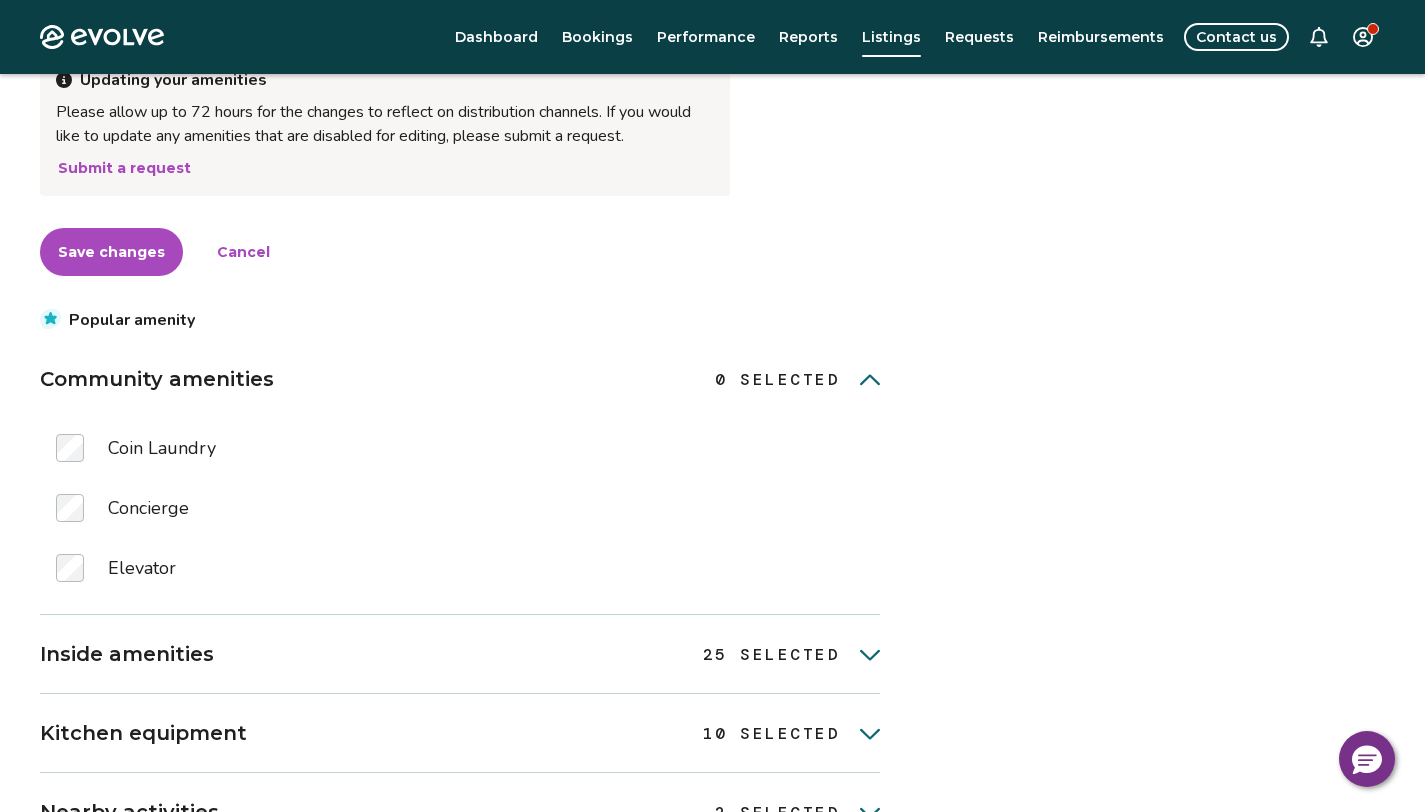 scroll, scrollTop: 344, scrollLeft: 0, axis: vertical 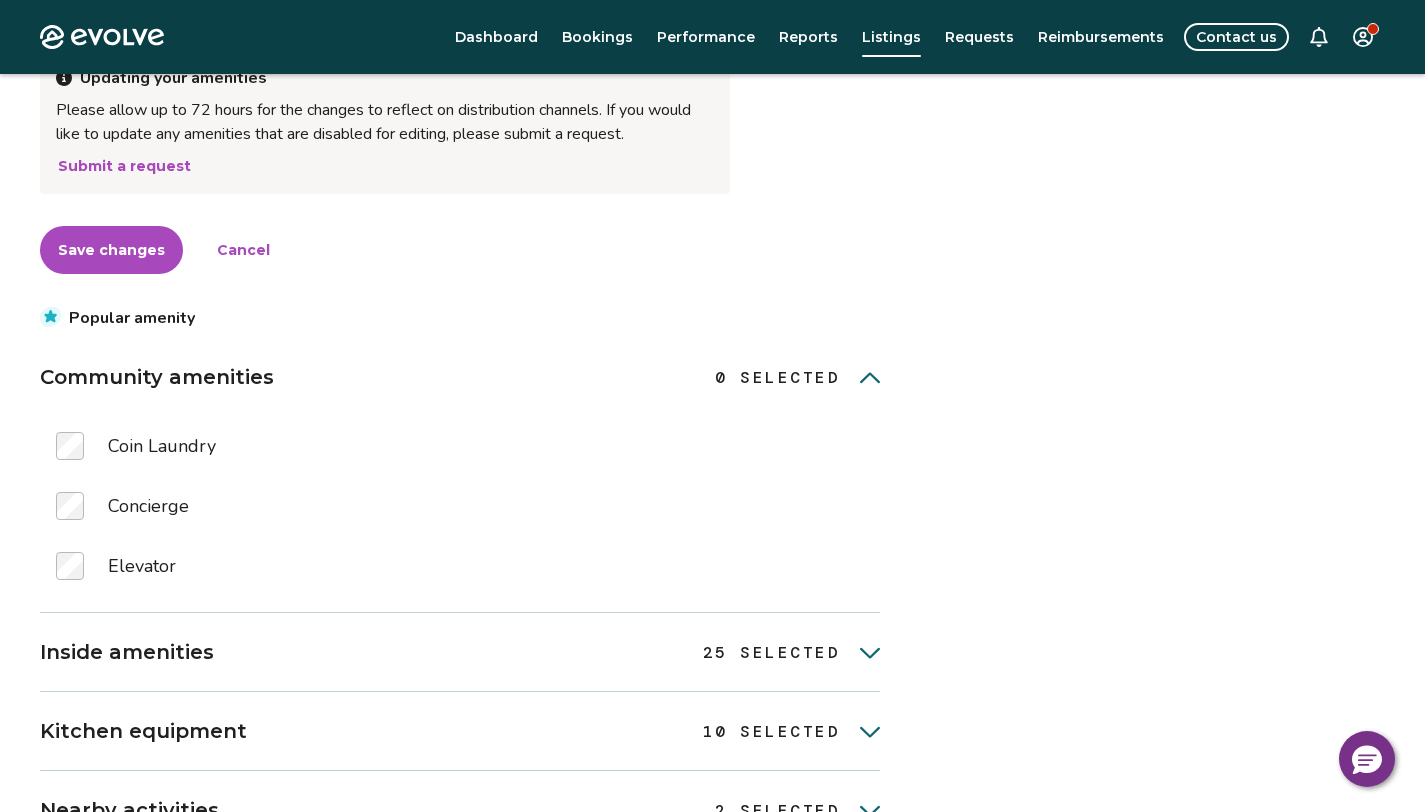 click on "Inside amenities 25 selected 25 SELECTED" at bounding box center [460, 652] 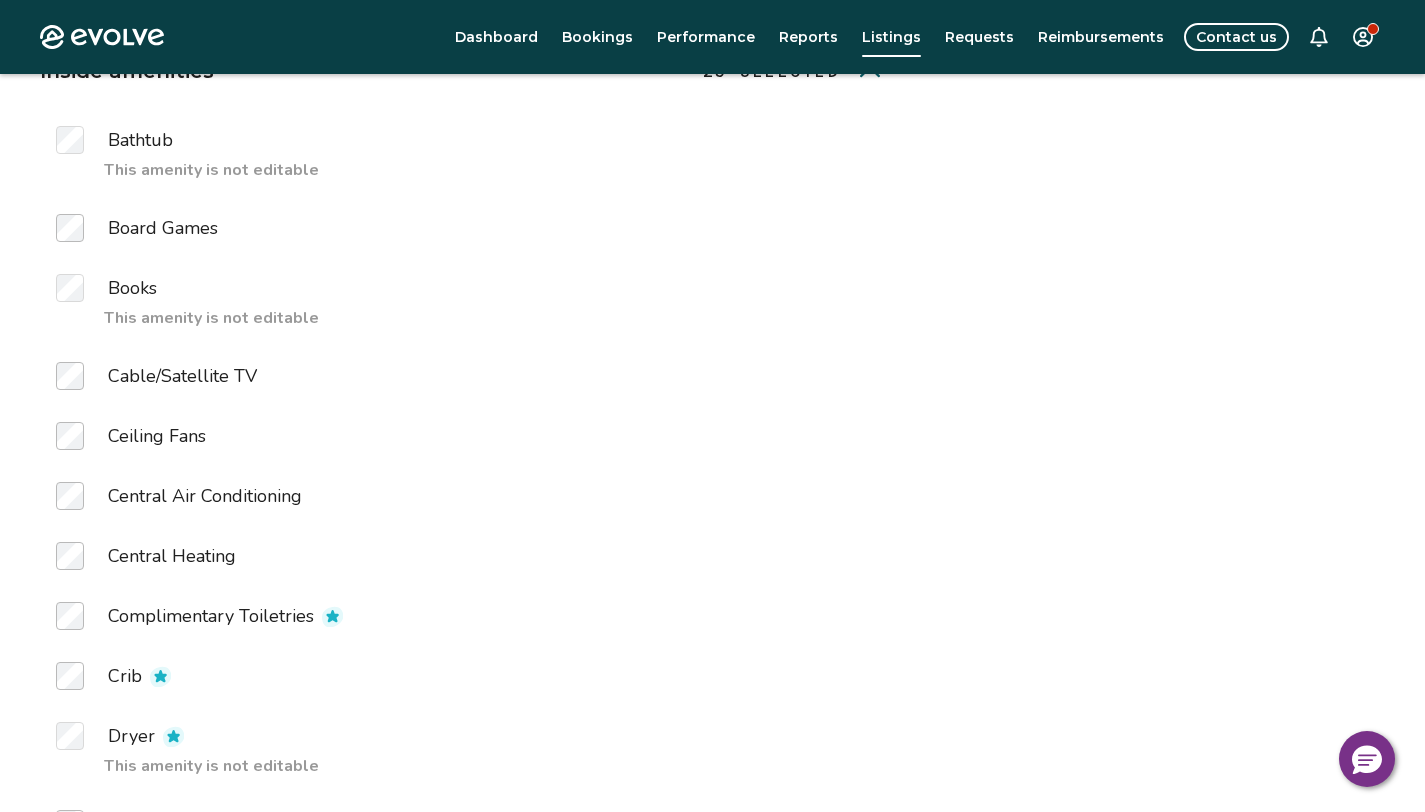 scroll, scrollTop: 937, scrollLeft: 0, axis: vertical 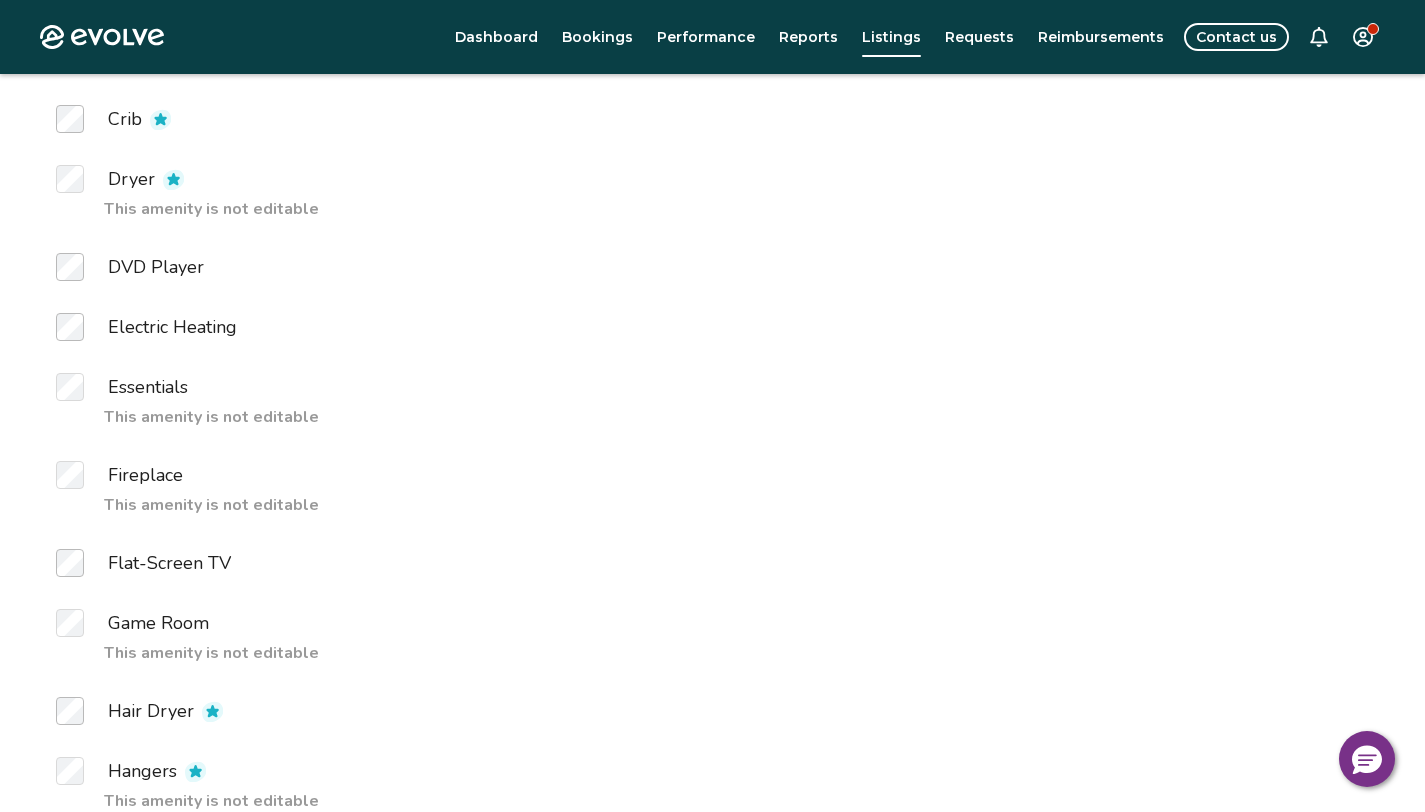 click at bounding box center [82, 623] 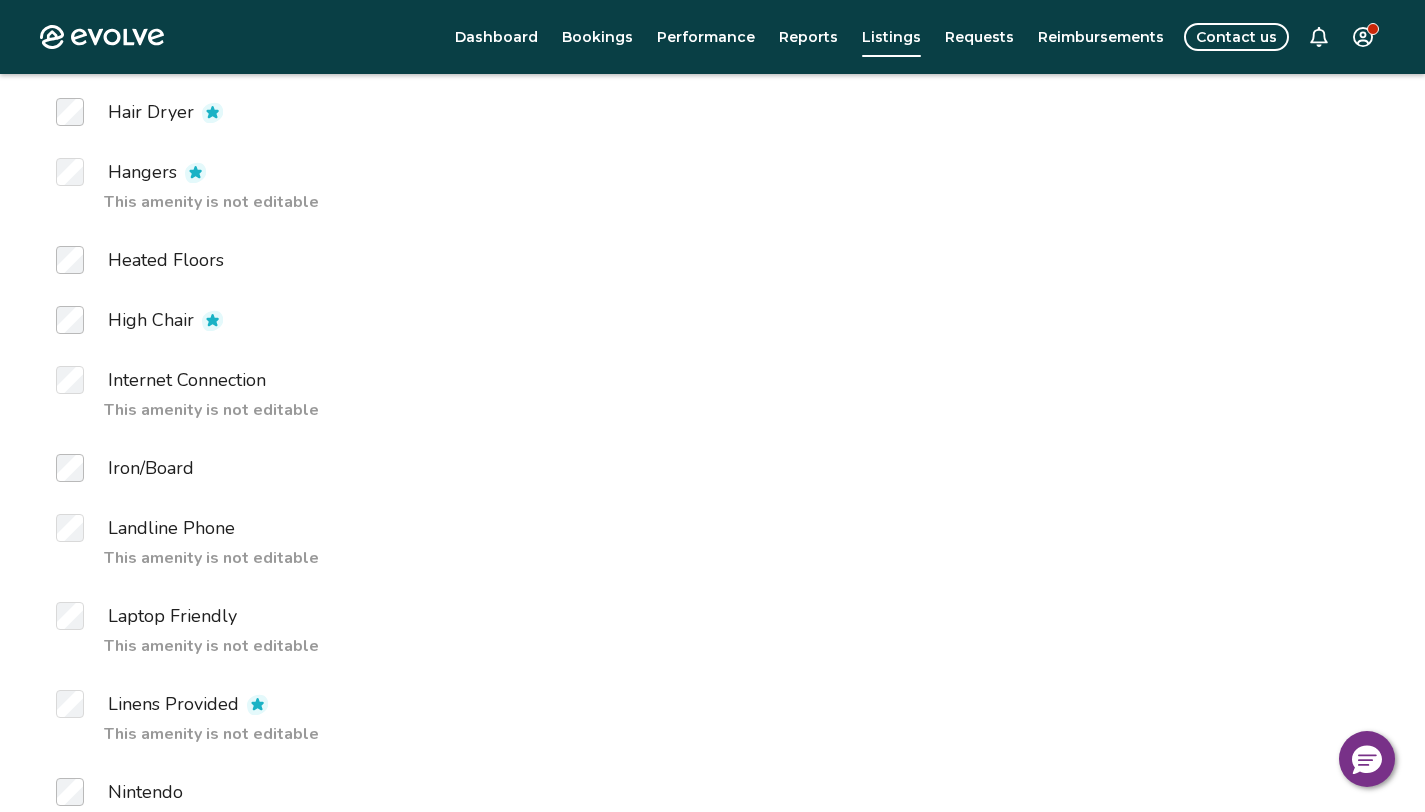 scroll, scrollTop: 2096, scrollLeft: 0, axis: vertical 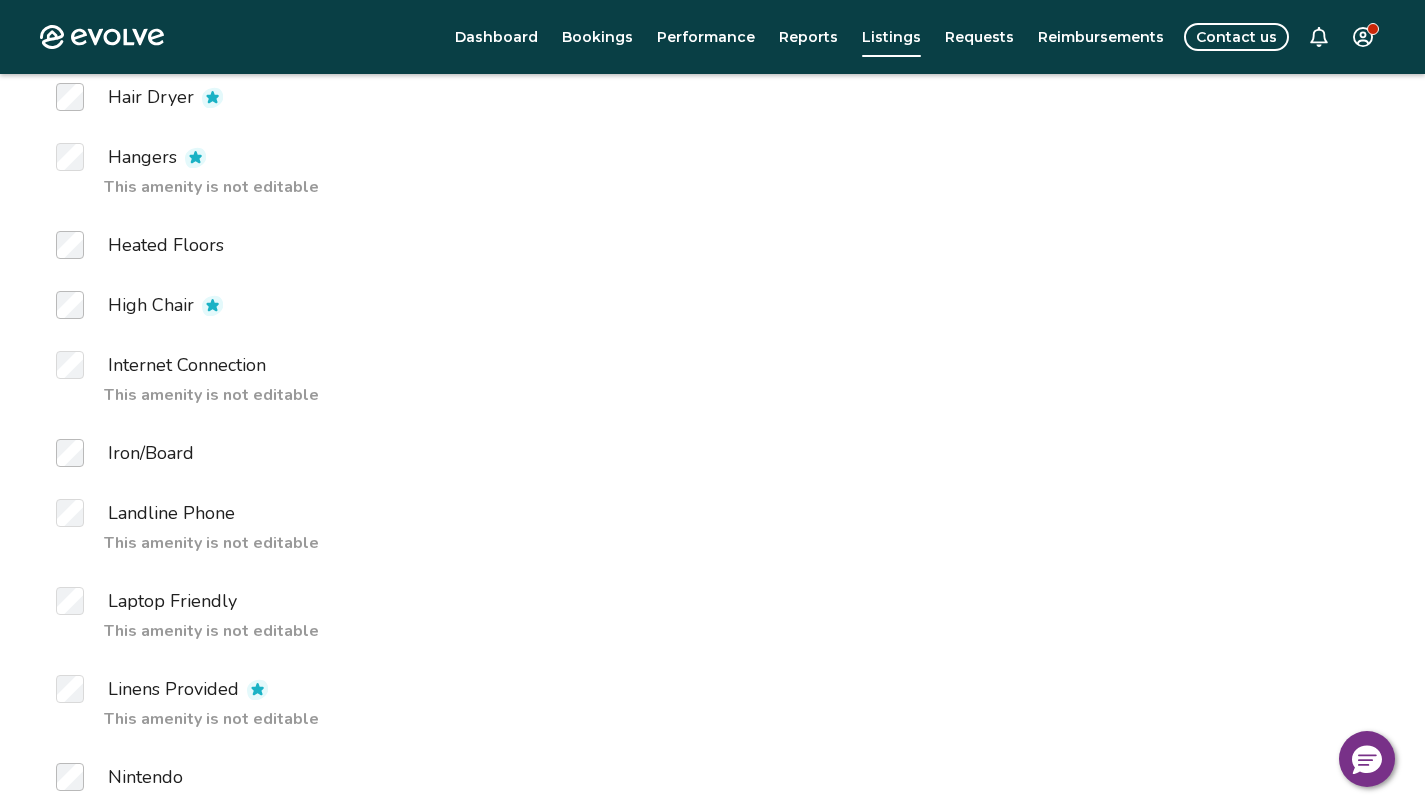 click at bounding box center (82, 513) 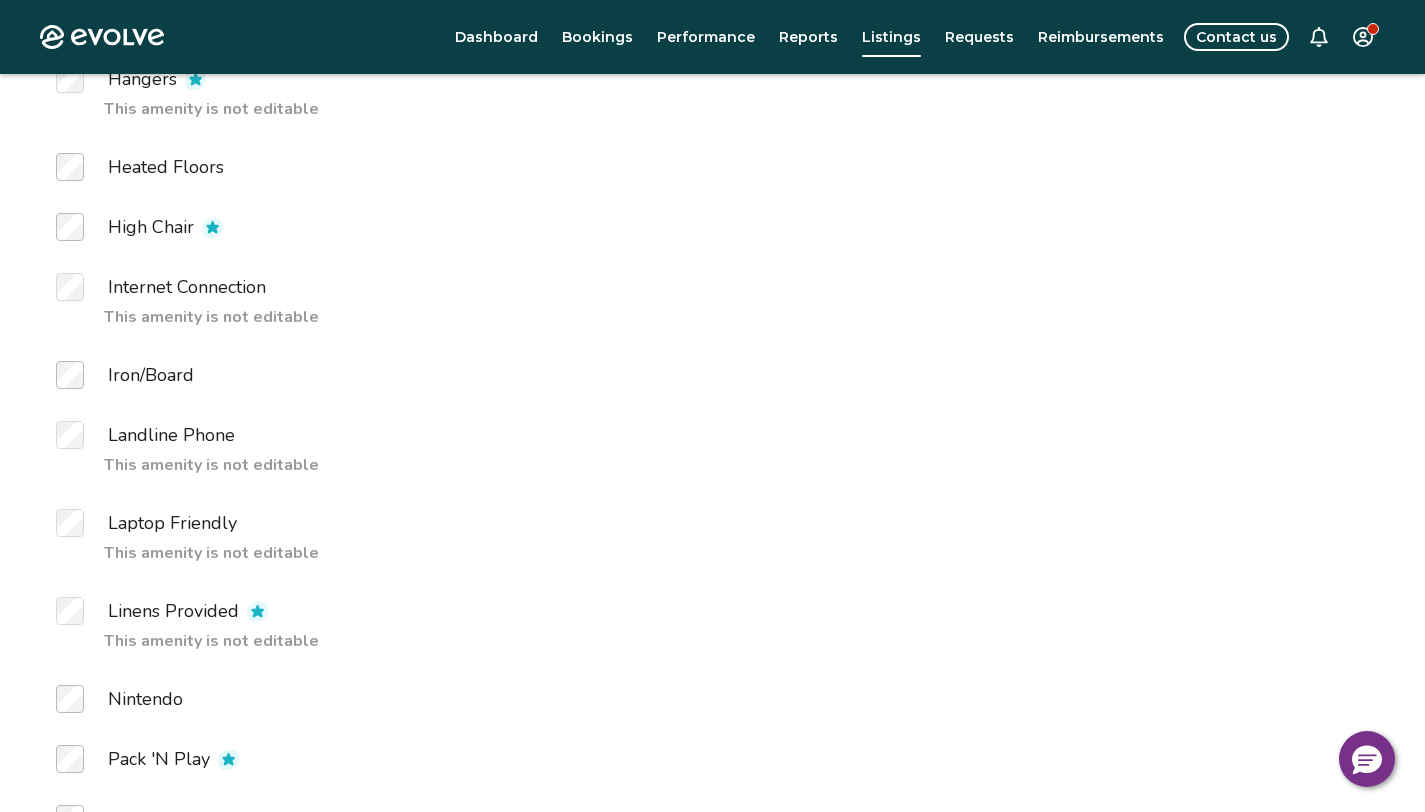 scroll, scrollTop: 2203, scrollLeft: 0, axis: vertical 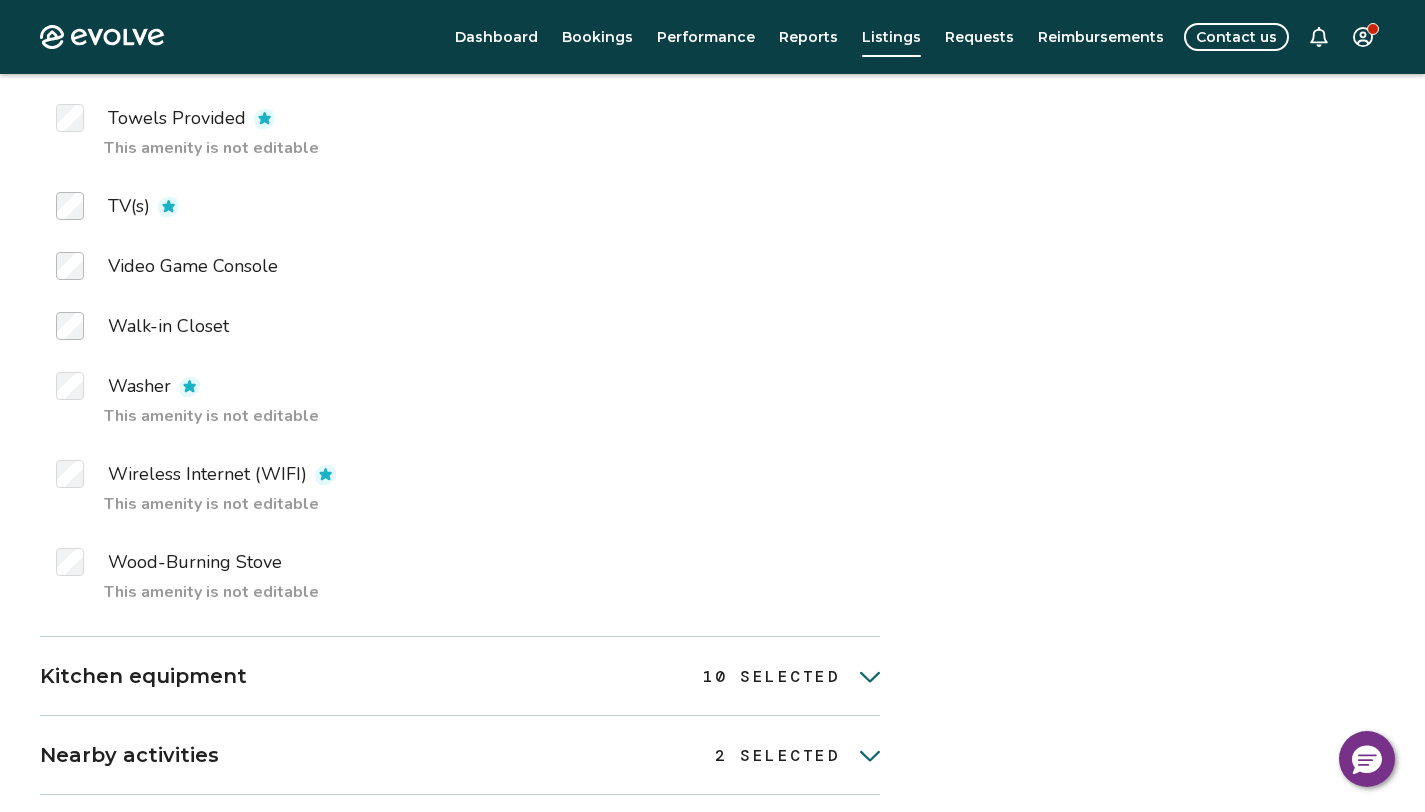 click on "Kitchen equipment 10 selected 10 SELECTED" at bounding box center [460, 676] 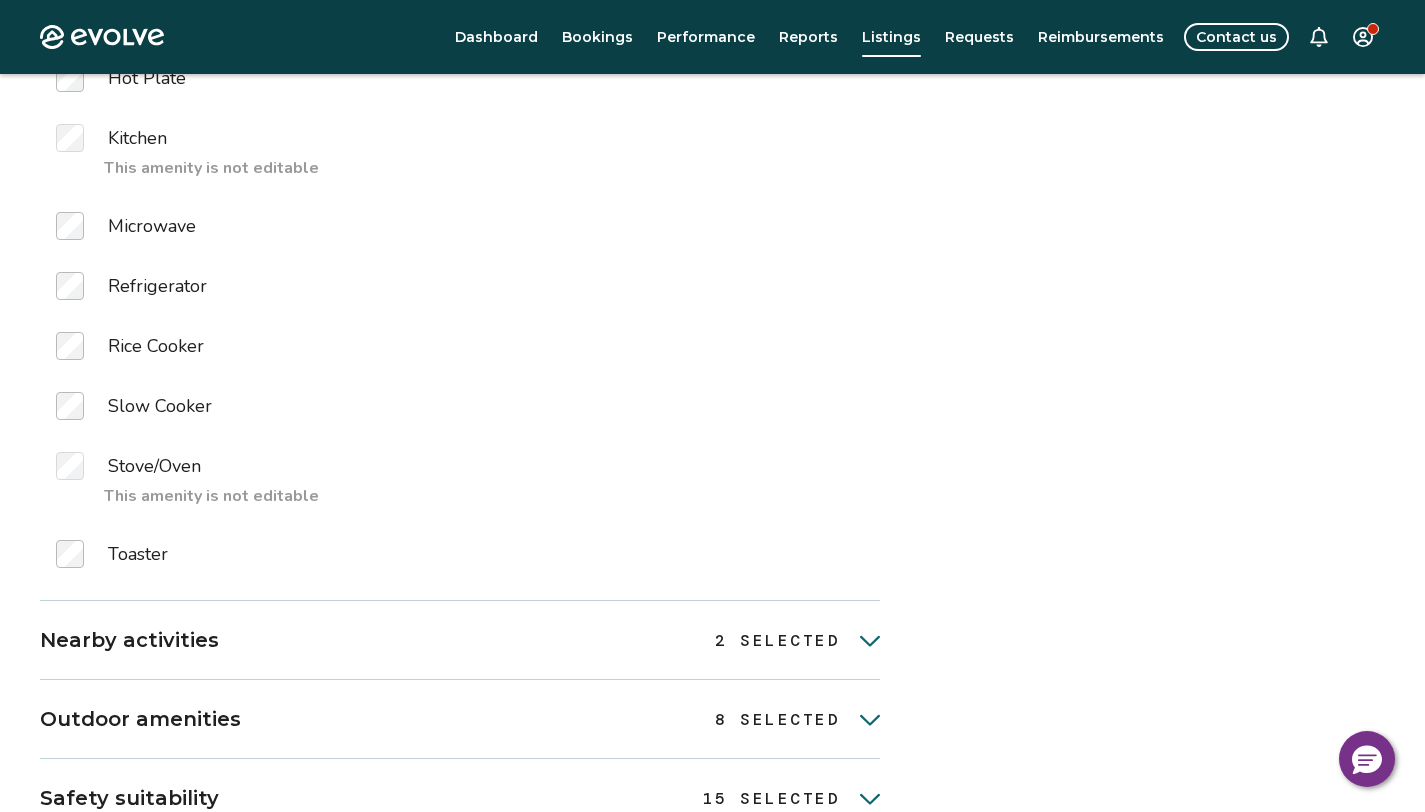 scroll, scrollTop: 4238, scrollLeft: 0, axis: vertical 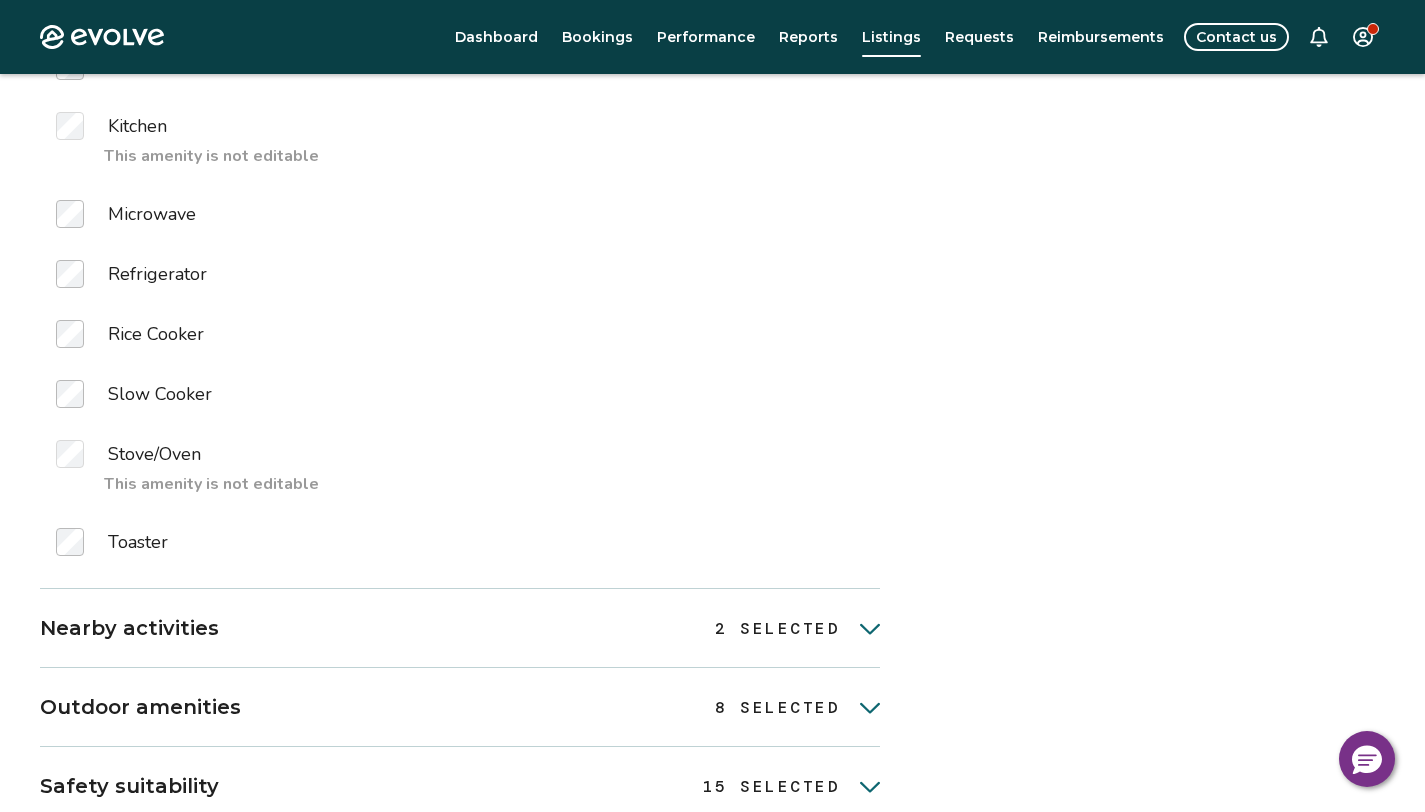 click on "Nearby activities 2 selected 2 SELECTED" at bounding box center (460, 628) 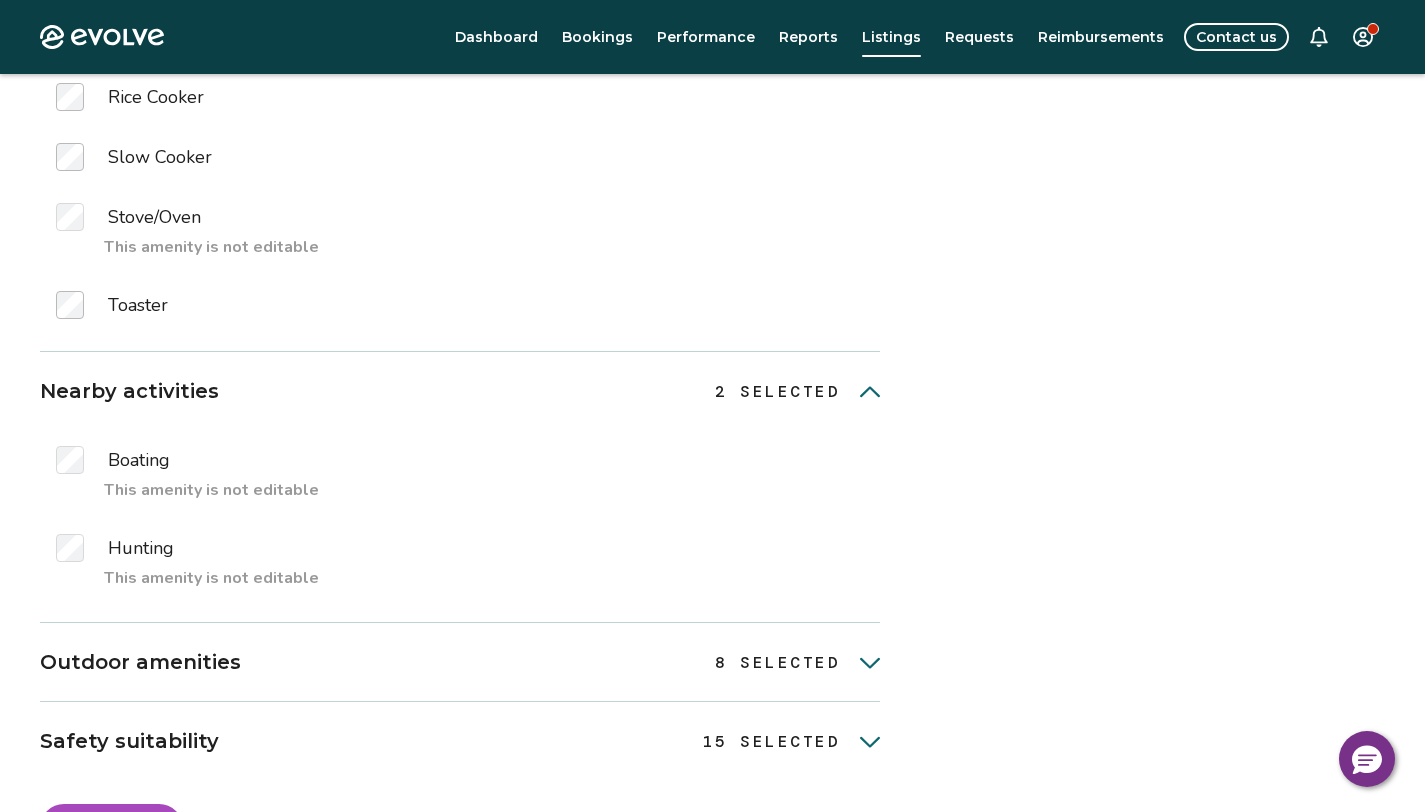 scroll, scrollTop: 4479, scrollLeft: 0, axis: vertical 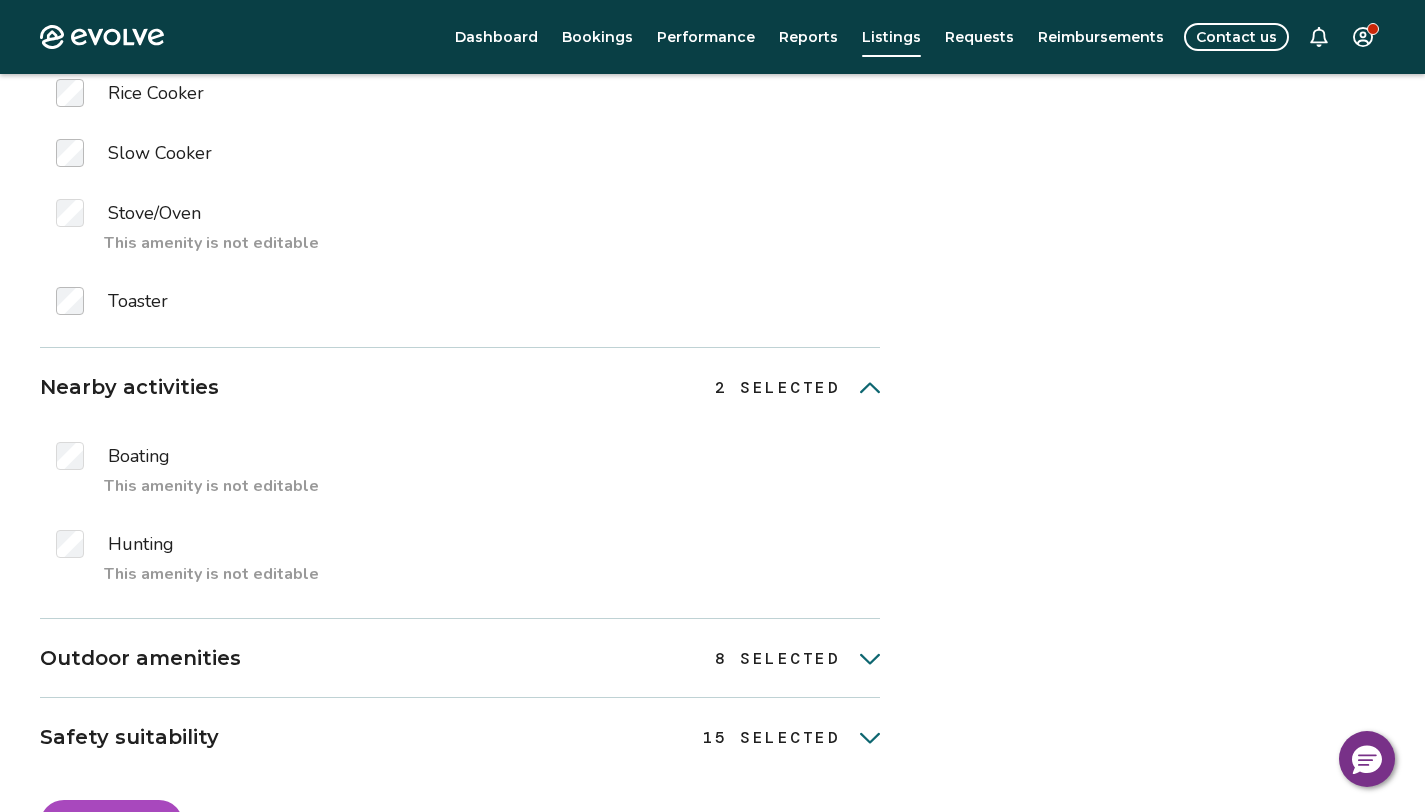 click on "Outdoor amenities 8 selected 8 SELECTED" at bounding box center [460, 658] 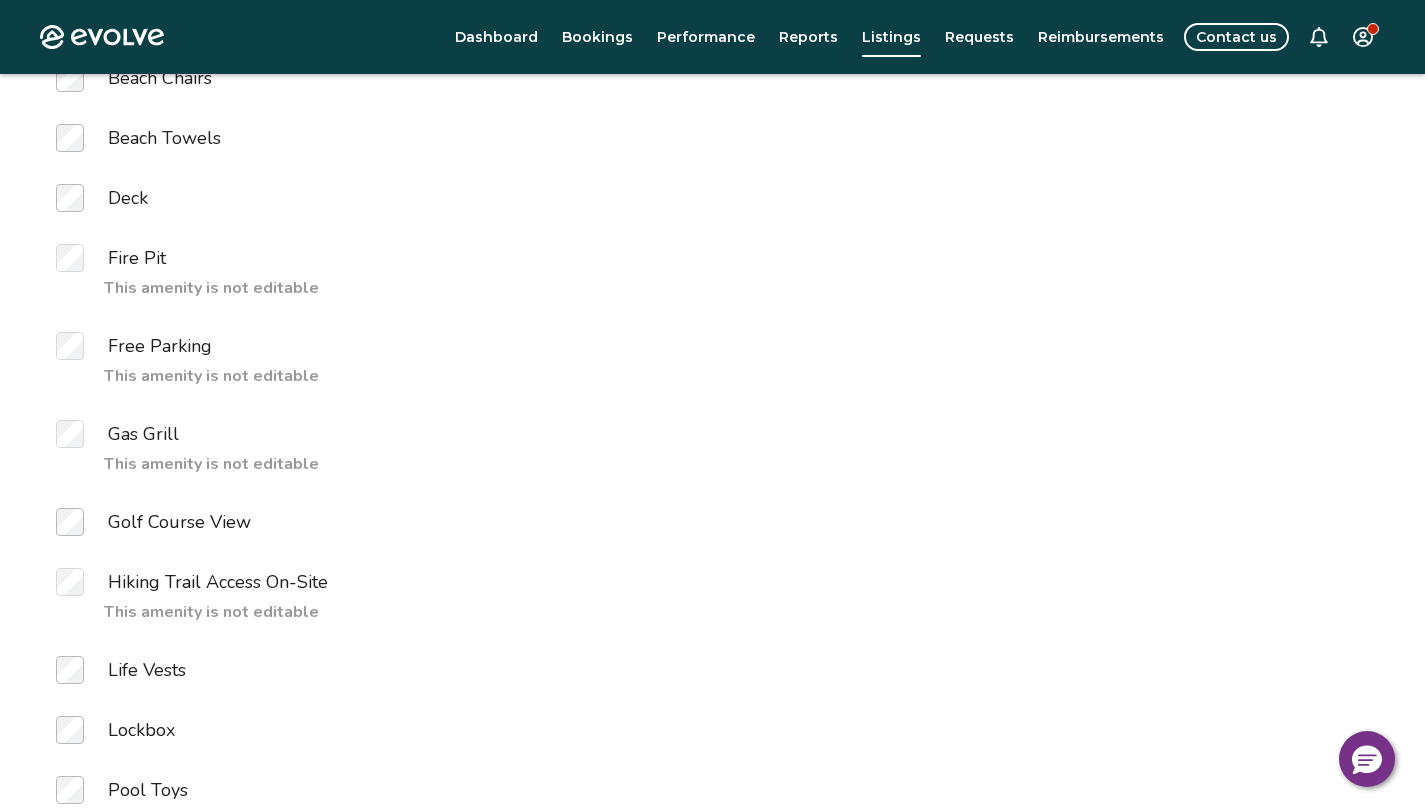 scroll, scrollTop: 5138, scrollLeft: 0, axis: vertical 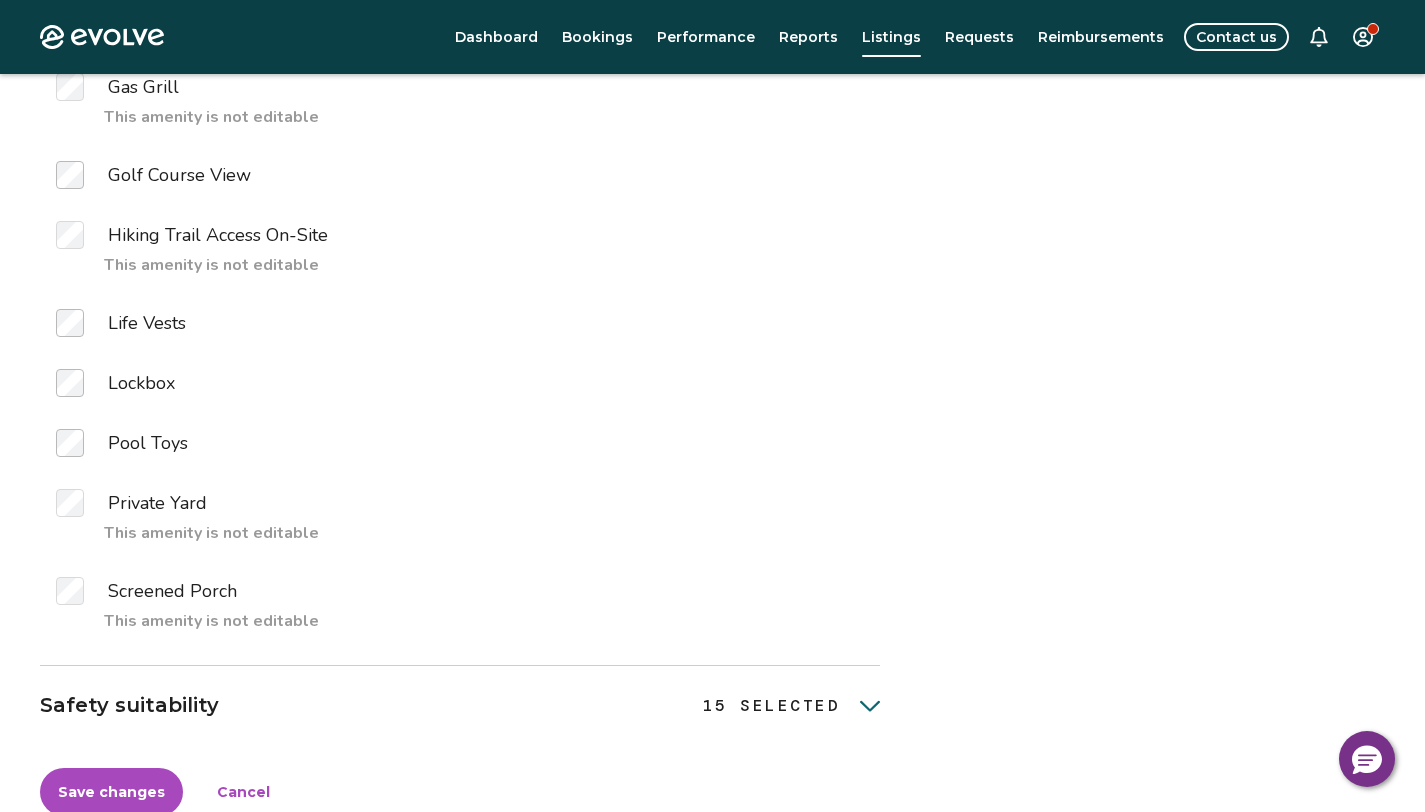 click on "Safety suitability" at bounding box center [129, 705] 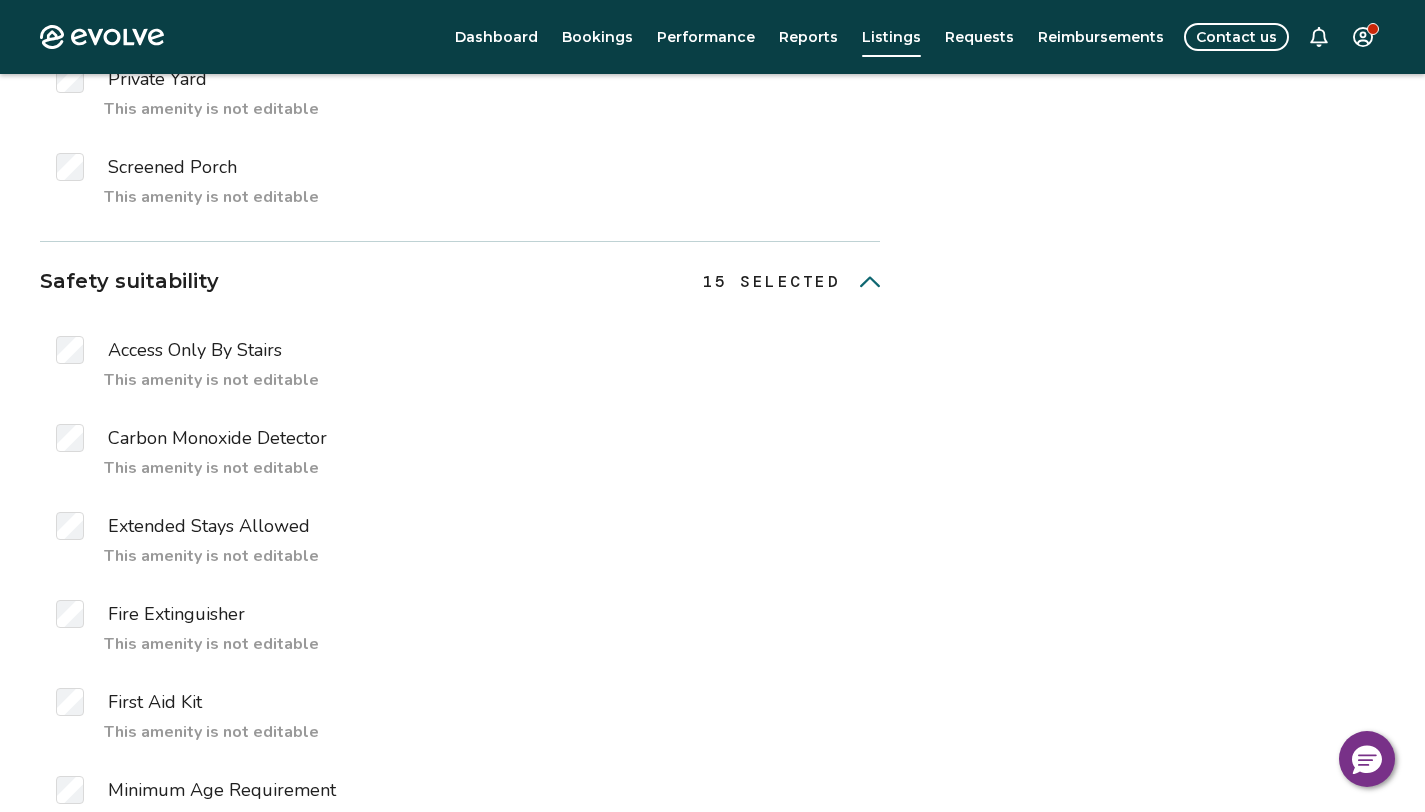 scroll, scrollTop: 5909, scrollLeft: 0, axis: vertical 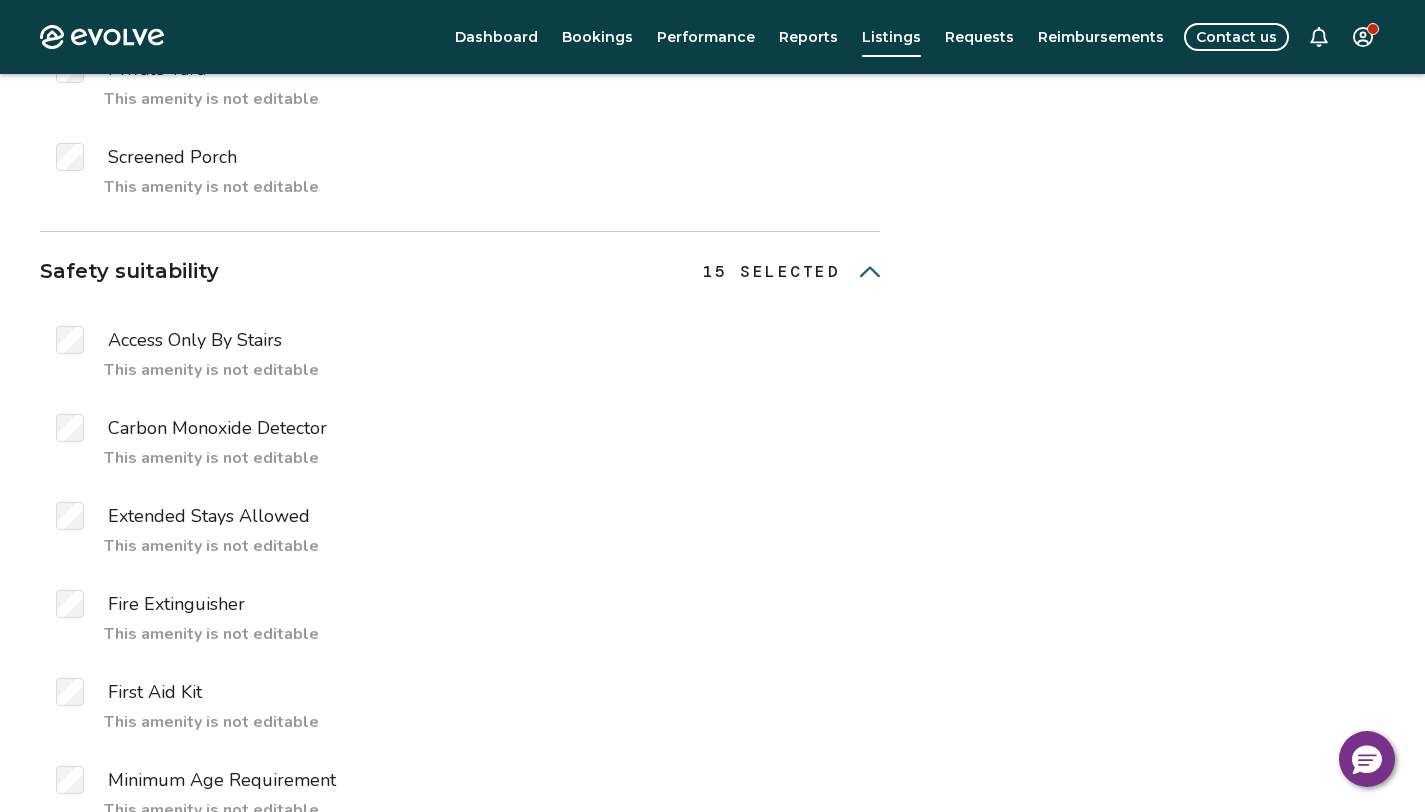 click at bounding box center [82, 692] 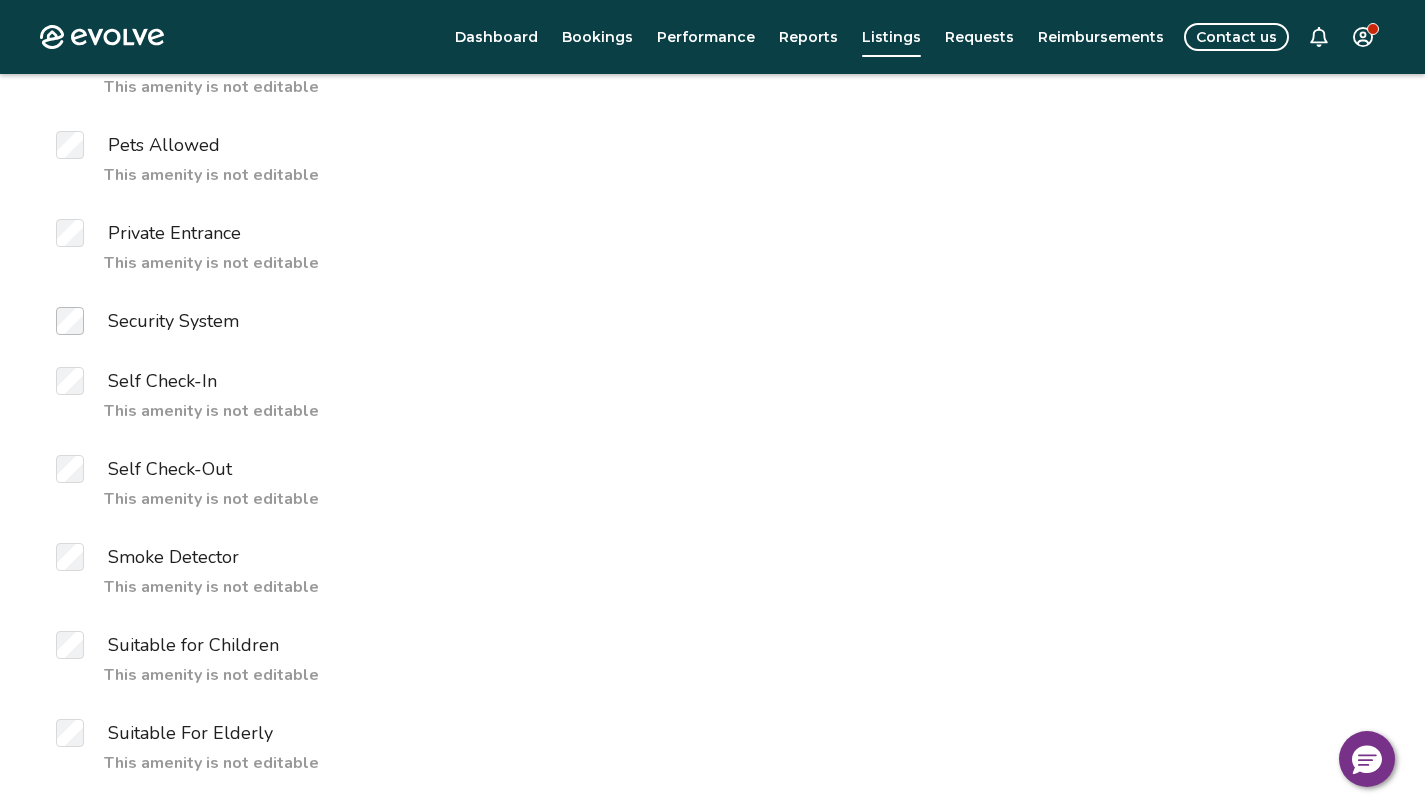 scroll, scrollTop: 6931, scrollLeft: 0, axis: vertical 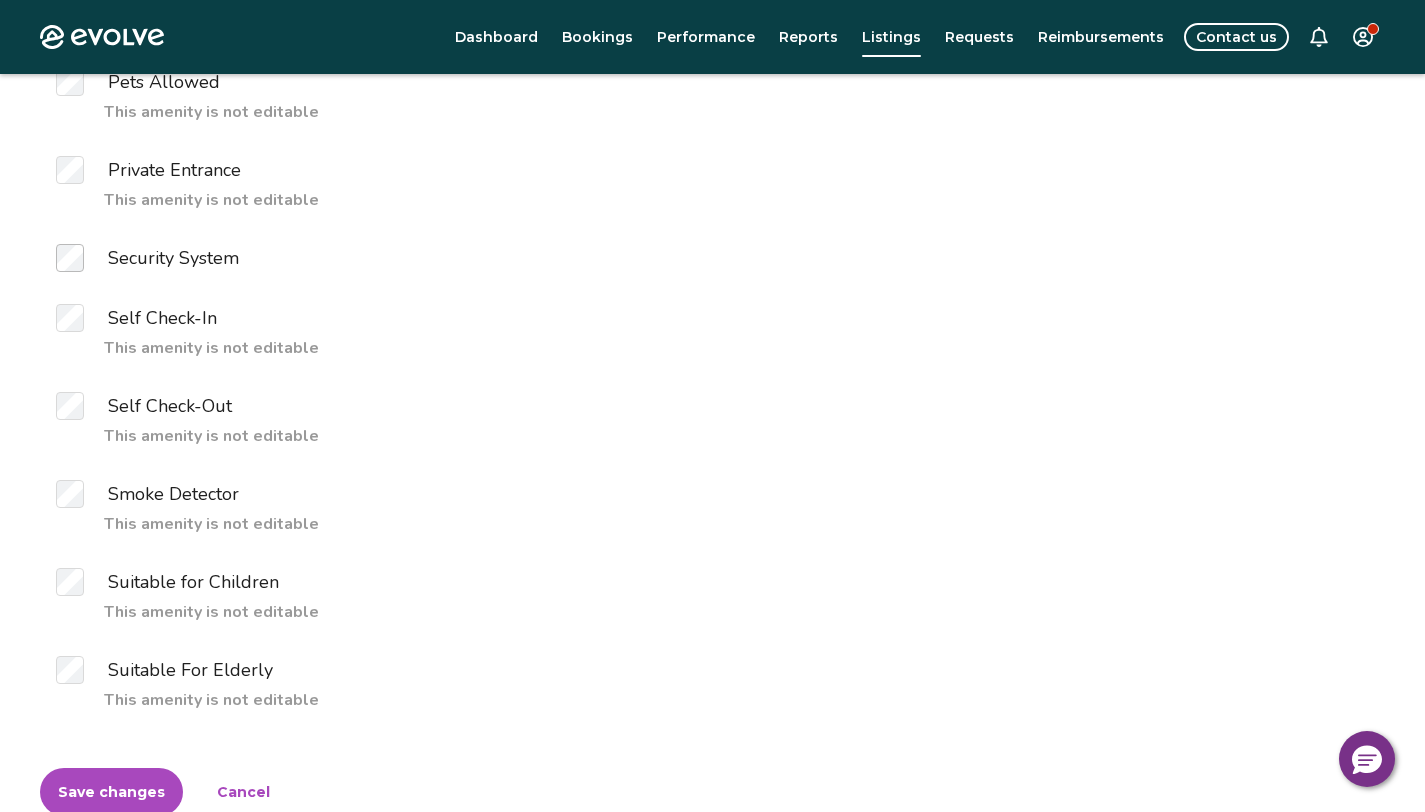 click on "Save changes" at bounding box center [111, 792] 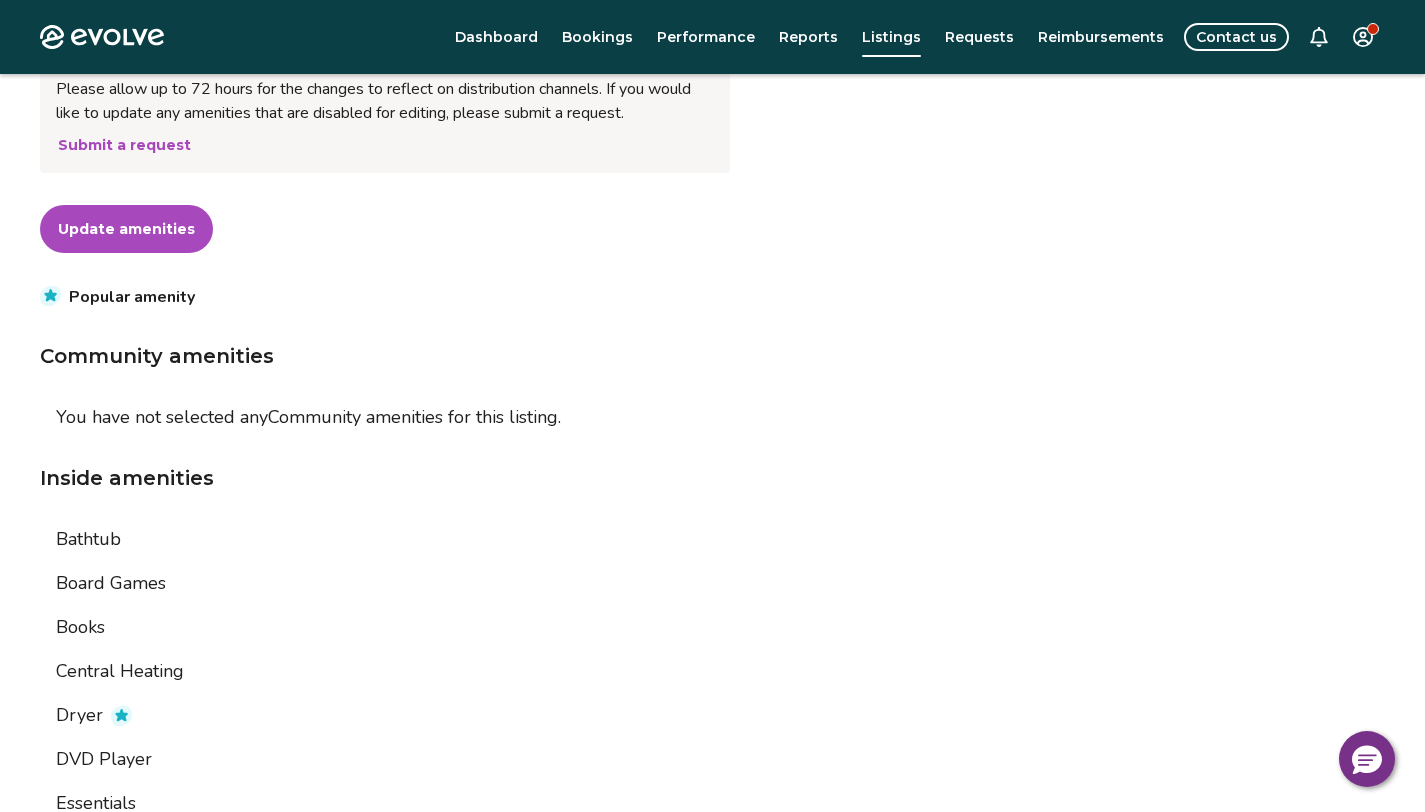 scroll, scrollTop: 0, scrollLeft: 0, axis: both 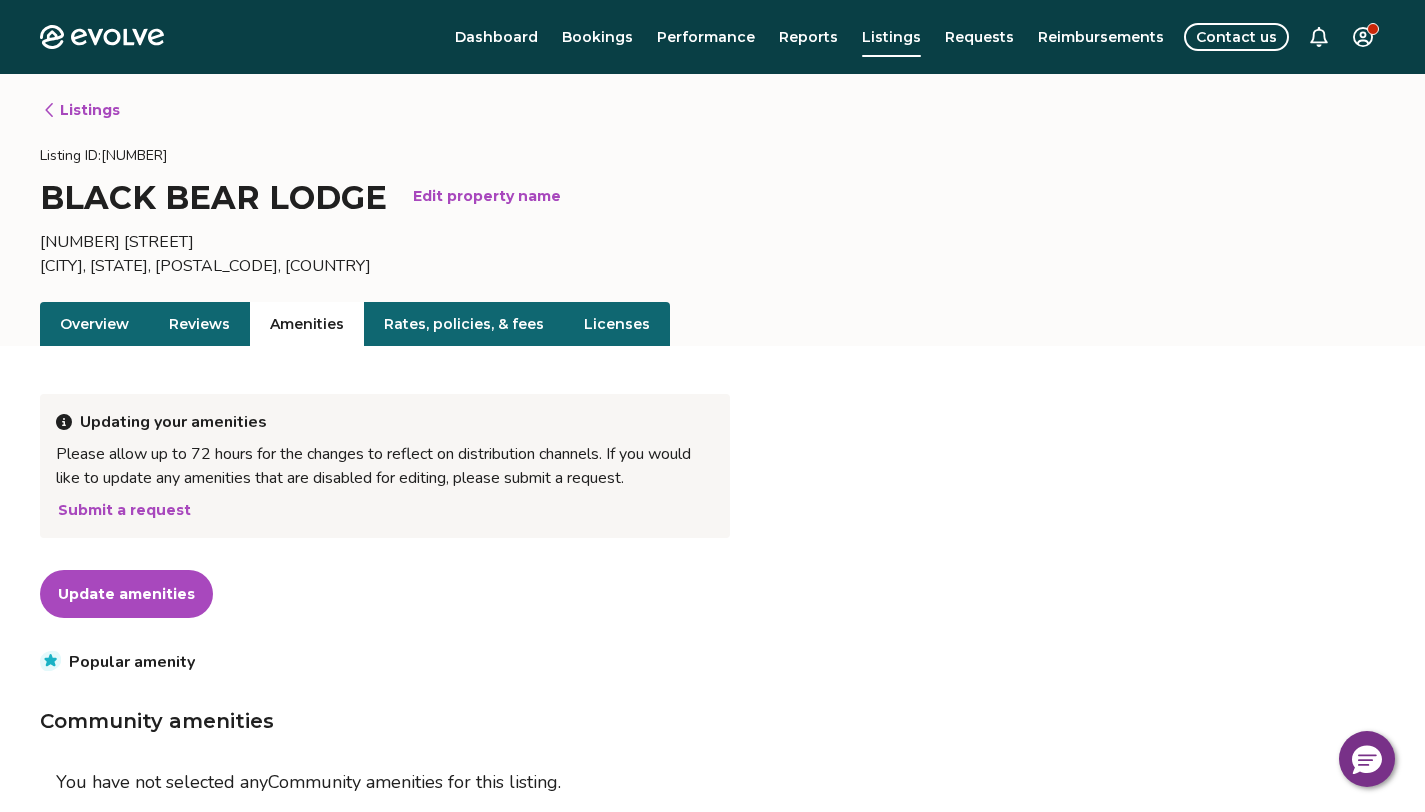 click on "Overview" at bounding box center [94, 324] 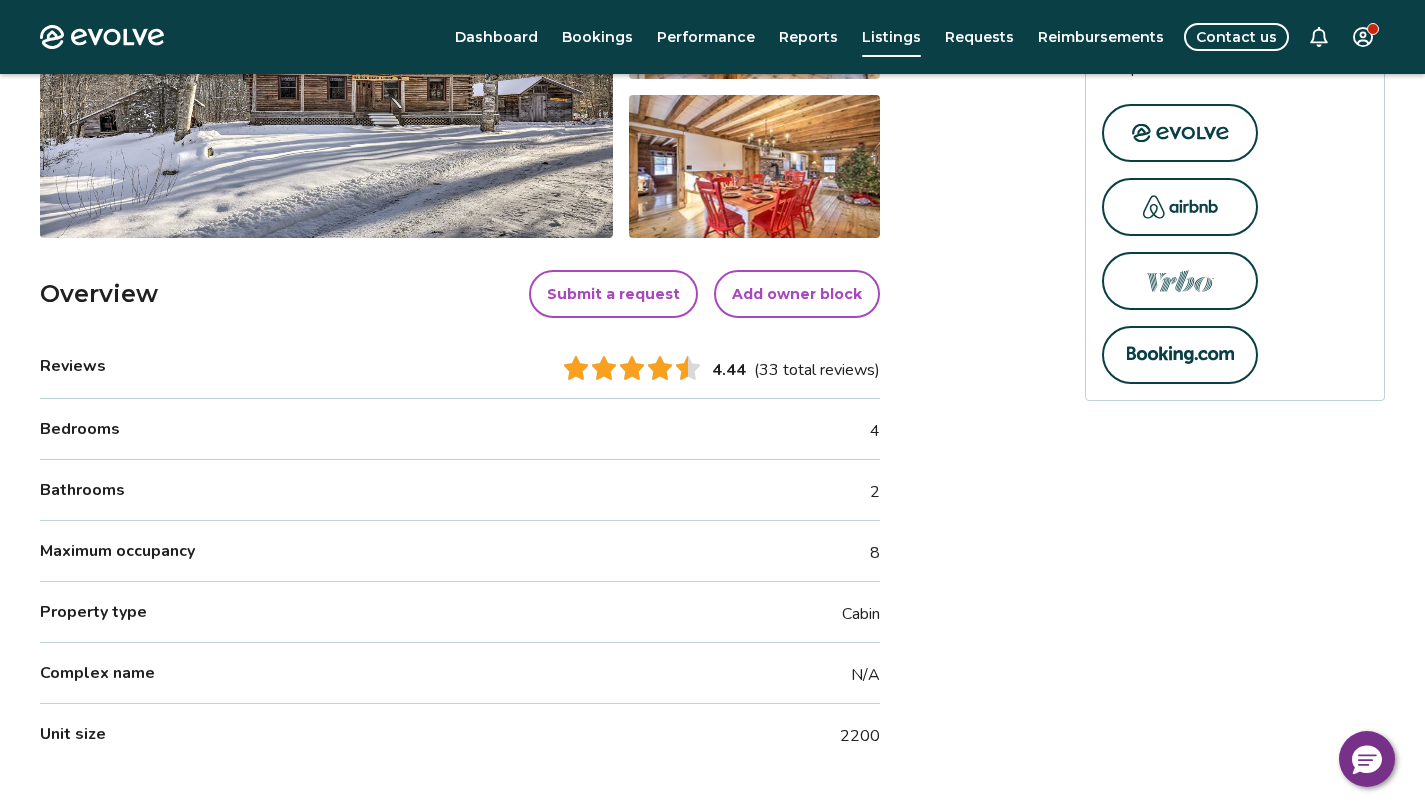 scroll, scrollTop: 460, scrollLeft: 0, axis: vertical 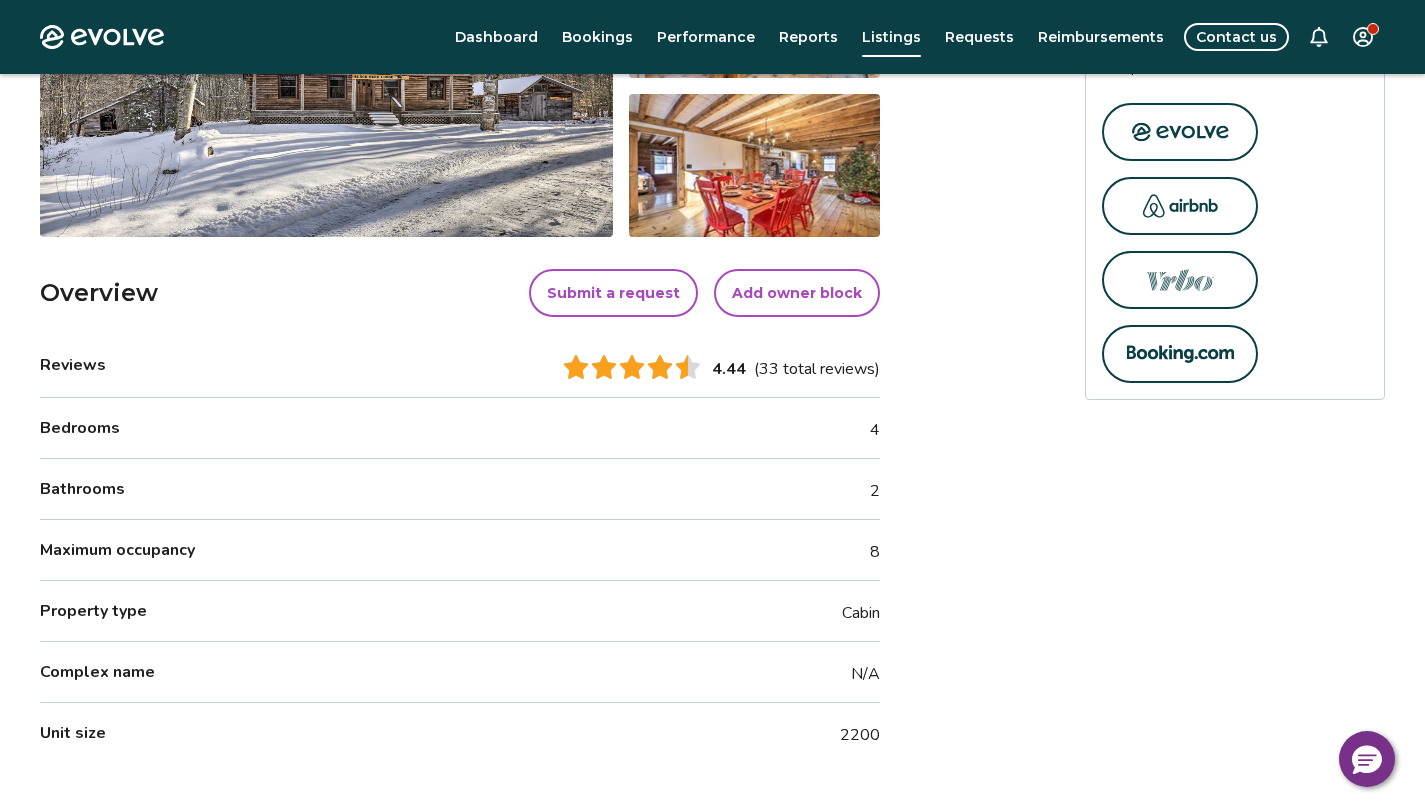 click on "Bedrooms 4" at bounding box center [460, 428] 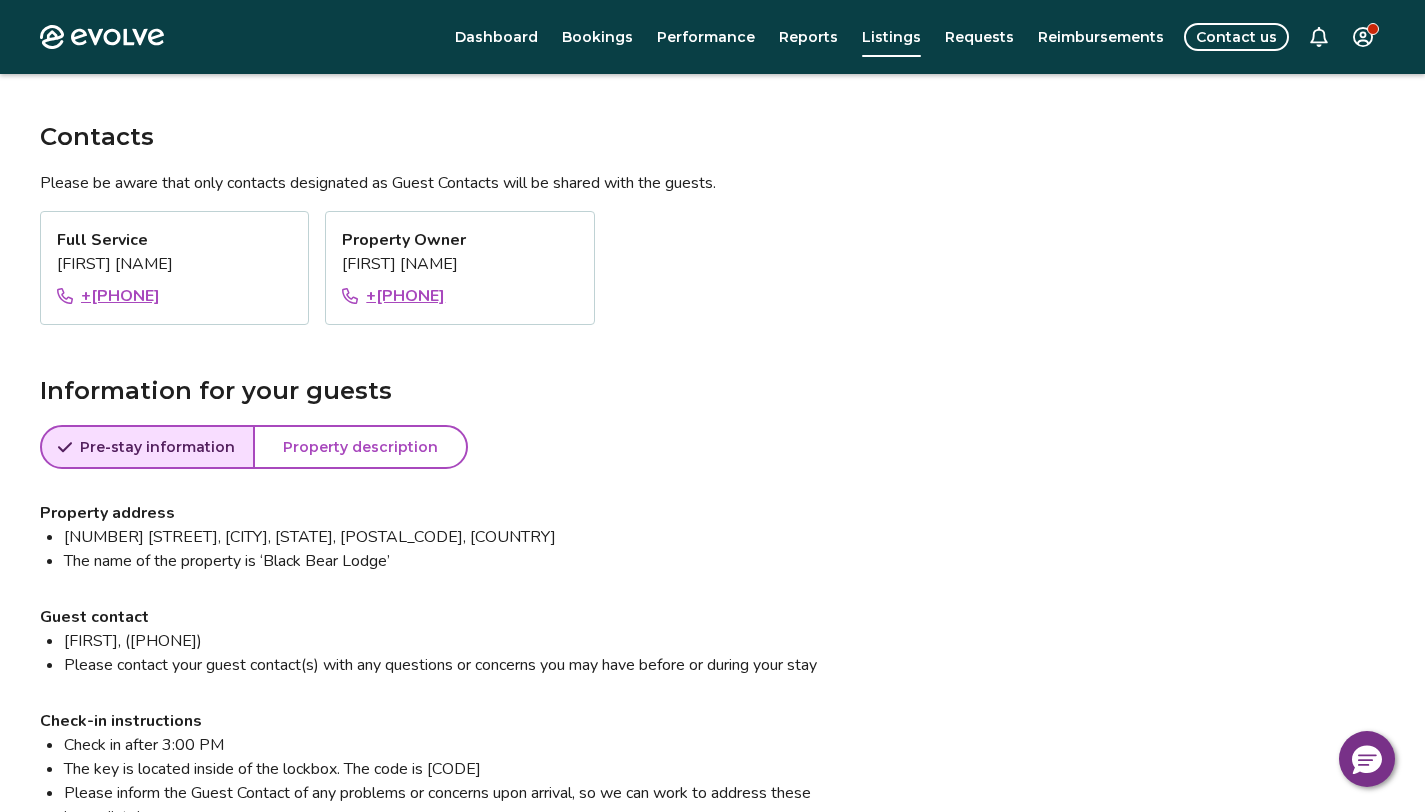 scroll, scrollTop: 1155, scrollLeft: 0, axis: vertical 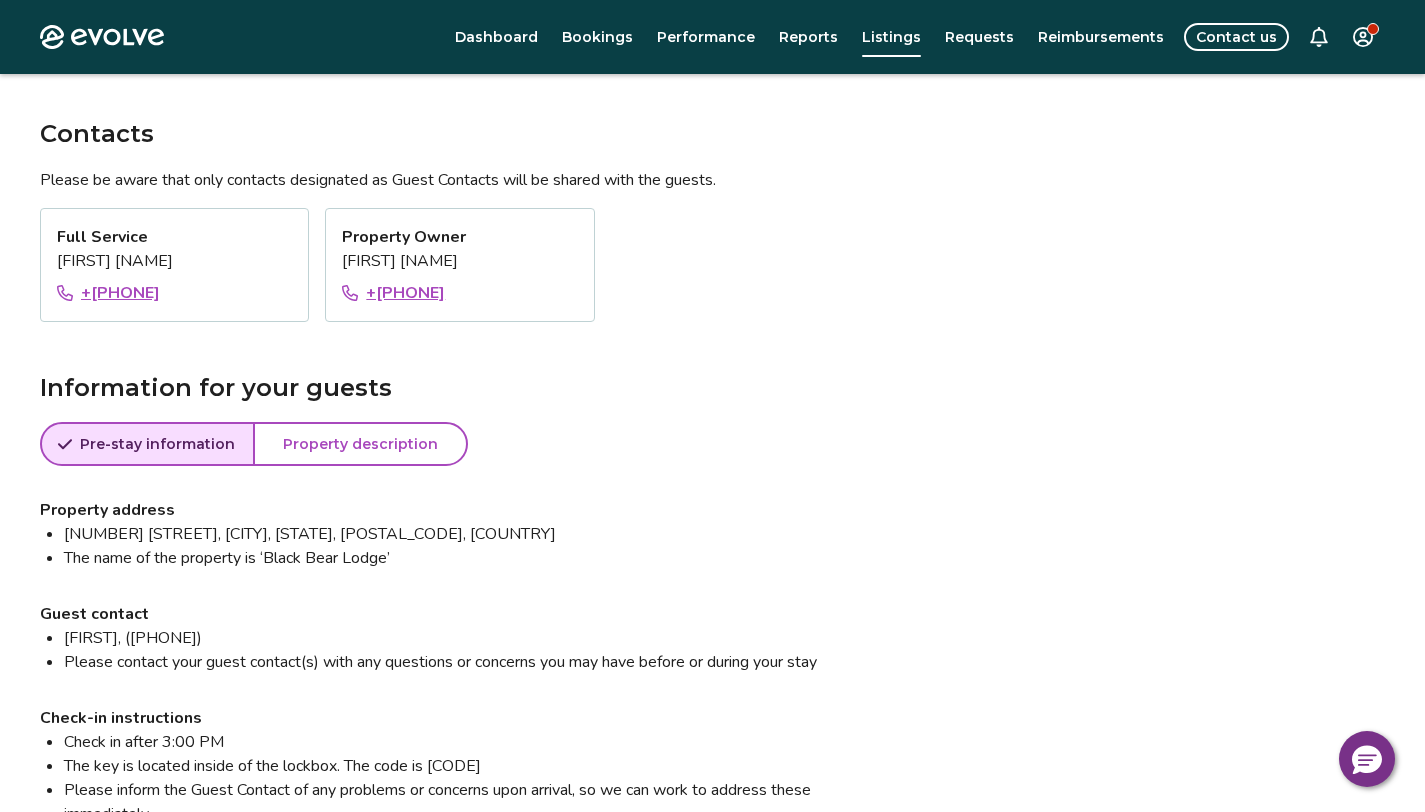 click on "Property description" at bounding box center (360, 444) 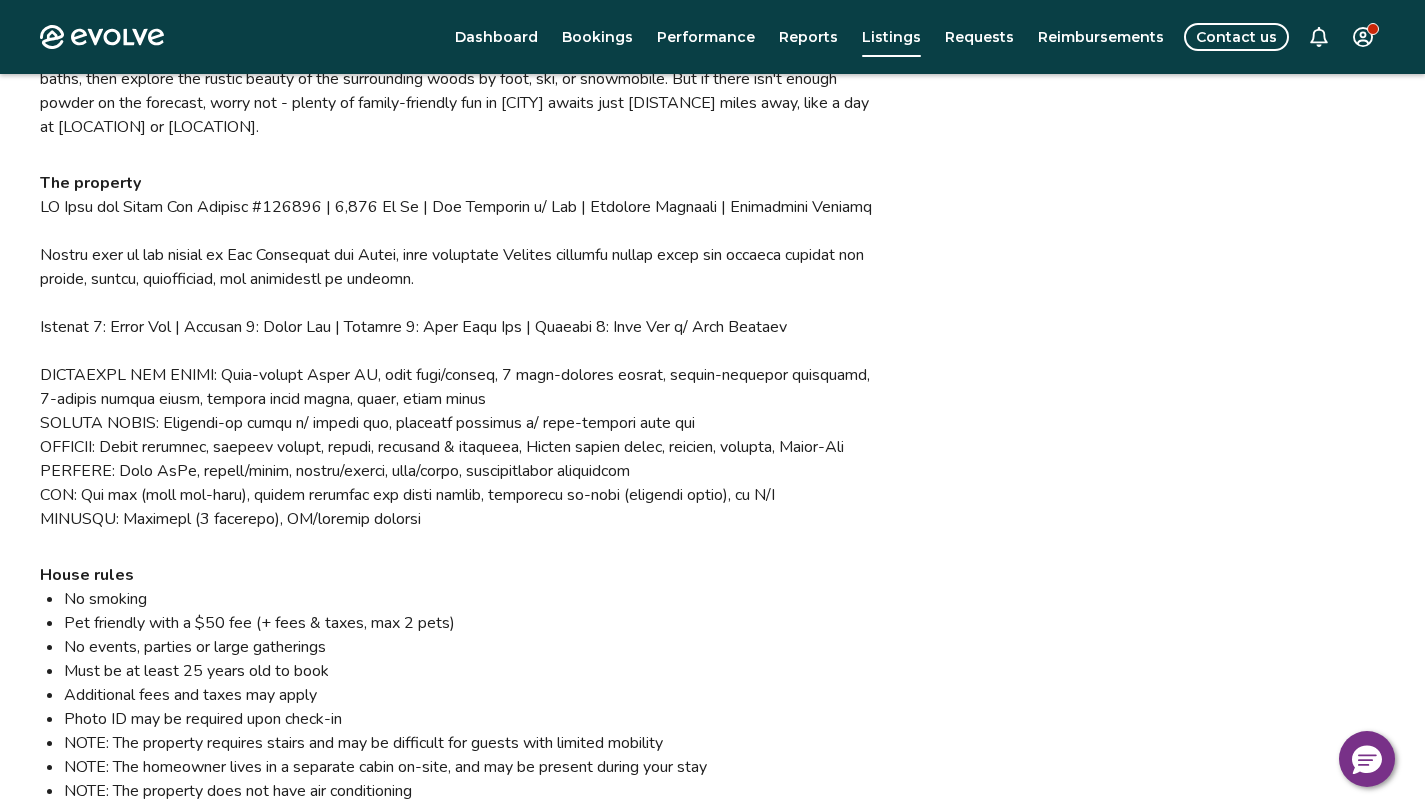 scroll, scrollTop: 1744, scrollLeft: 0, axis: vertical 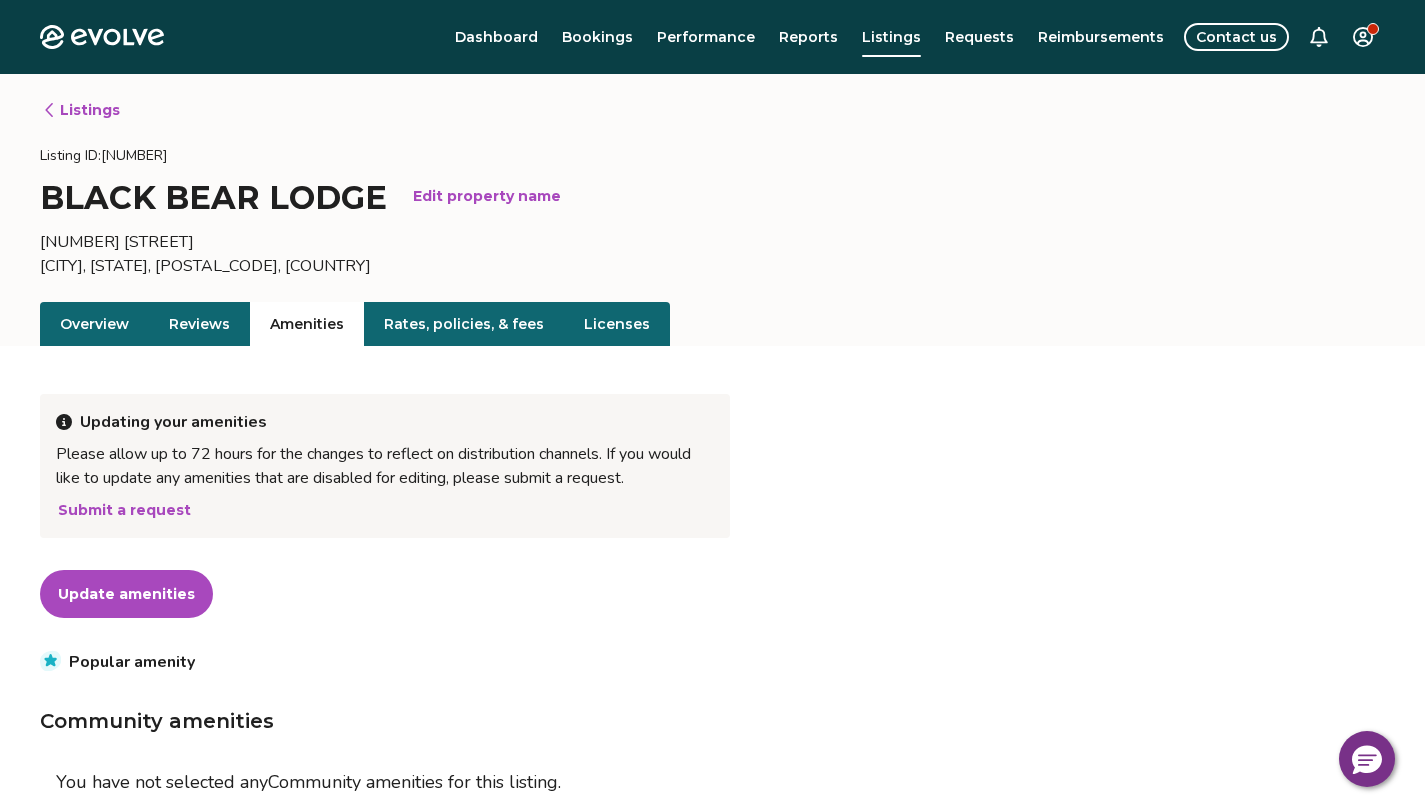 click on "Amenities" at bounding box center [307, 324] 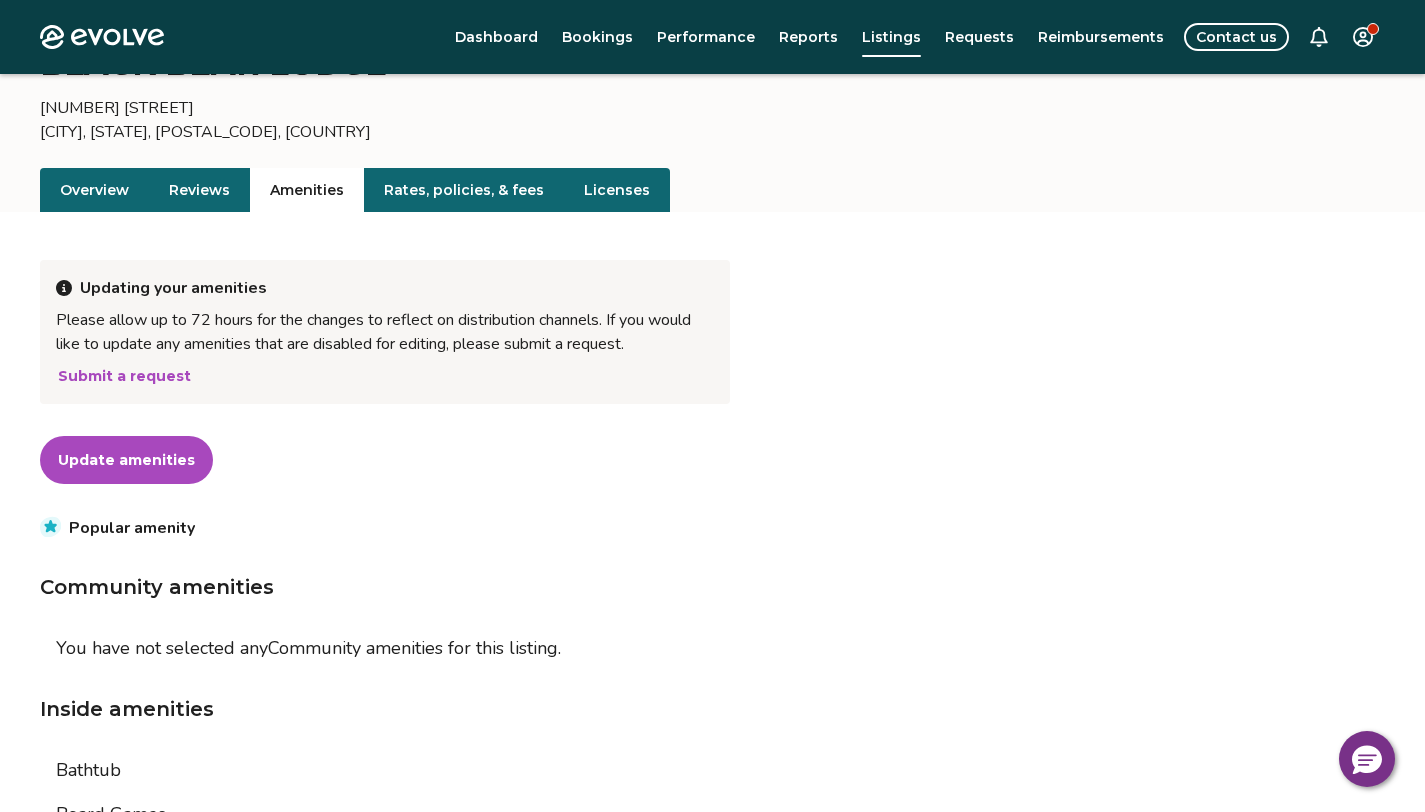 scroll, scrollTop: 0, scrollLeft: 0, axis: both 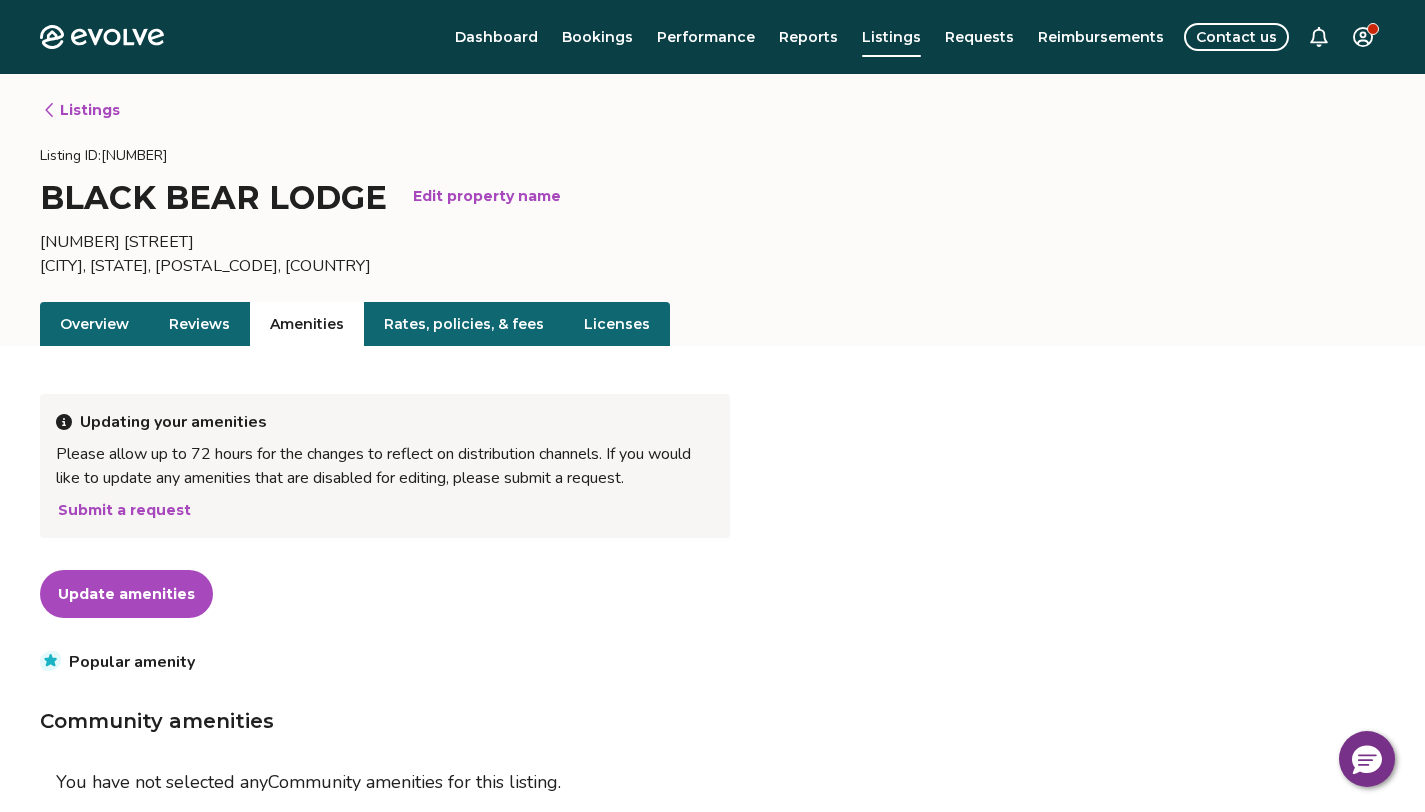 click on "Update amenities" at bounding box center (126, 594) 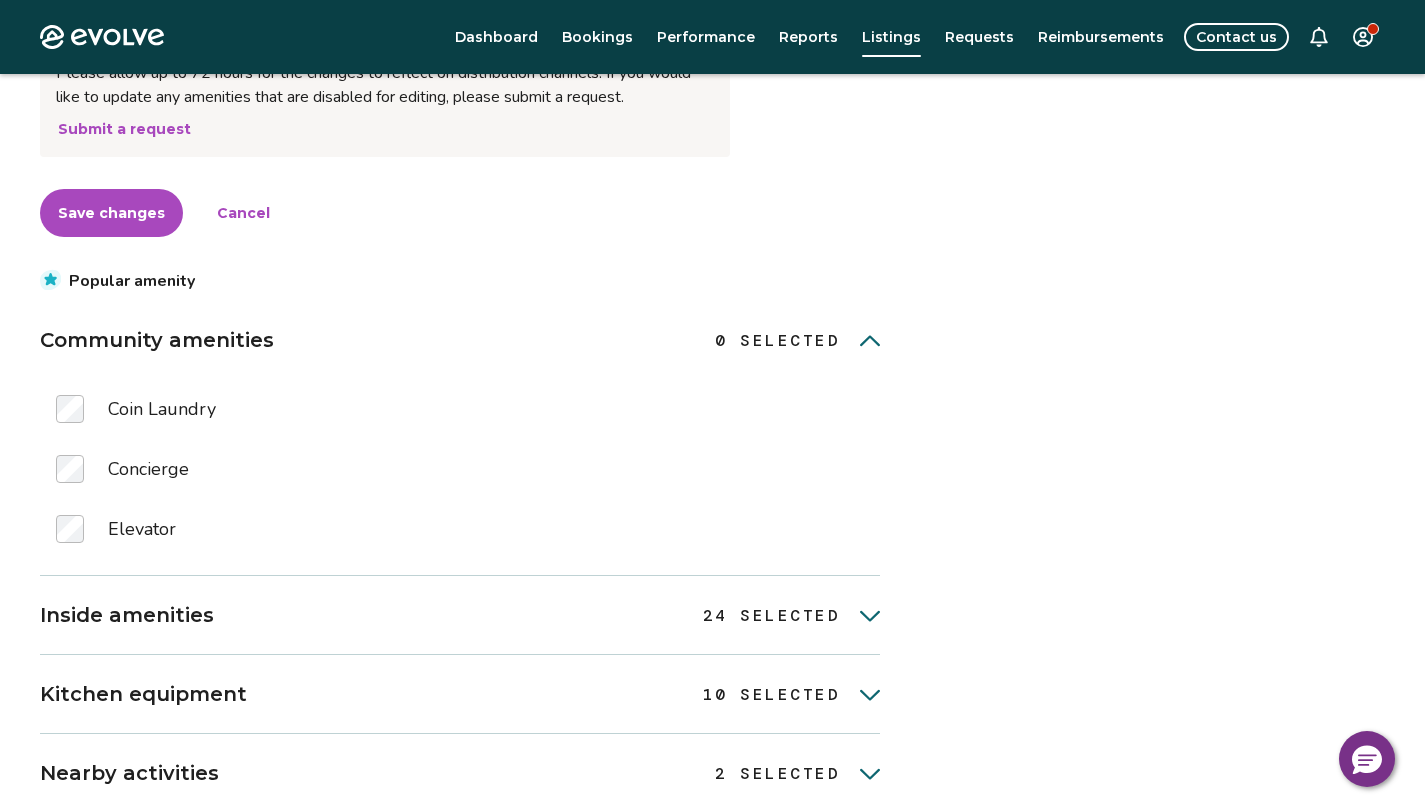 scroll, scrollTop: 383, scrollLeft: 0, axis: vertical 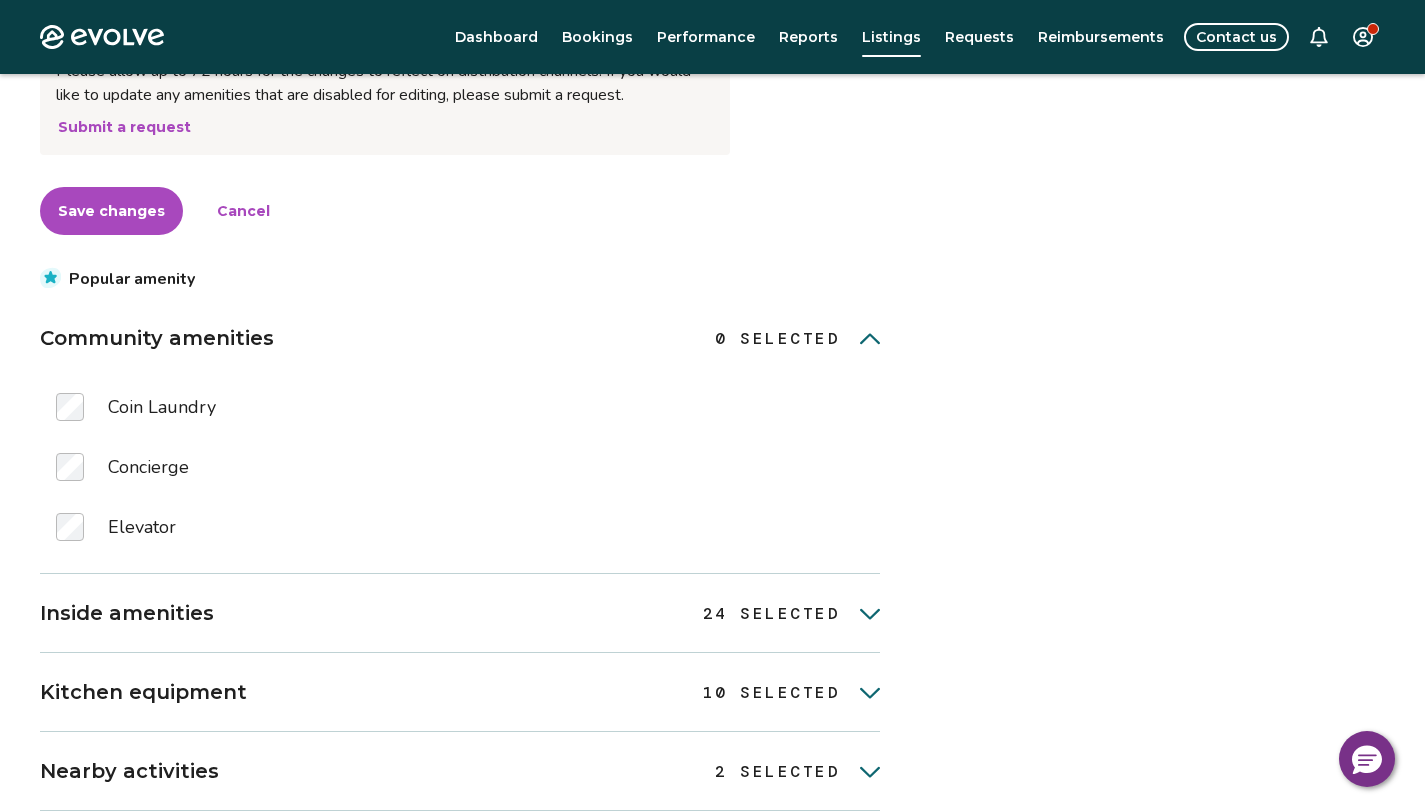 click on "Kitchen equipment 10 selected 10 SELECTED" at bounding box center (460, 692) 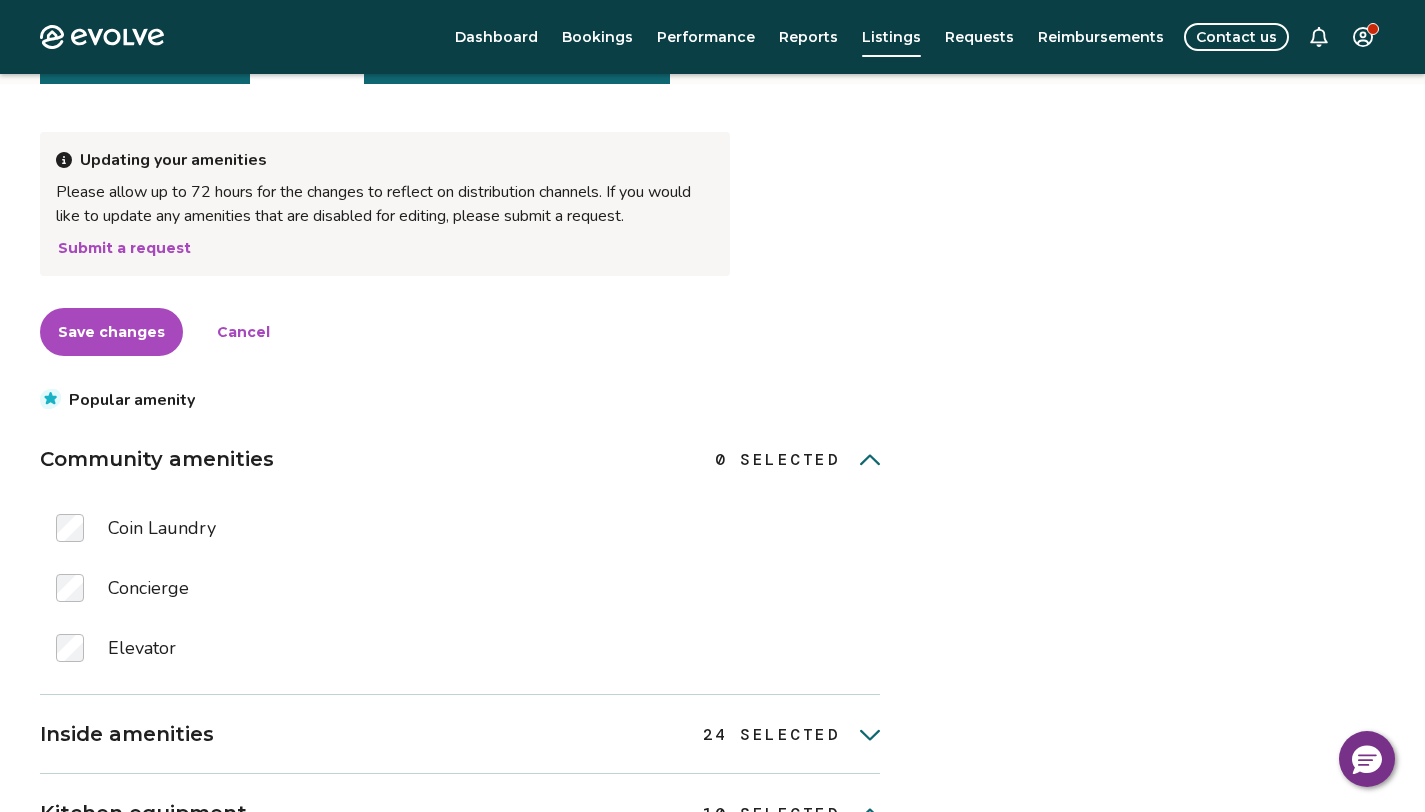 scroll, scrollTop: 249, scrollLeft: 0, axis: vertical 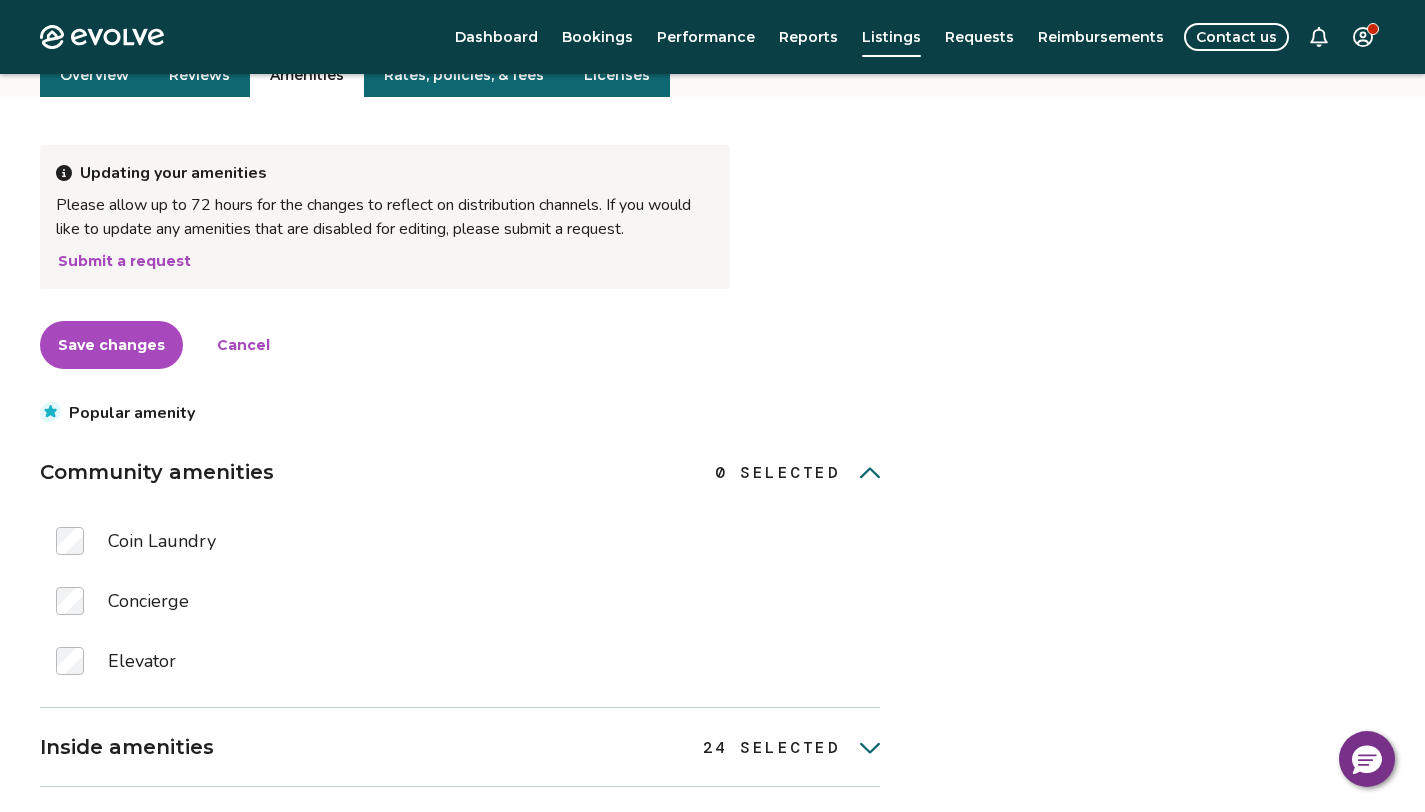 click on "Inside amenities 24 selected 24 SELECTED" at bounding box center [460, 747] 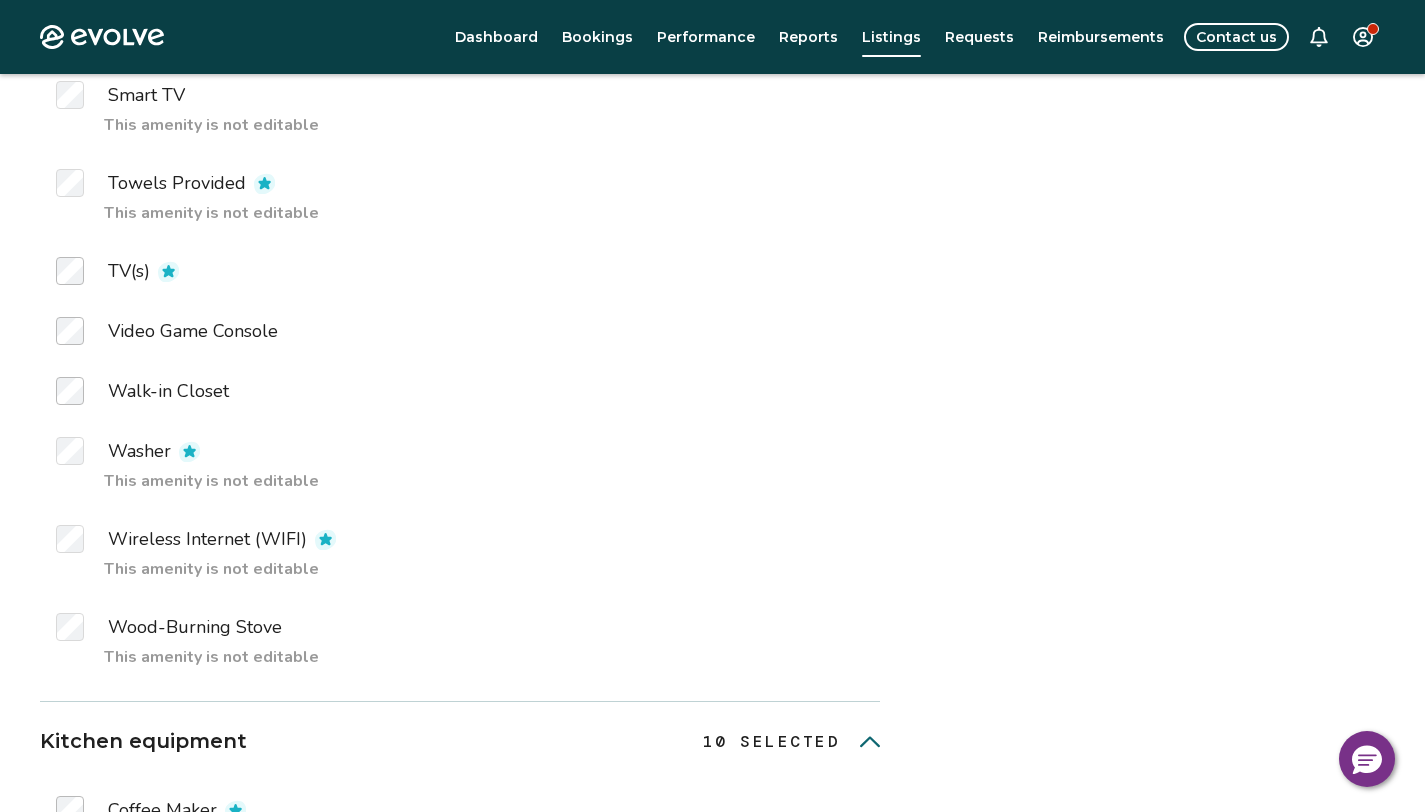 scroll, scrollTop: 3109, scrollLeft: 0, axis: vertical 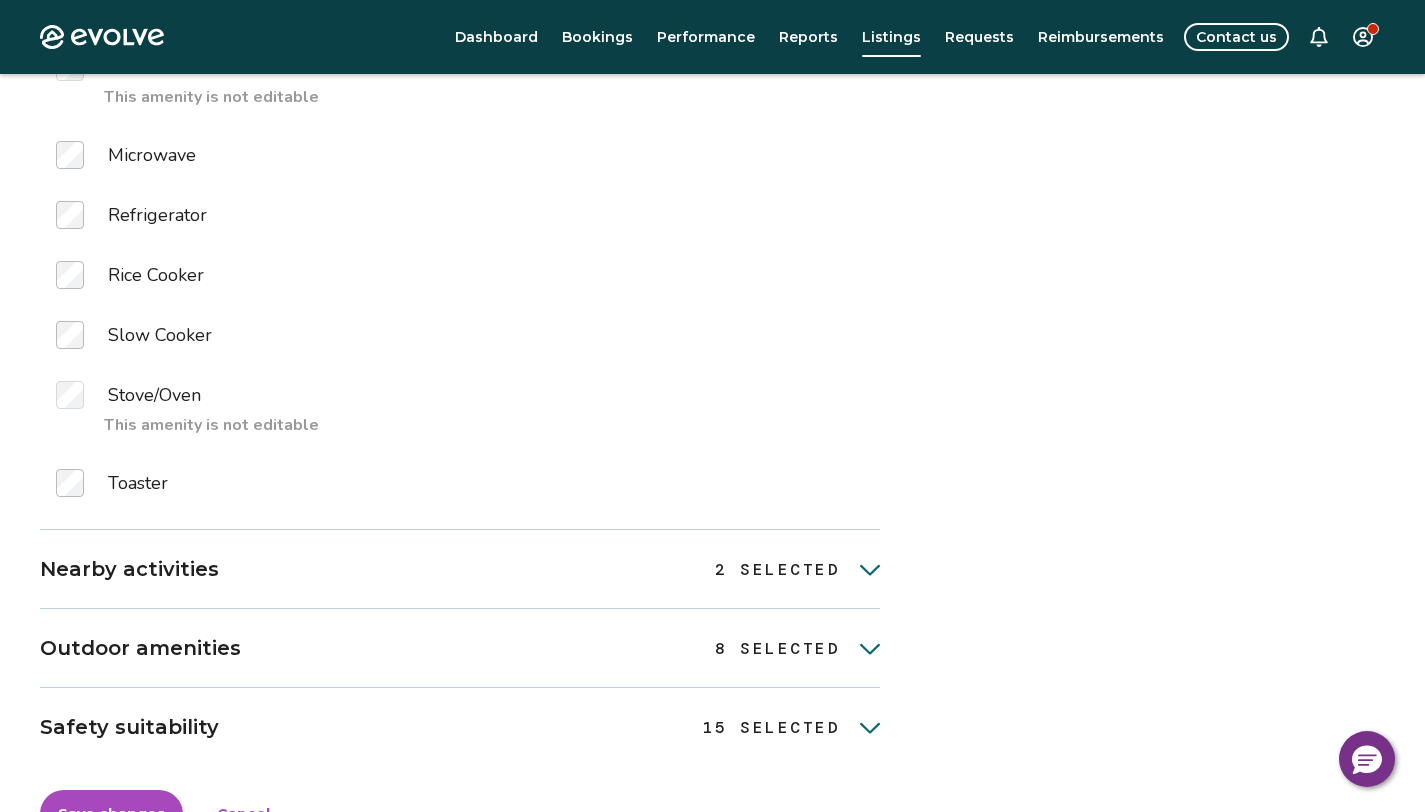 click on "Nearby activities 2 selected 2 SELECTED" at bounding box center [460, 569] 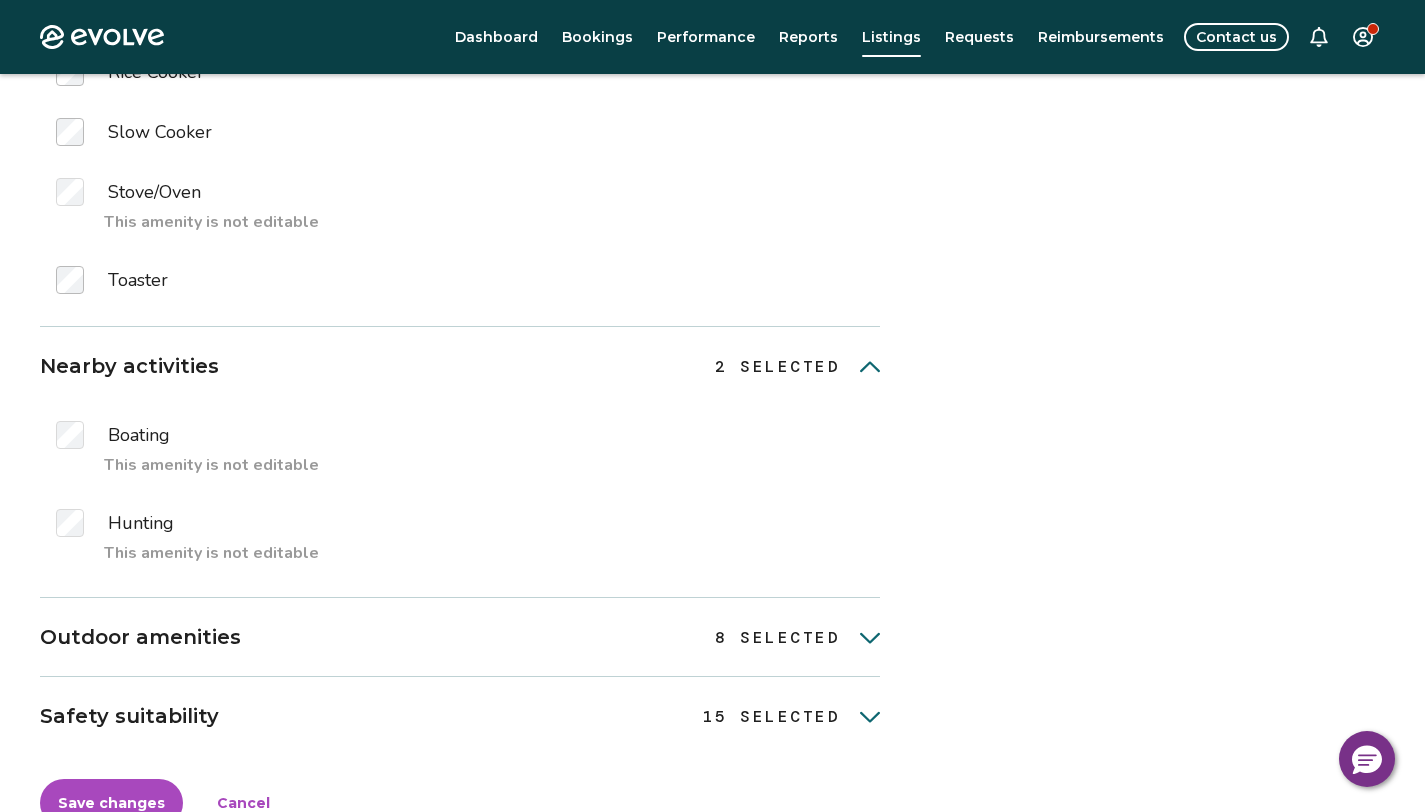 scroll, scrollTop: 4511, scrollLeft: 0, axis: vertical 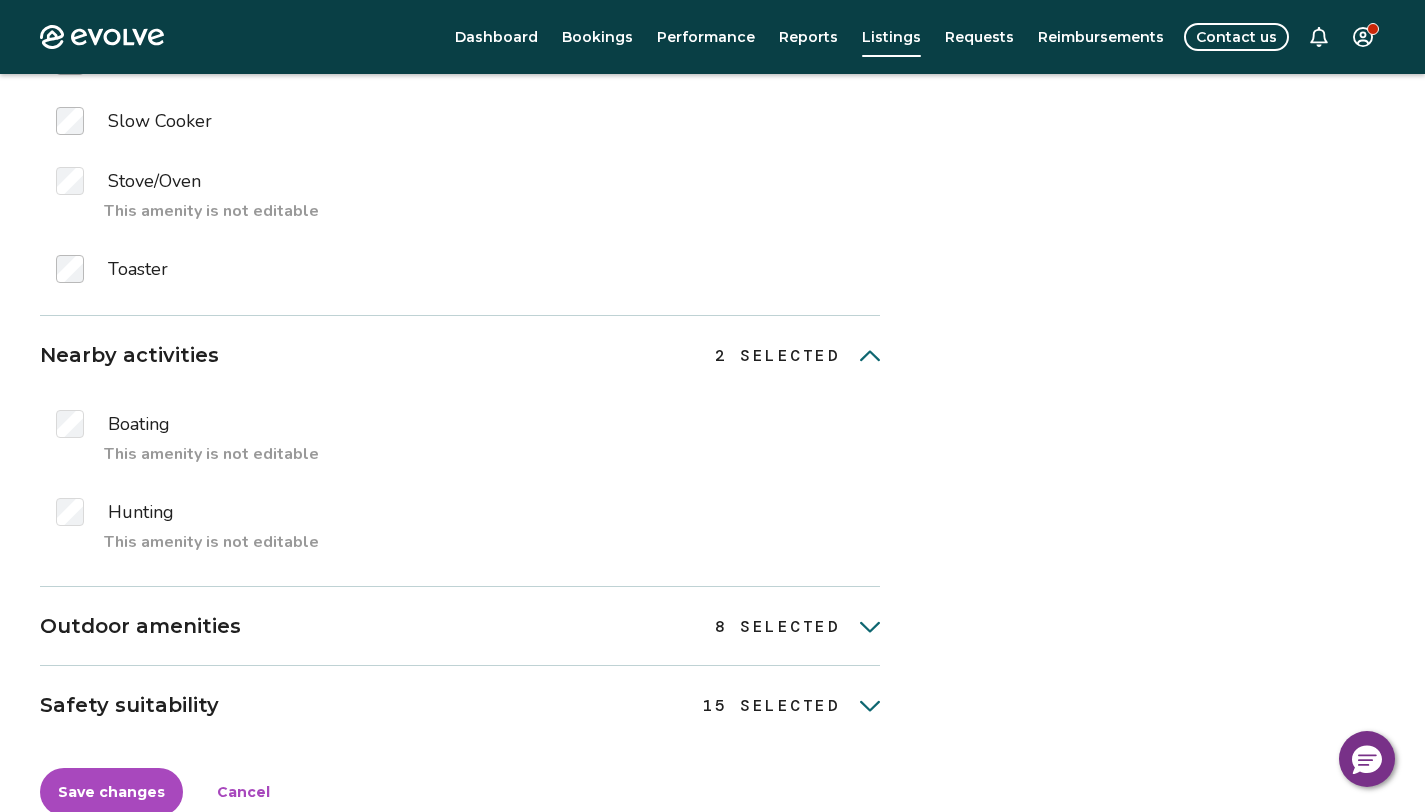 click on "Outdoor amenities" at bounding box center (140, 626) 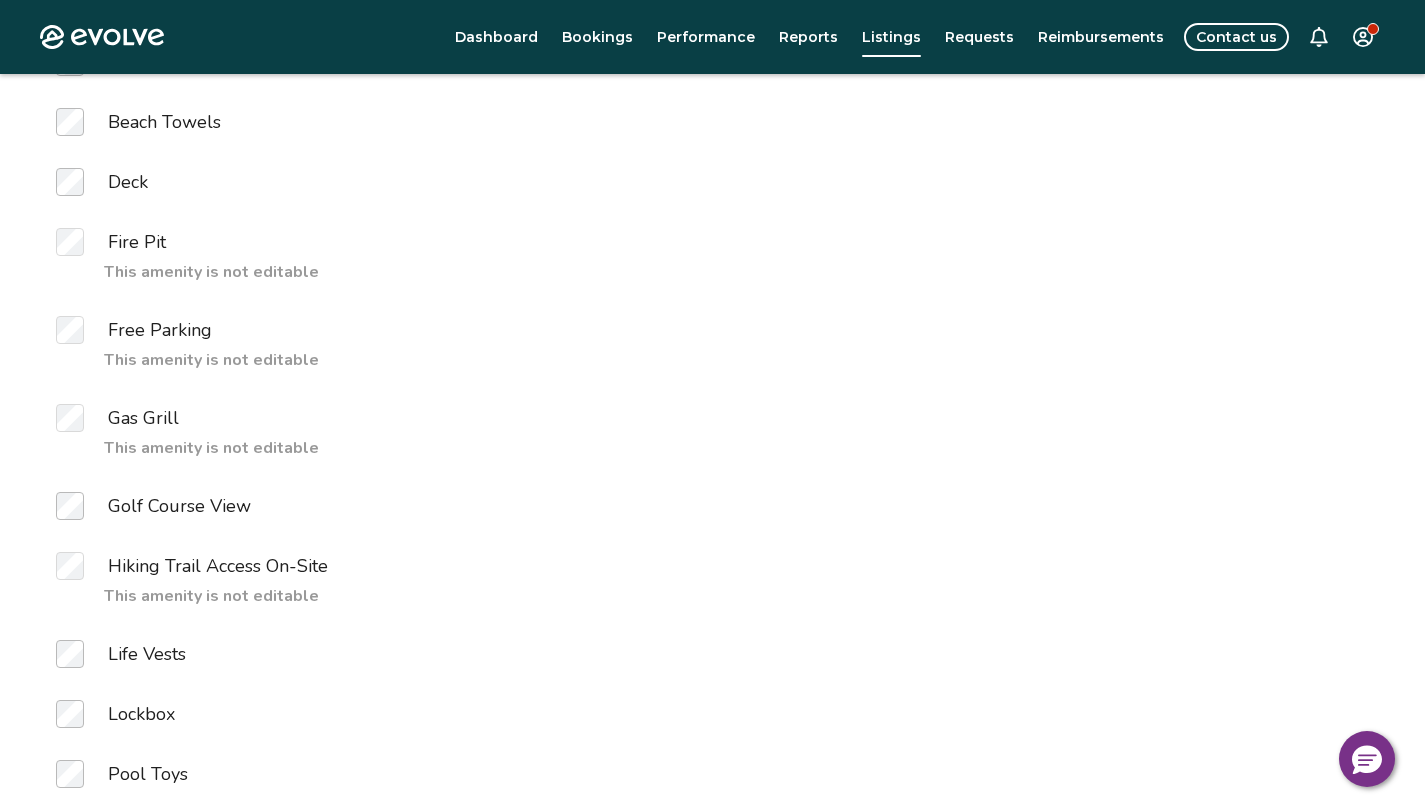 scroll, scrollTop: 5145, scrollLeft: 0, axis: vertical 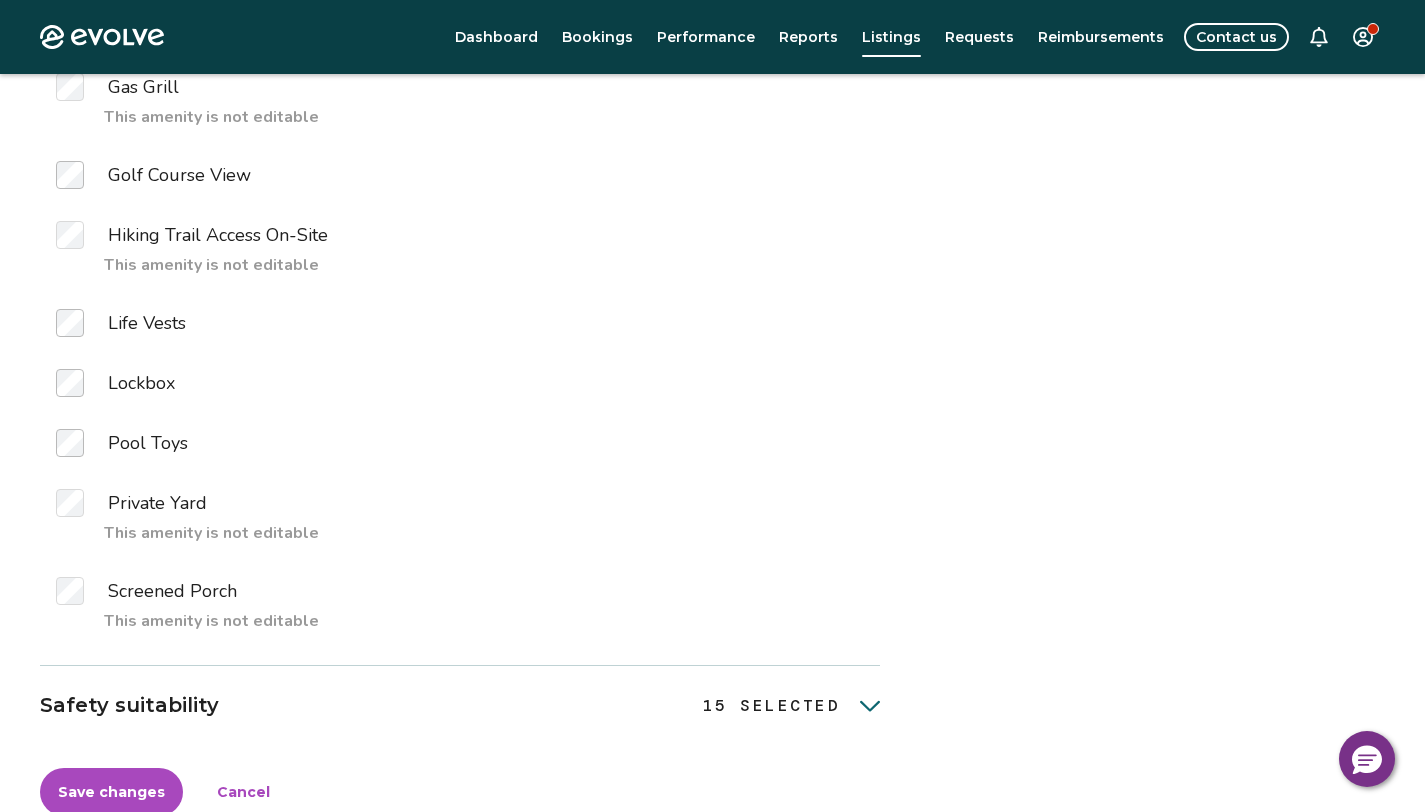 click on "Safety suitability" at bounding box center (129, 705) 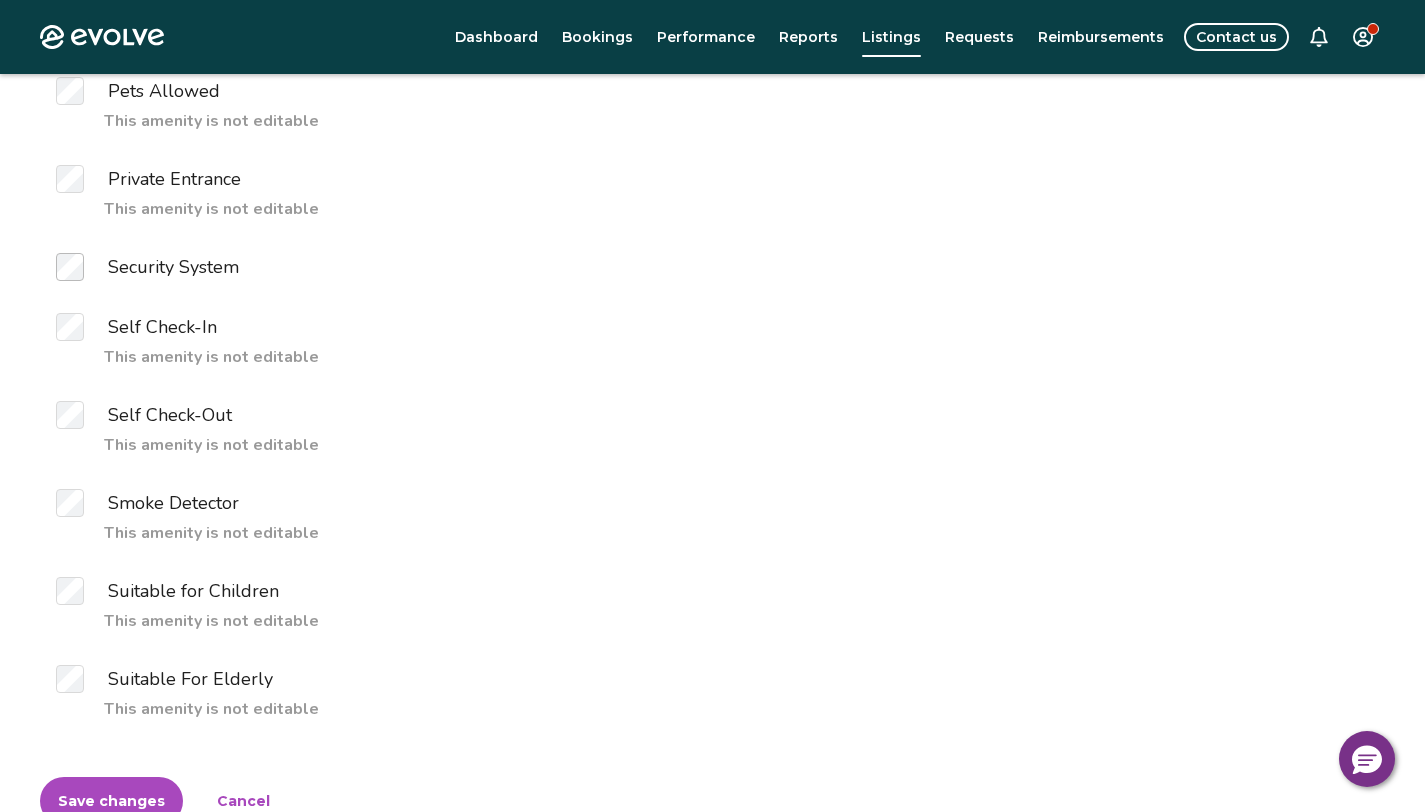 scroll, scrollTop: 6931, scrollLeft: 0, axis: vertical 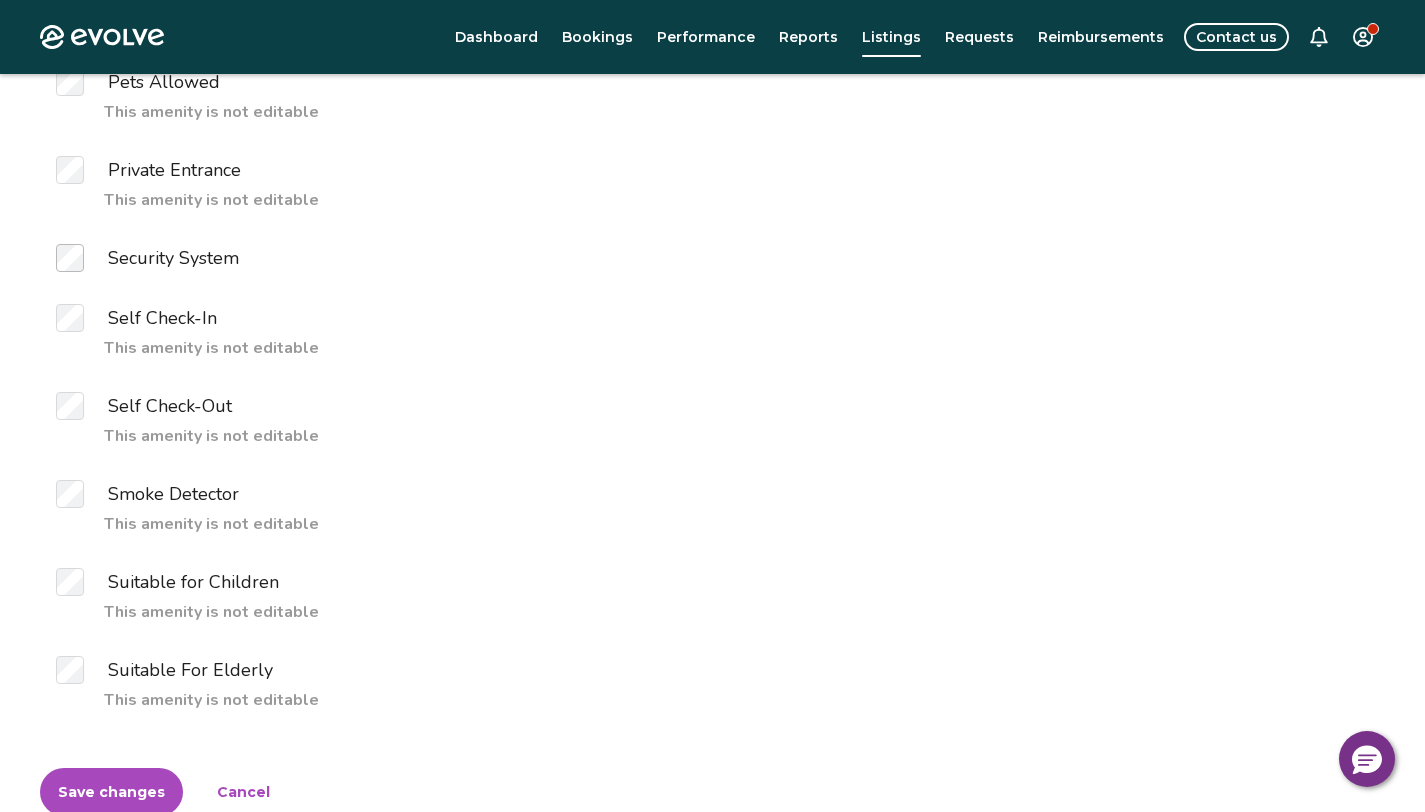 click on "Save changes" at bounding box center (111, 792) 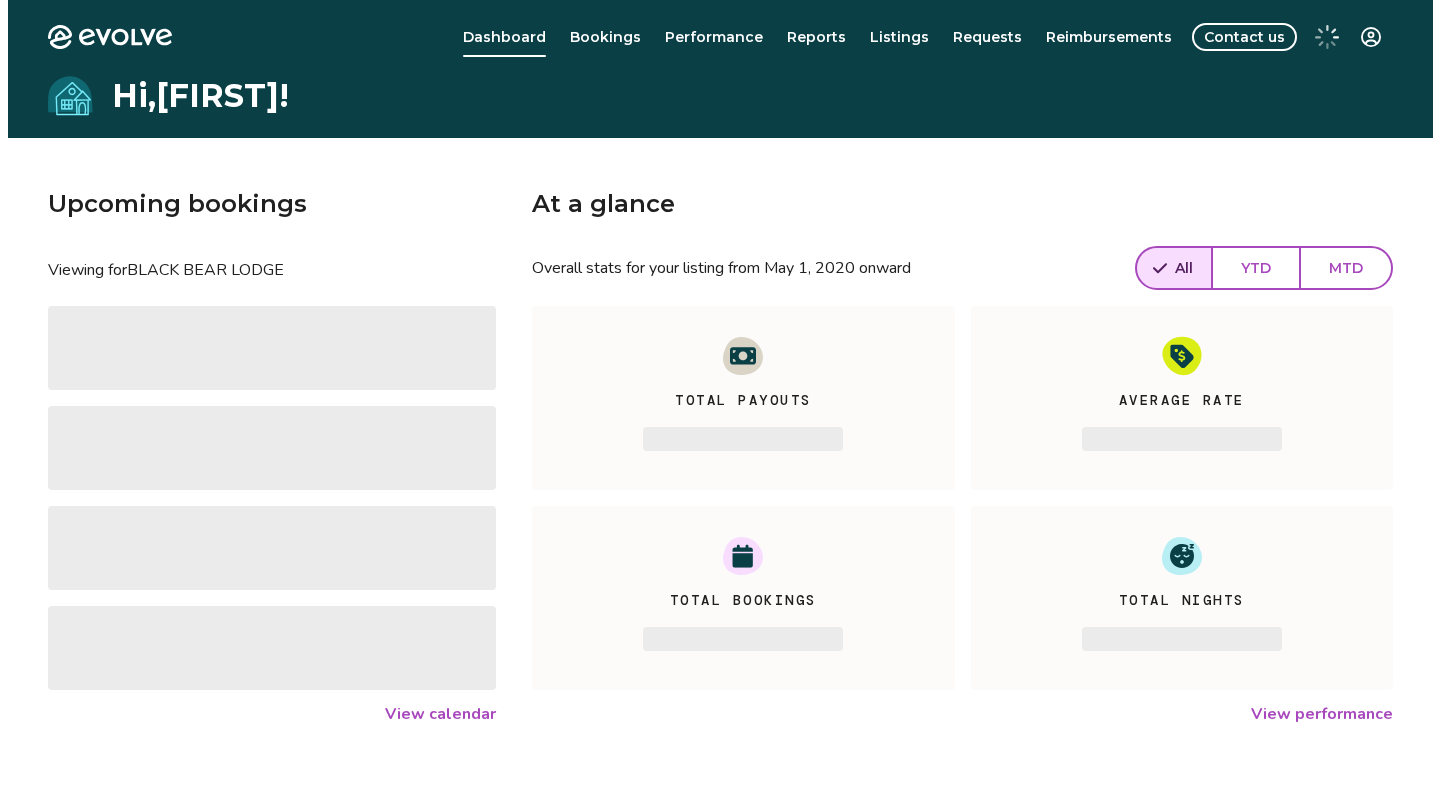 scroll, scrollTop: 0, scrollLeft: 0, axis: both 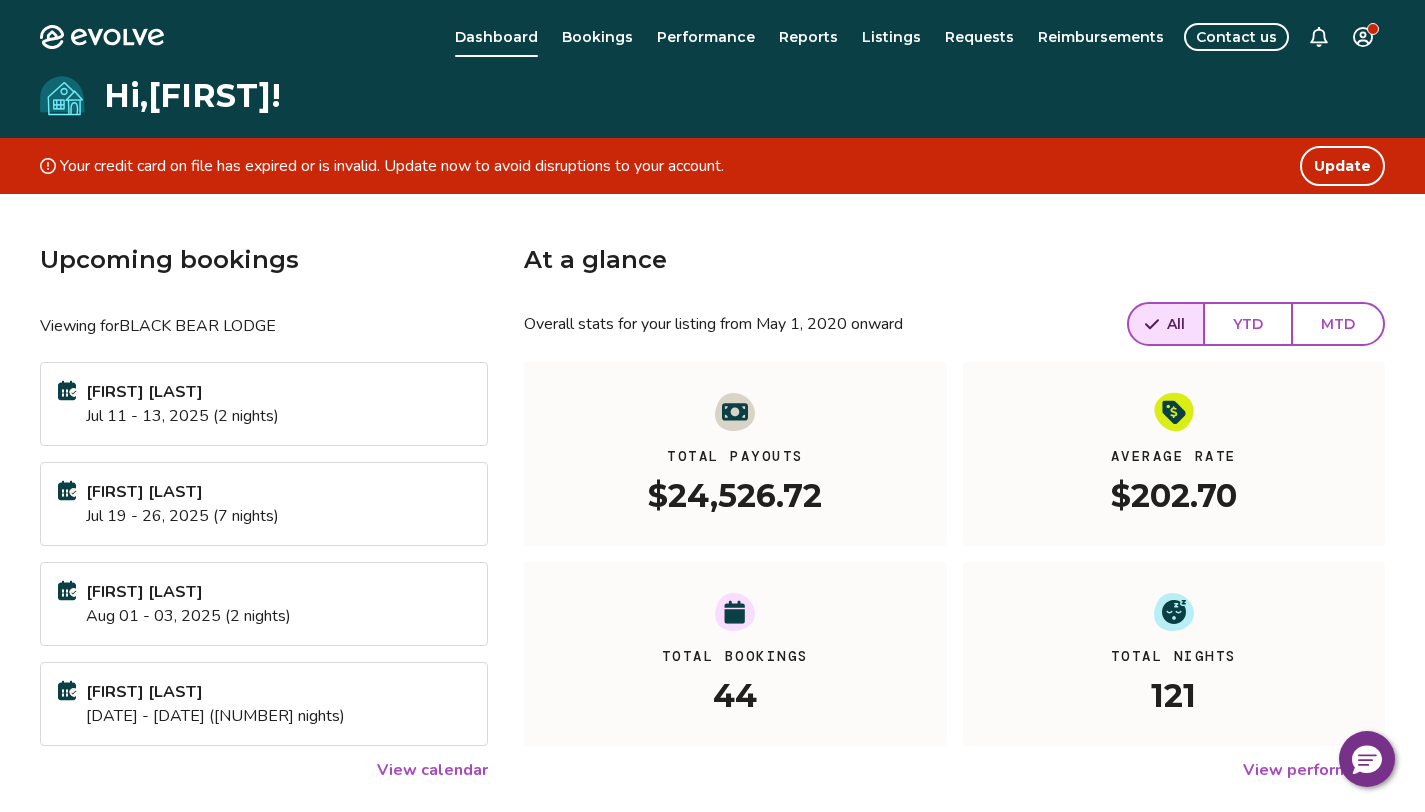 click on "Contact us" at bounding box center (1236, 37) 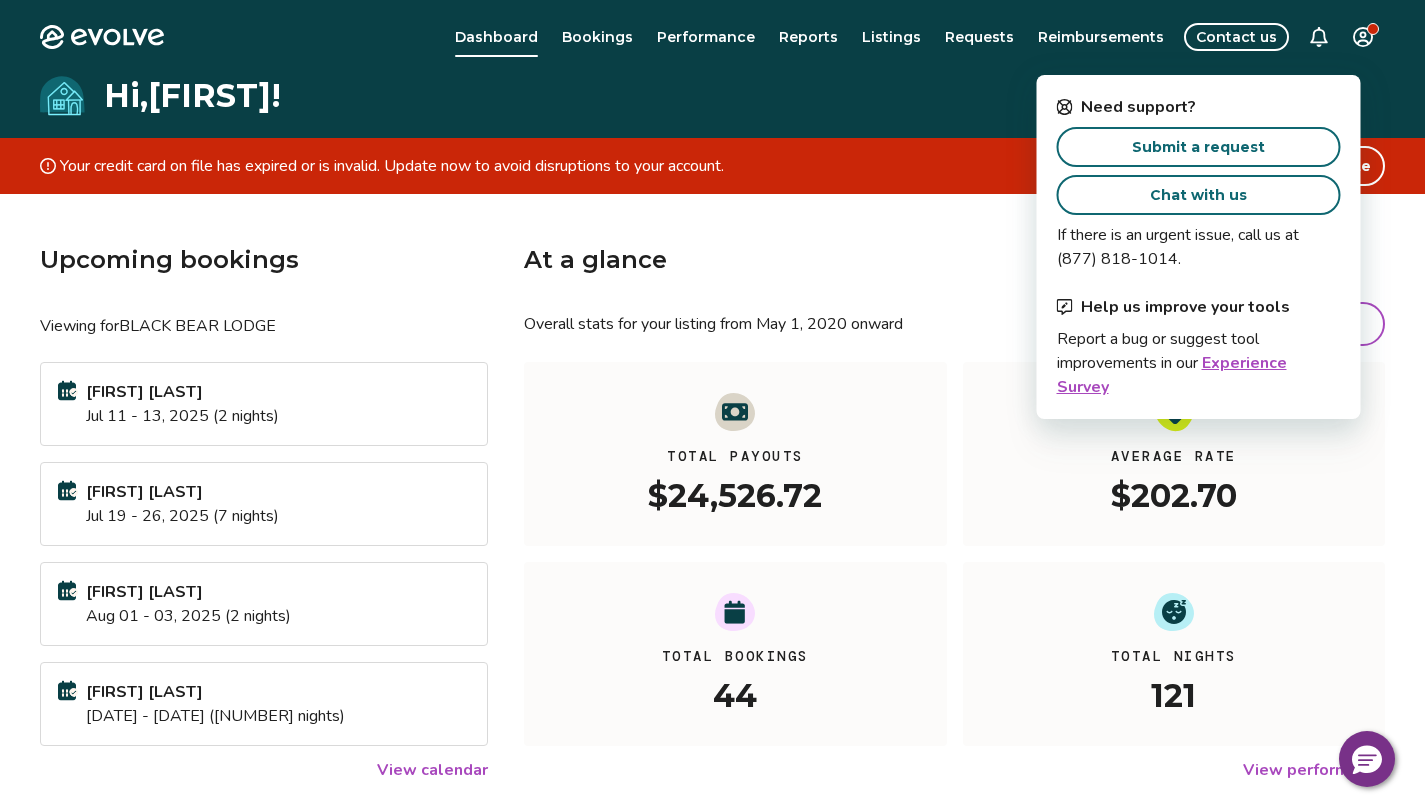 click on "Submit a request" at bounding box center (1198, 147) 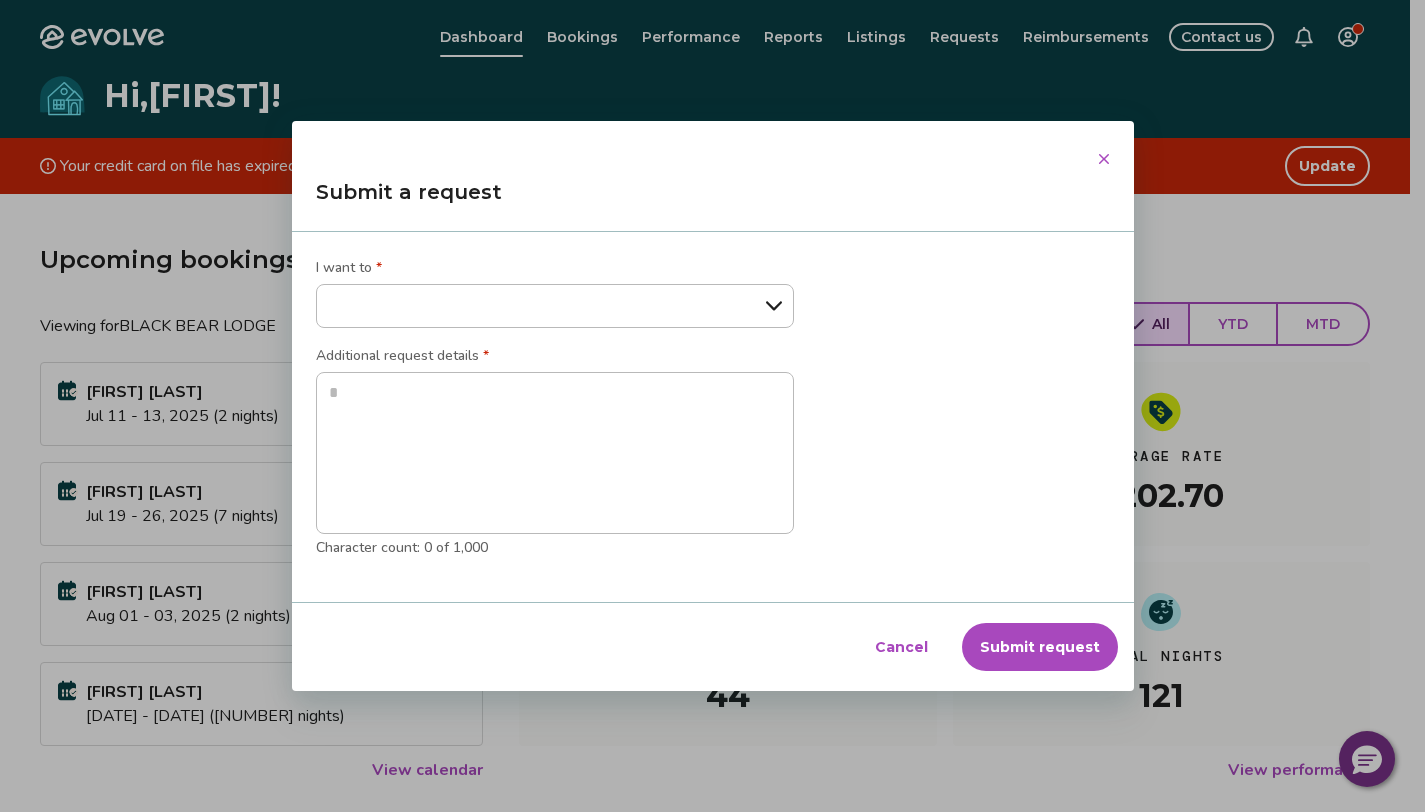 type on "*" 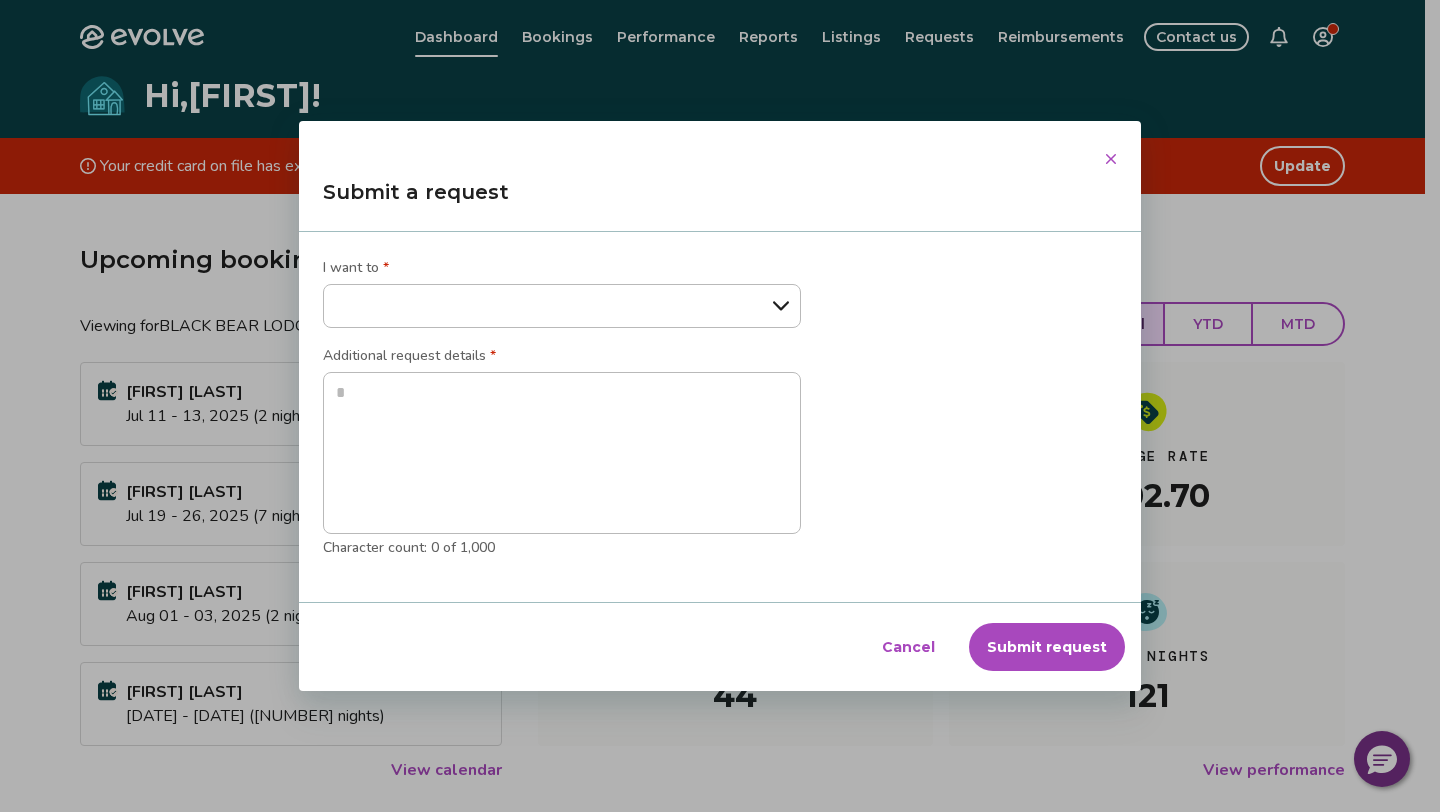 click on "**********" at bounding box center [562, 306] 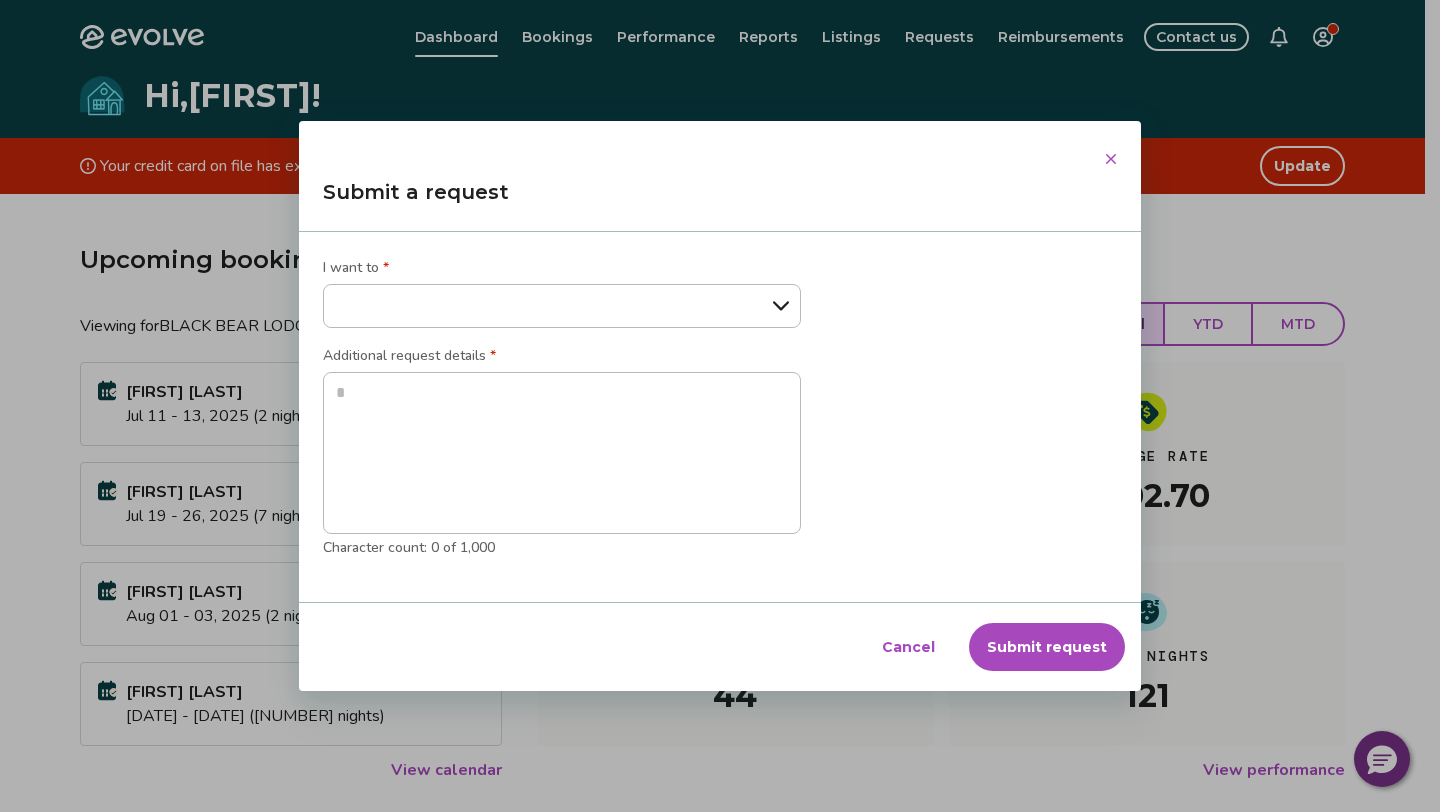 select on "**********" 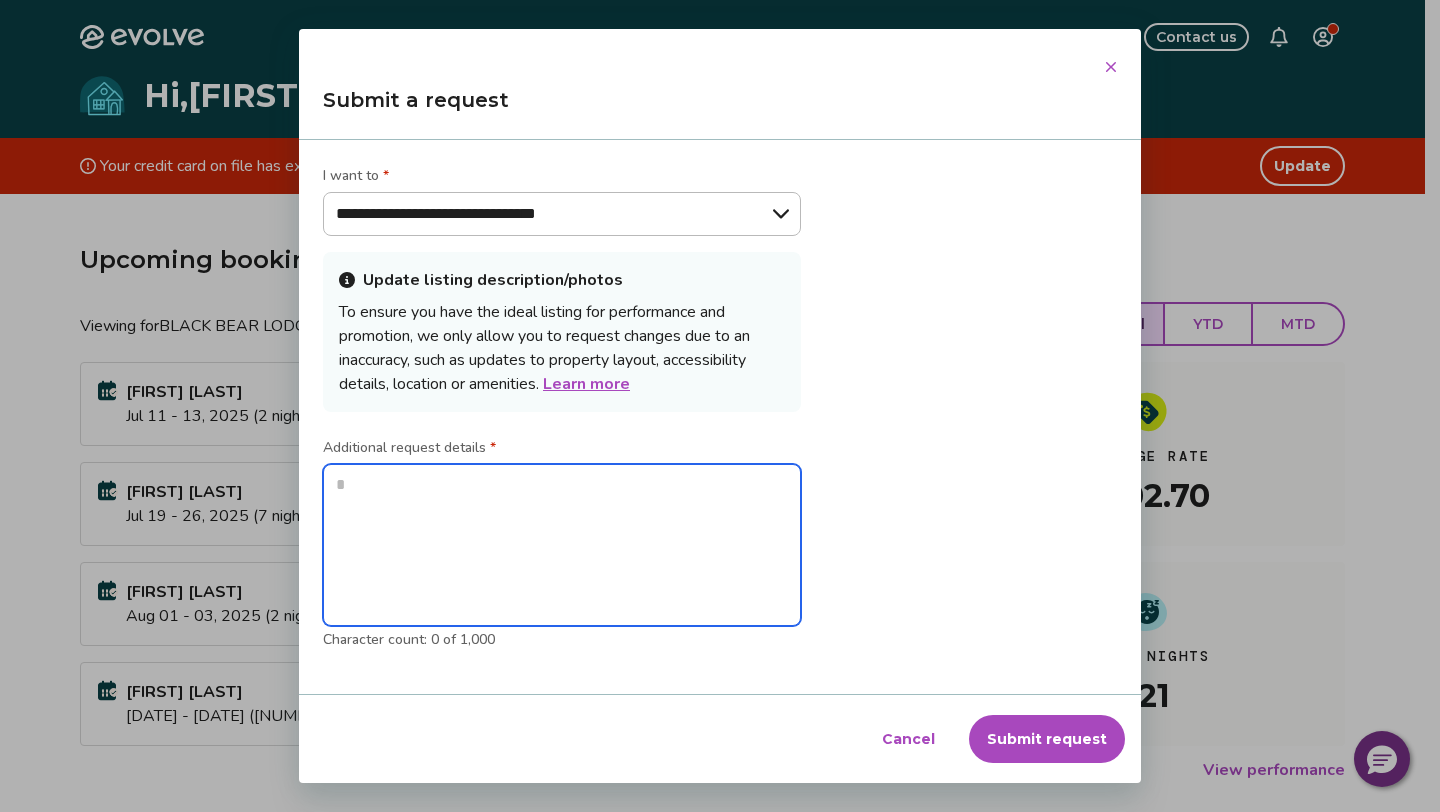 click at bounding box center (562, 545) 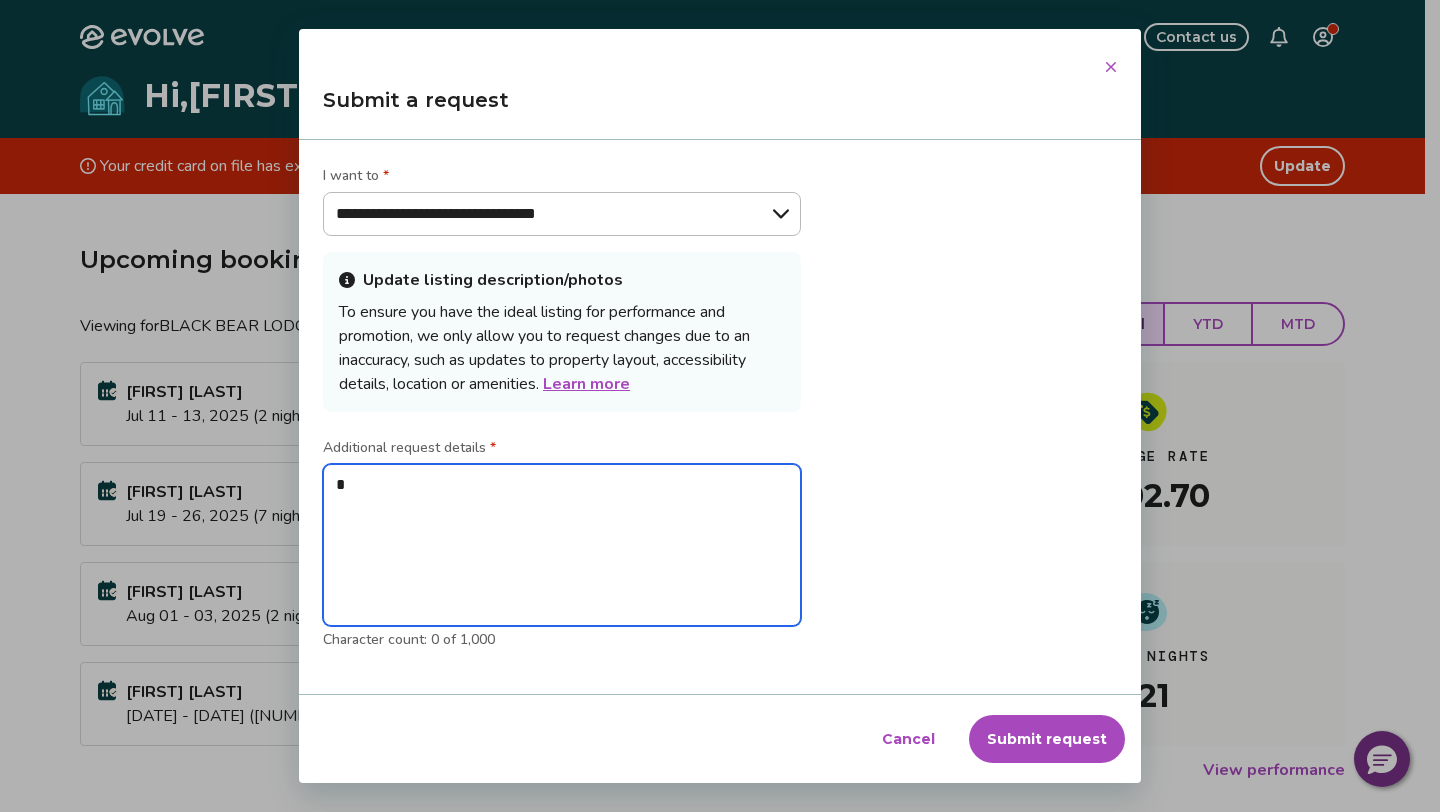 type on "**" 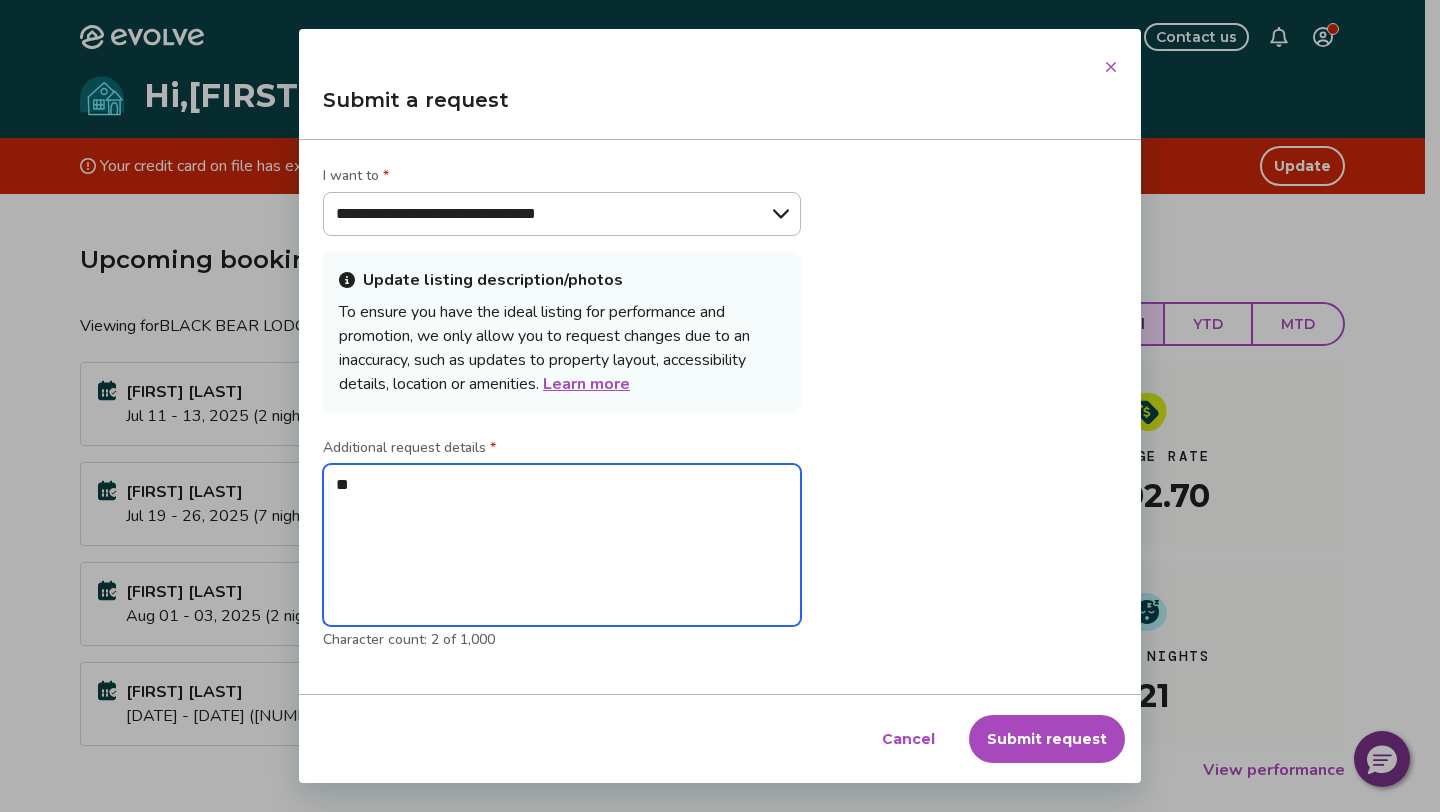 type on "***" 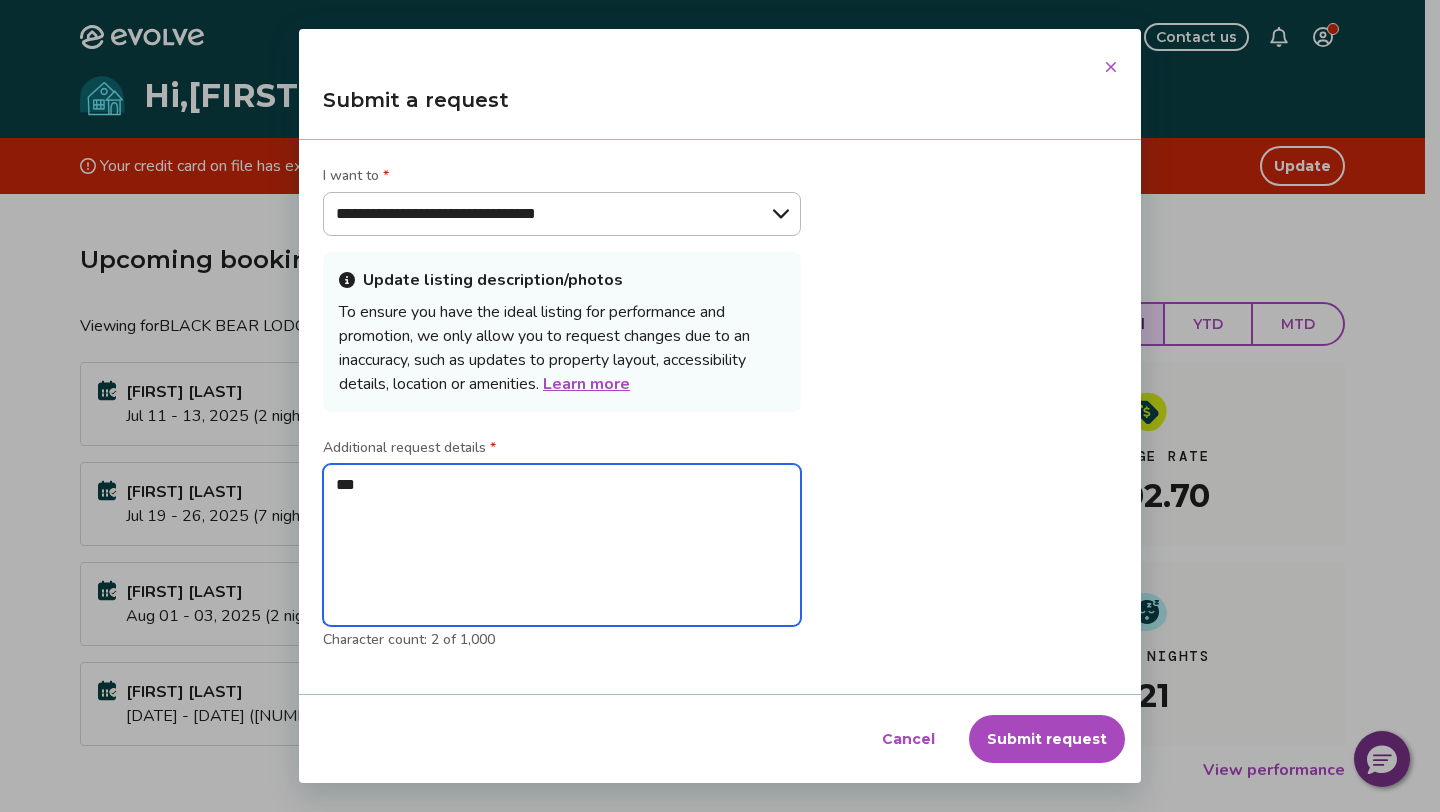 type on "****" 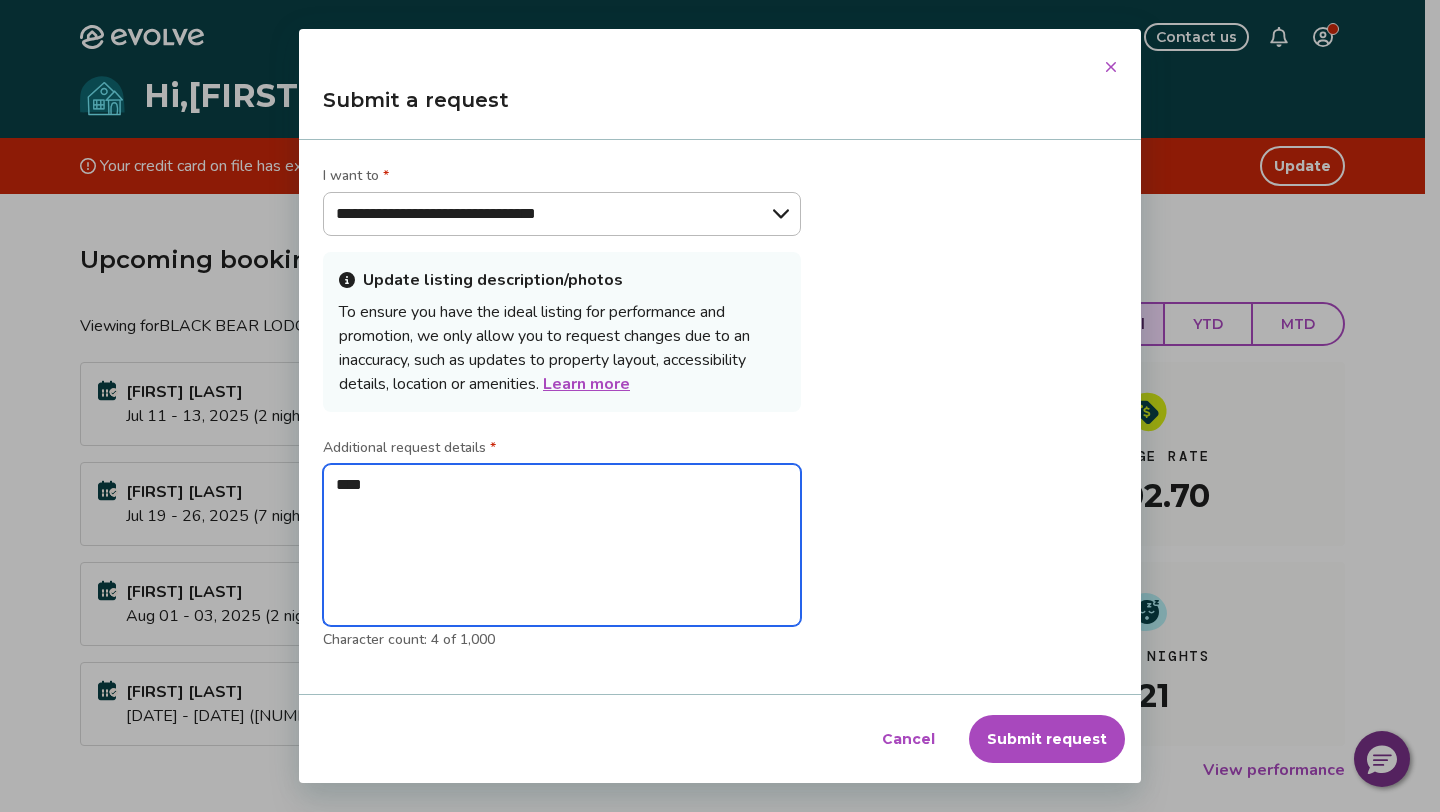type on "****" 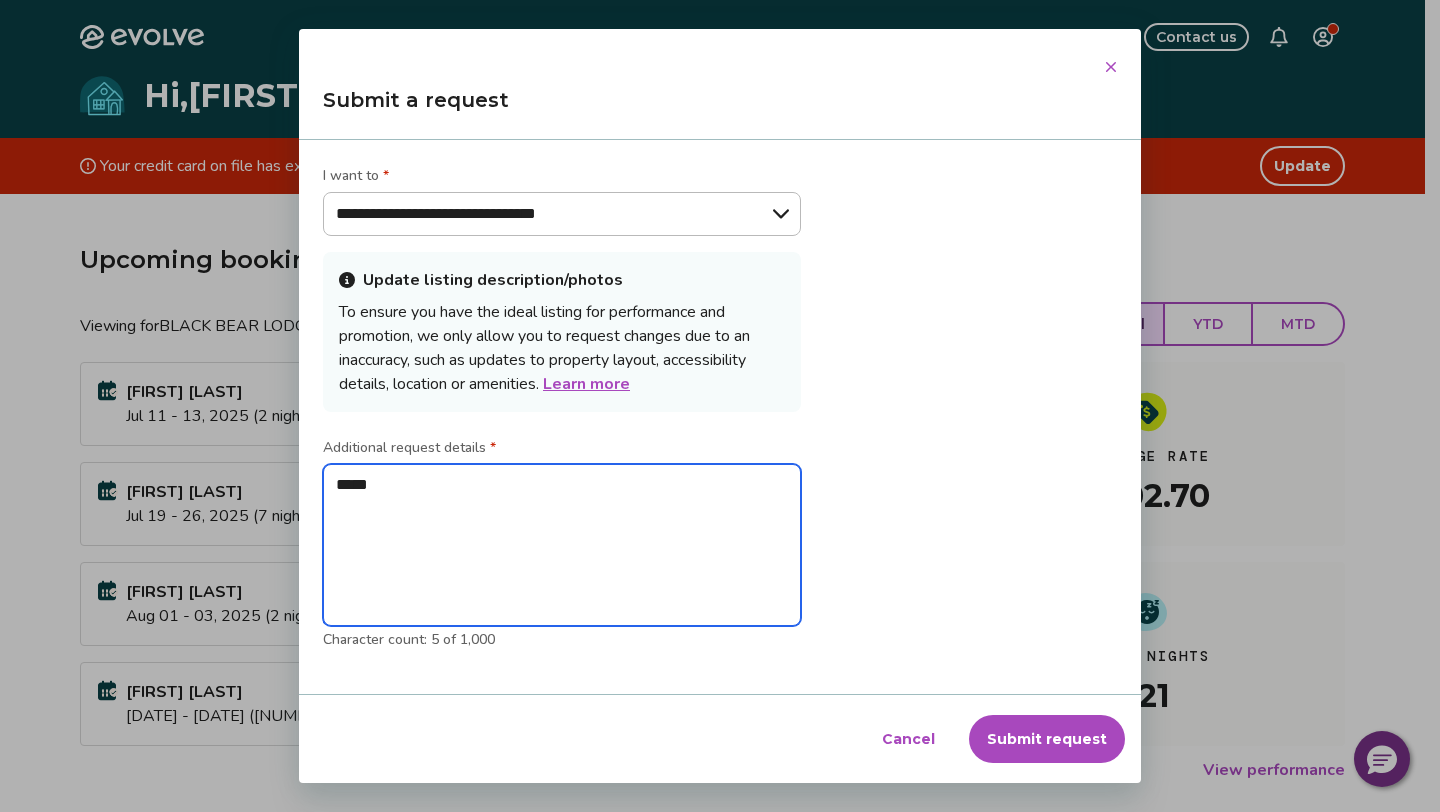 type on "******" 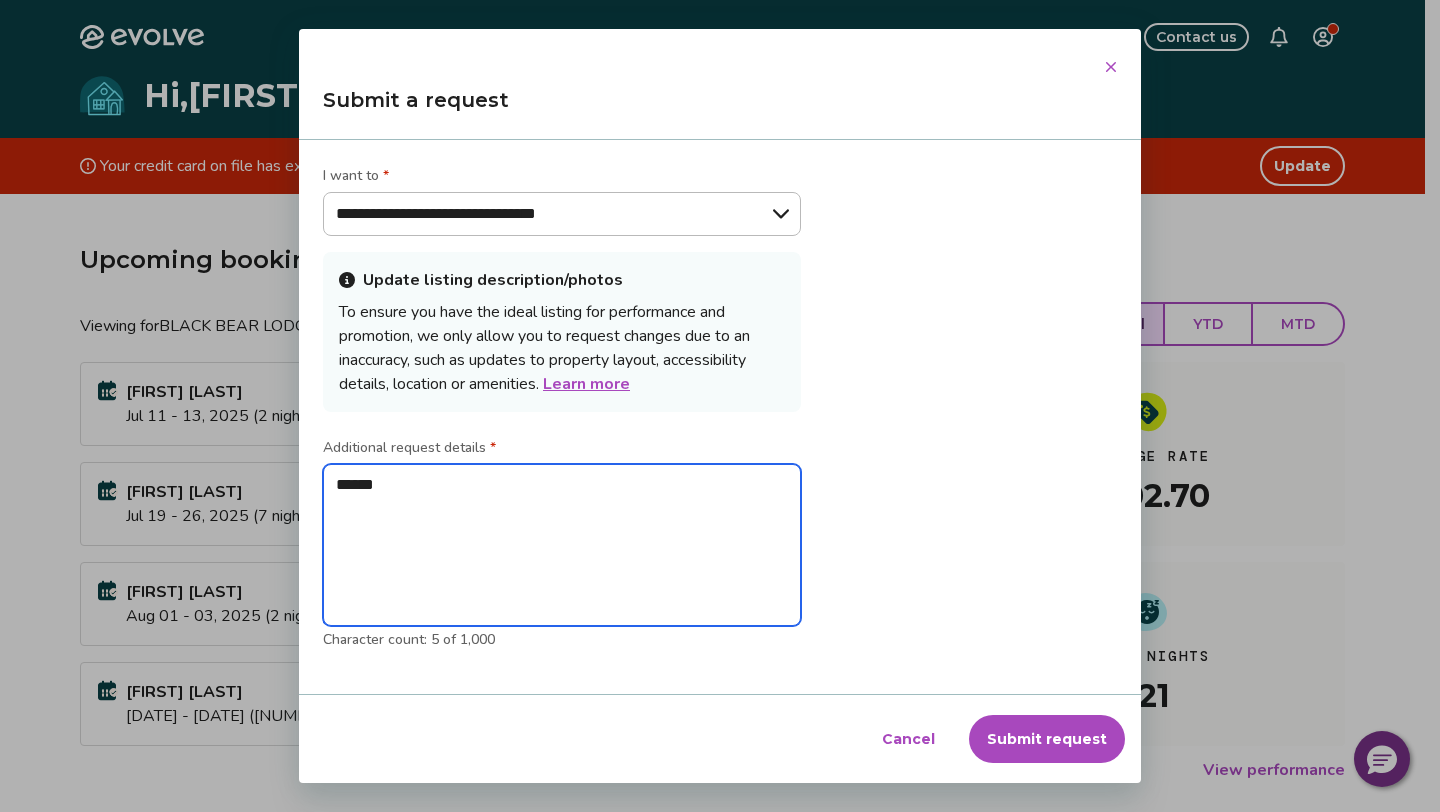 type on "*******" 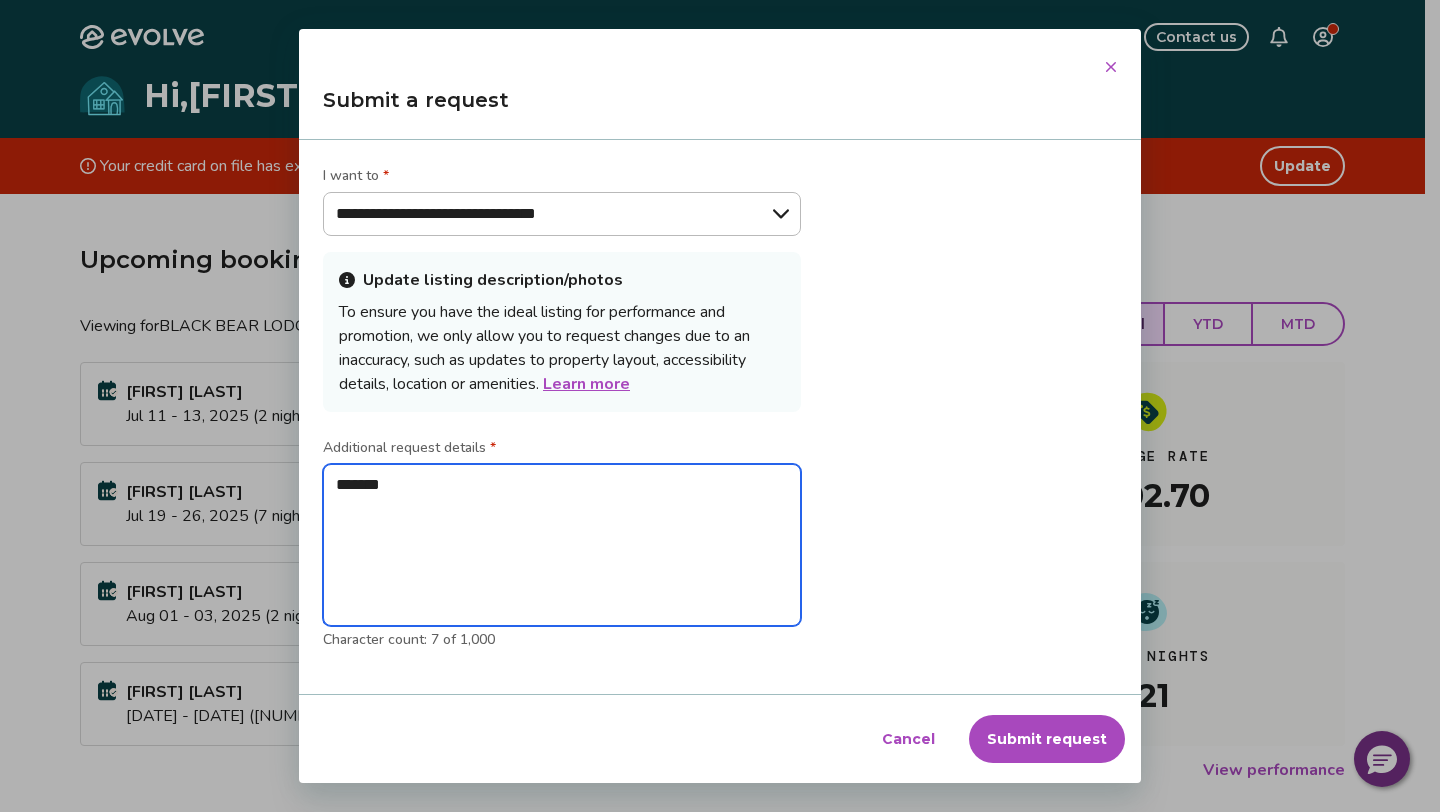 type on "********" 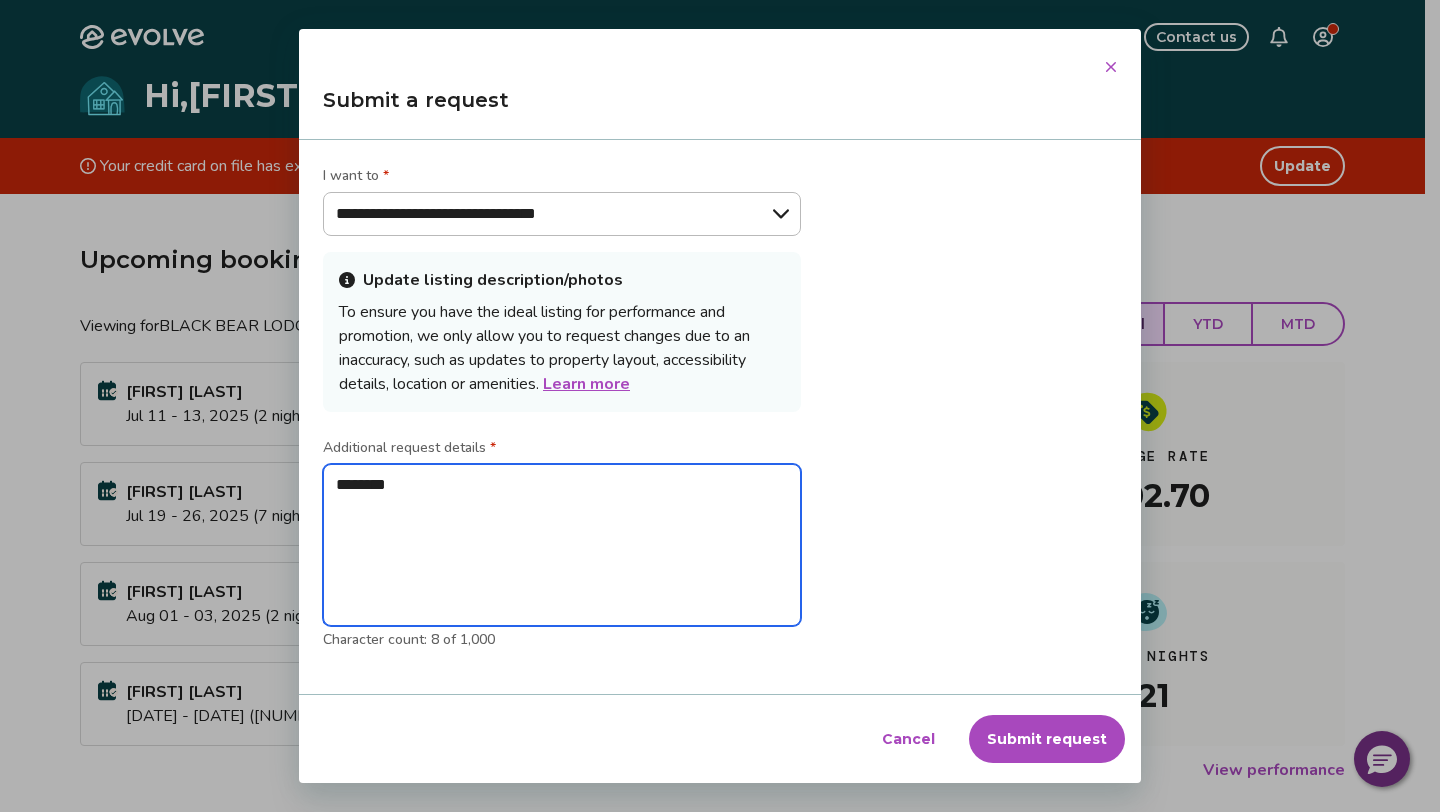 type on "********" 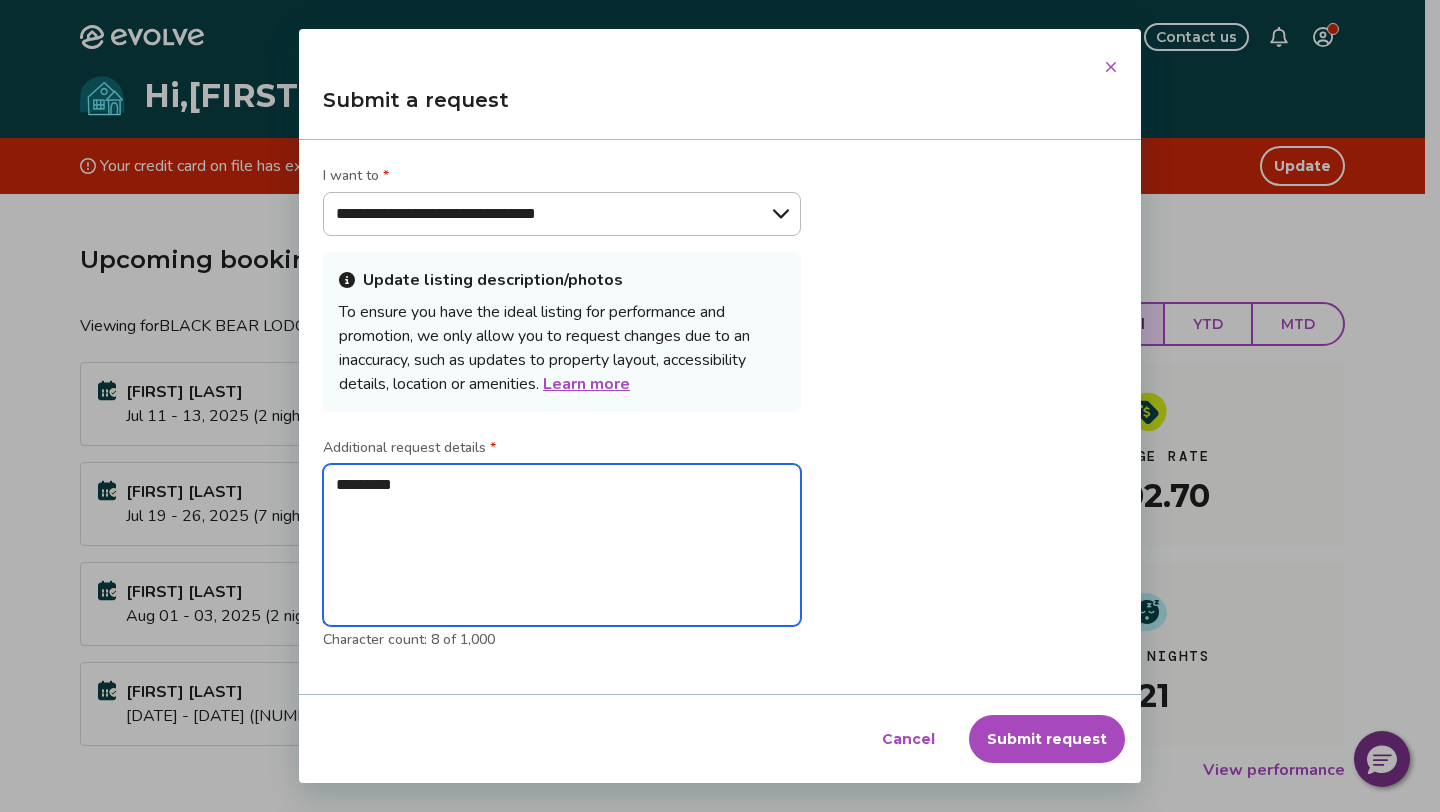 type on "**********" 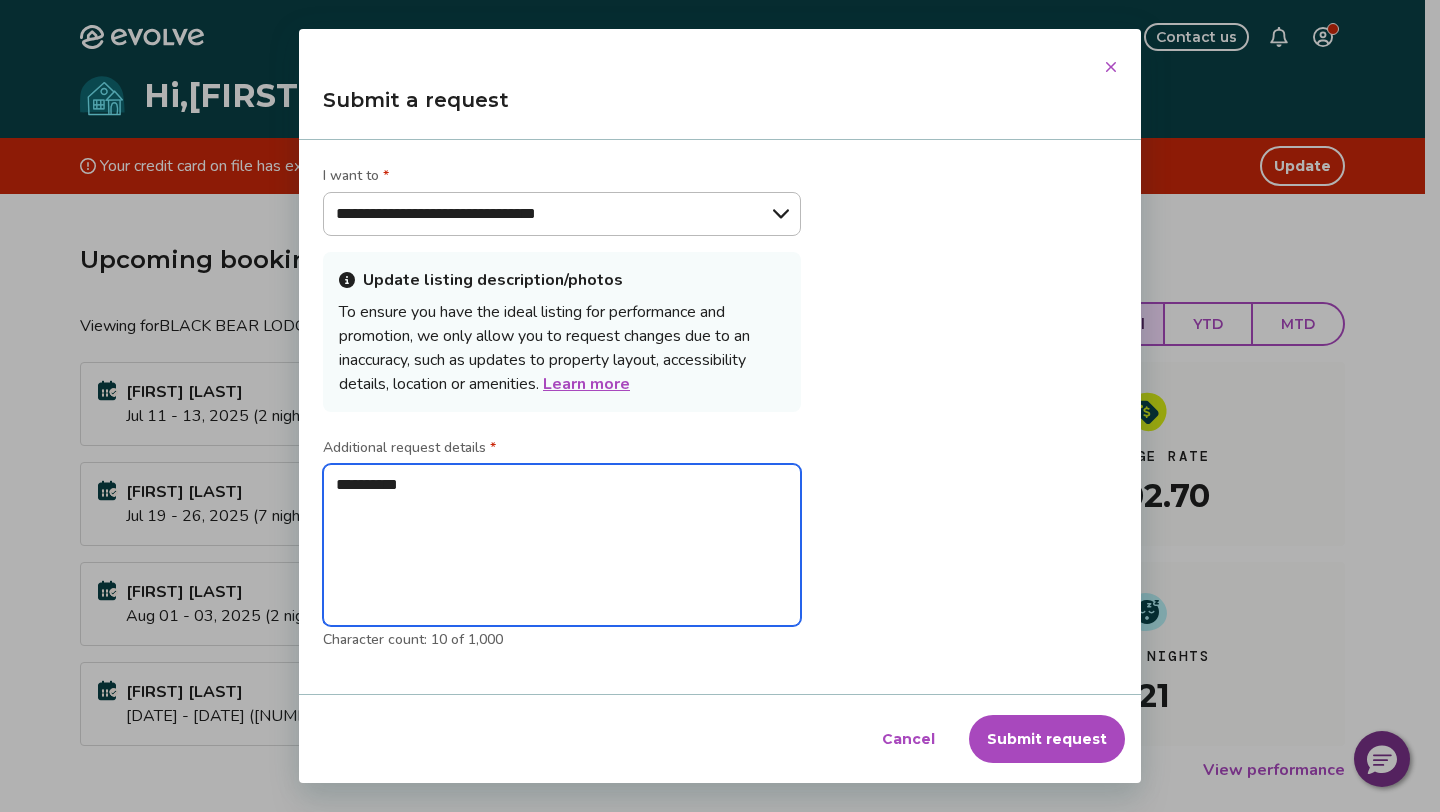 type on "**********" 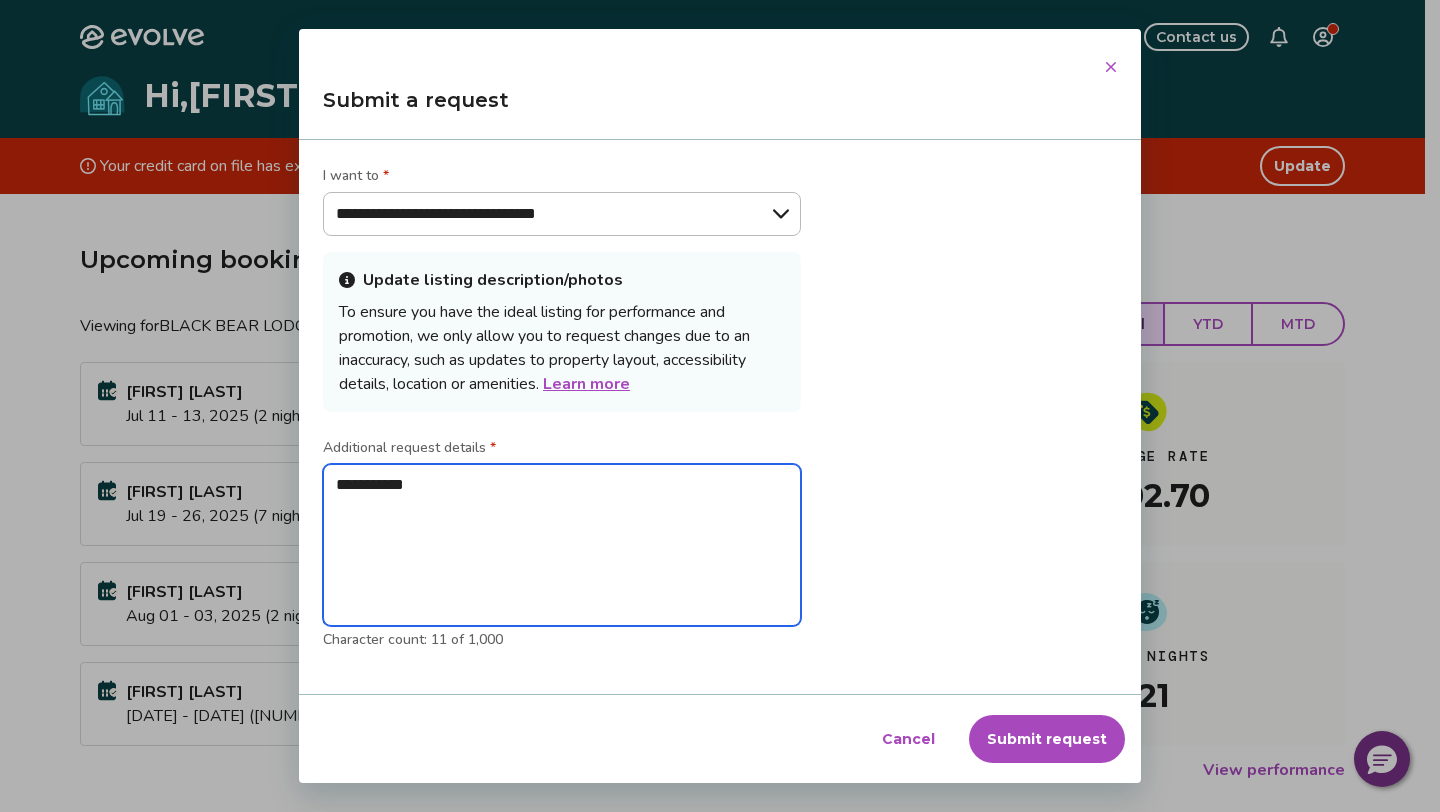 type on "**********" 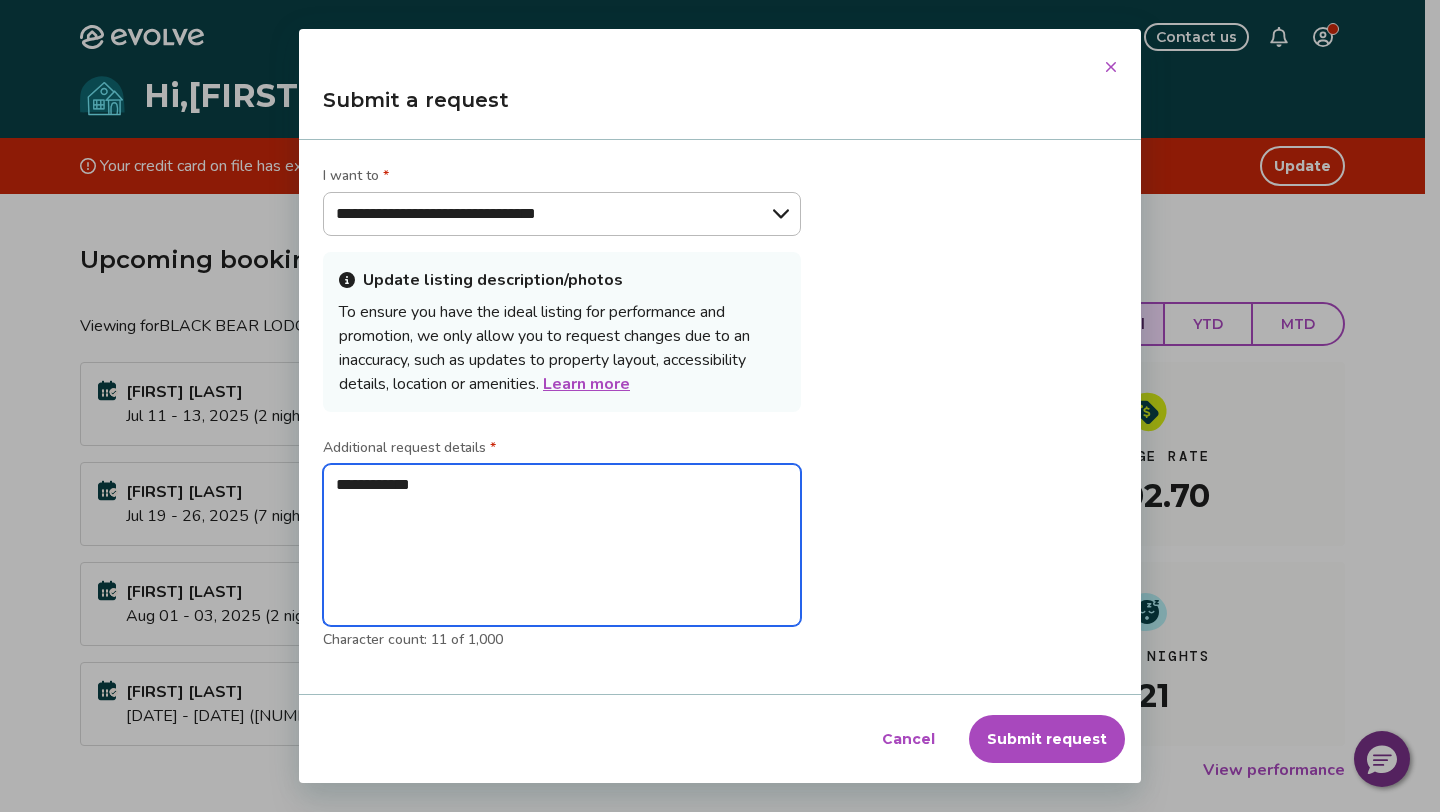 type on "**********" 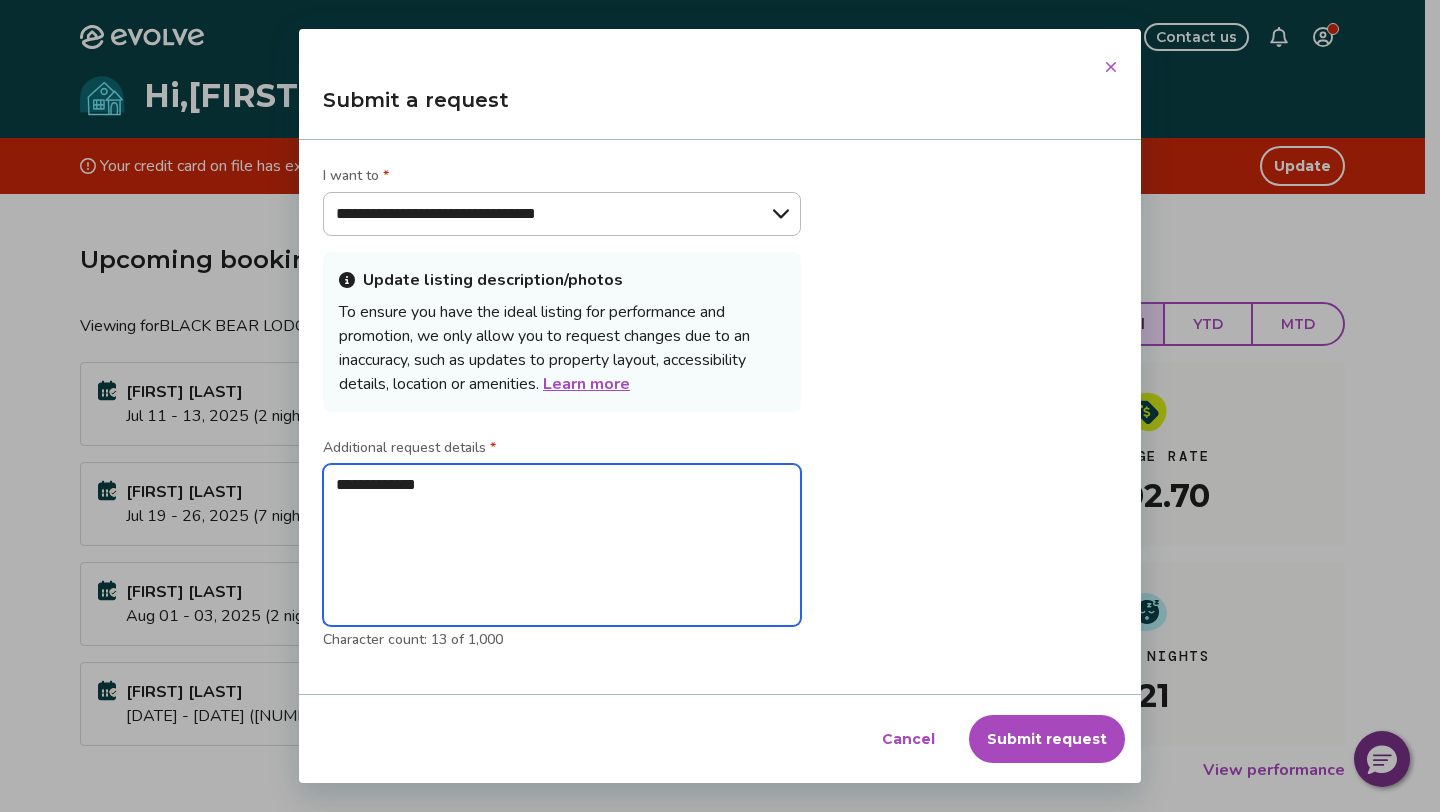 type on "**********" 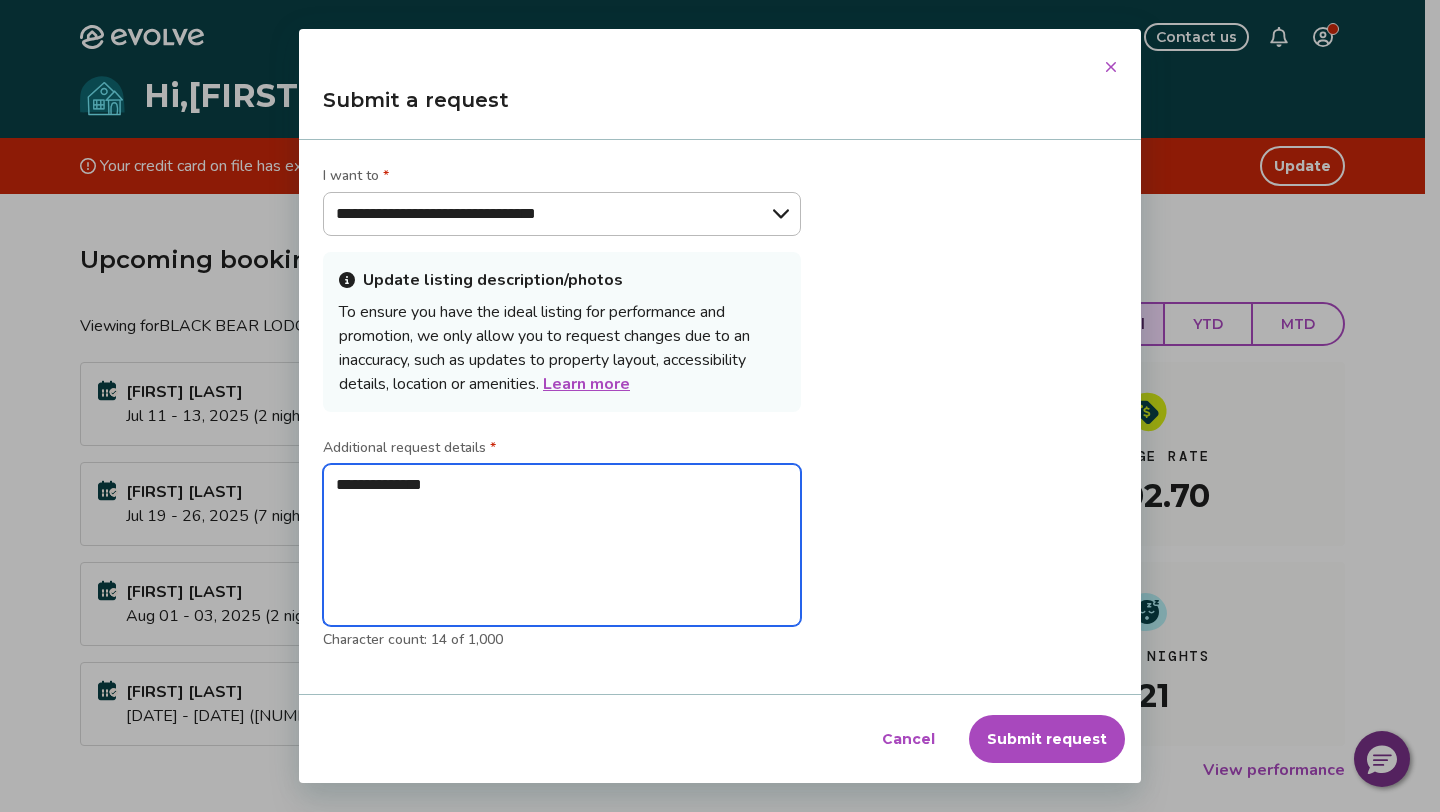 type on "**********" 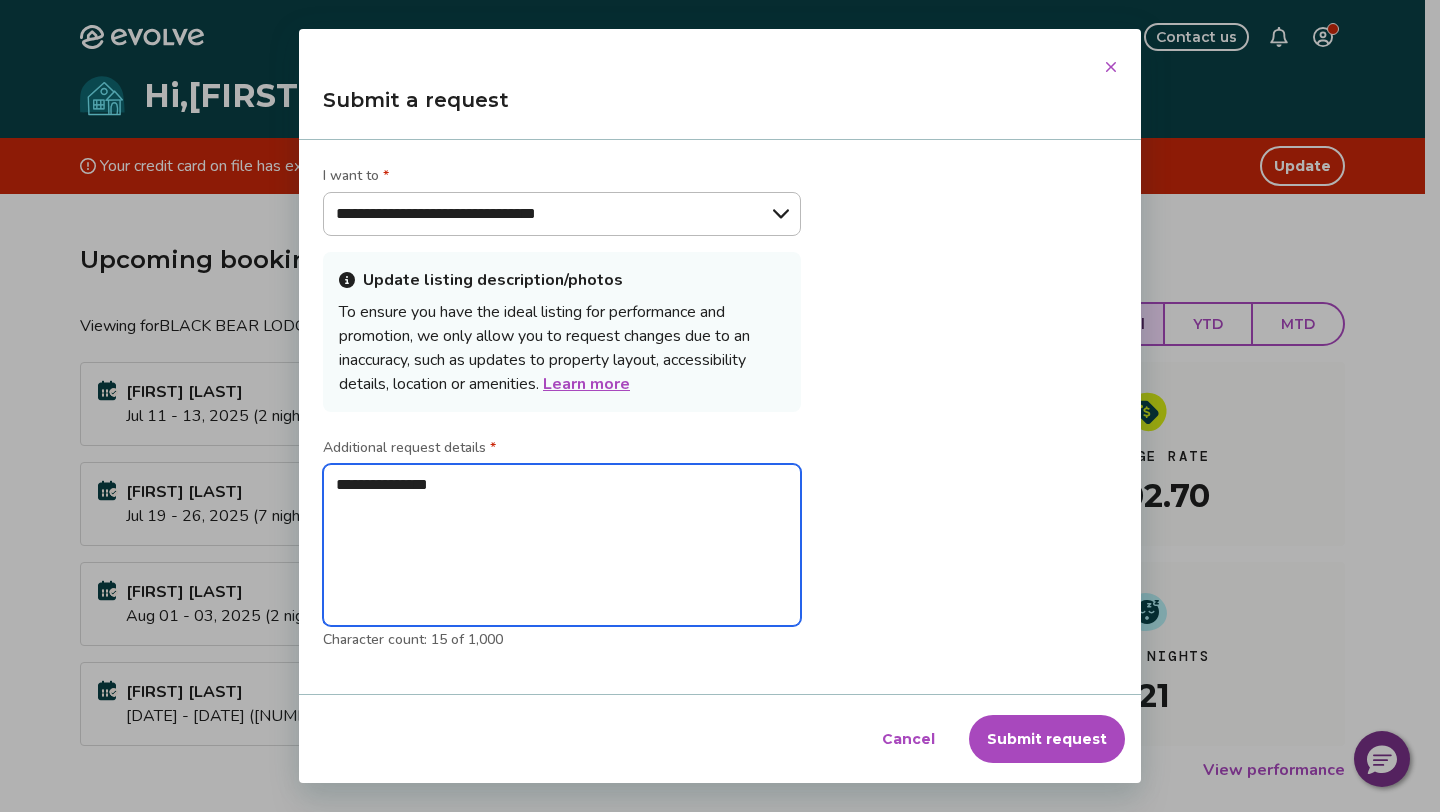 type on "**********" 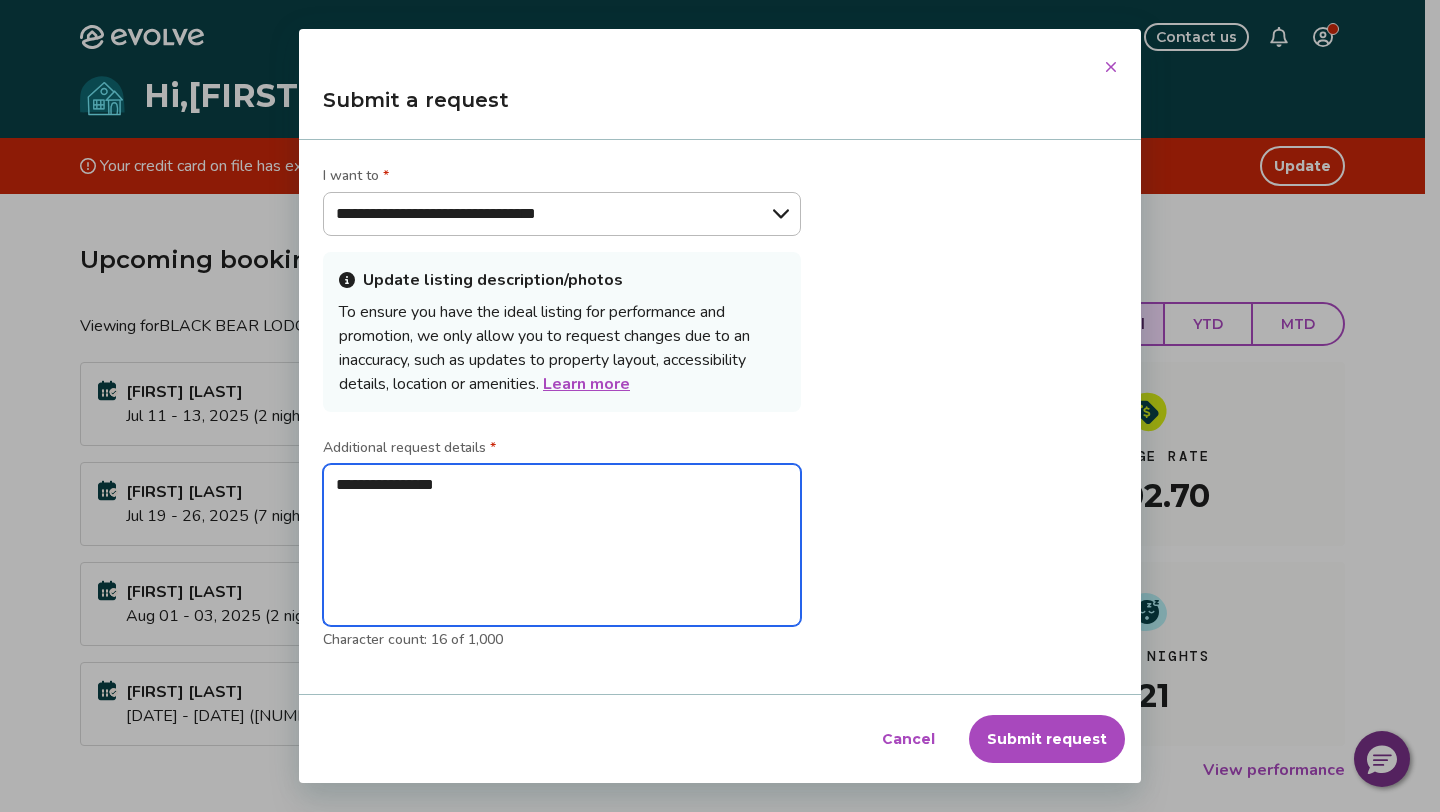 type on "**********" 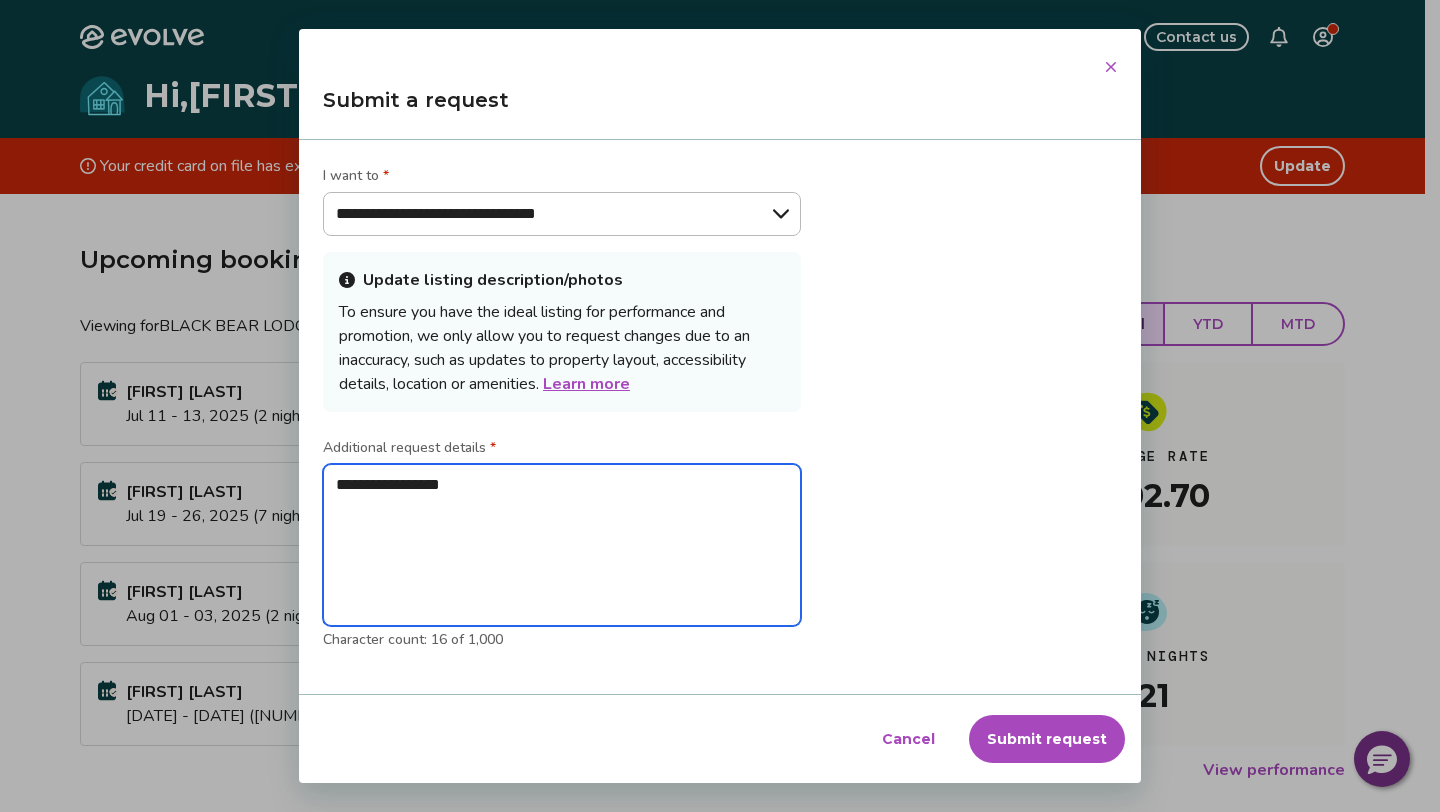 type on "**********" 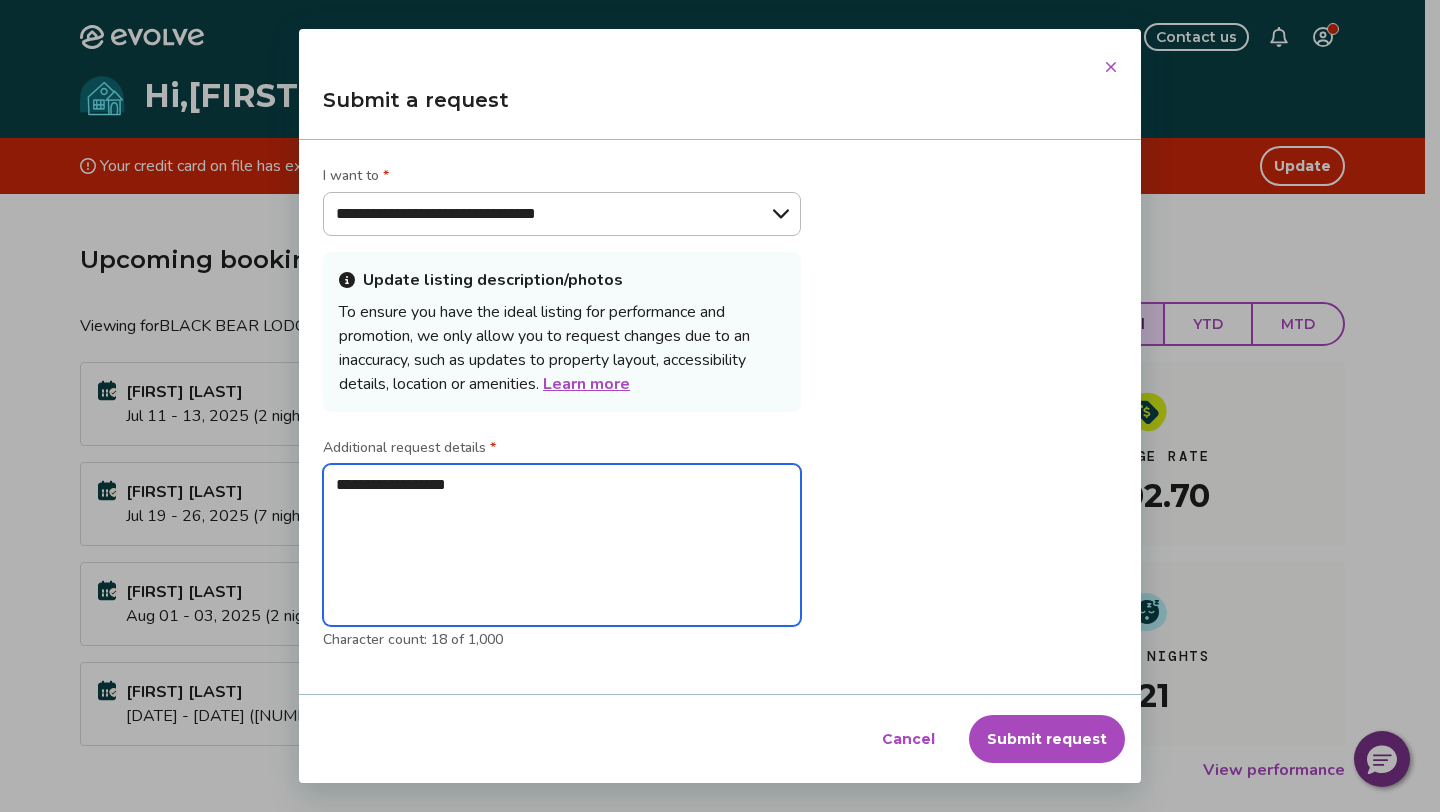 type on "**********" 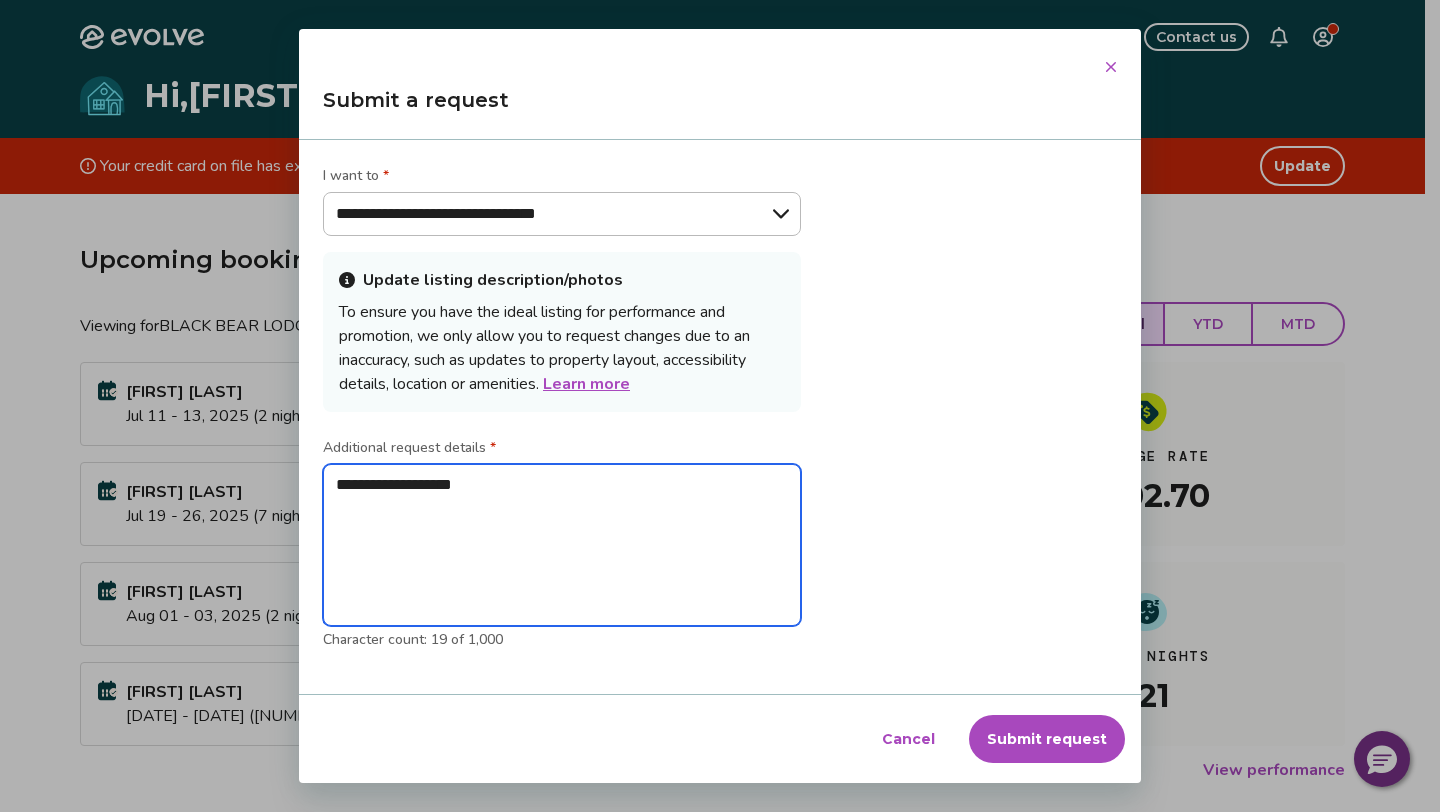 type on "**********" 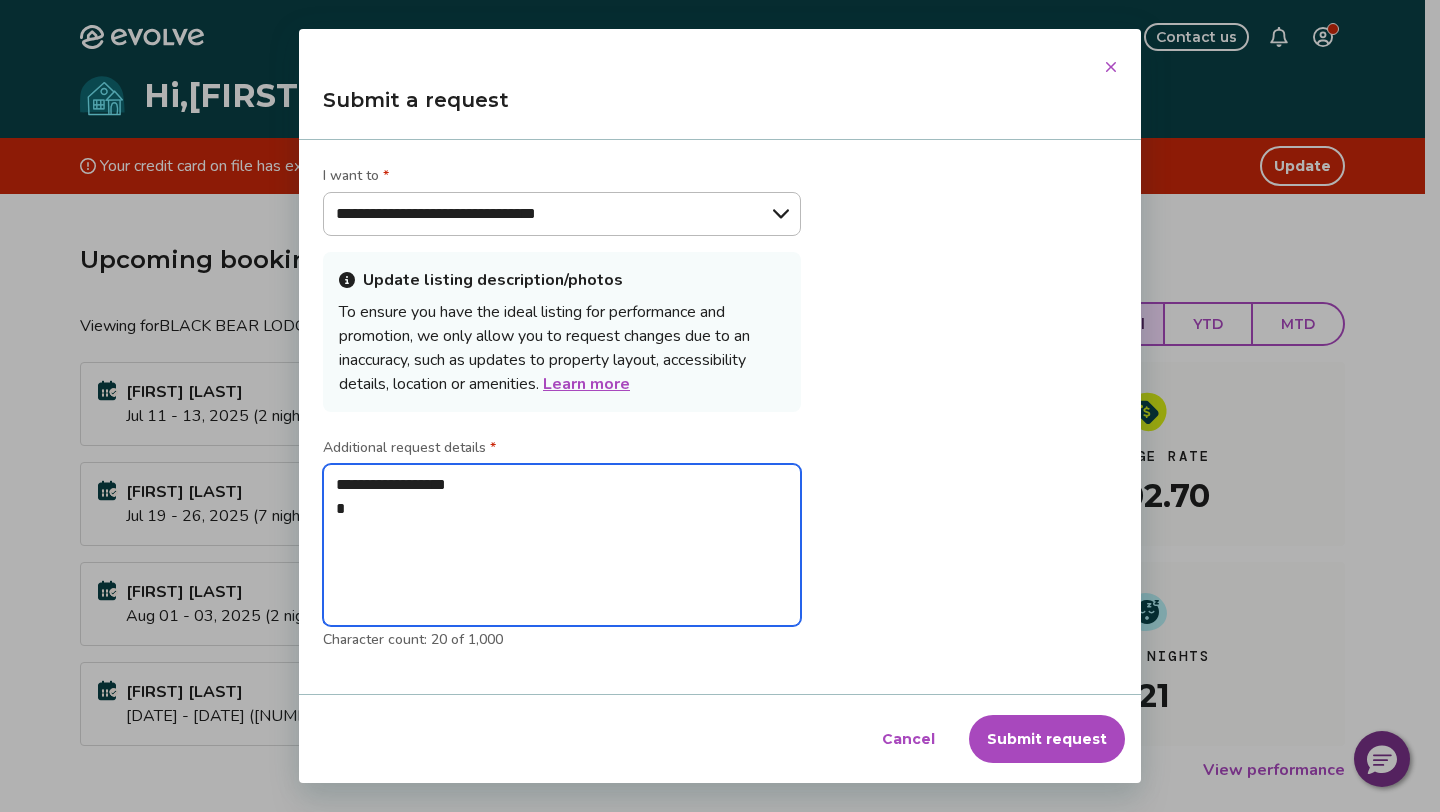 type on "**********" 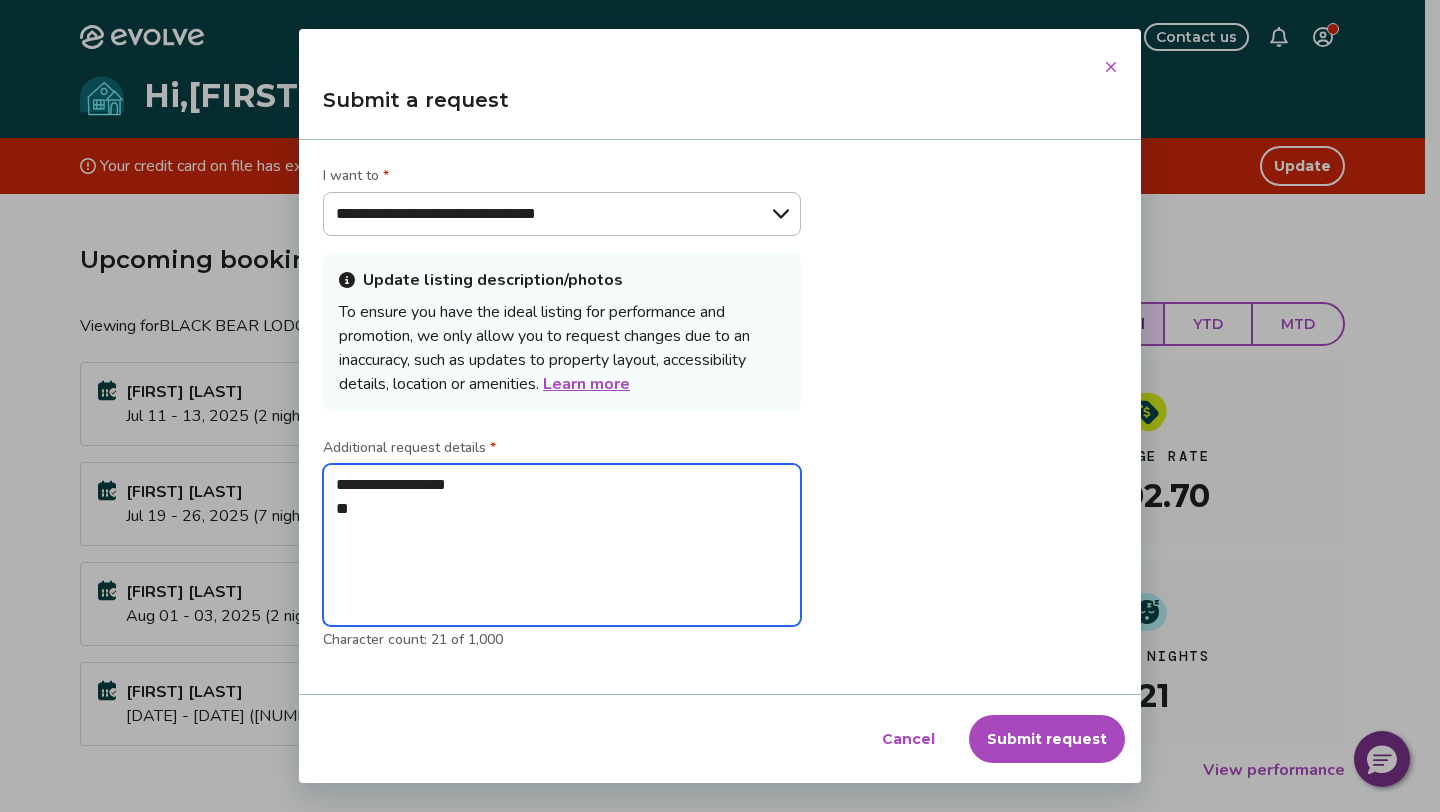 type on "**********" 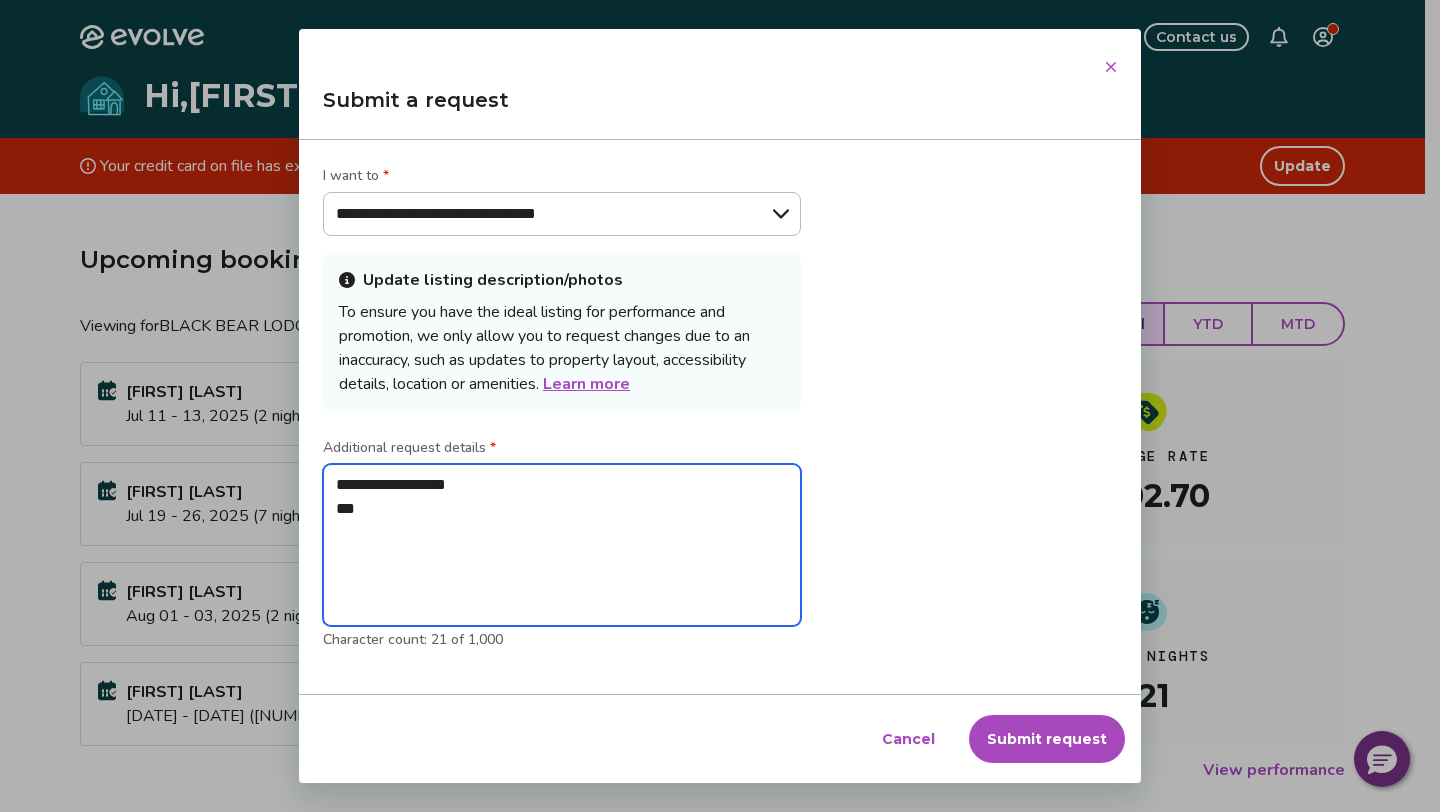 type on "**********" 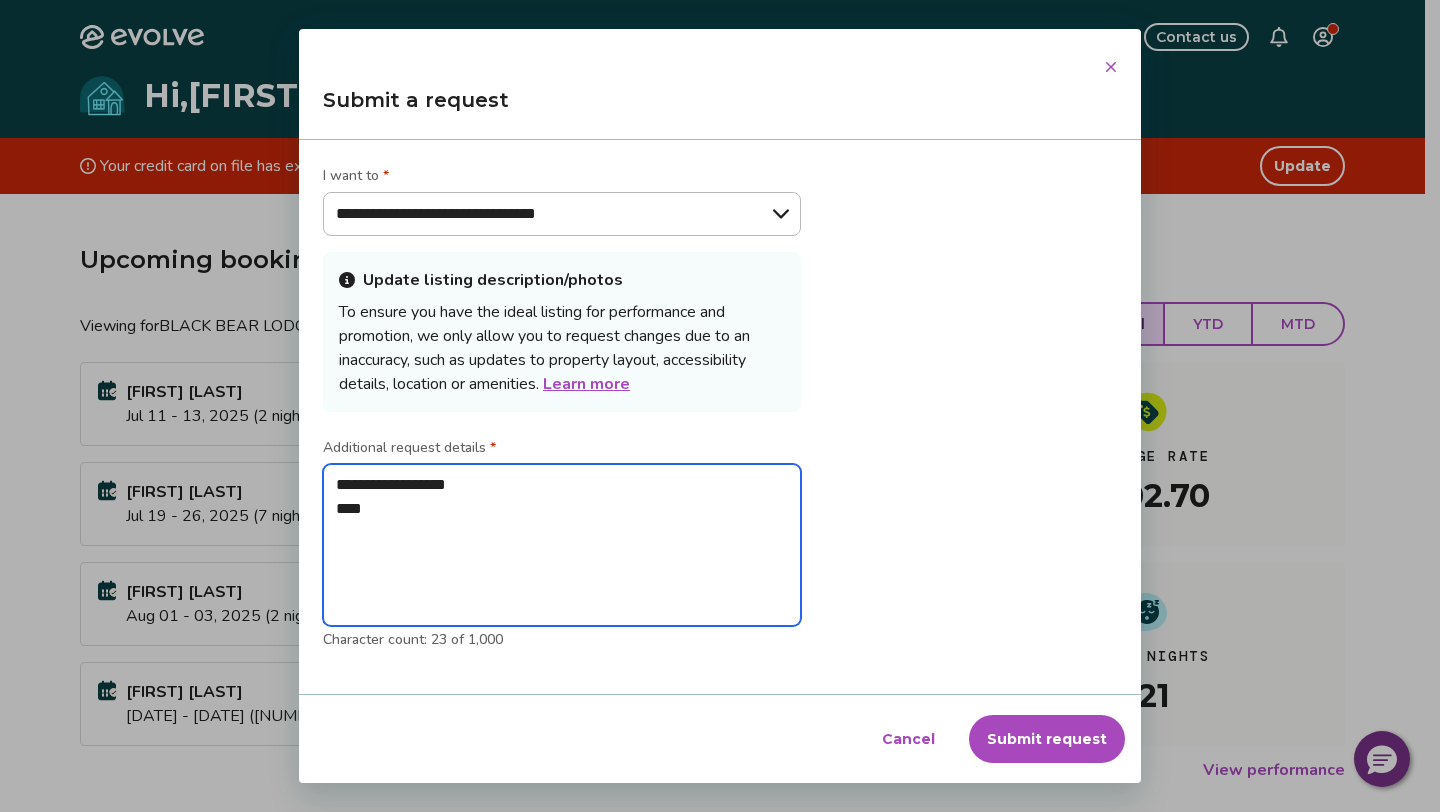 type on "**********" 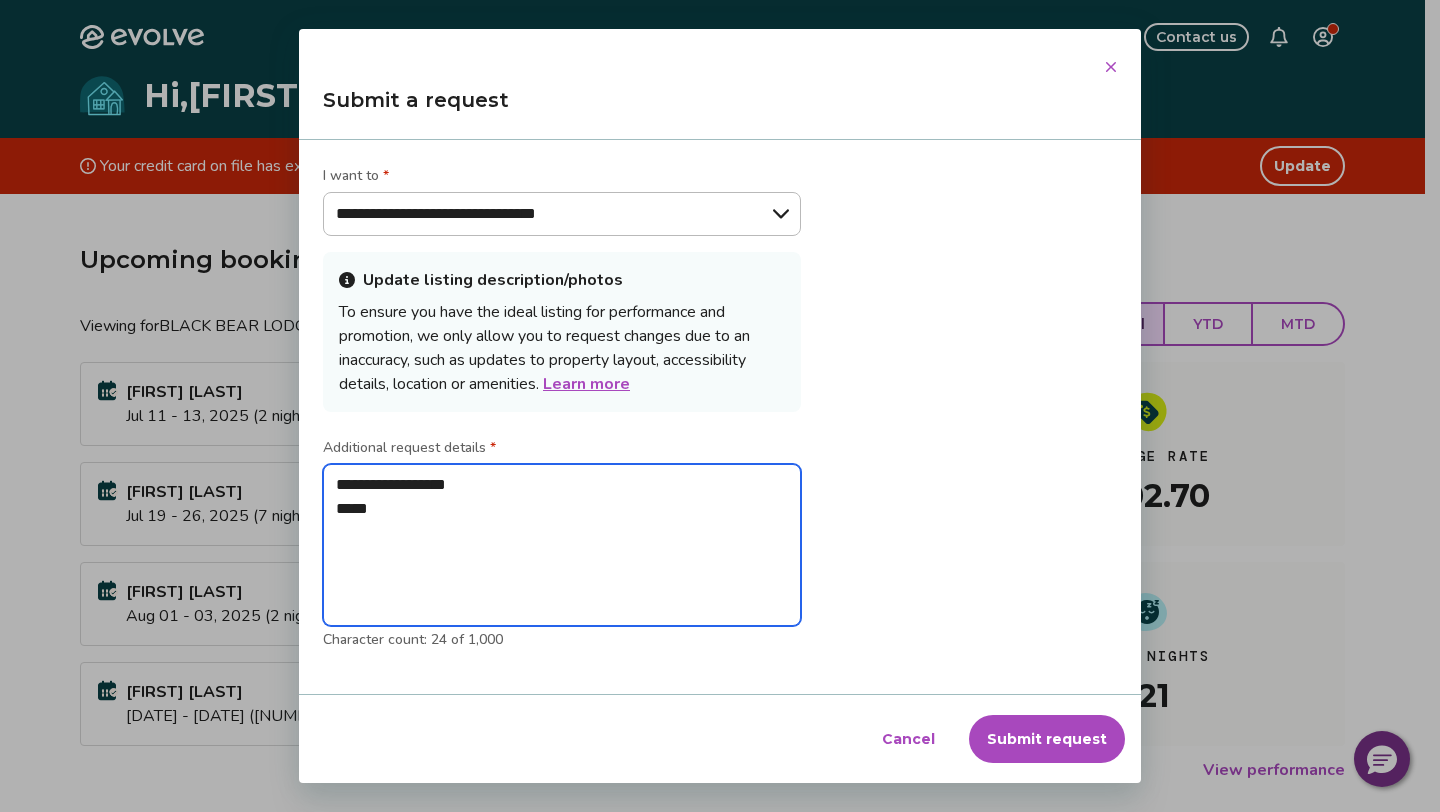 type on "**********" 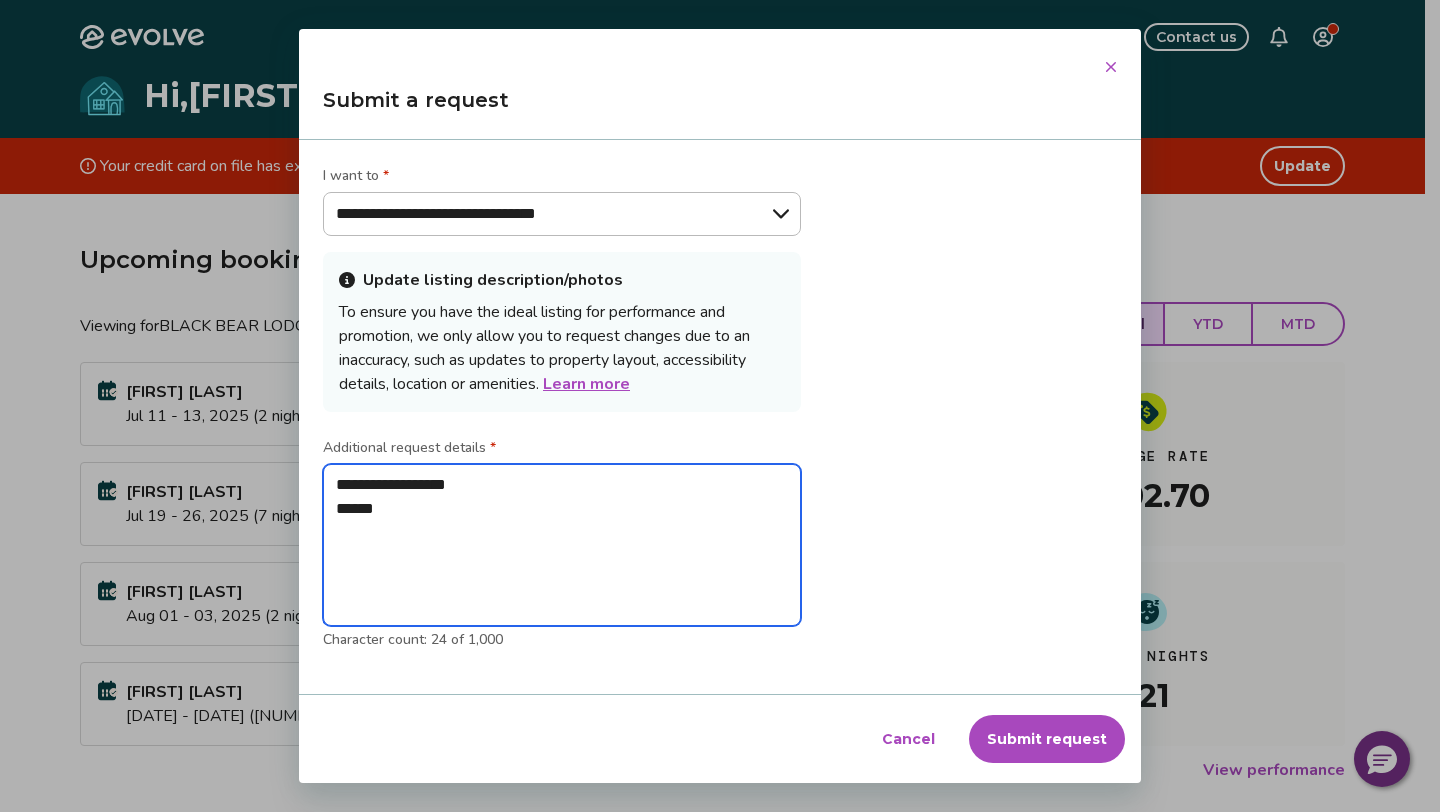 type on "*" 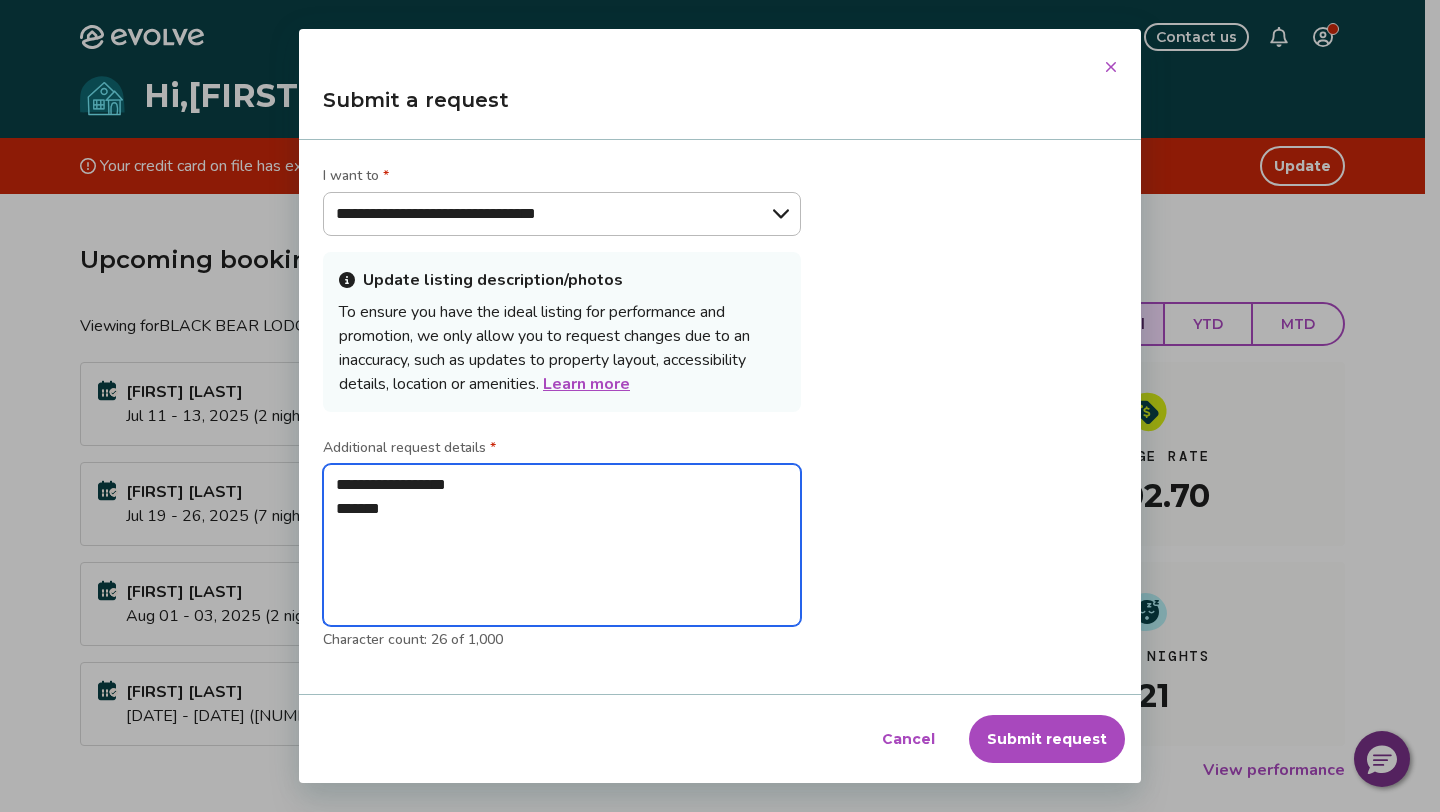 type on "**********" 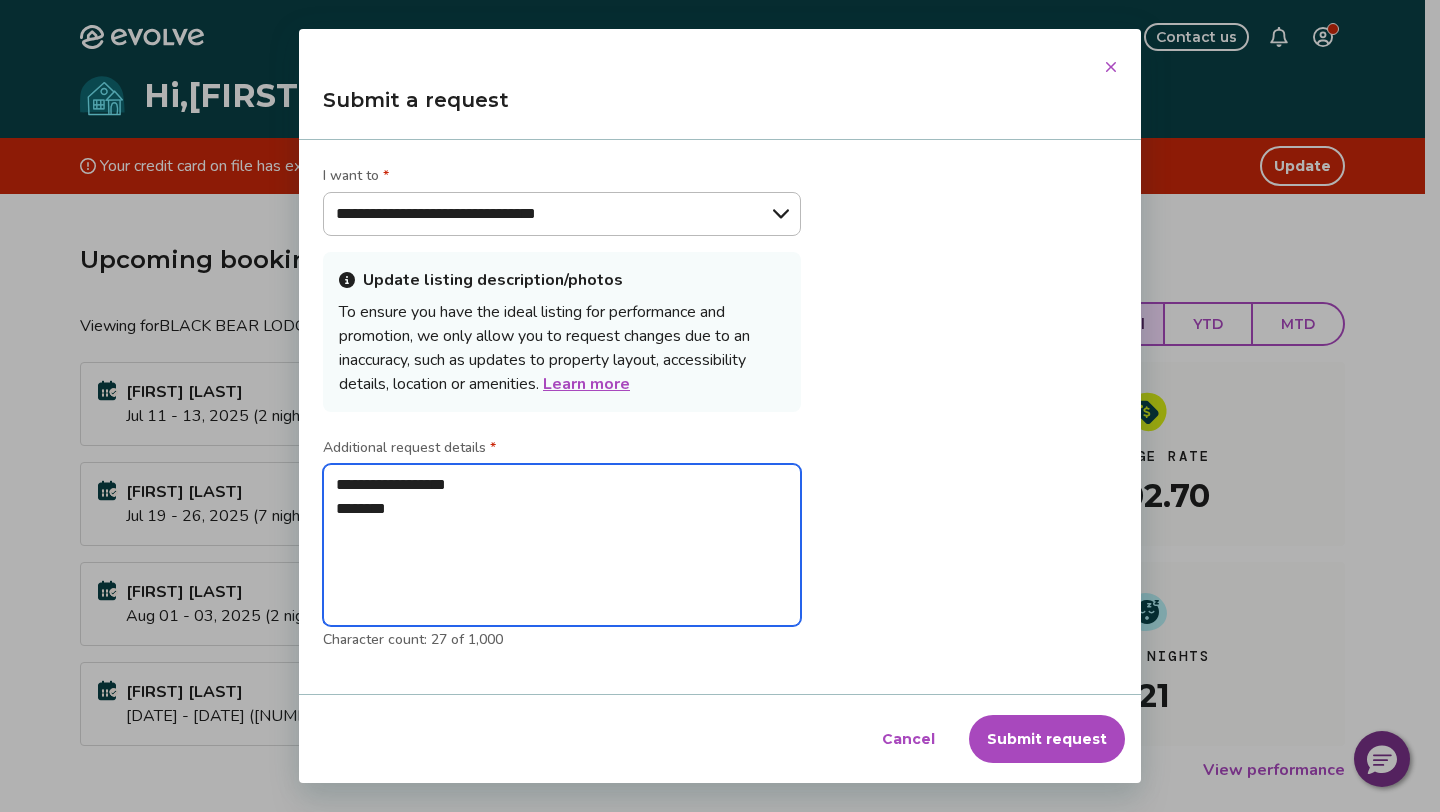 type on "**********" 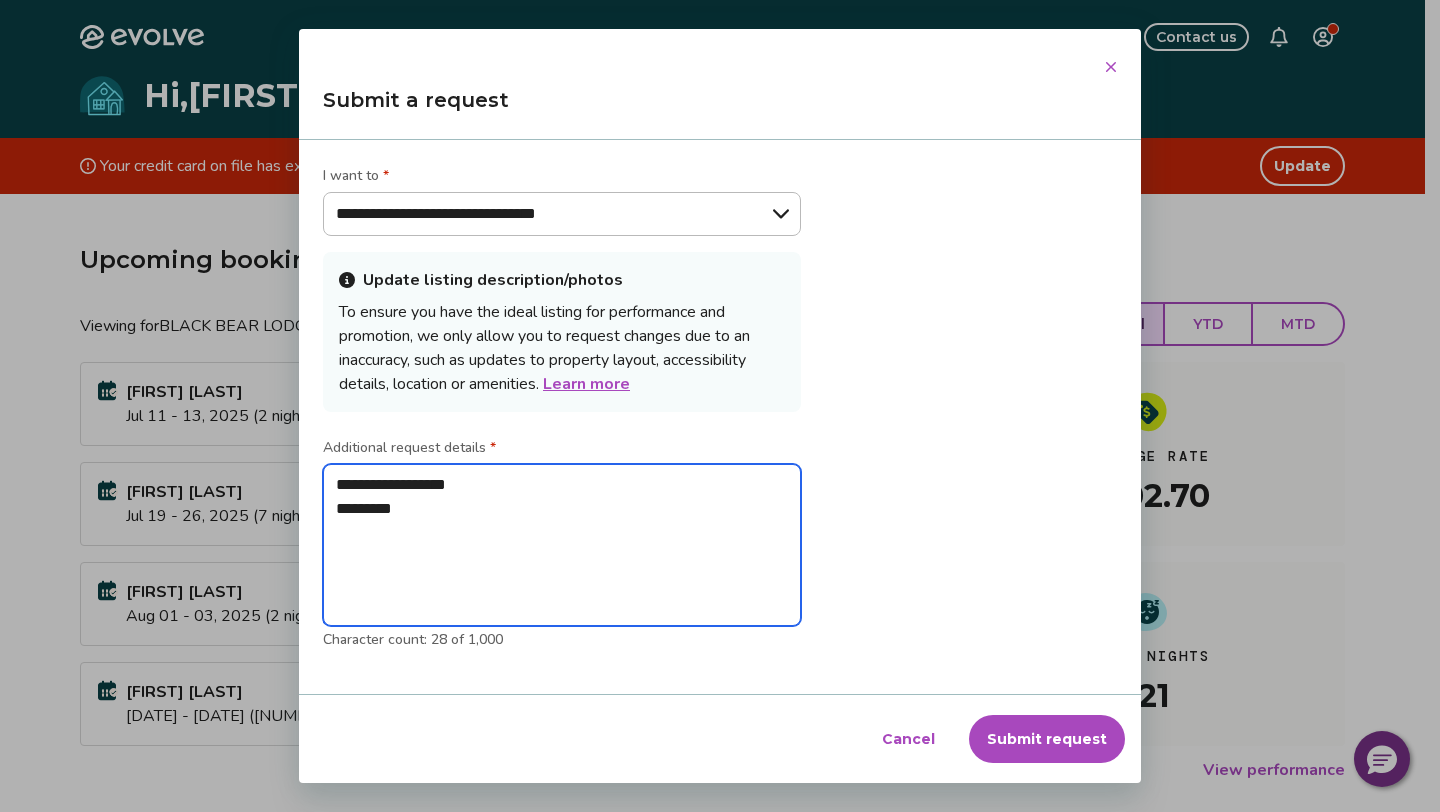 type on "**********" 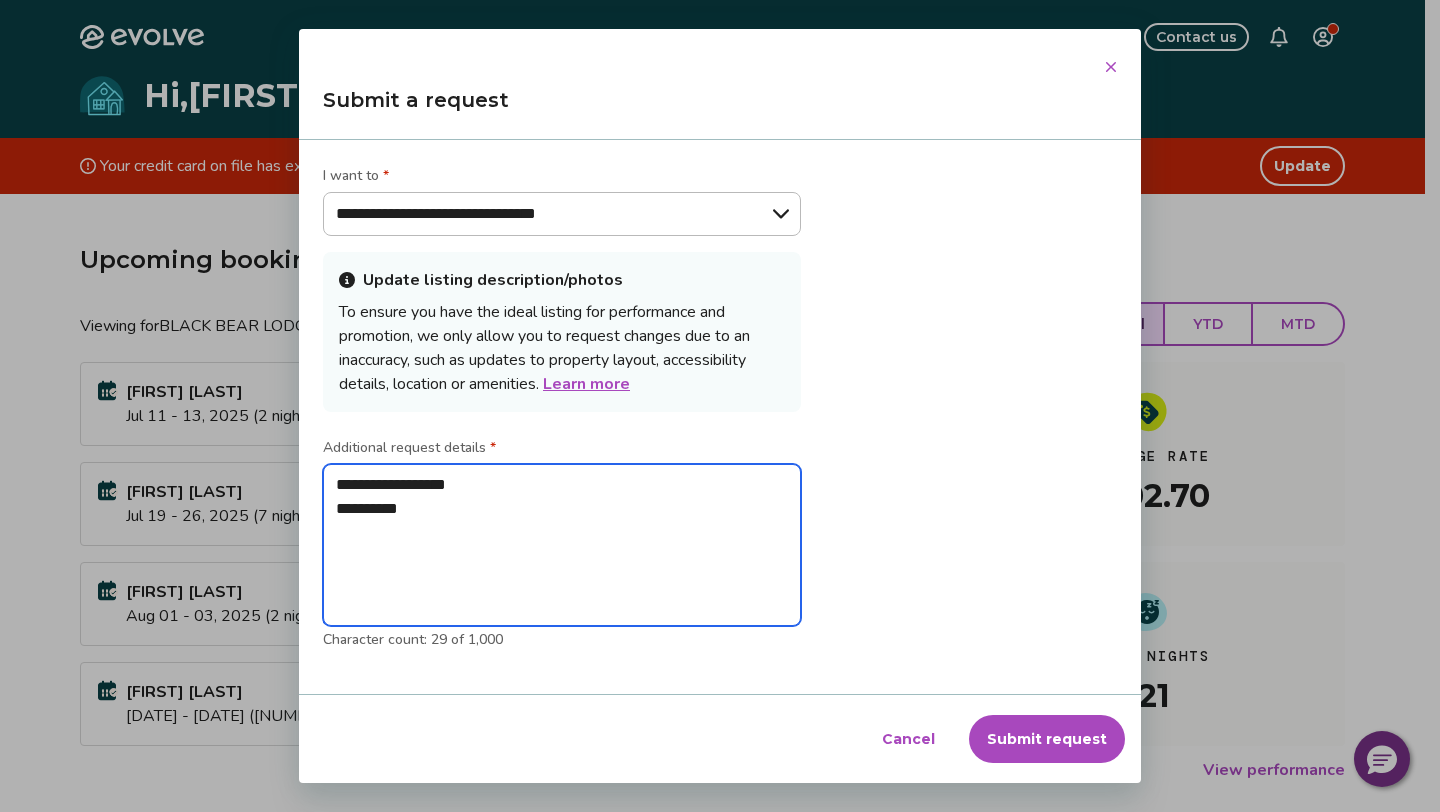type on "**********" 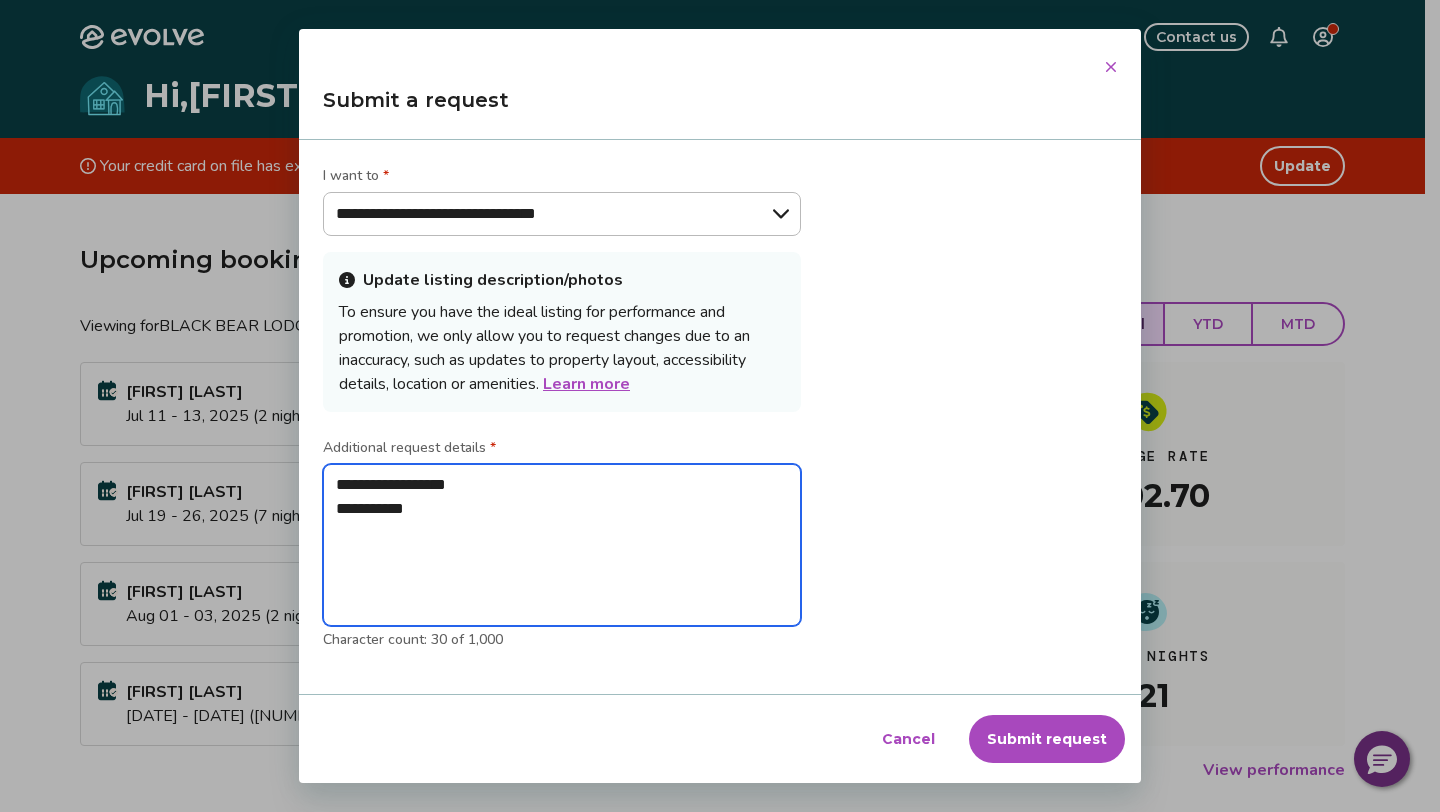 type on "**********" 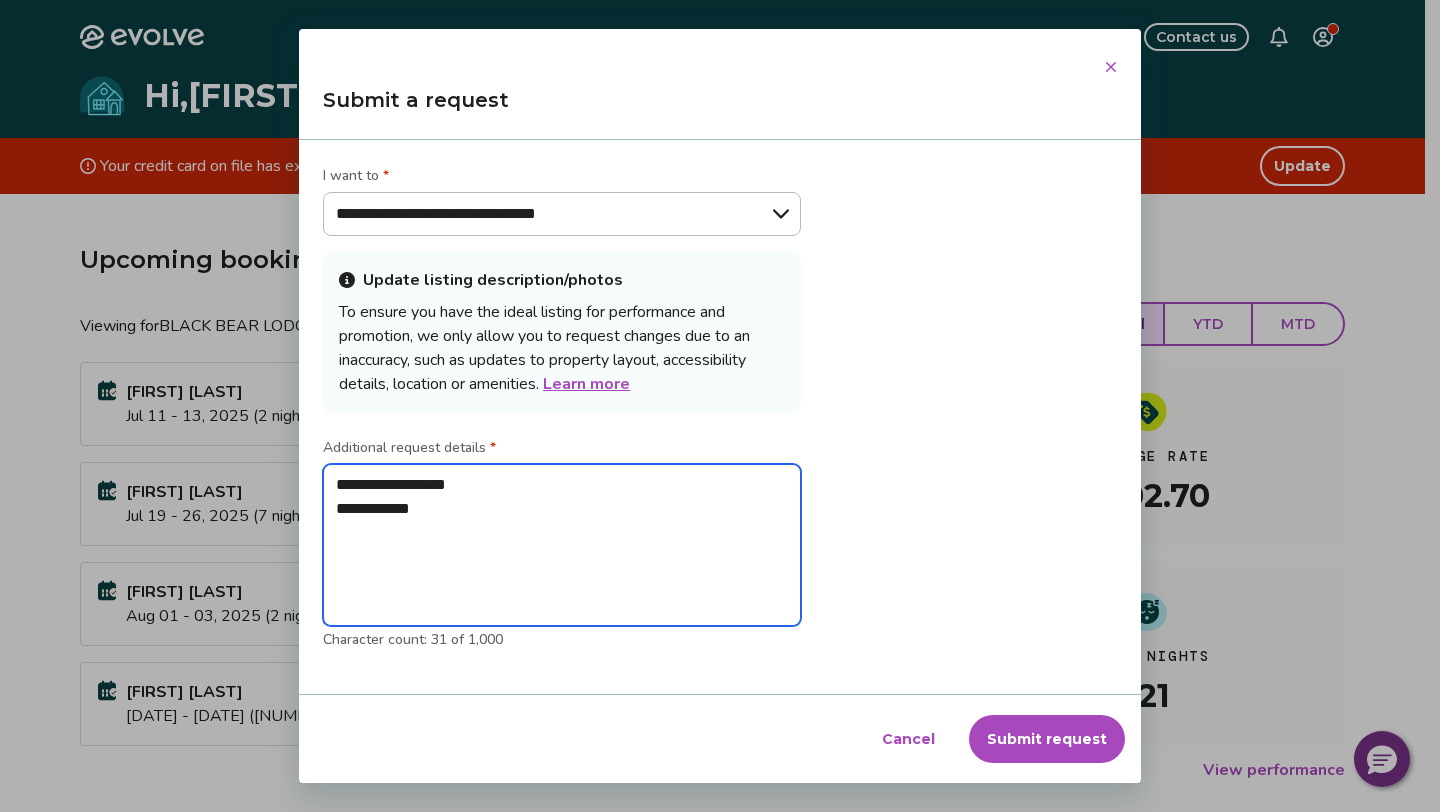 type on "**********" 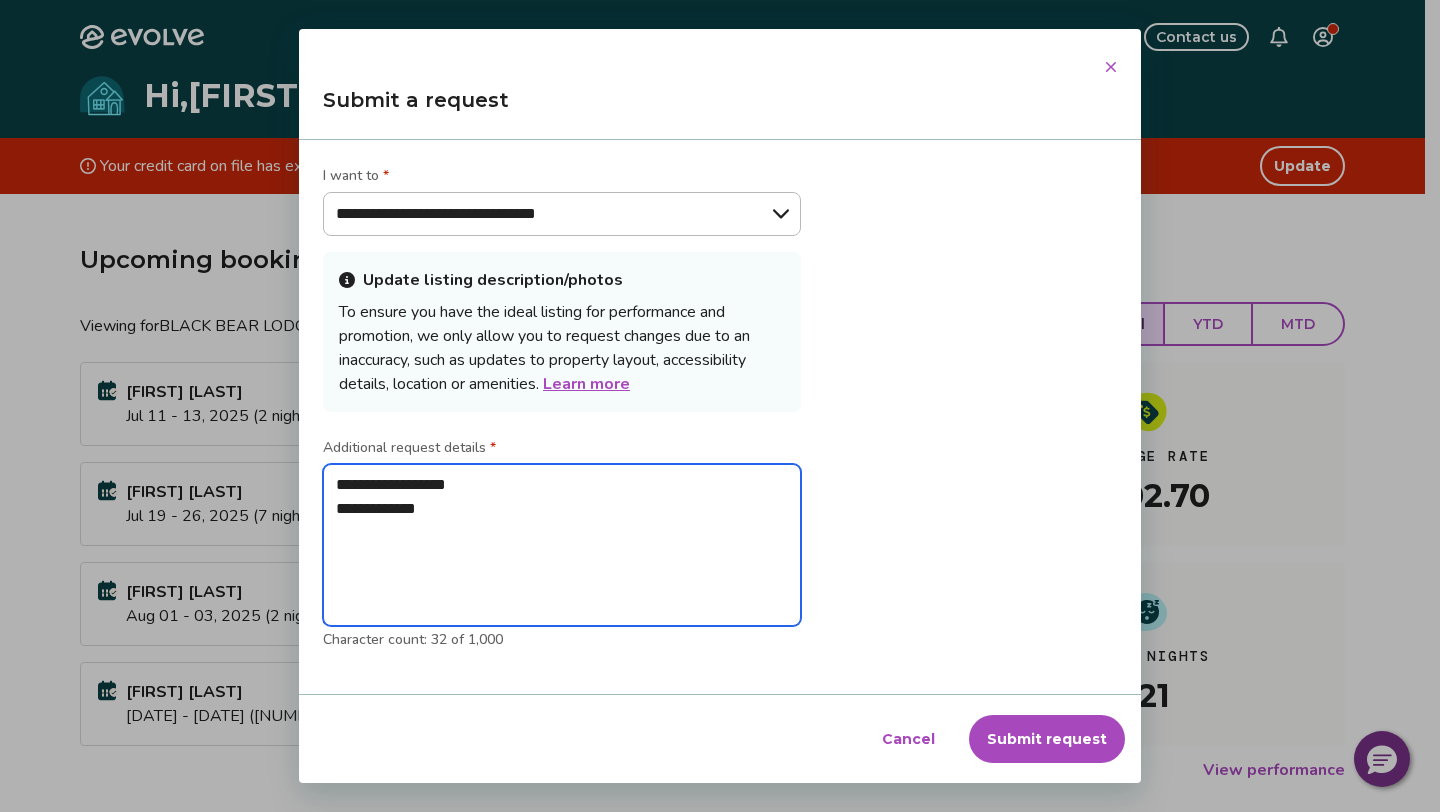 type on "**********" 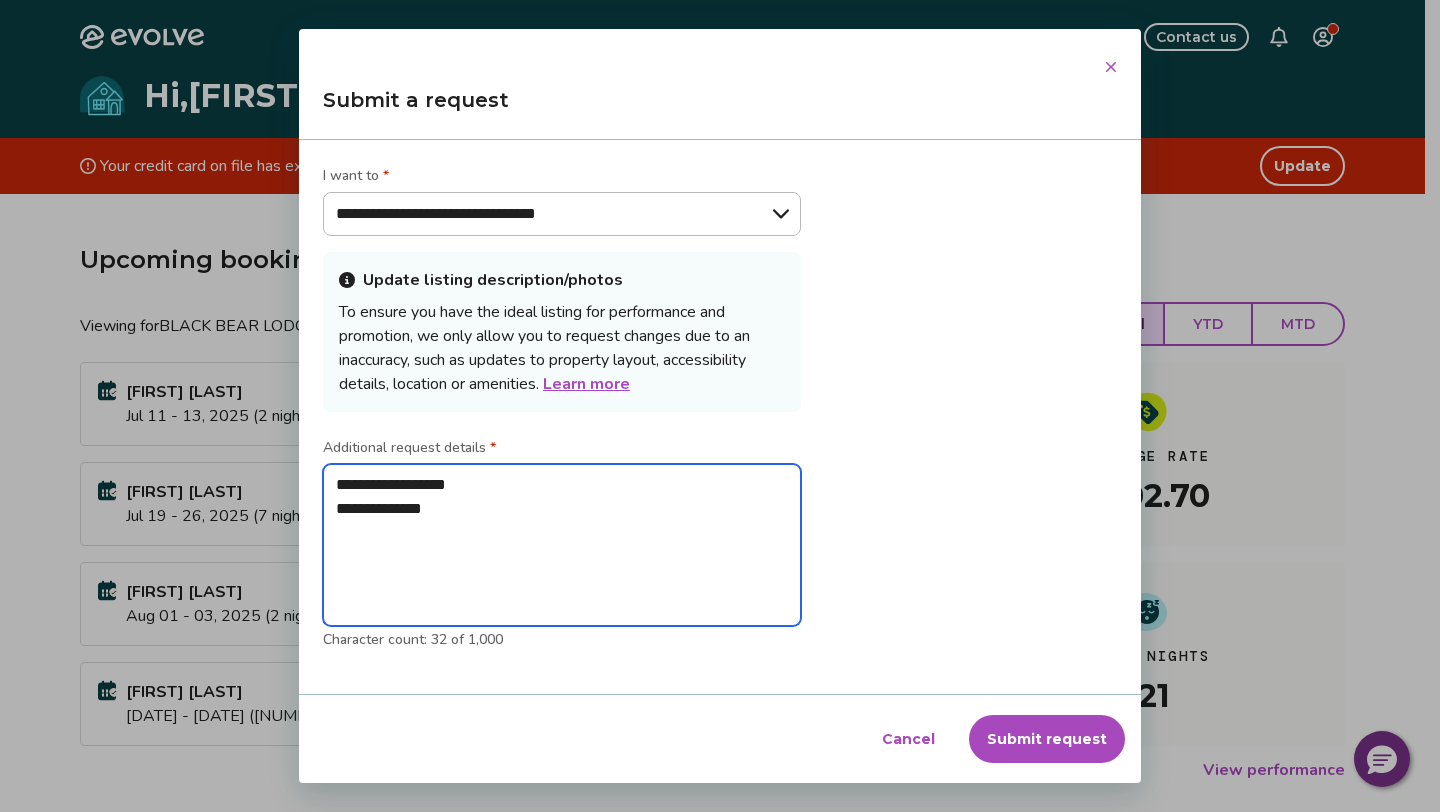 type on "**********" 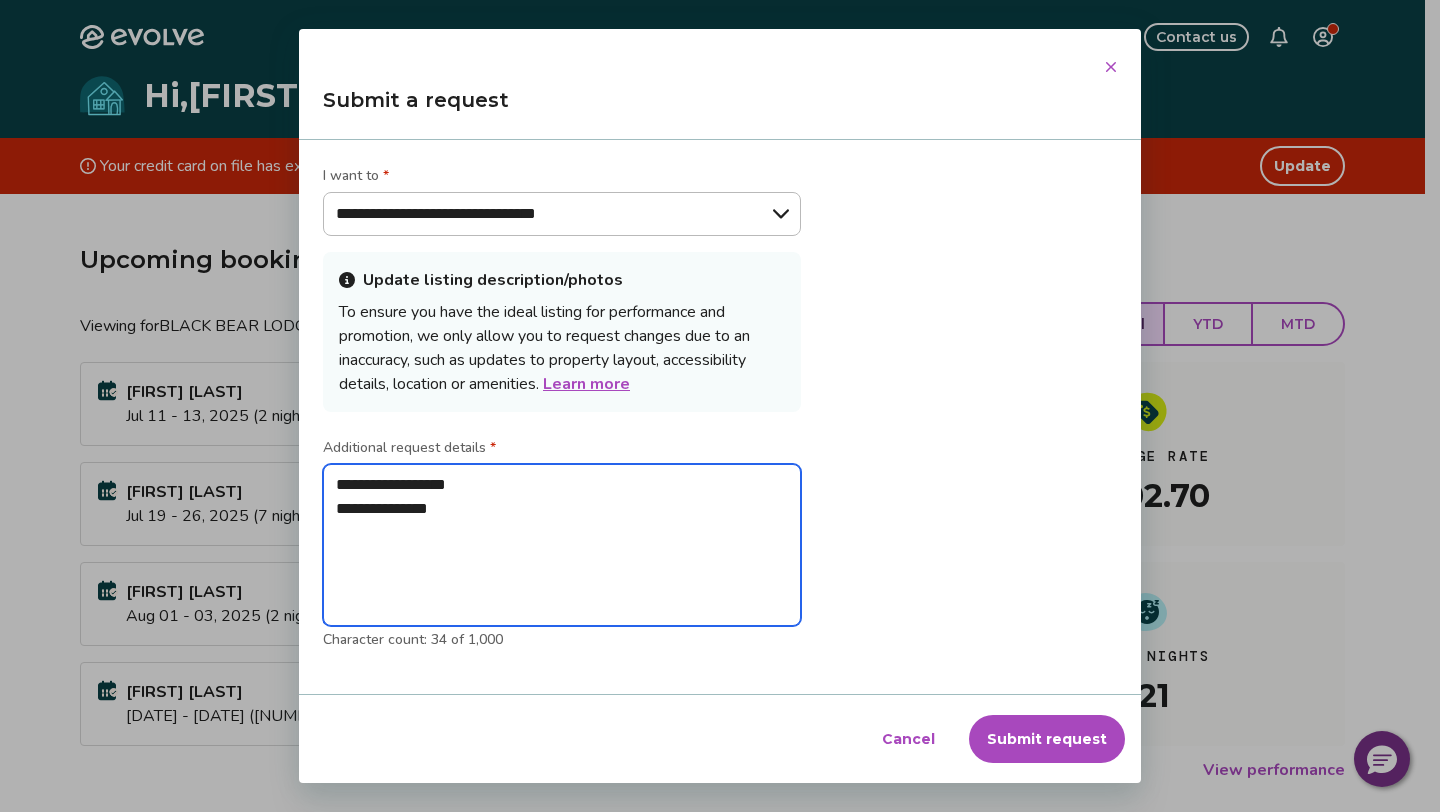 type on "**********" 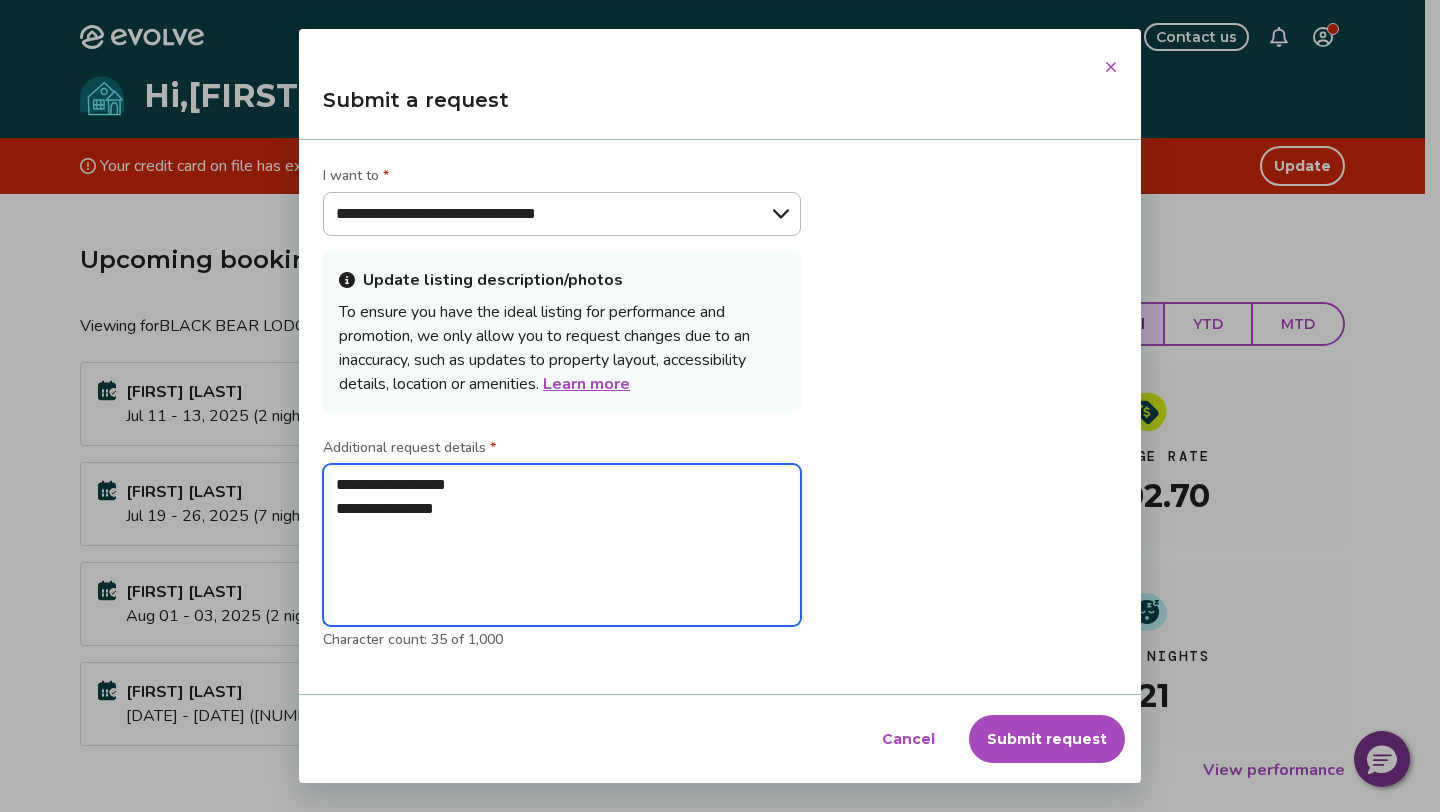 type on "**********" 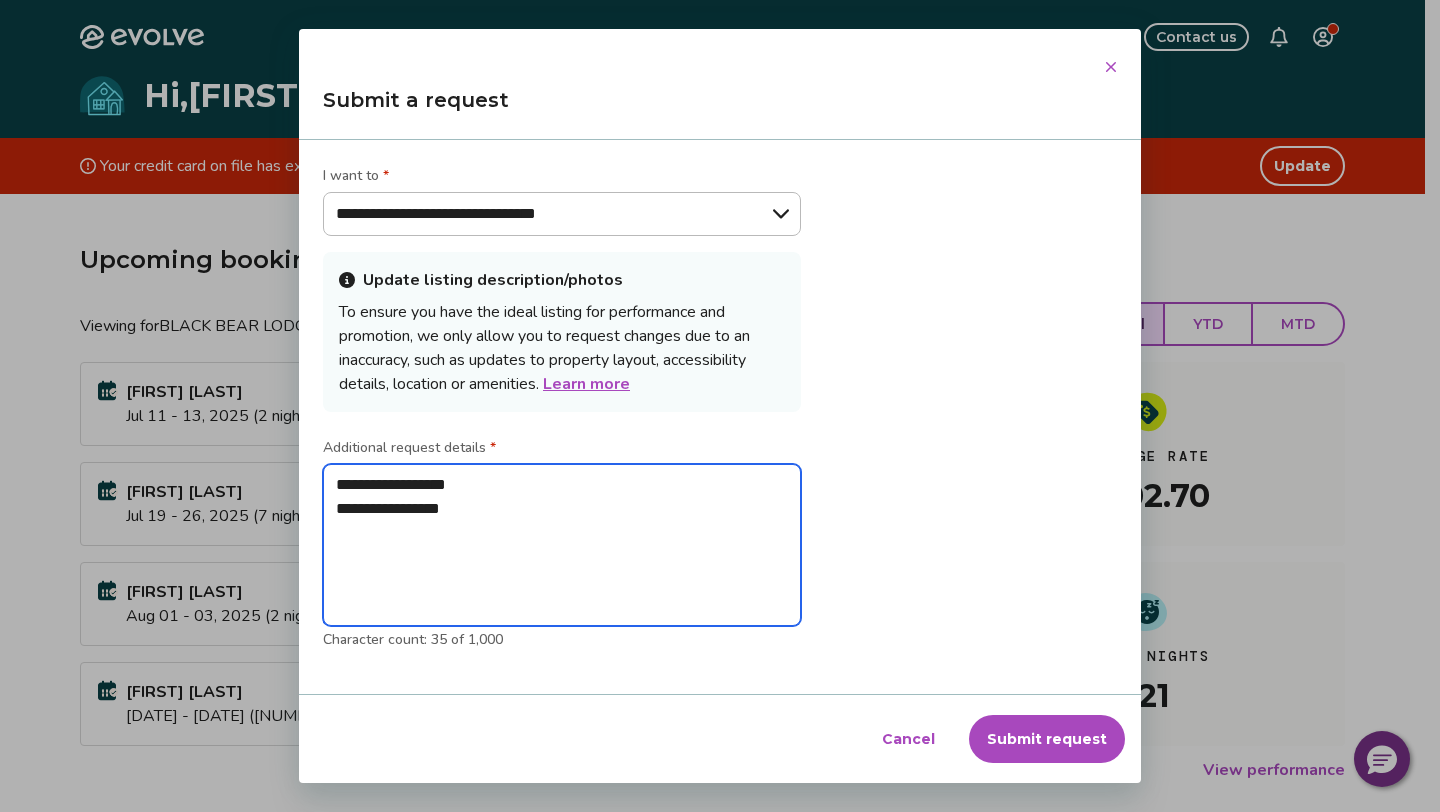 type on "**********" 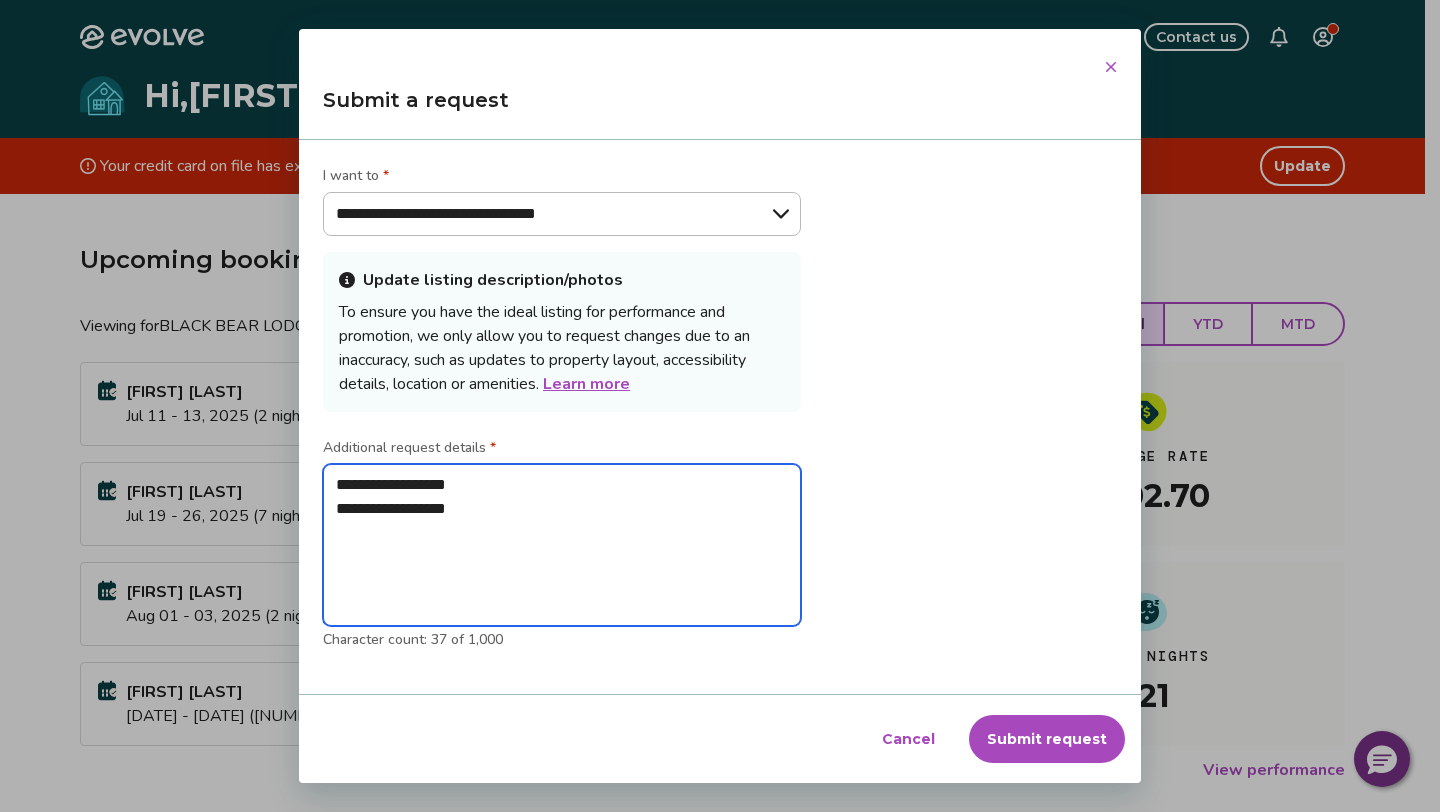 type on "**********" 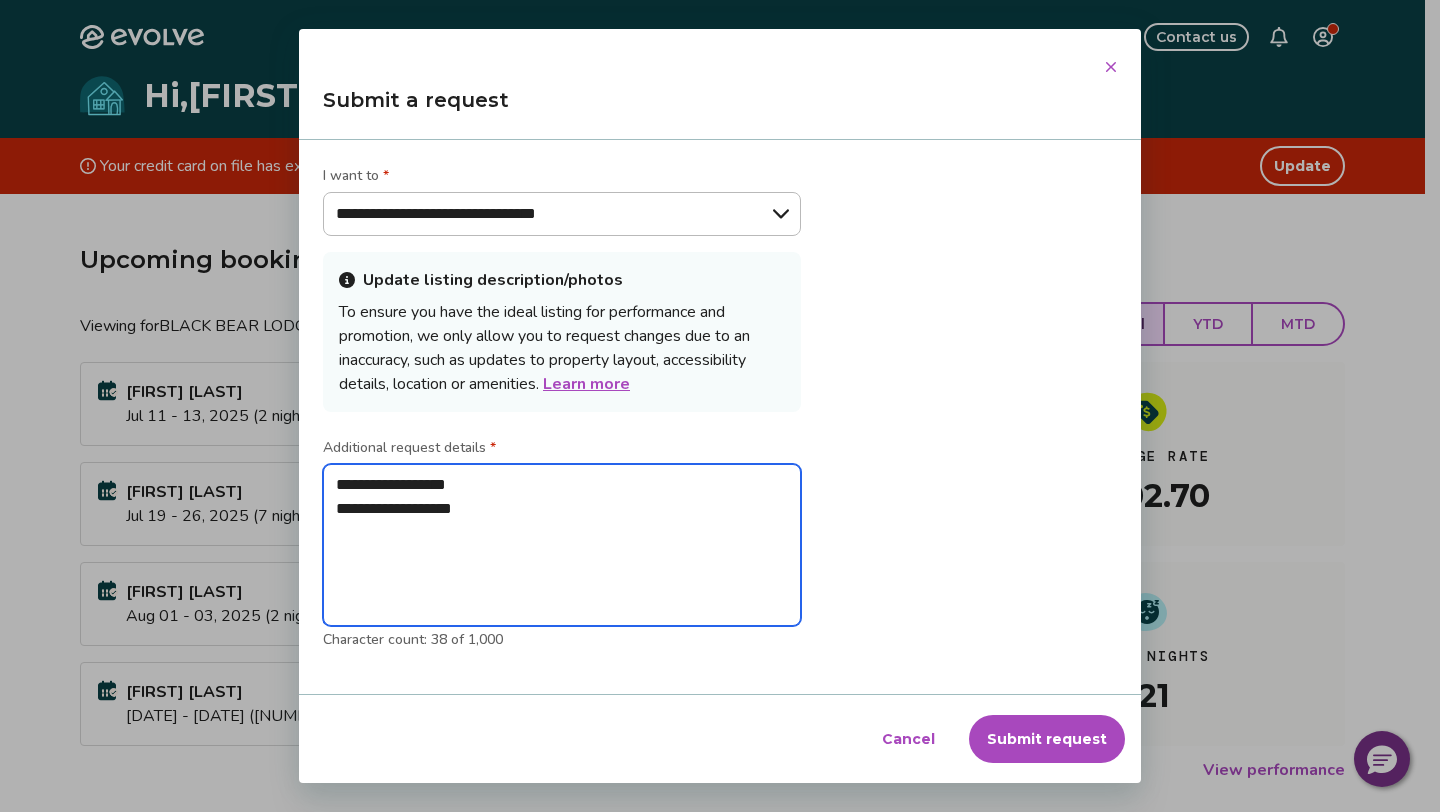 type on "**********" 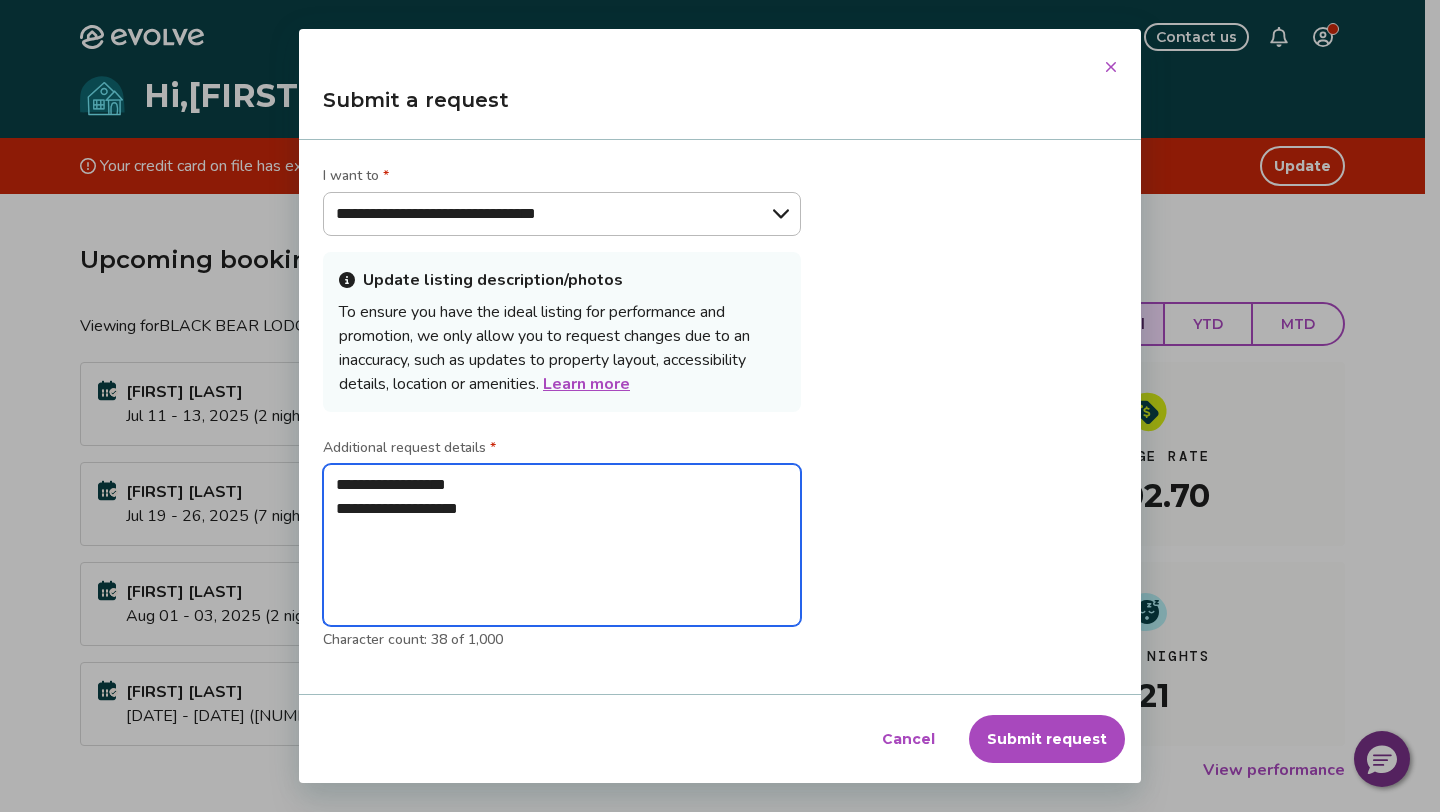 type on "**********" 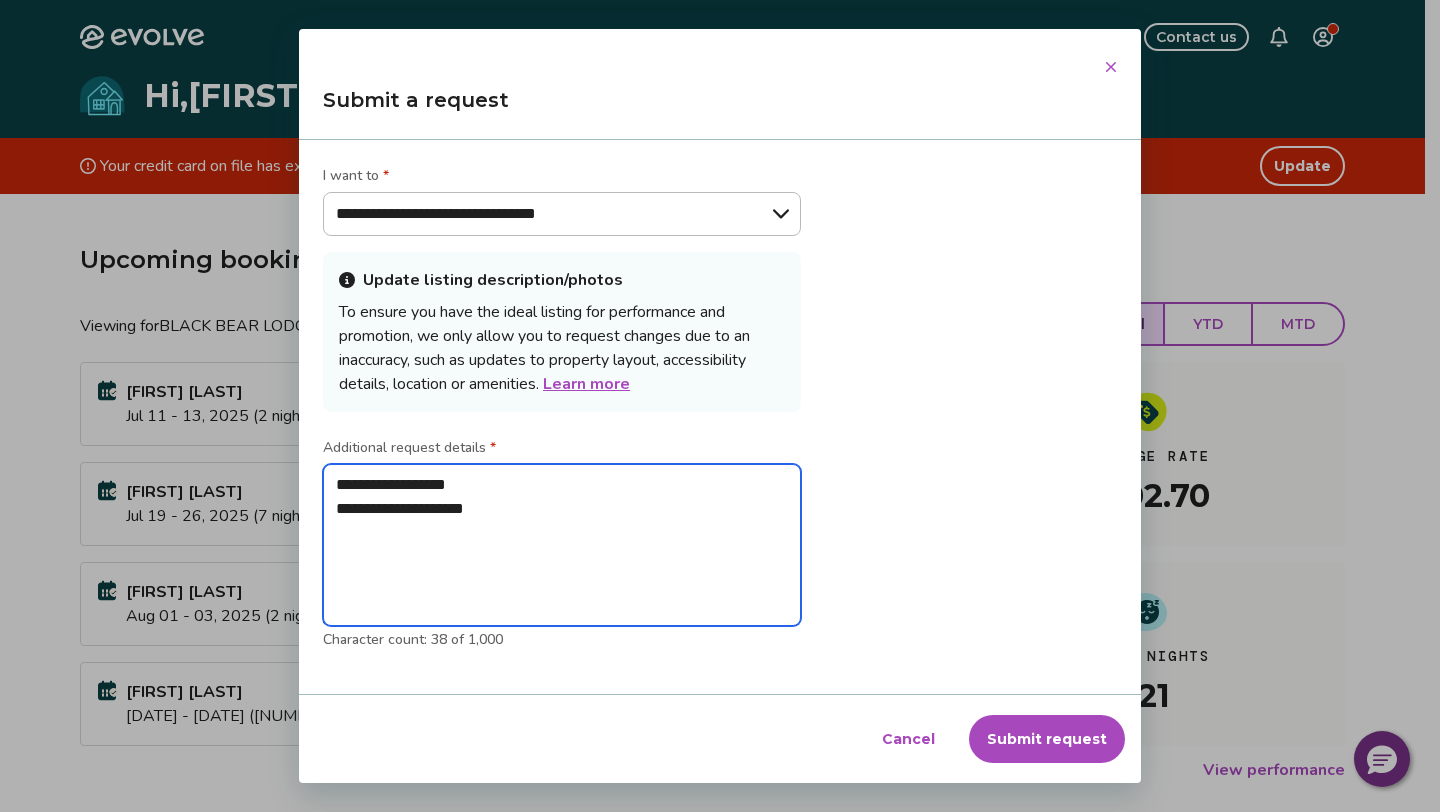 type on "*" 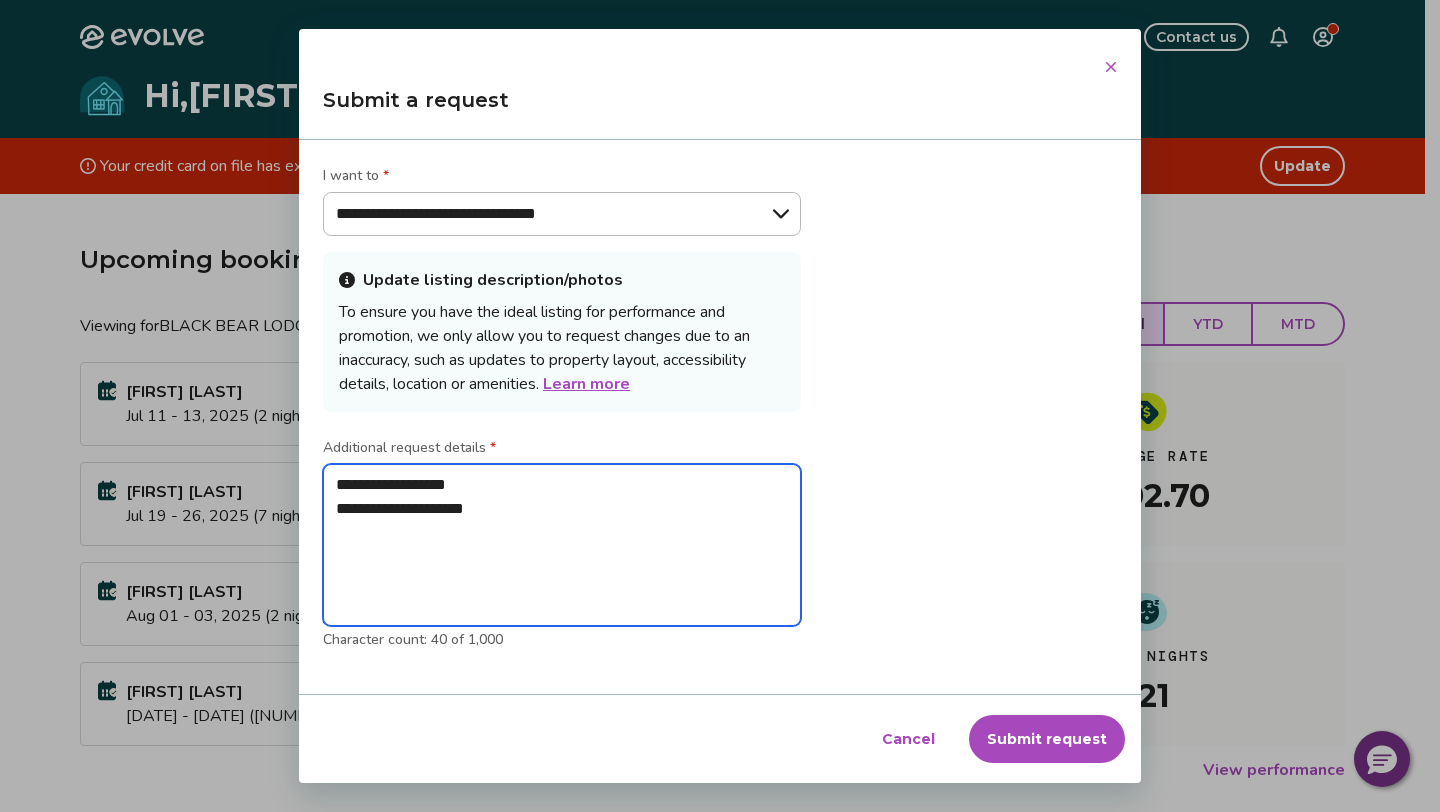 type on "**********" 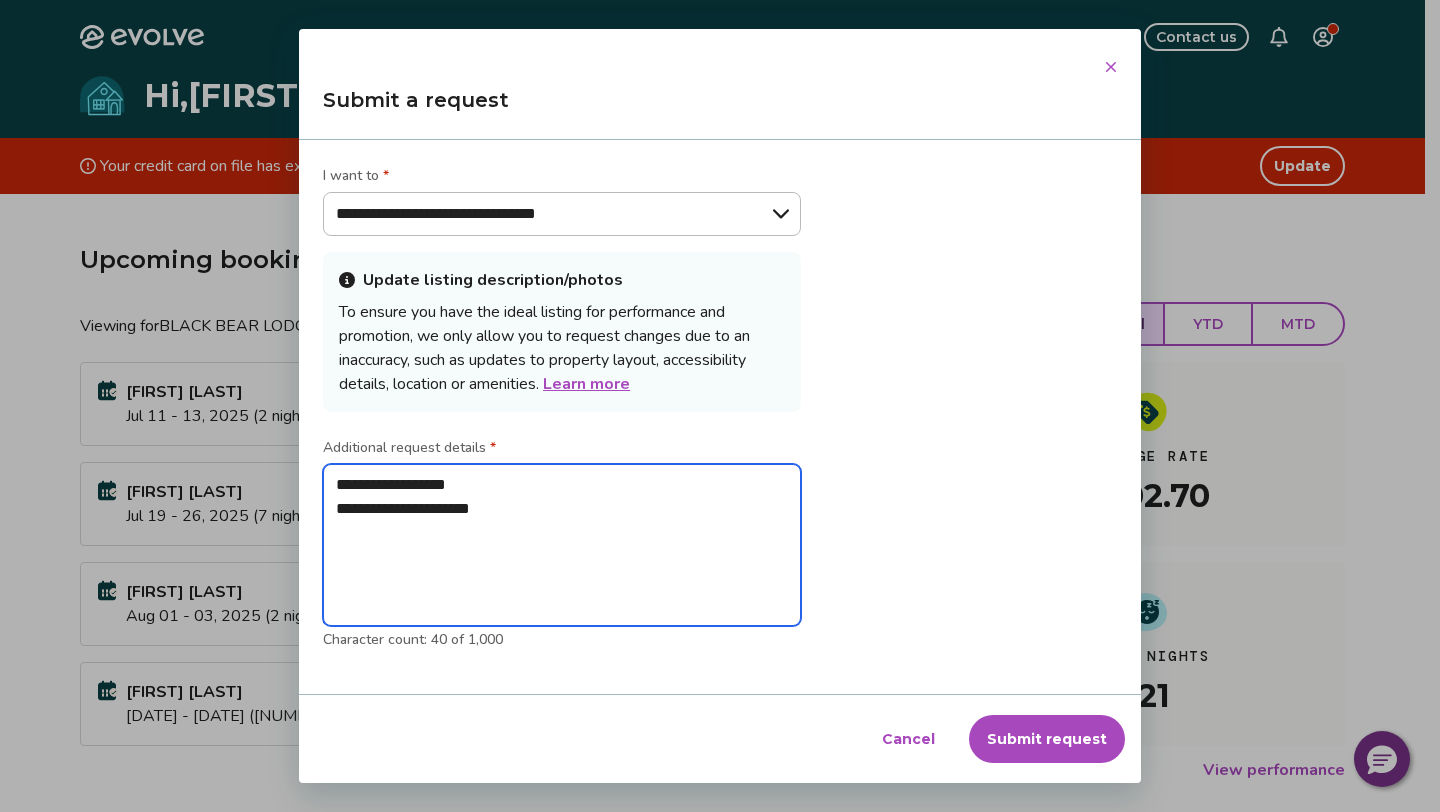 type on "**********" 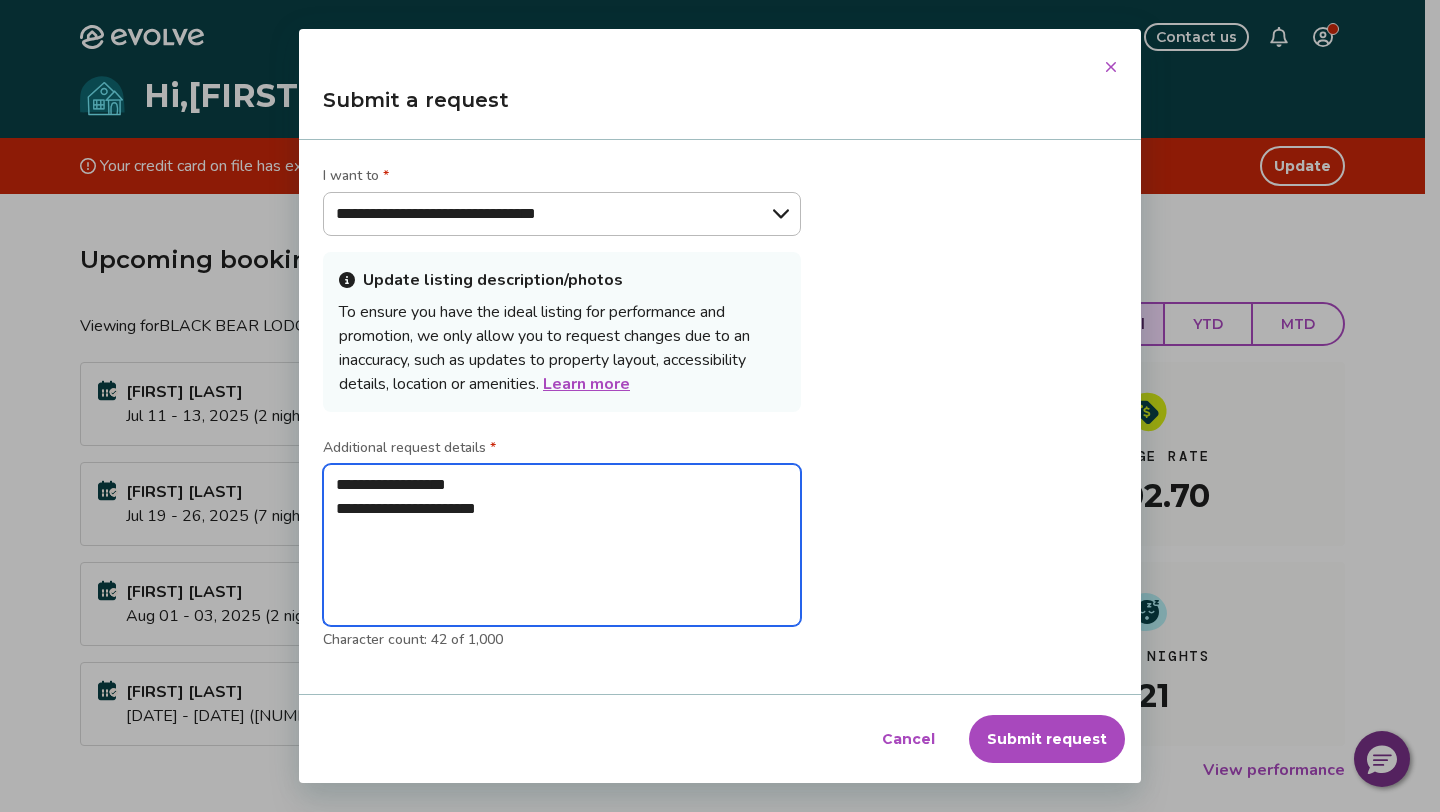 type on "**********" 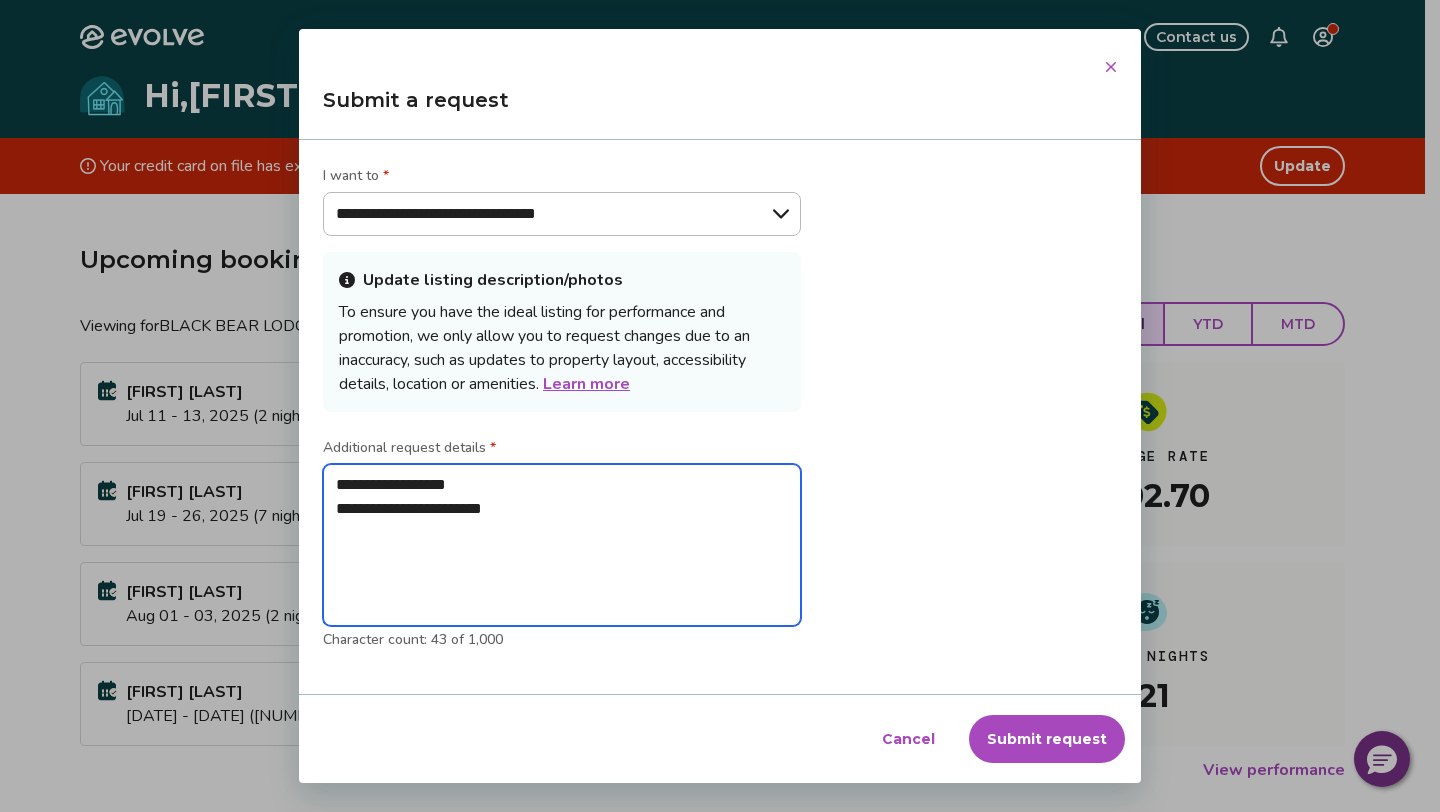 type on "**********" 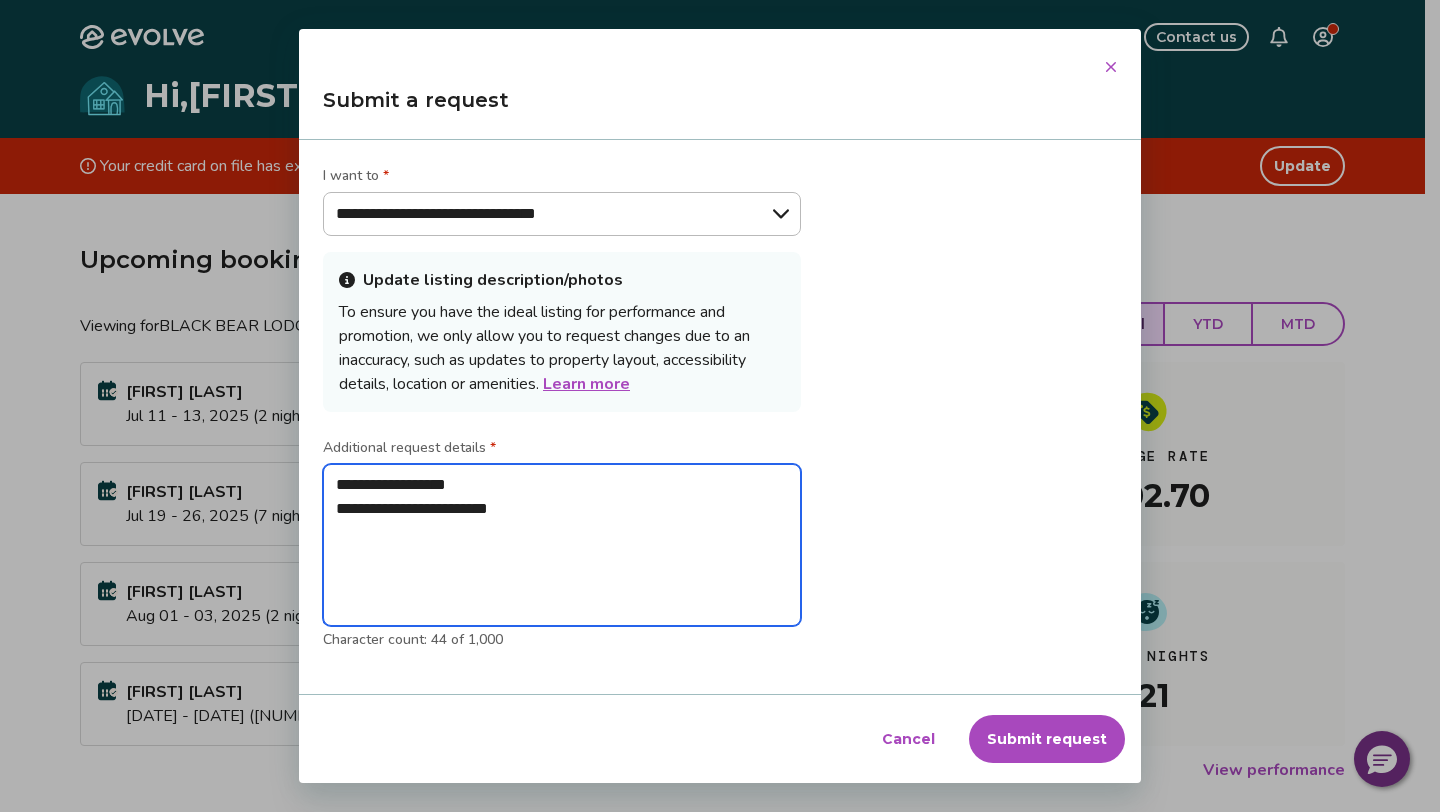 type on "**********" 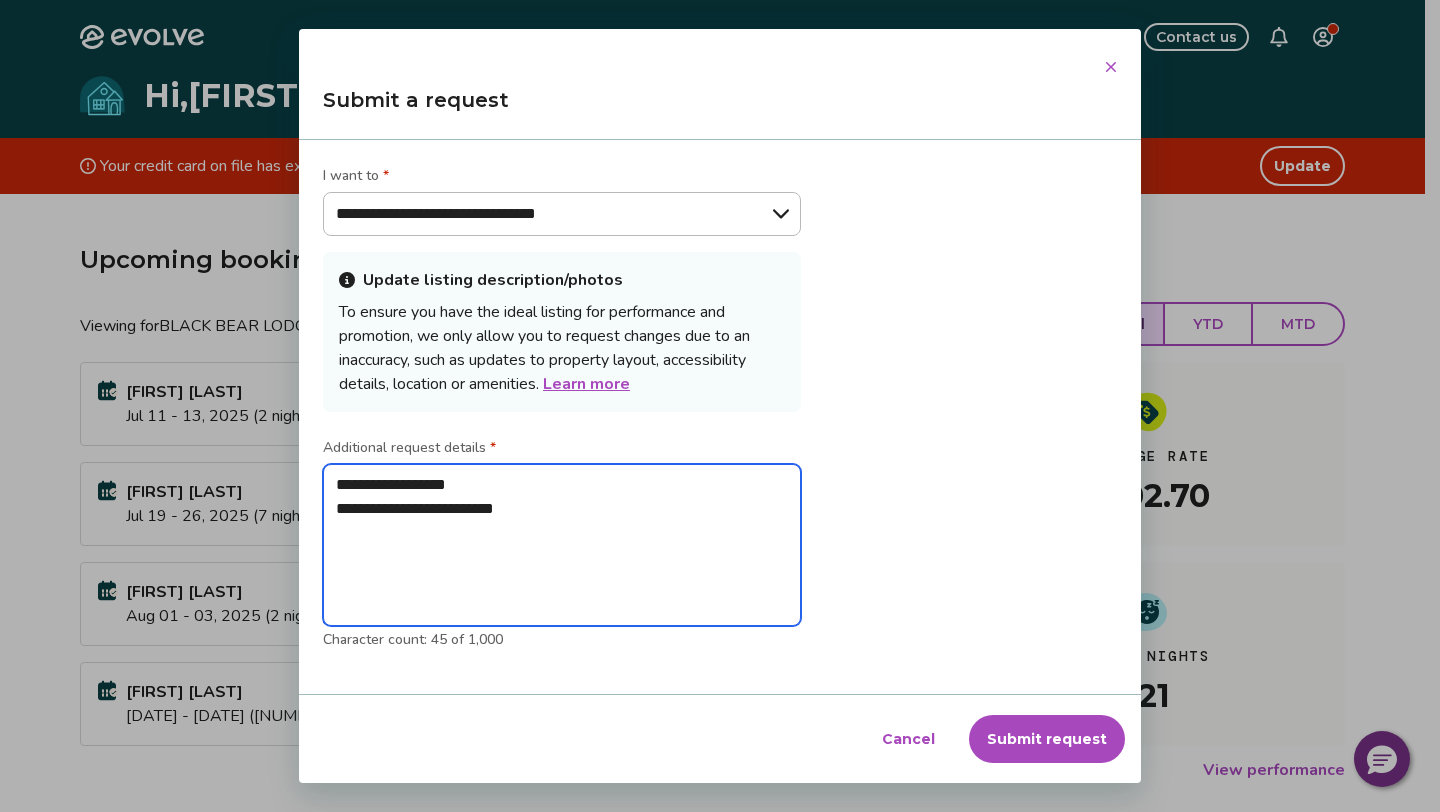 type on "**********" 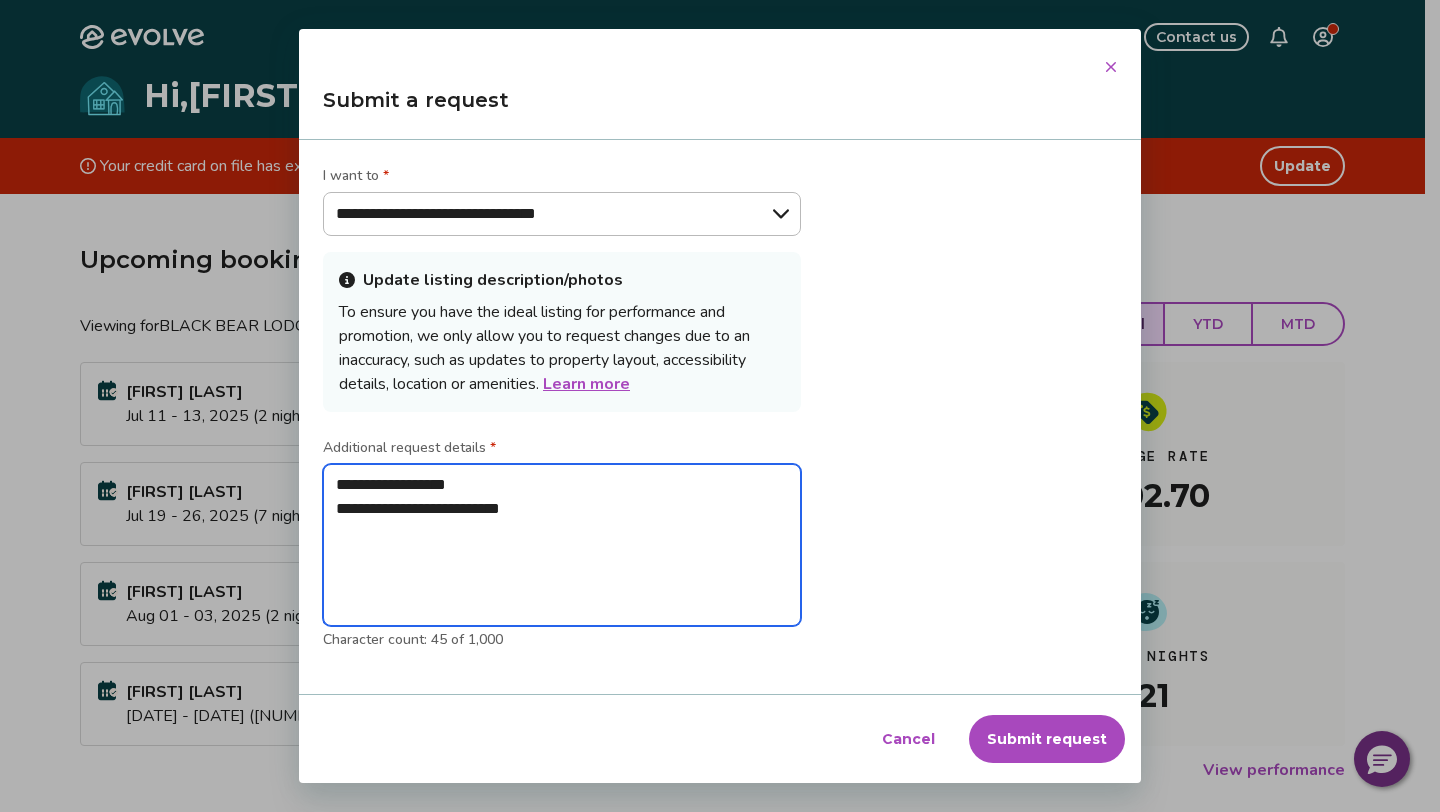 type on "**********" 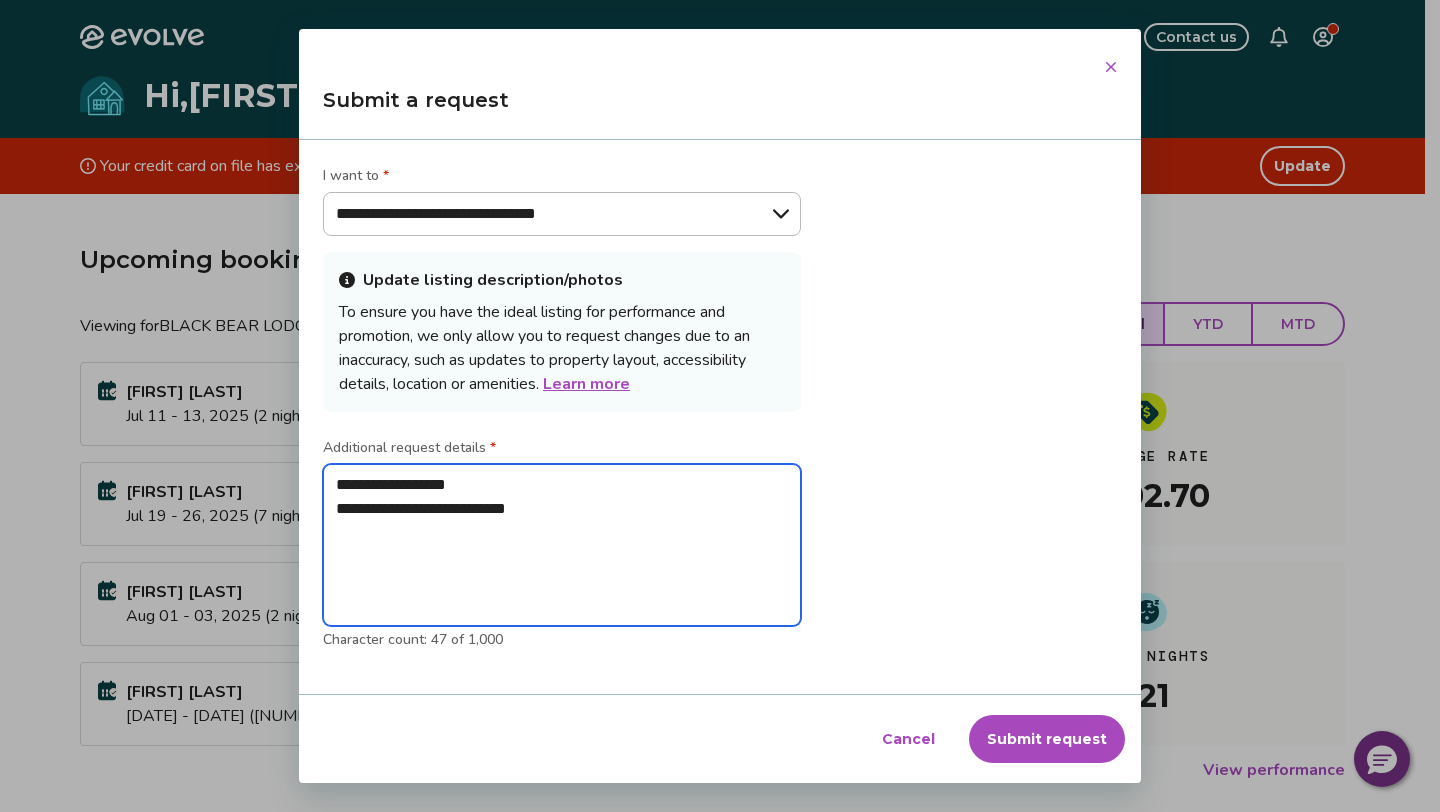 type on "**********" 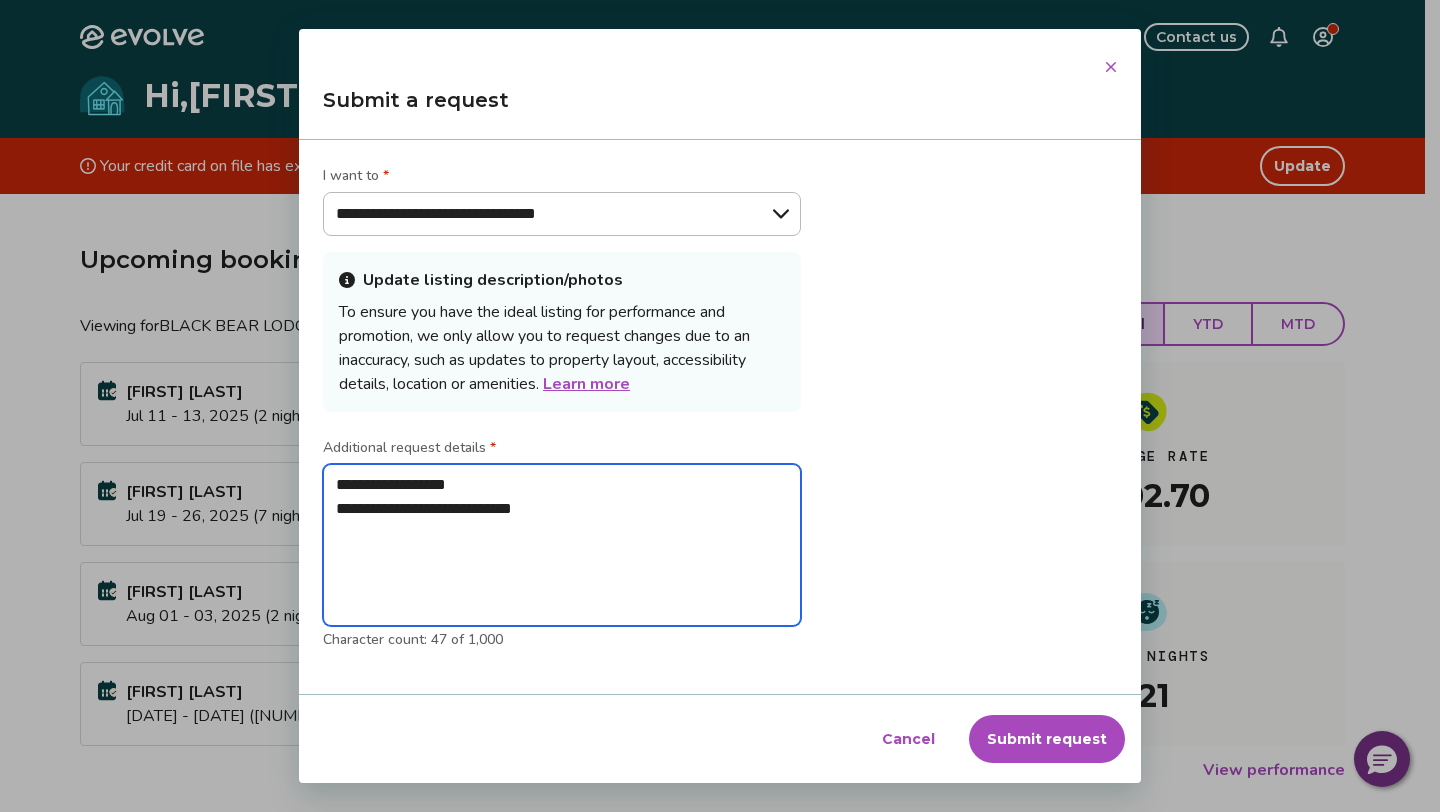 type on "**********" 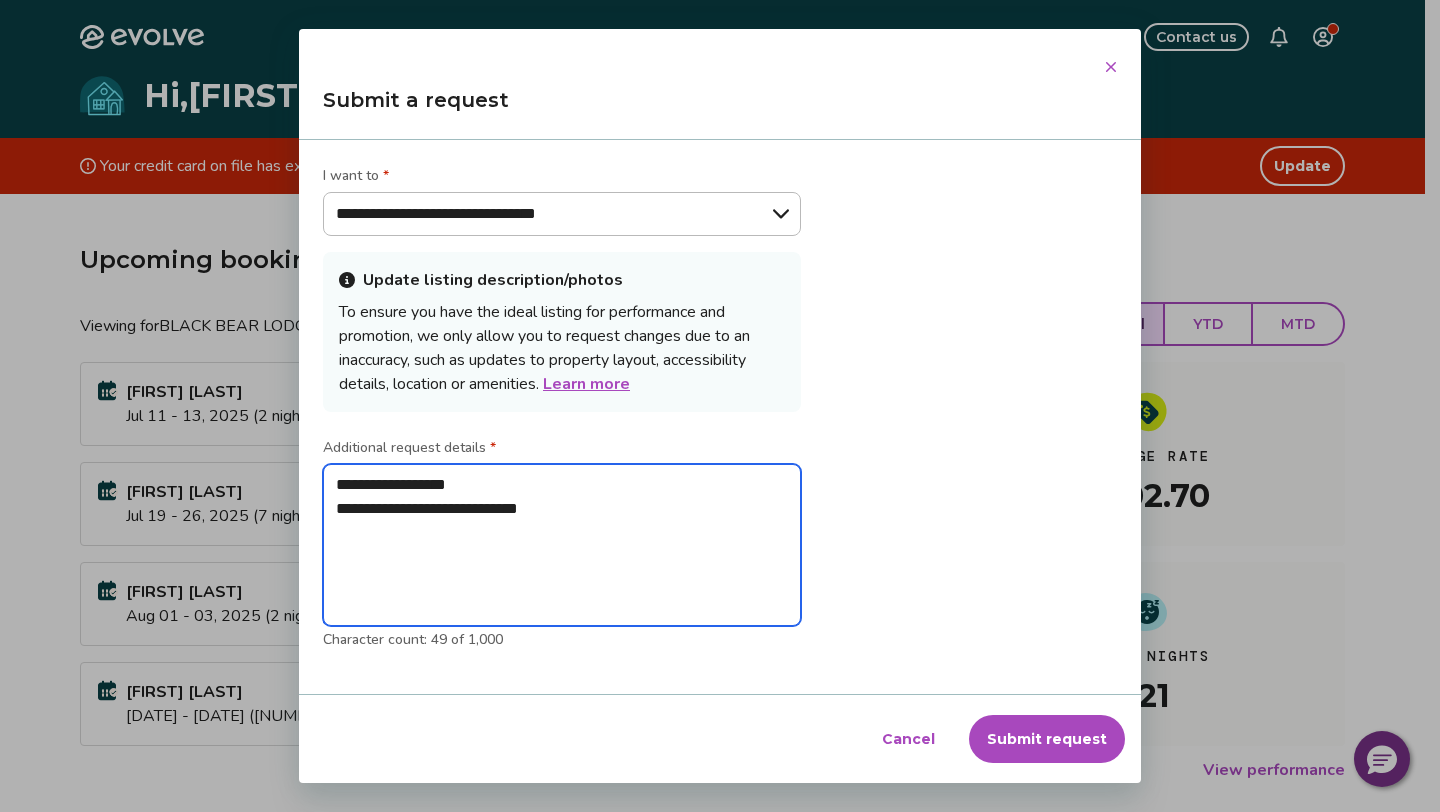 type on "**********" 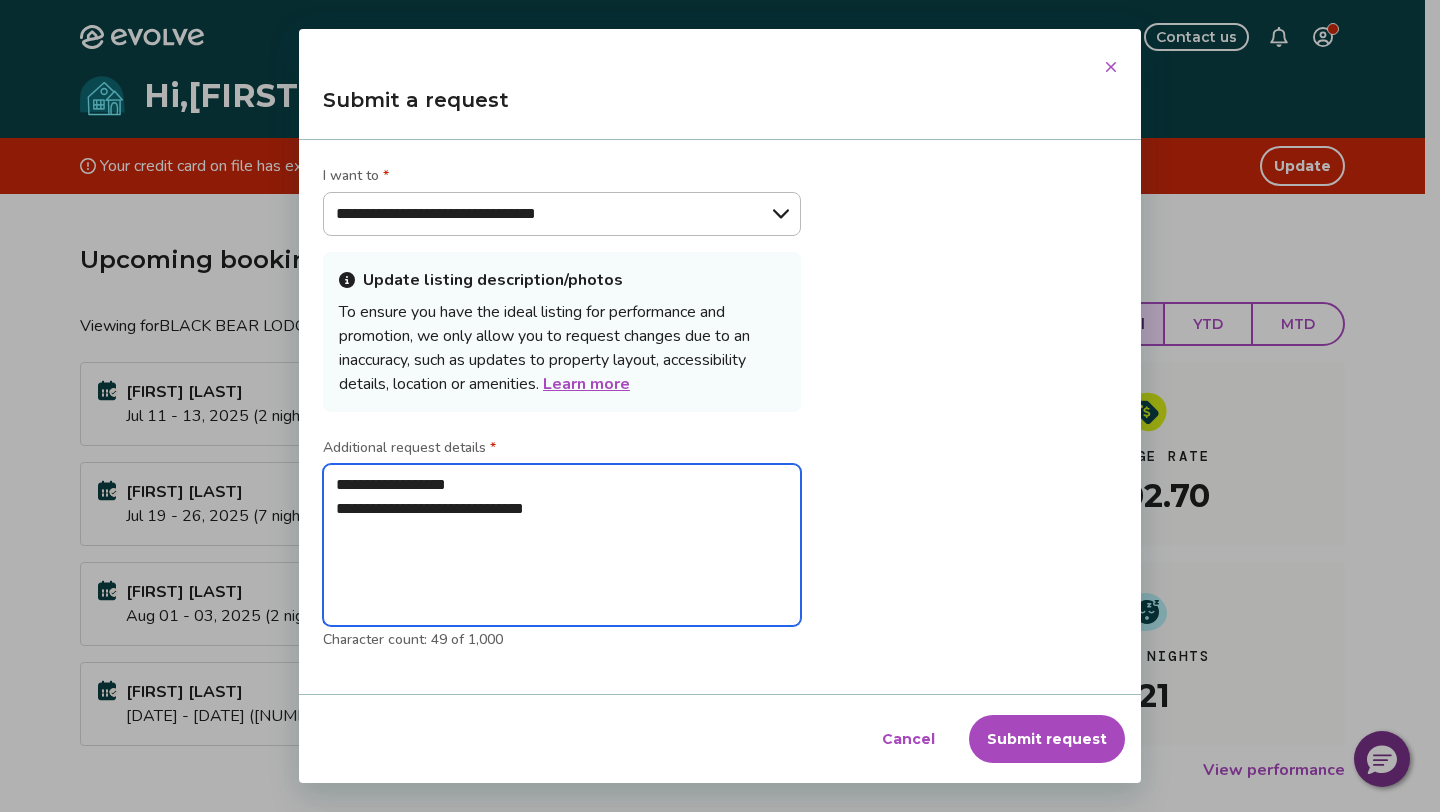 type on "**********" 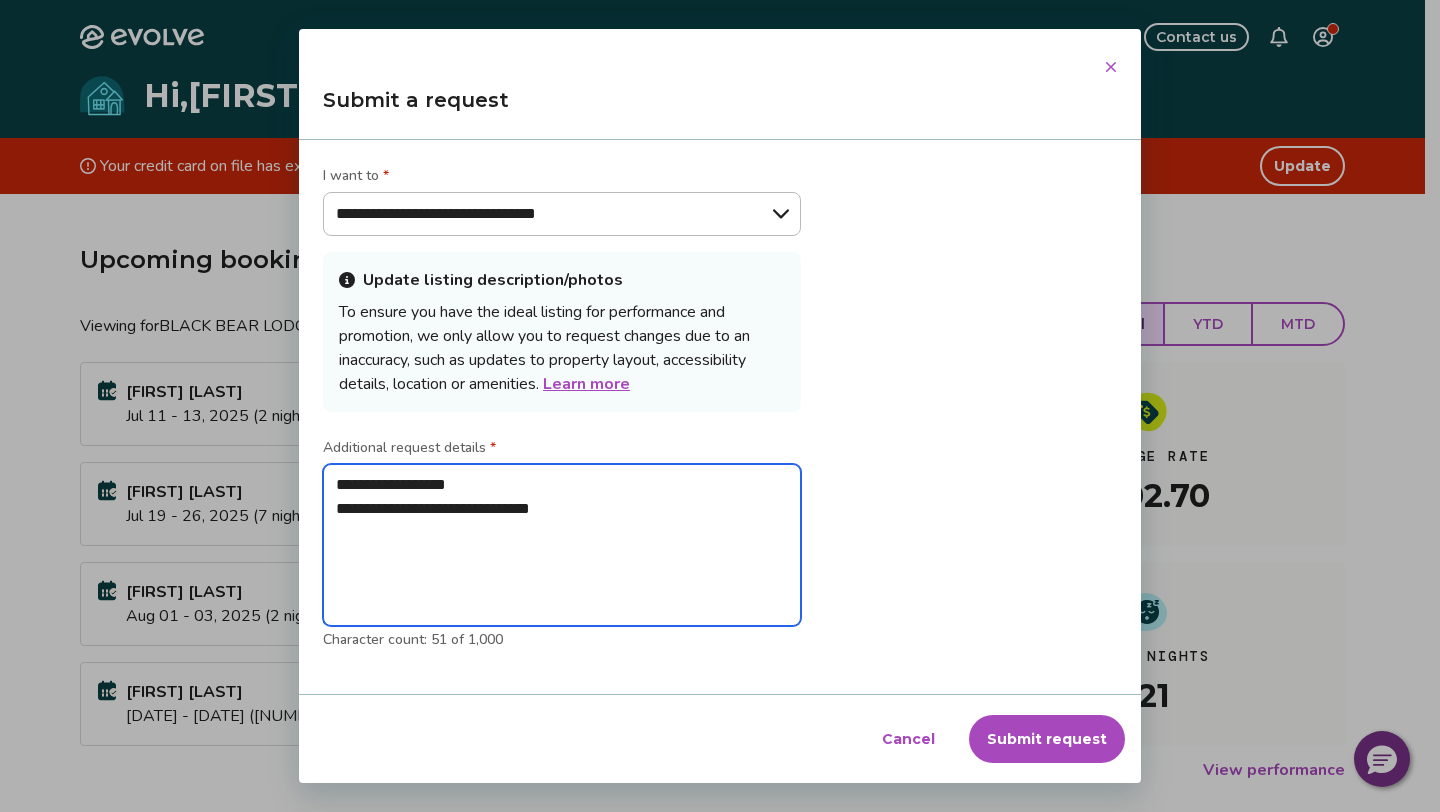 type on "**********" 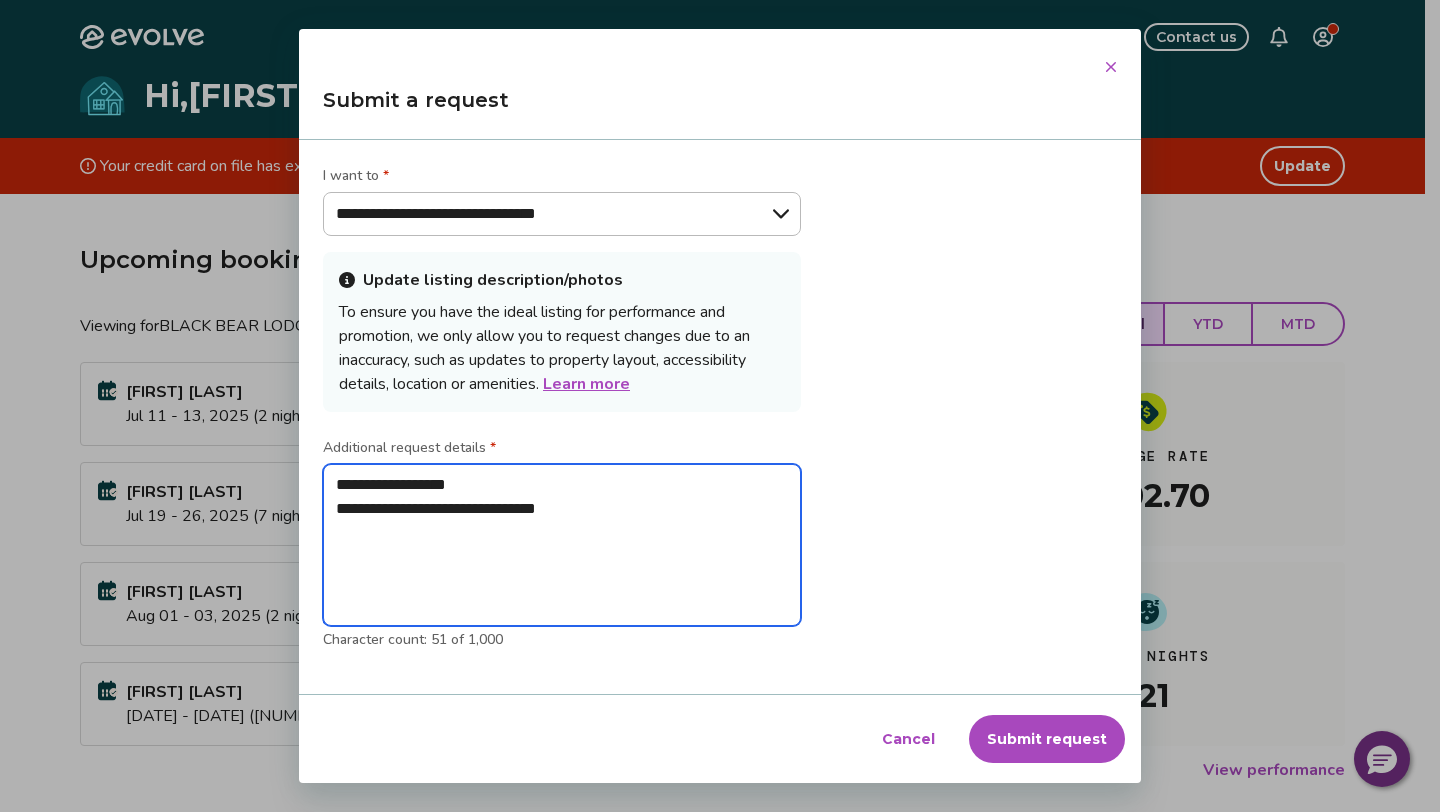 type on "**********" 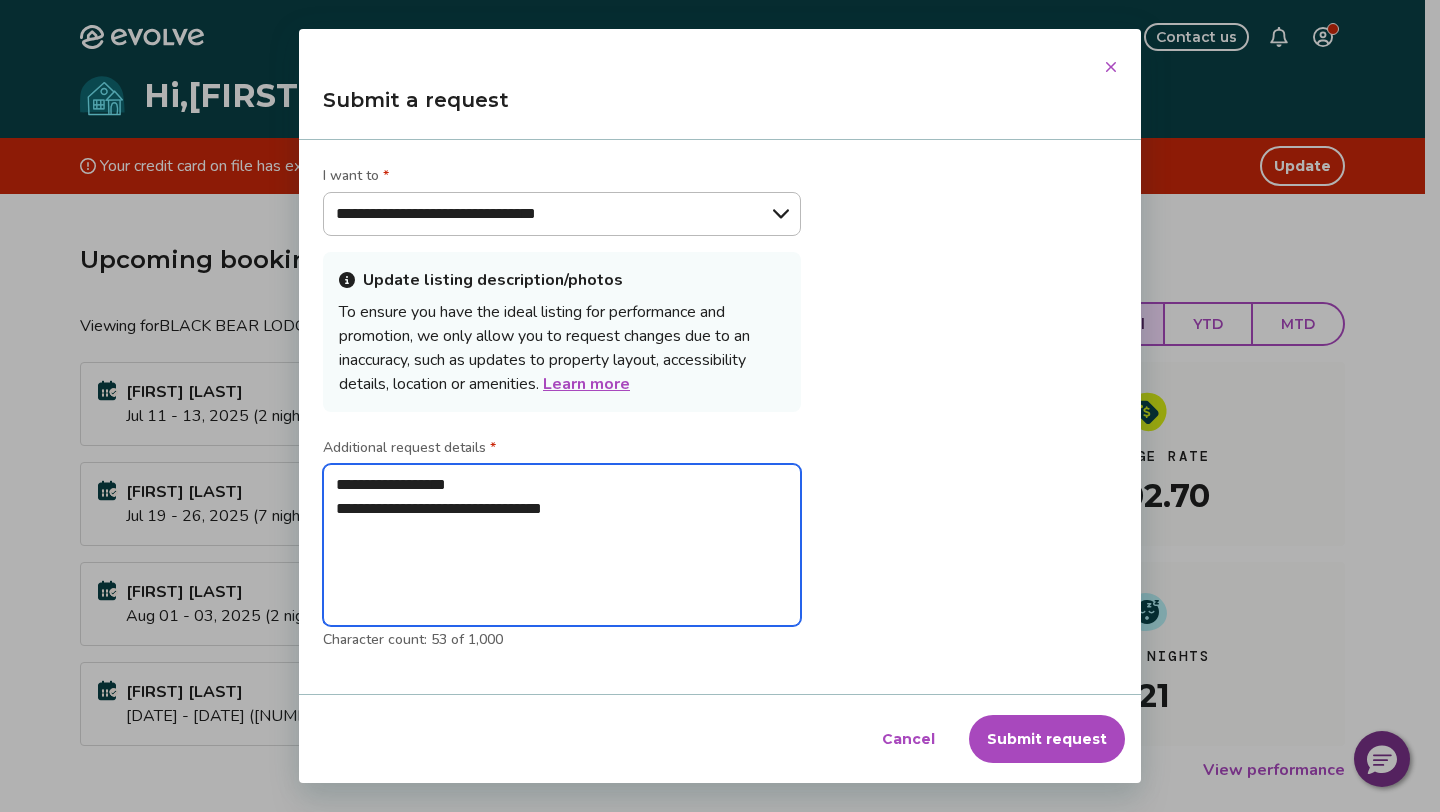 type on "**********" 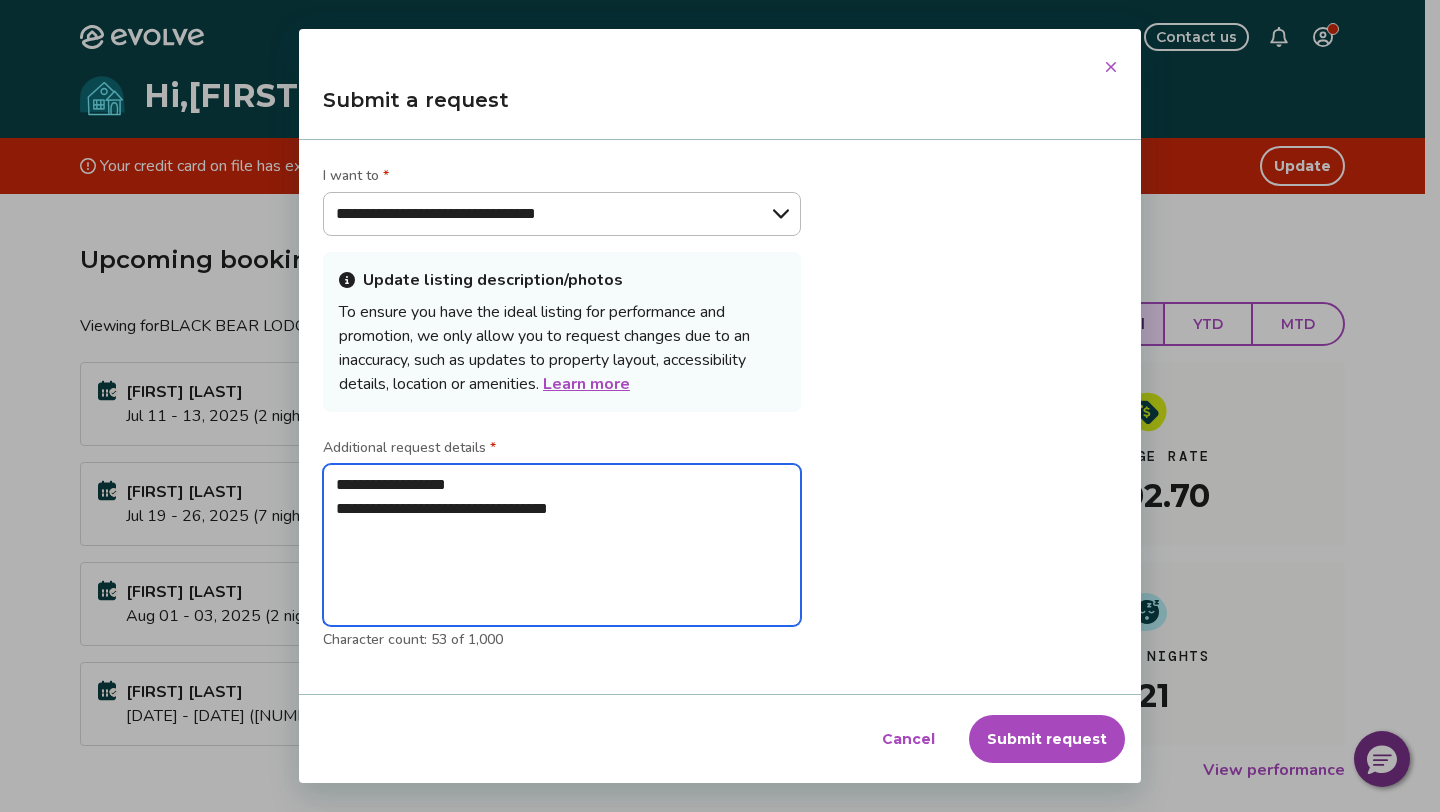 type on "**********" 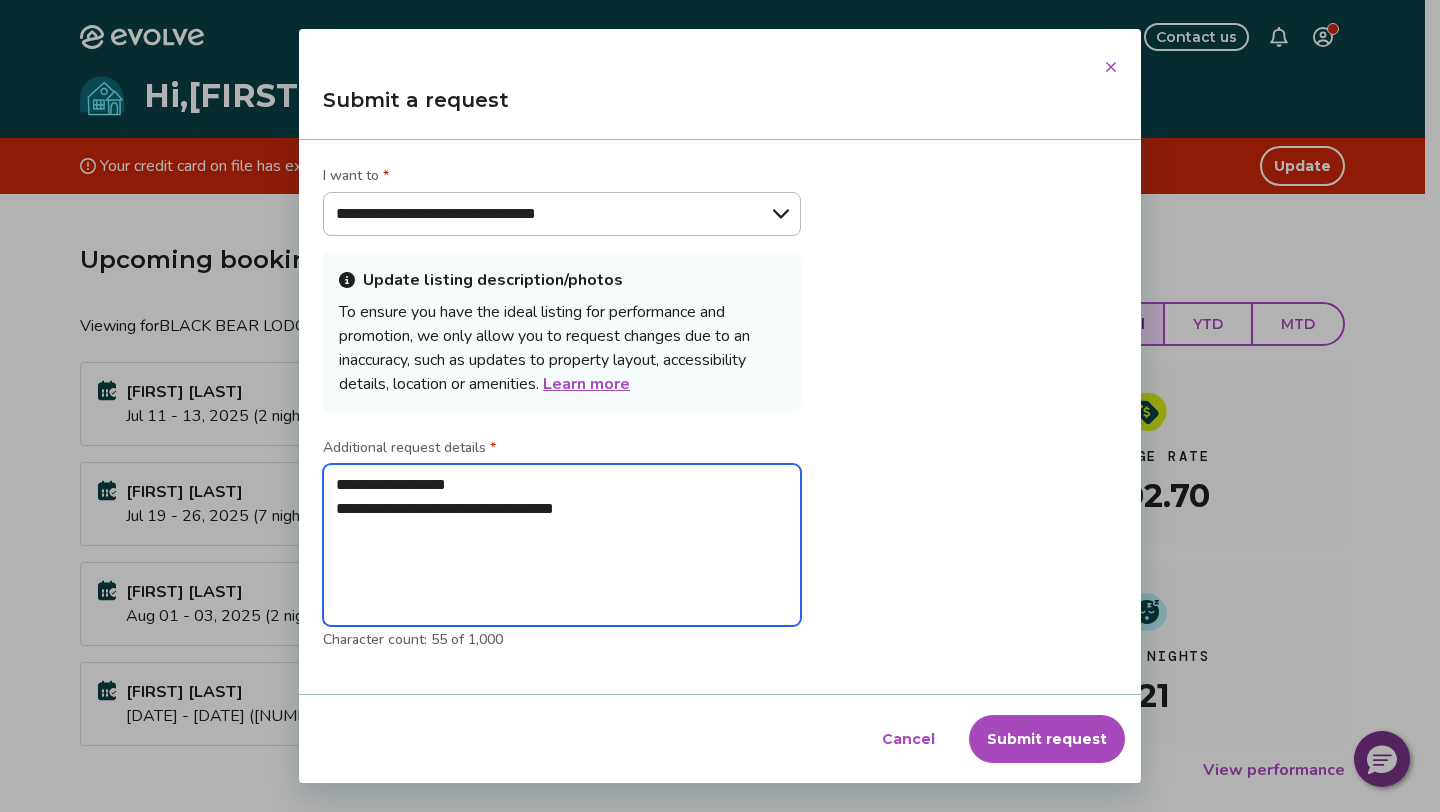 type on "**********" 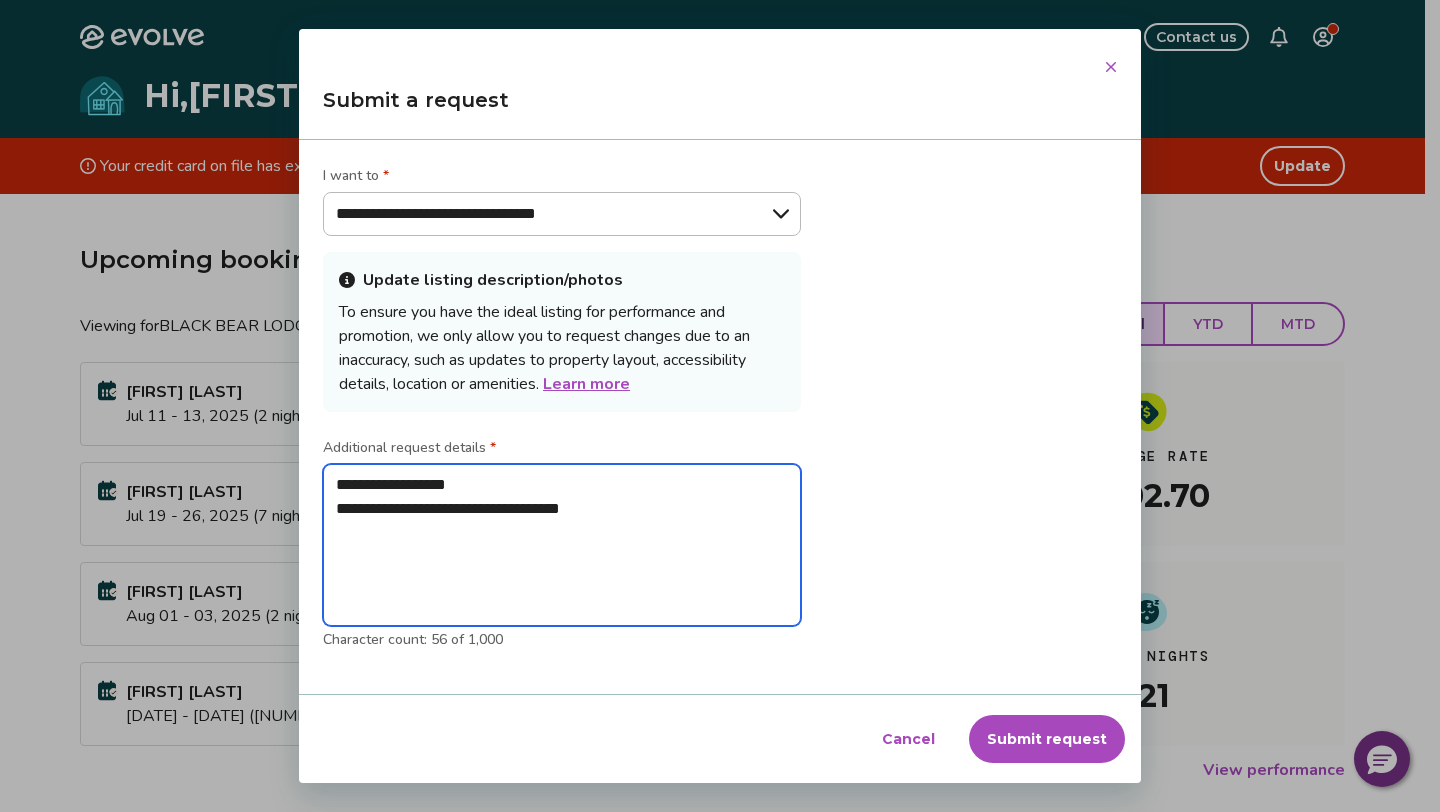 type on "**********" 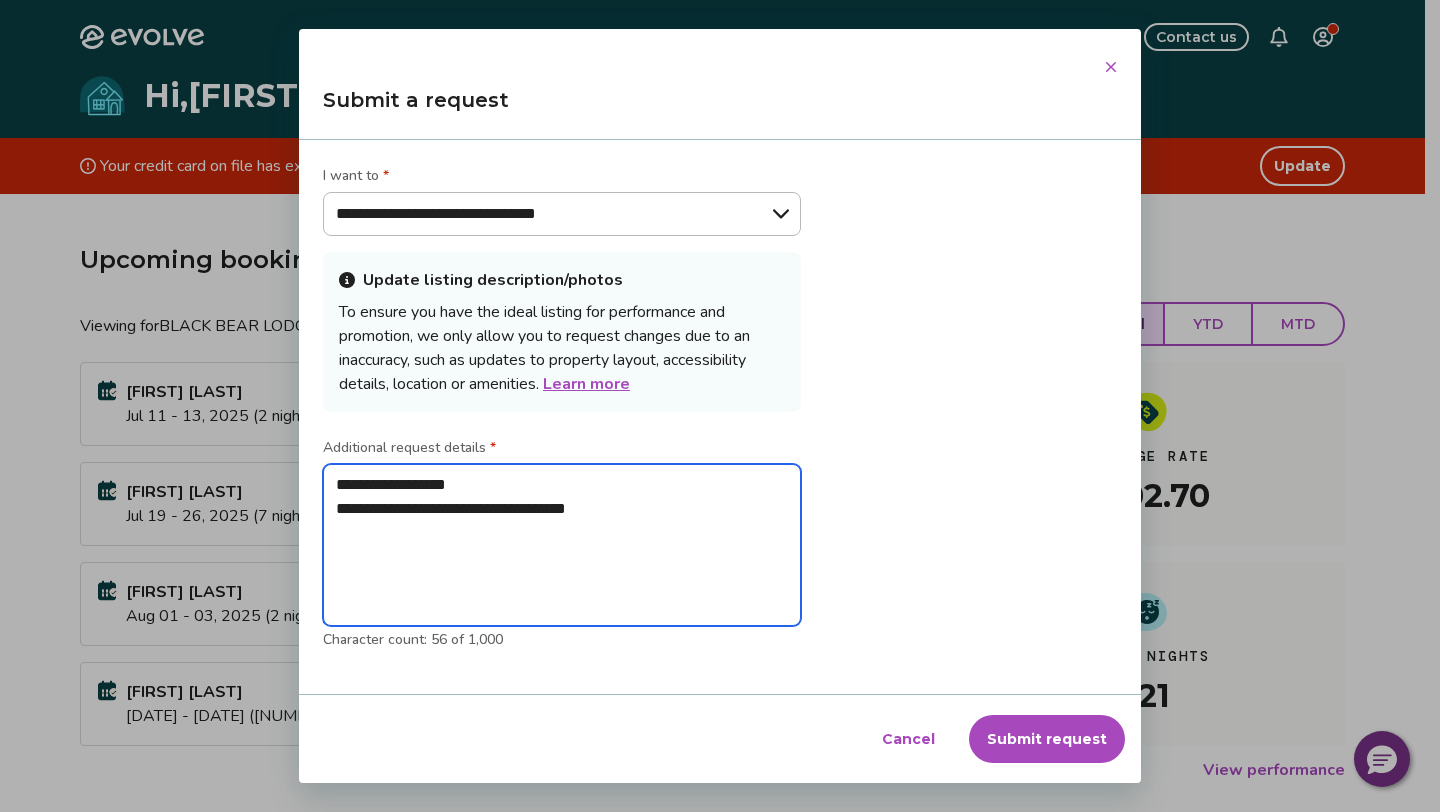 type on "**********" 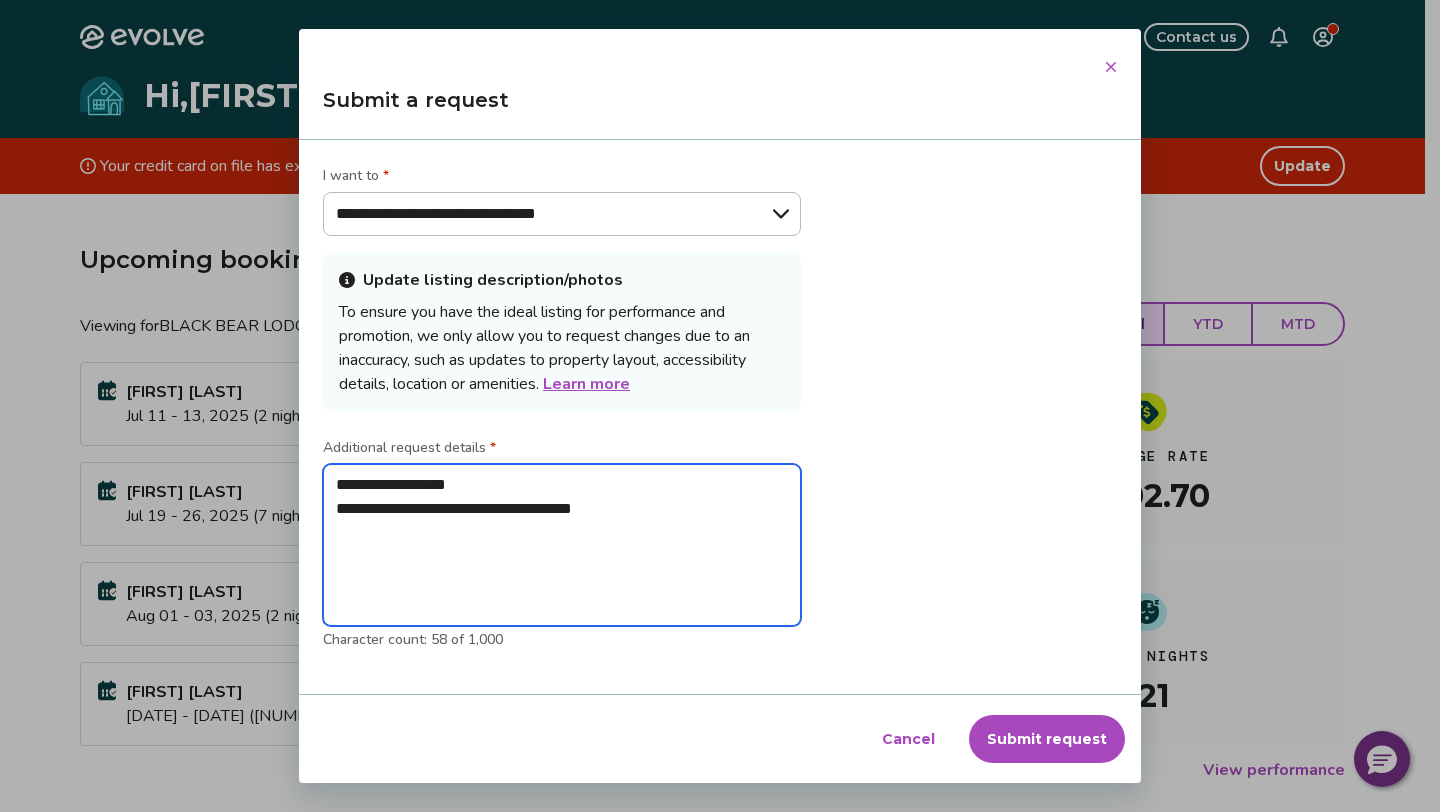 type on "**********" 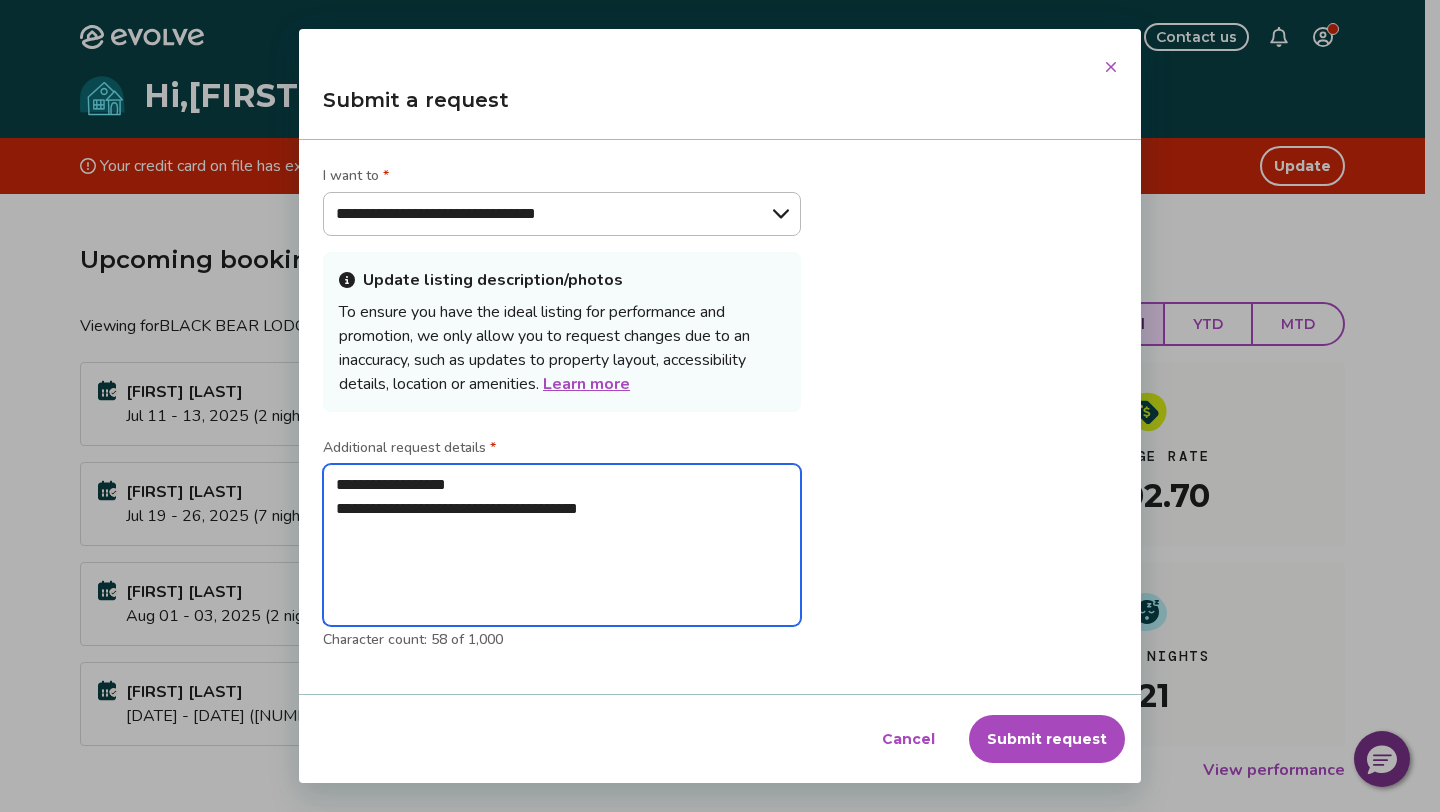 type on "**********" 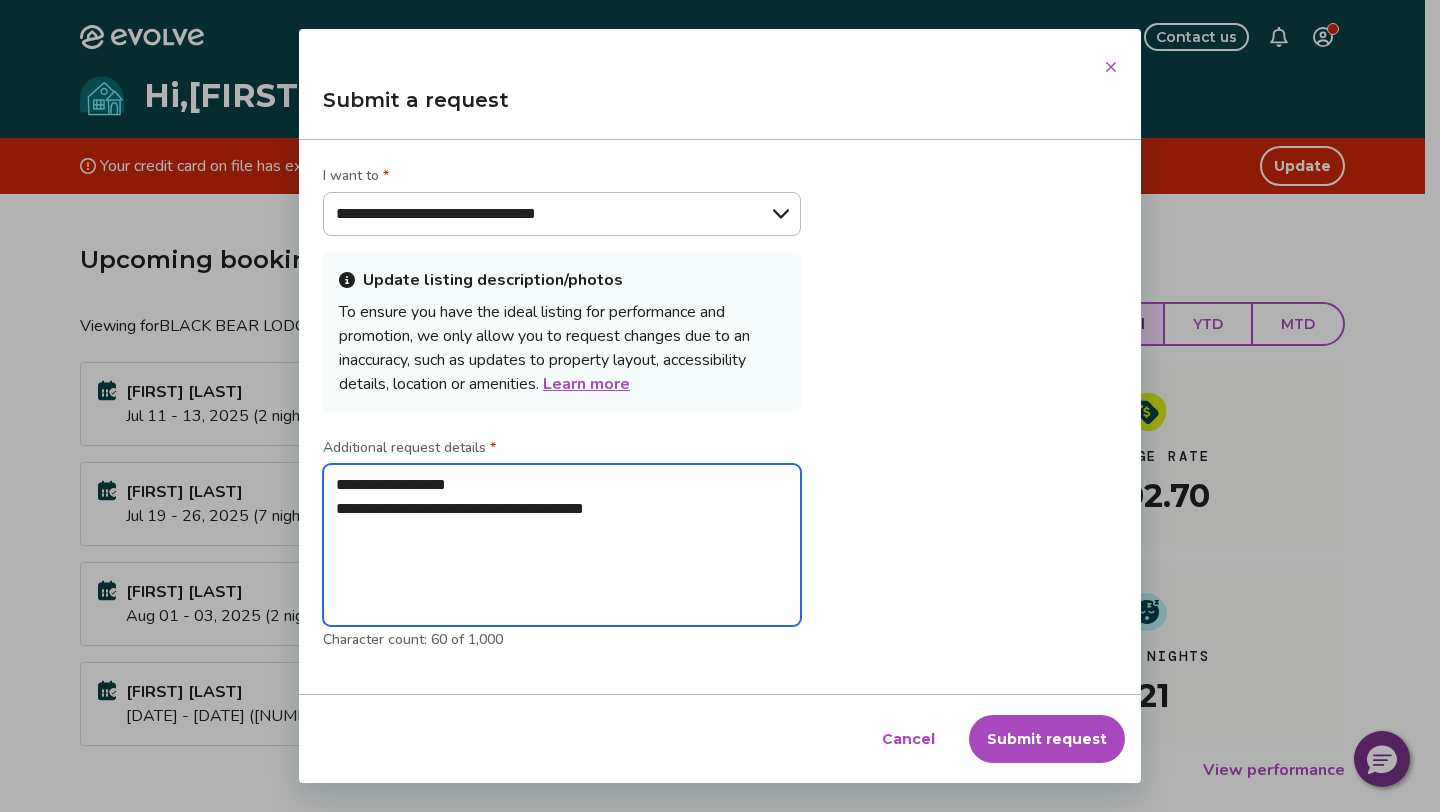 type on "**********" 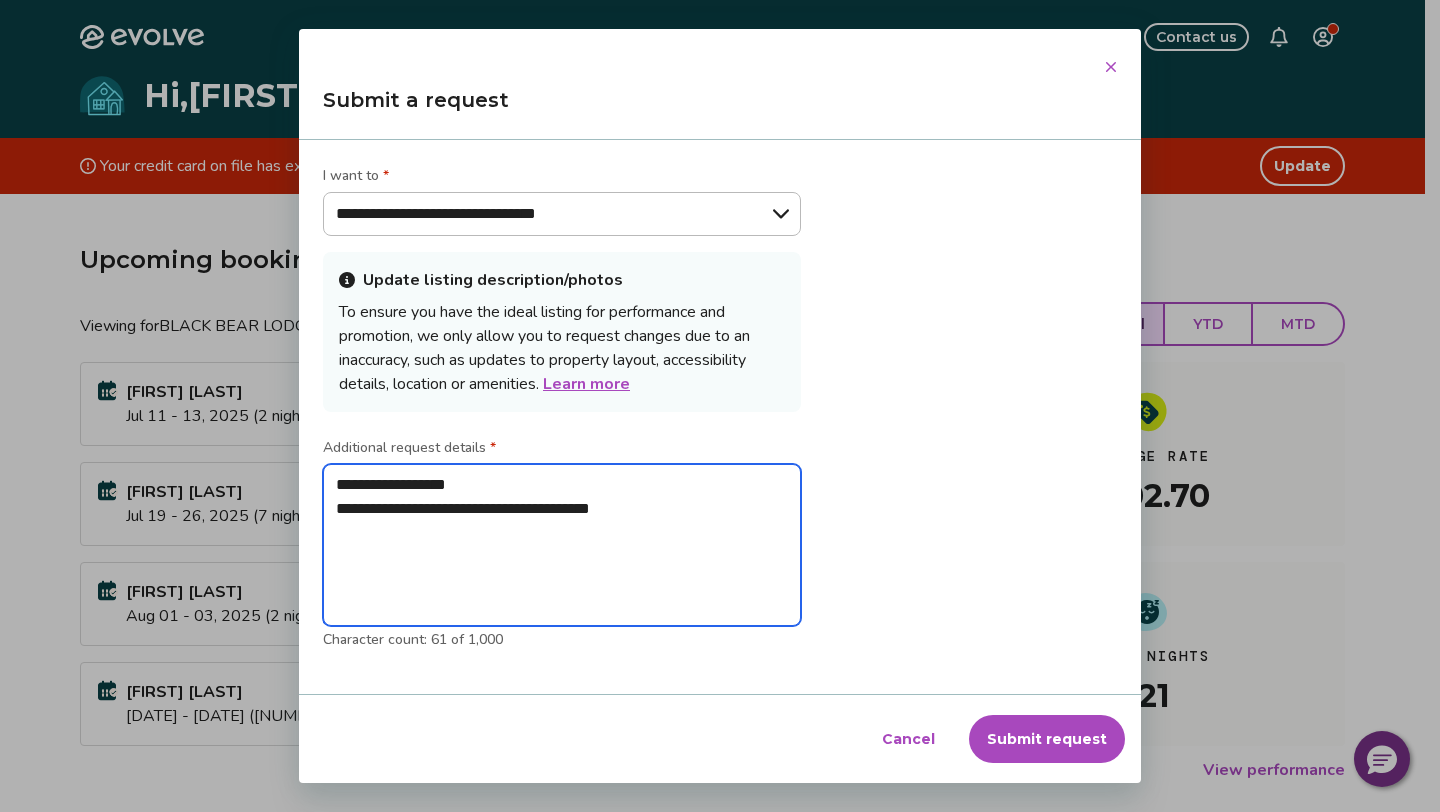 type on "**********" 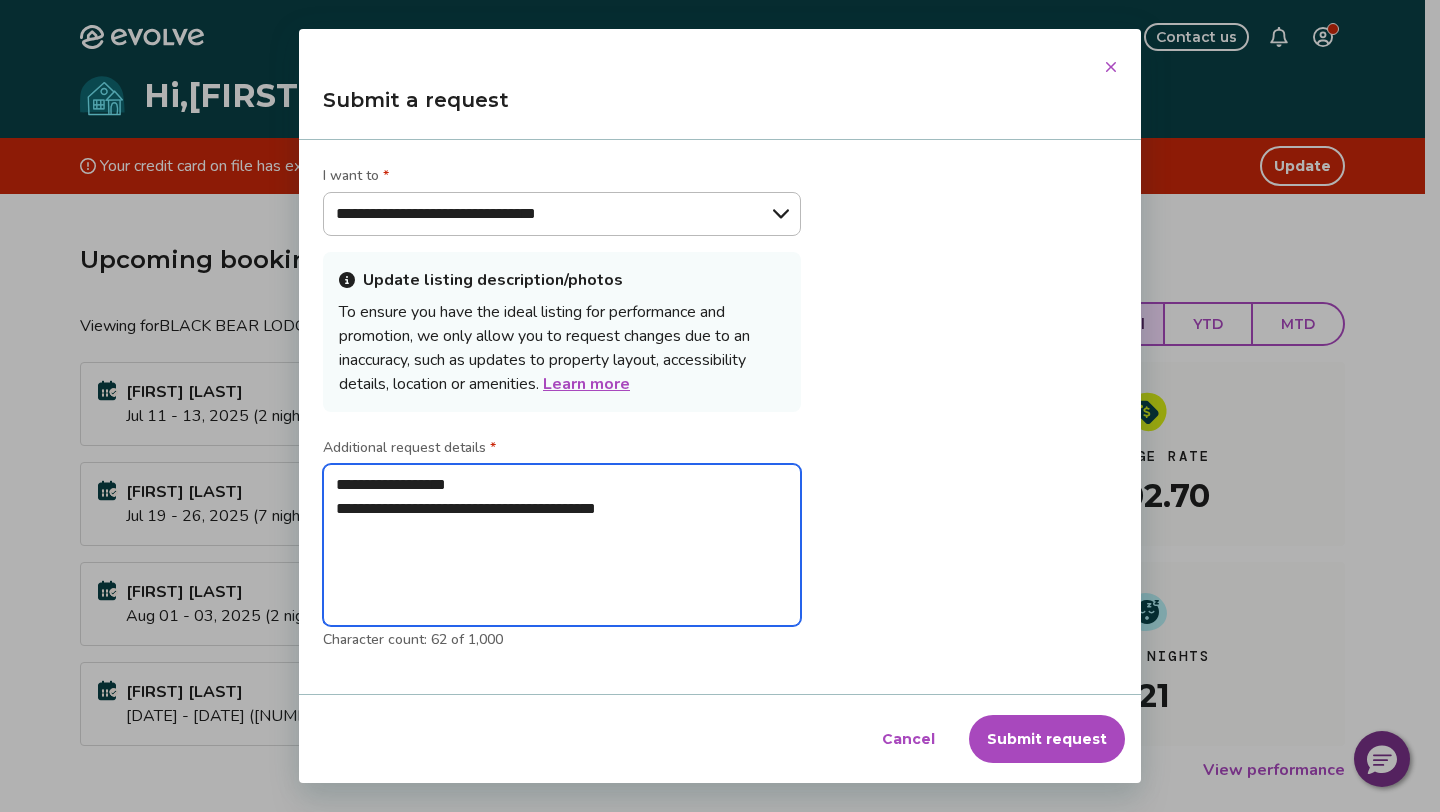 type on "**********" 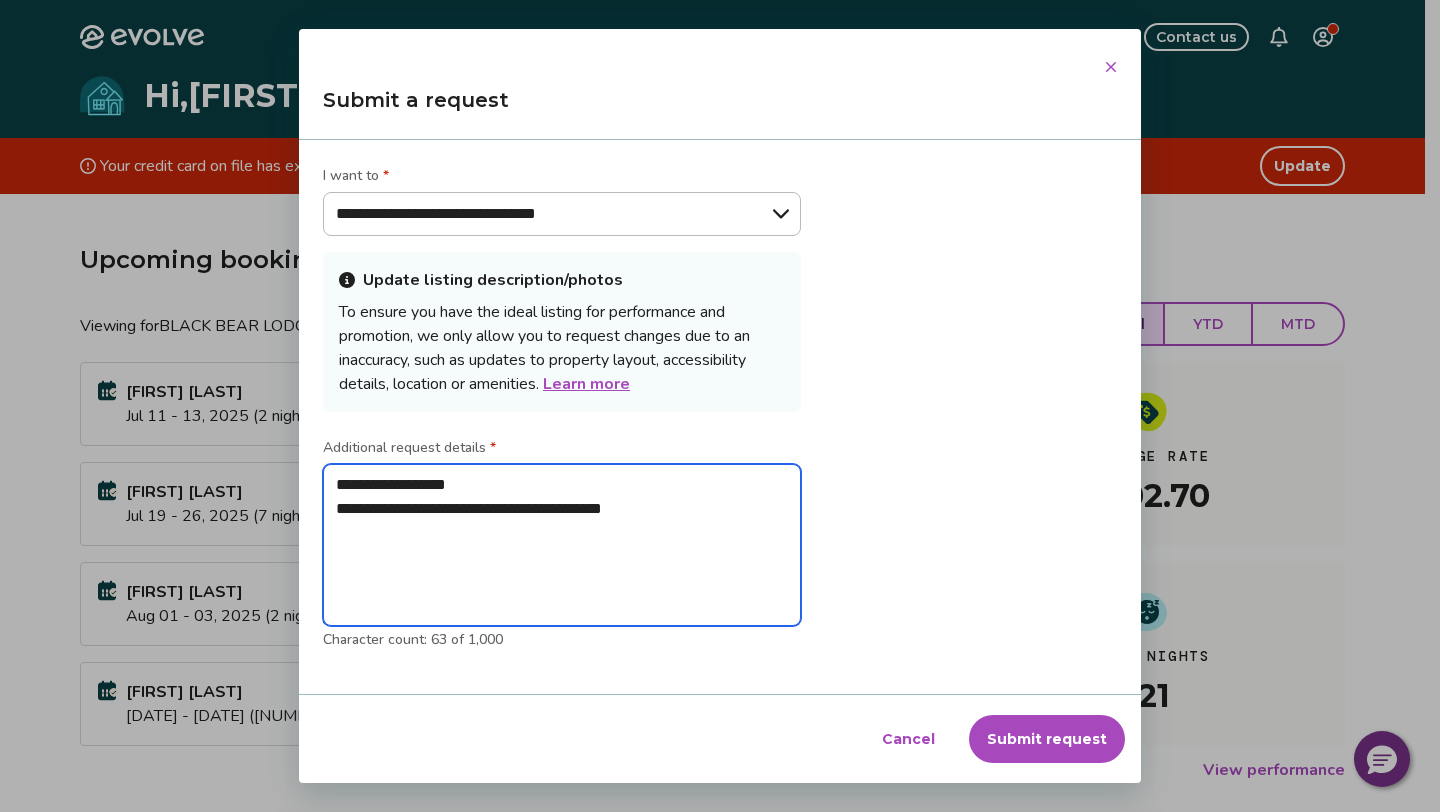 type on "**********" 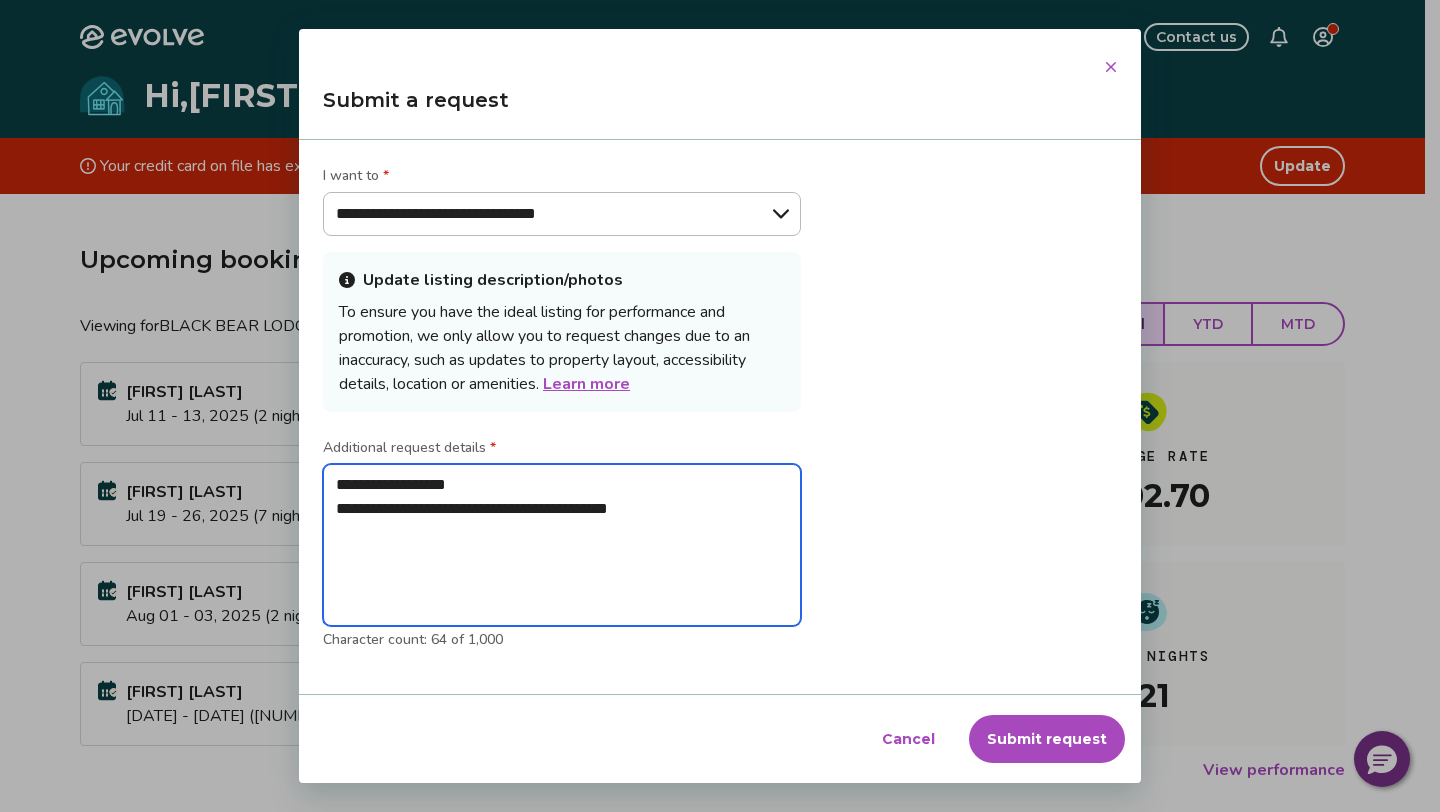 type on "**********" 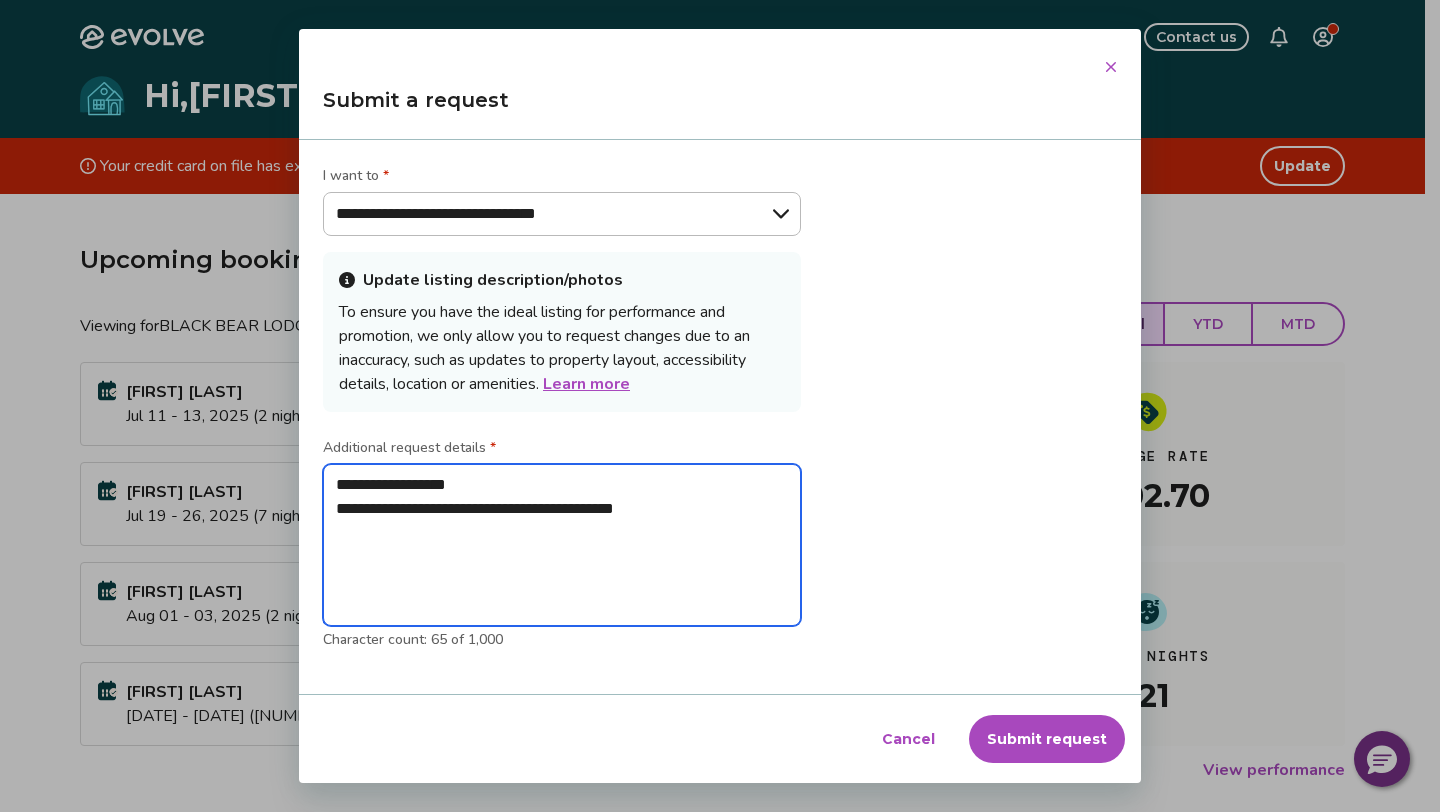 type on "**********" 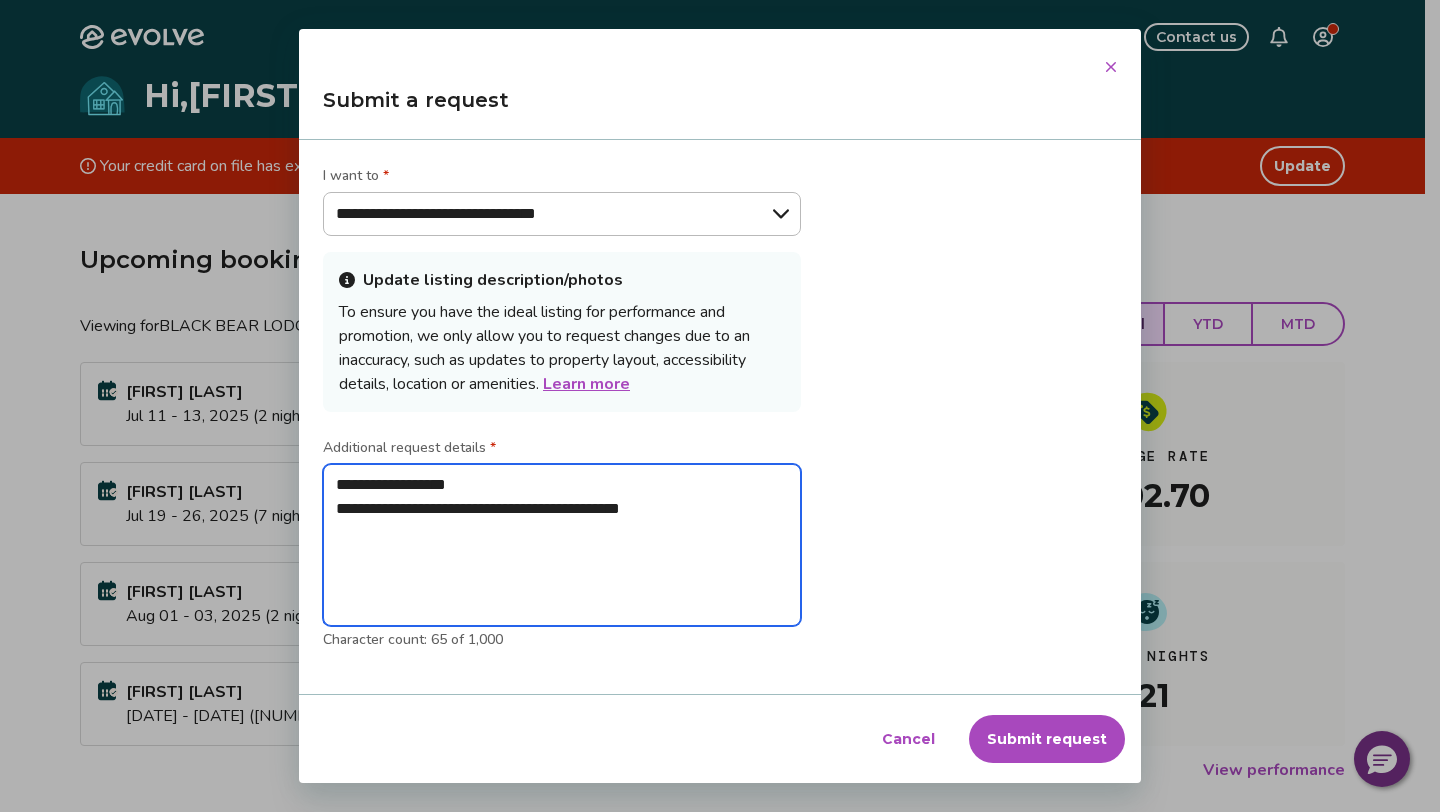 type on "**********" 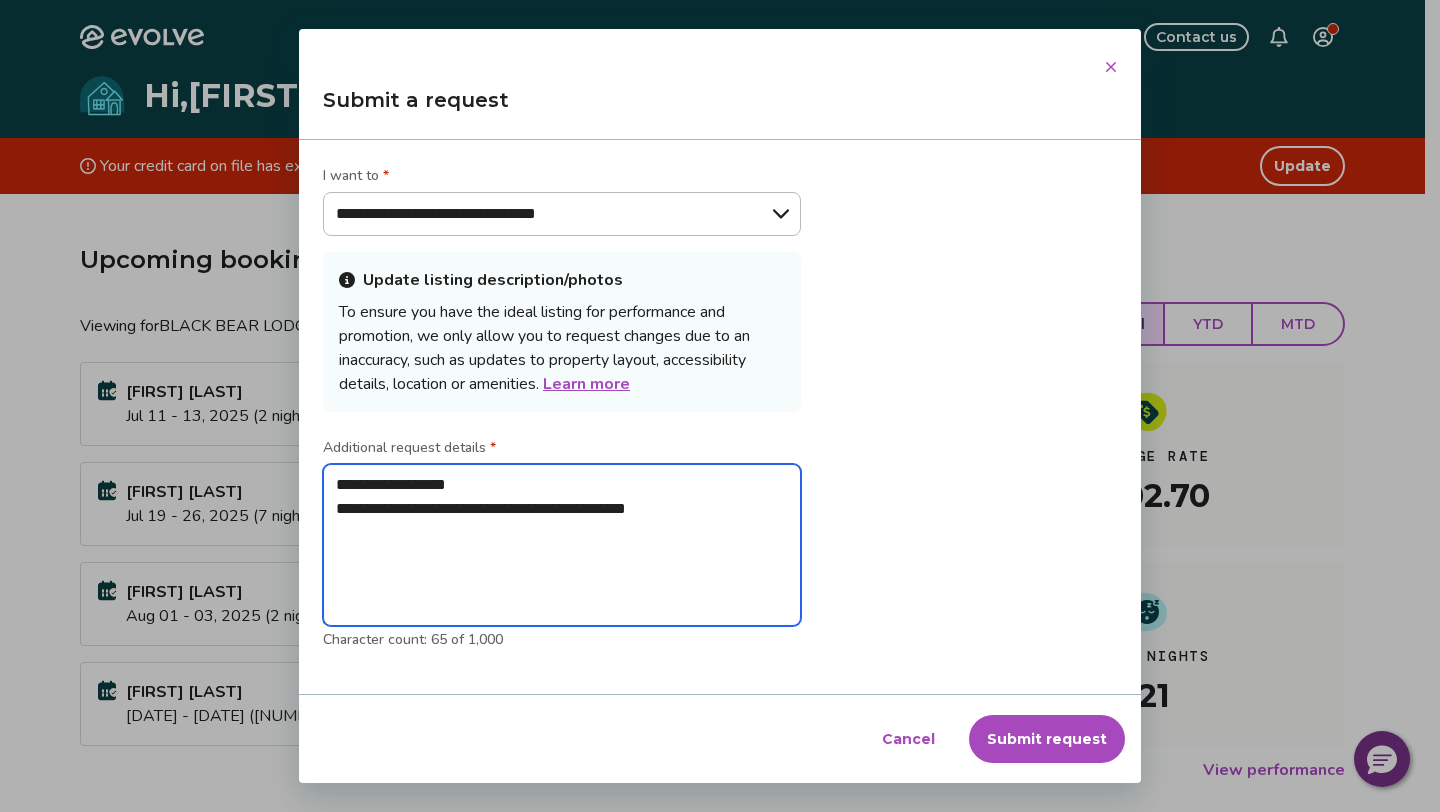 type on "*" 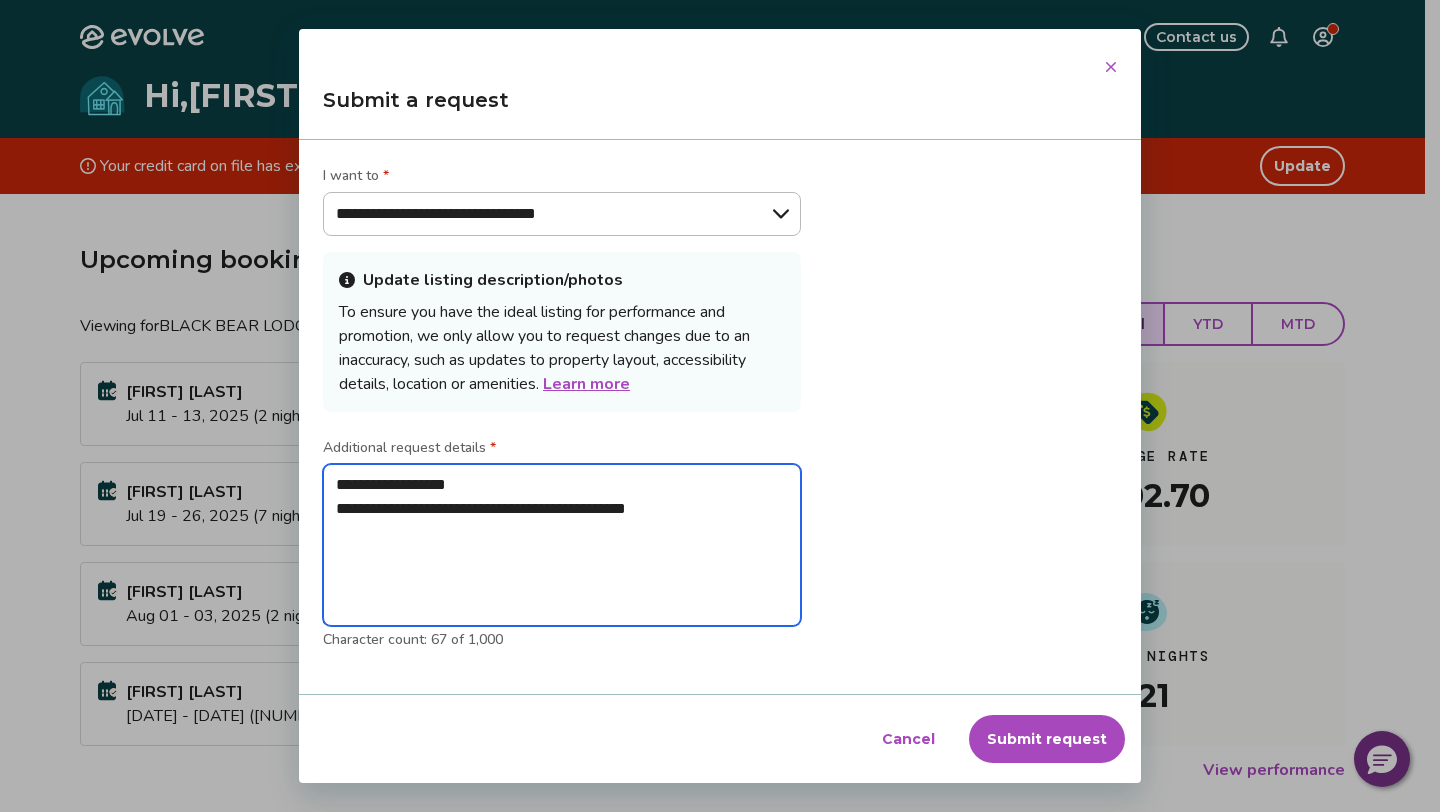 type on "**********" 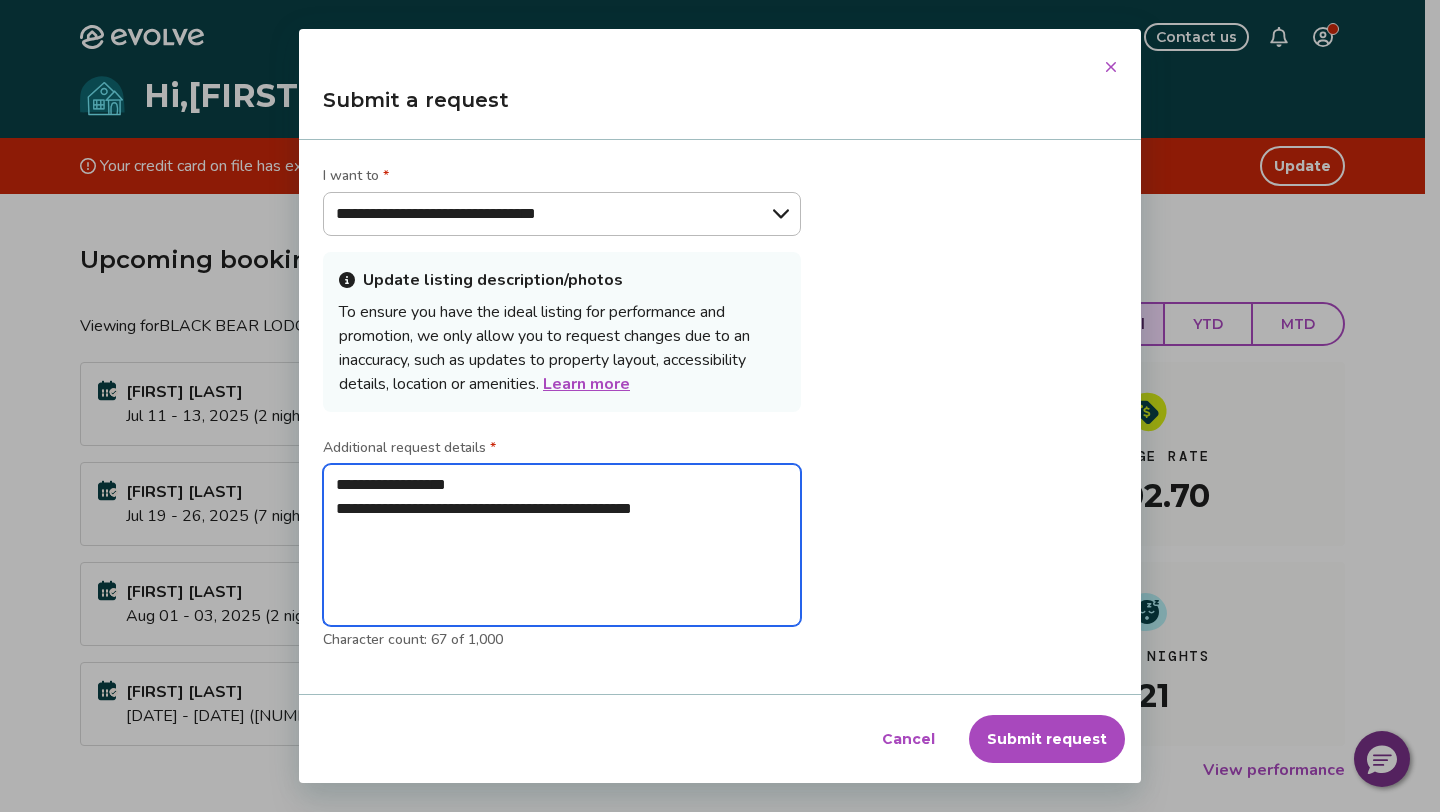type on "**********" 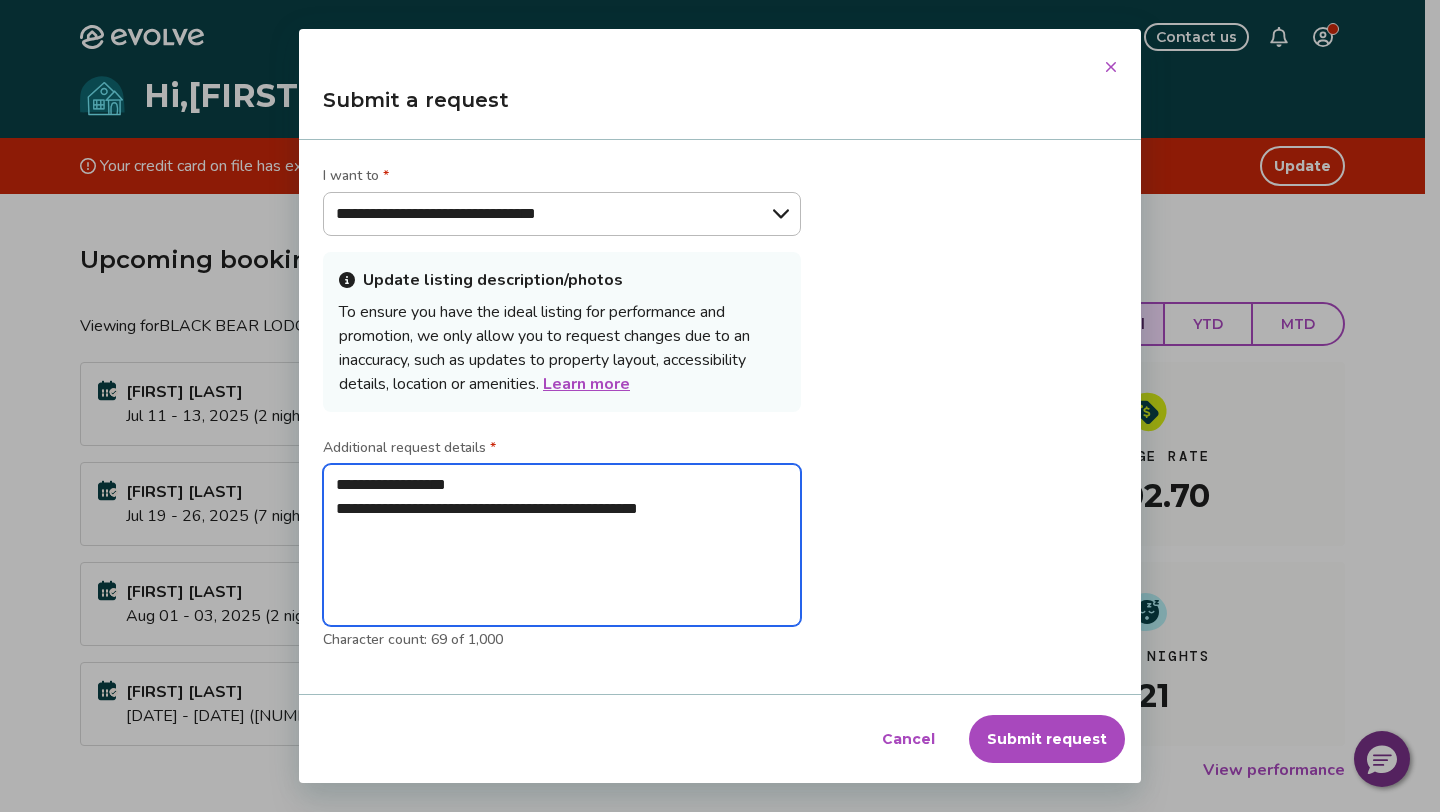type on "**********" 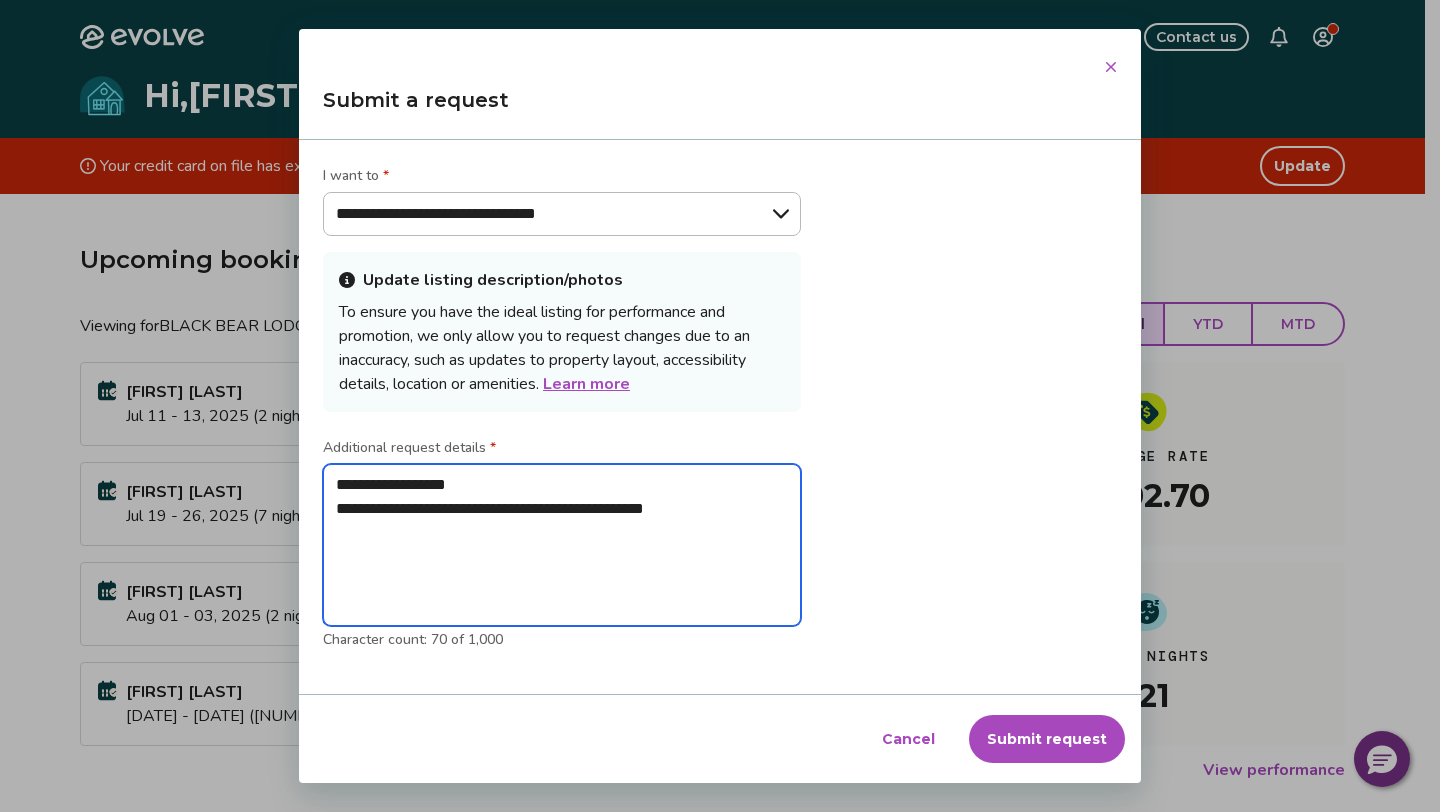 type on "**********" 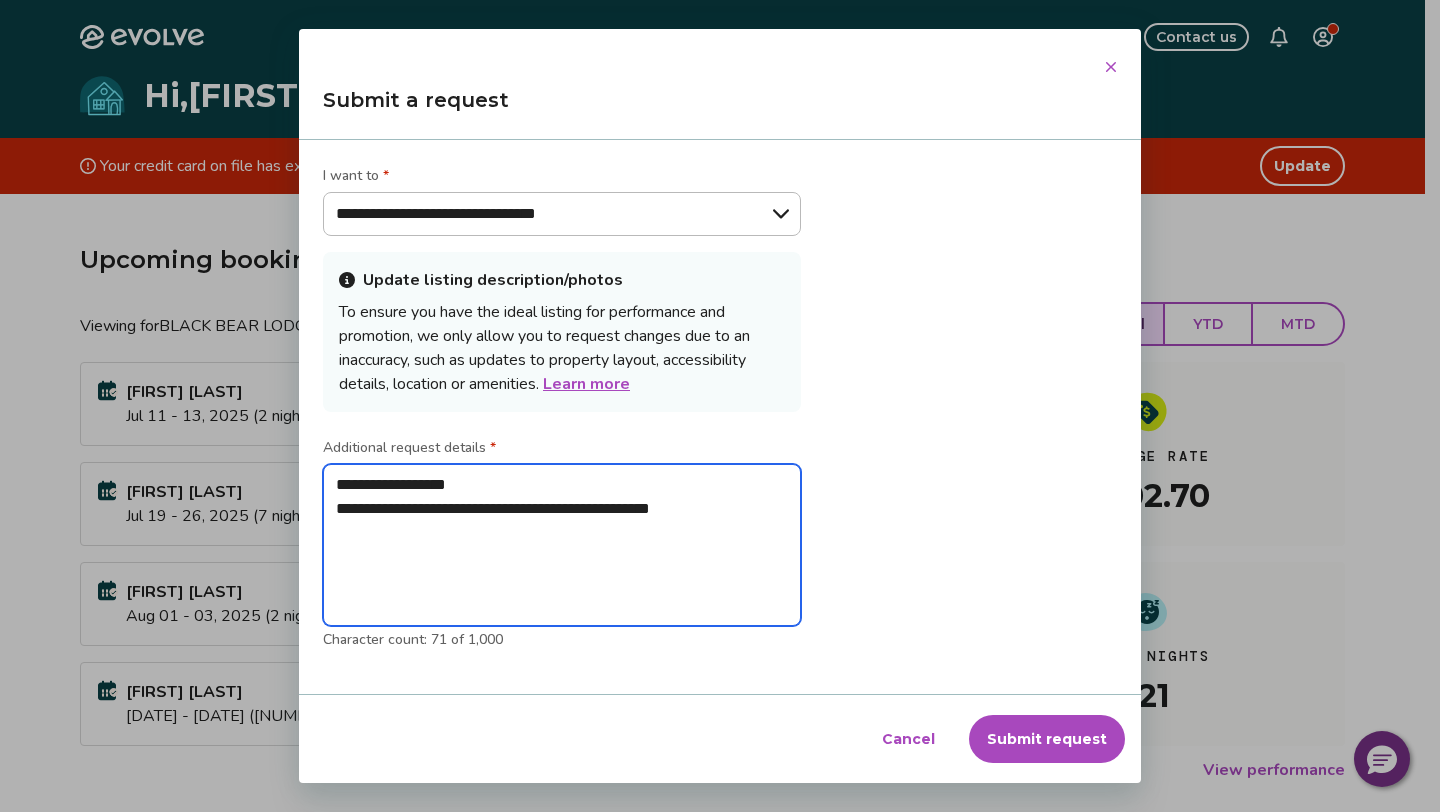 type on "**********" 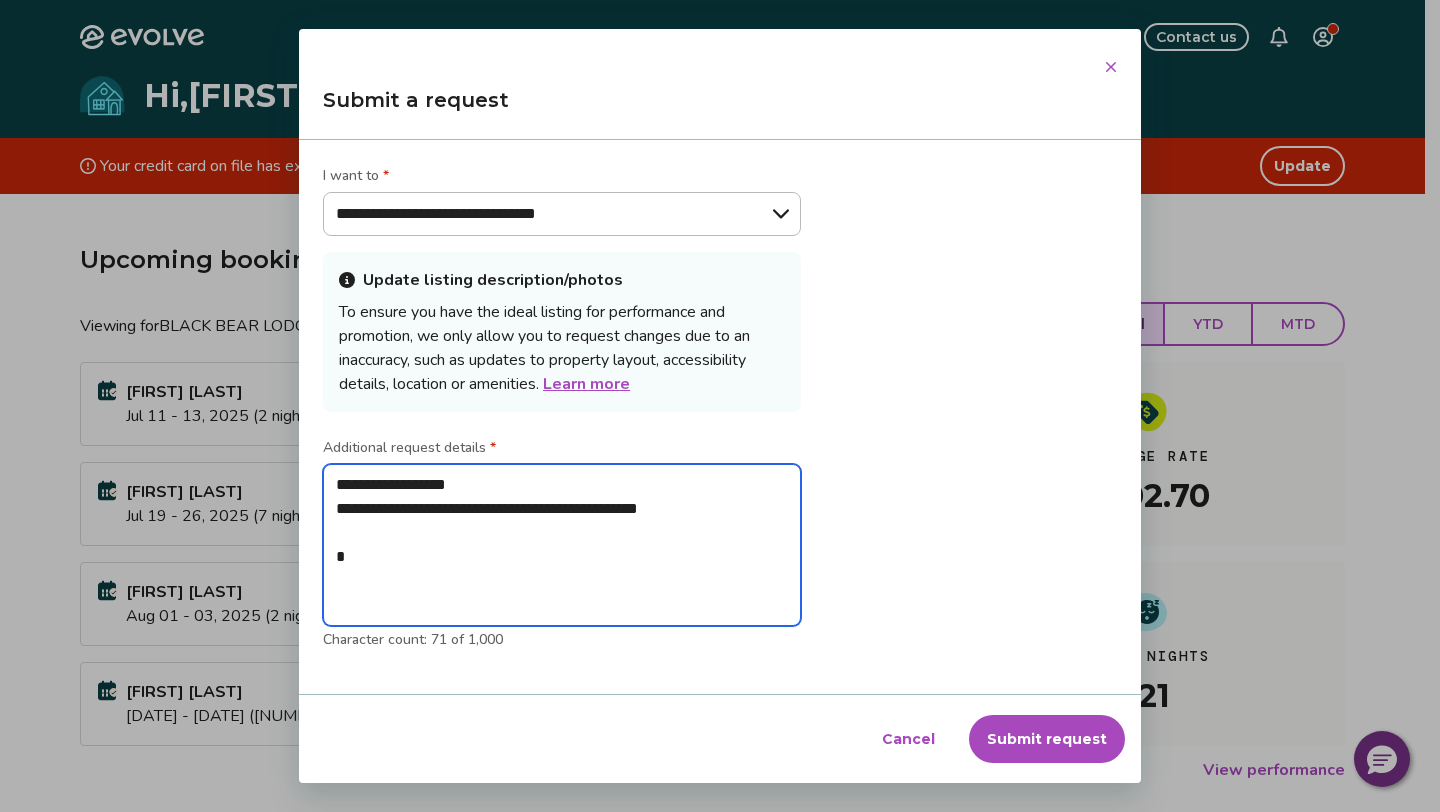 type on "**********" 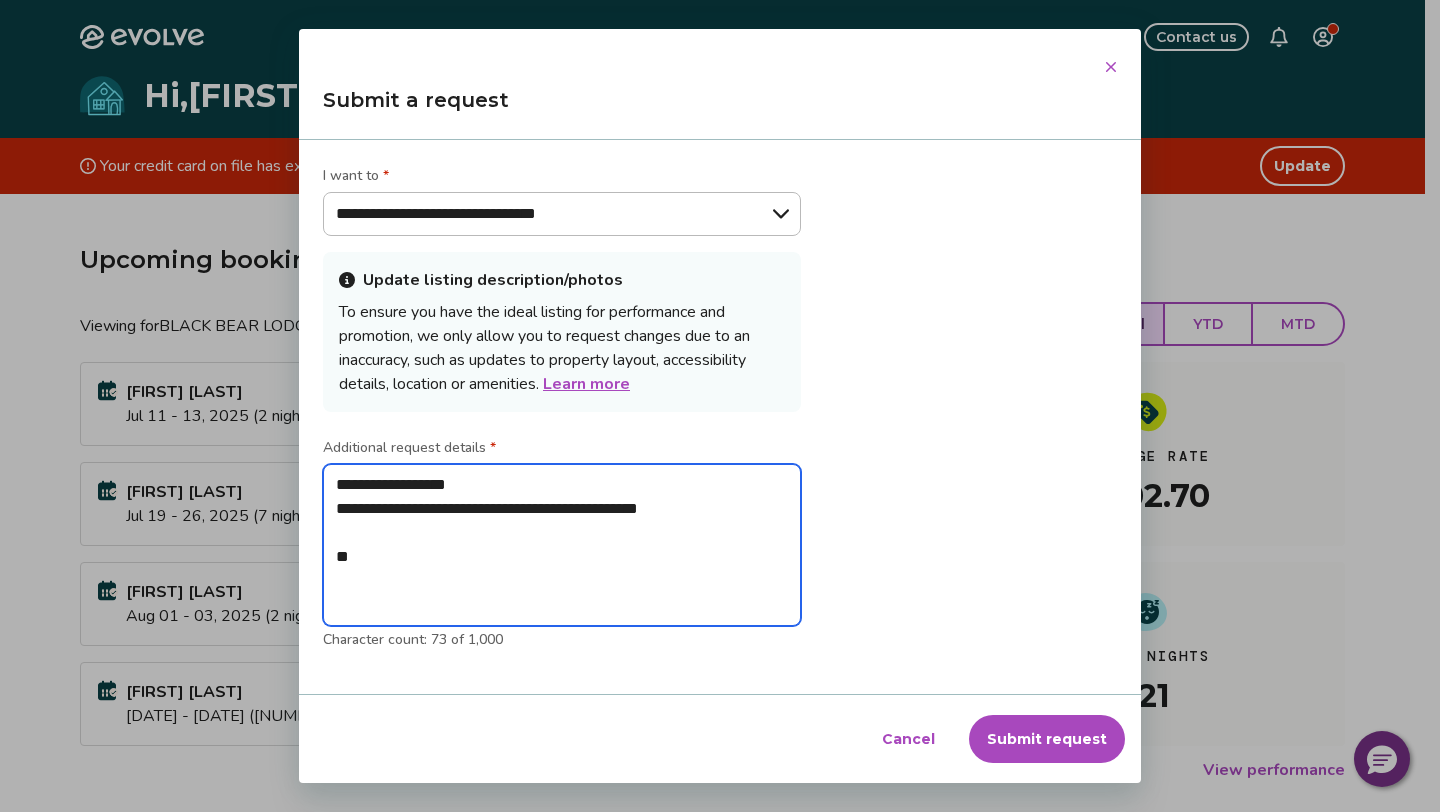 type on "**********" 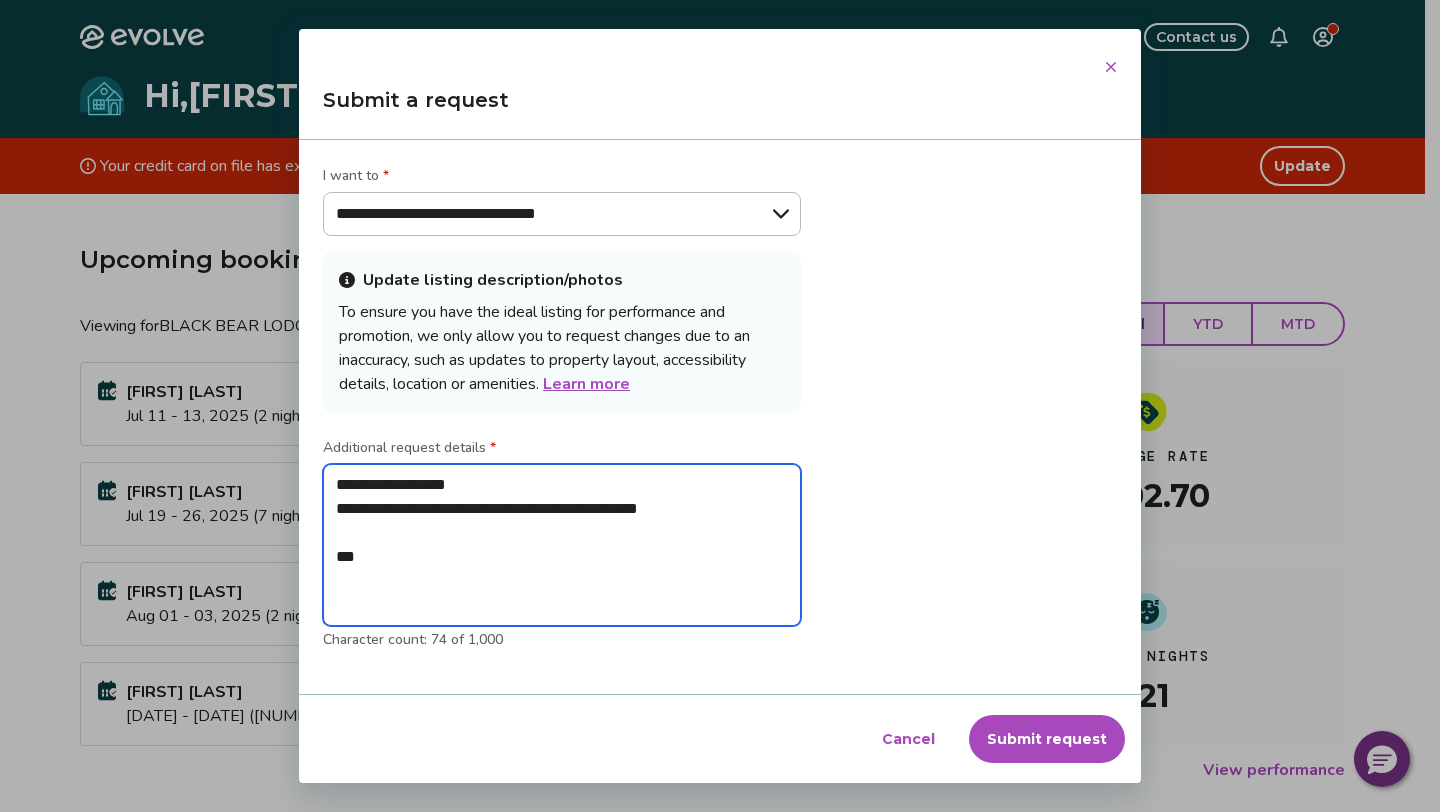 type on "**********" 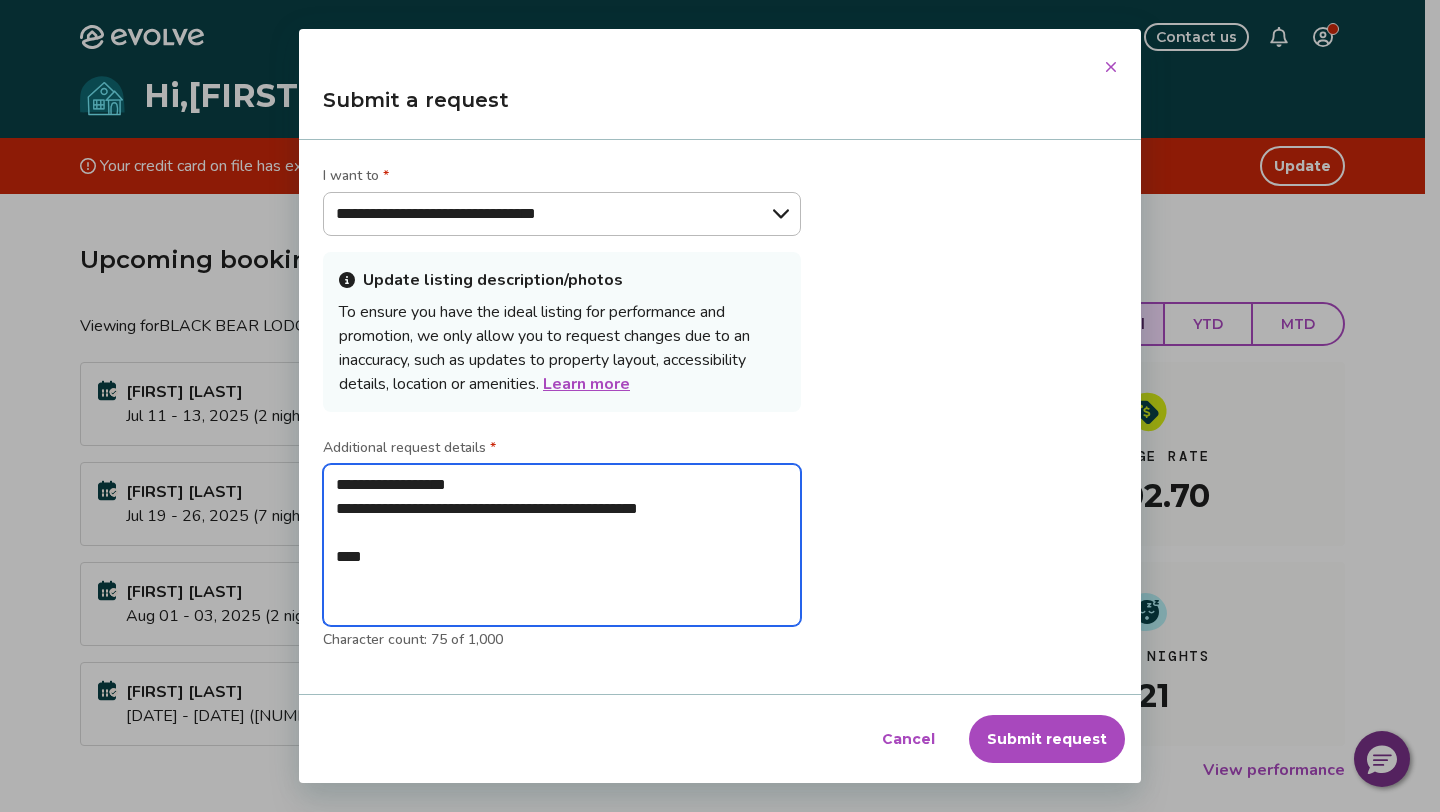 type on "**********" 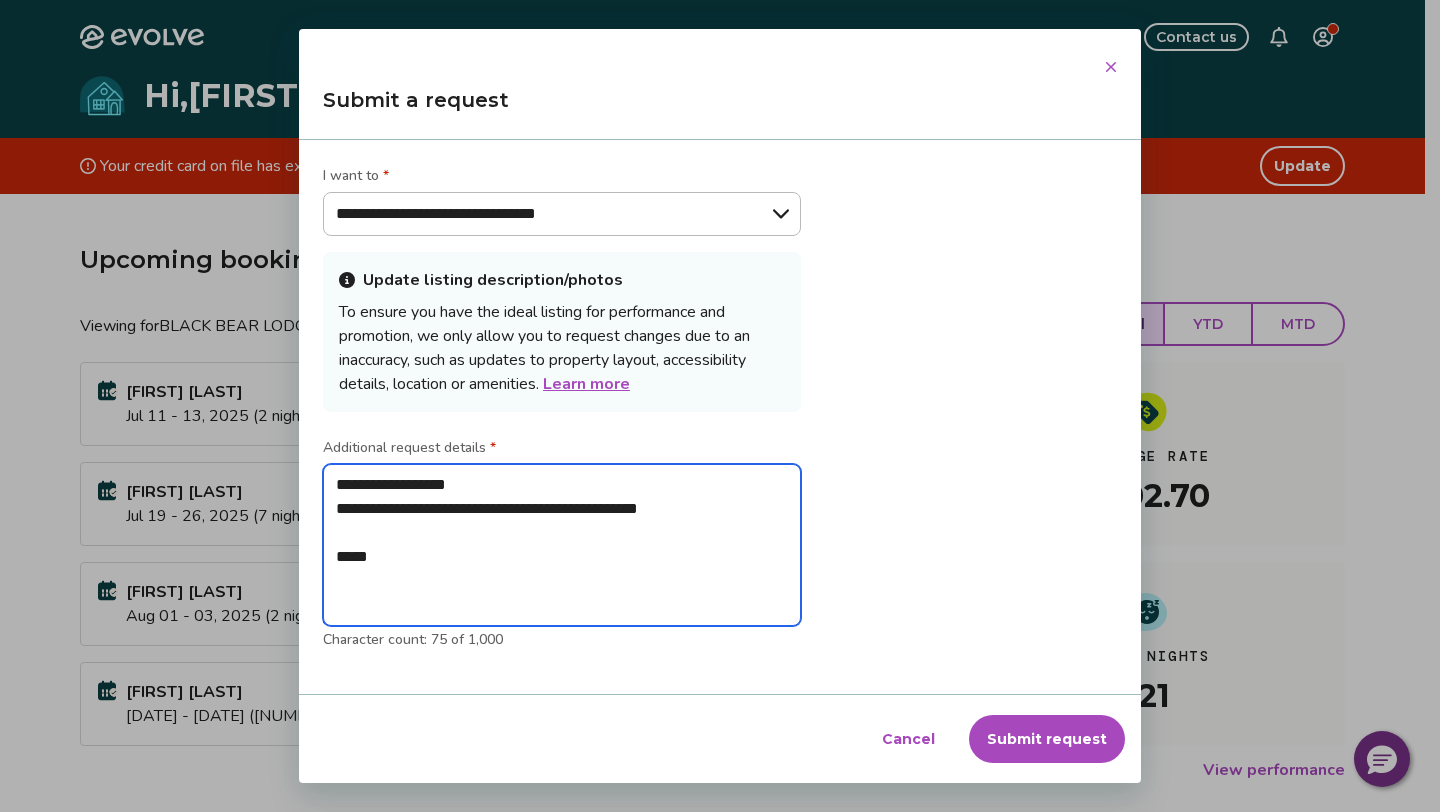type on "**********" 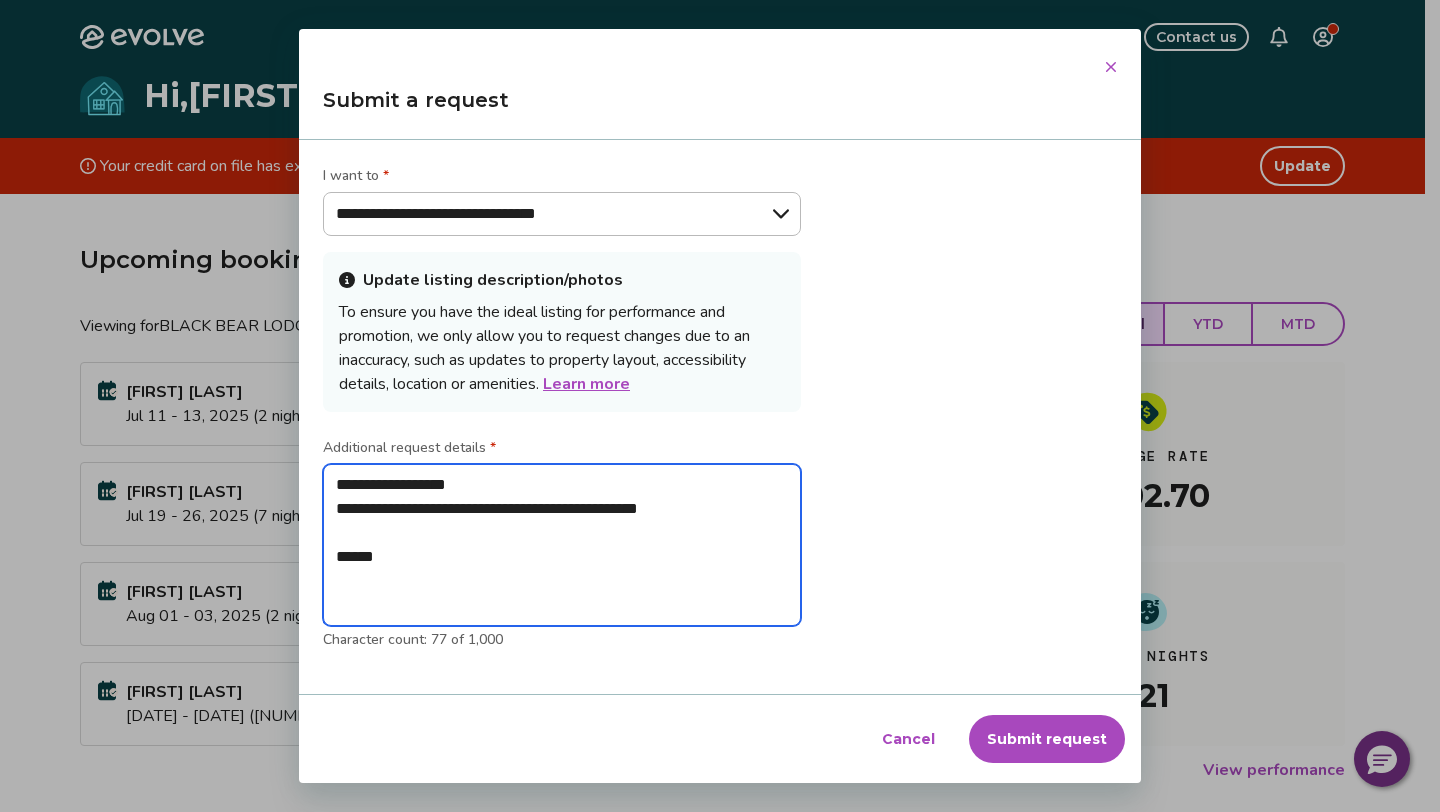 type on "**********" 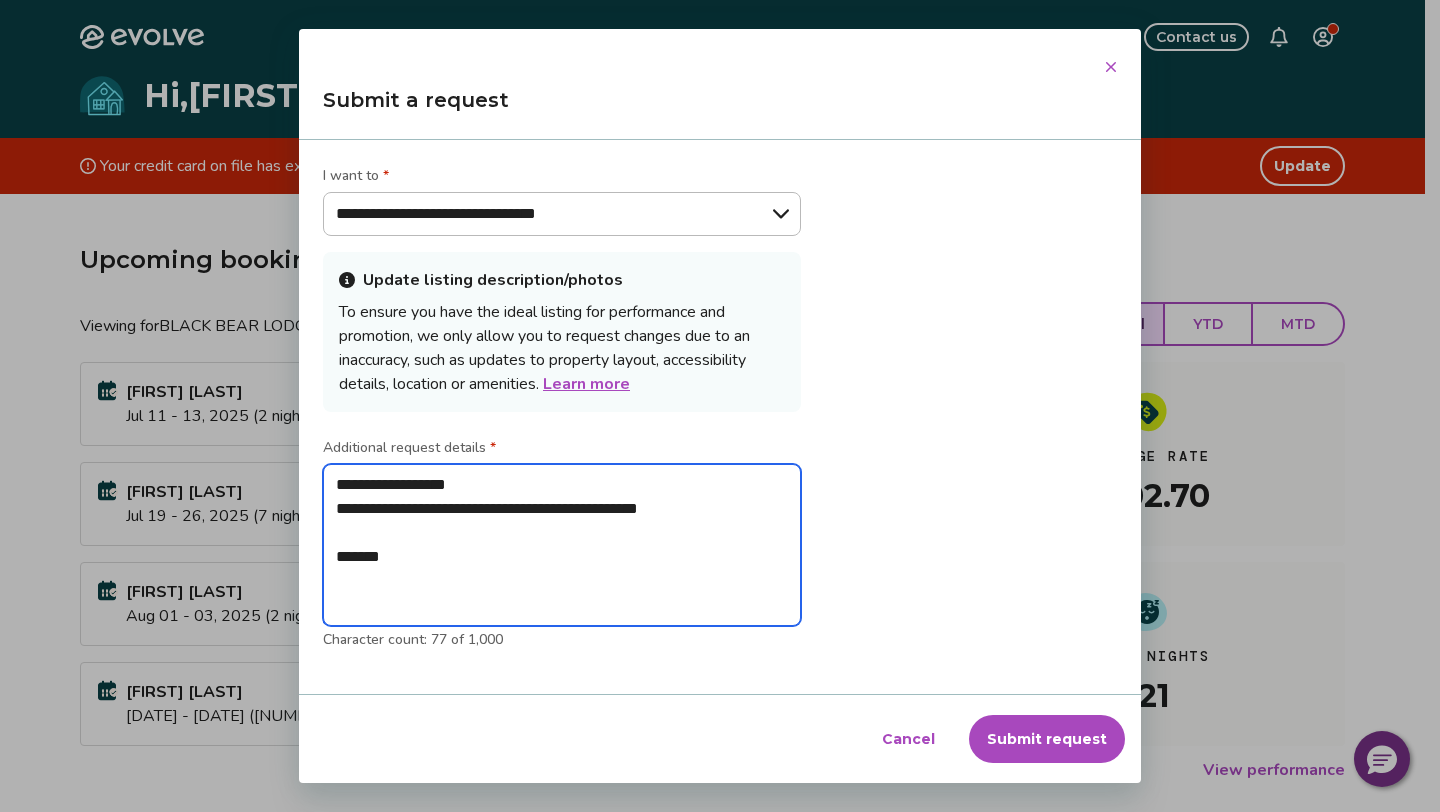type on "**********" 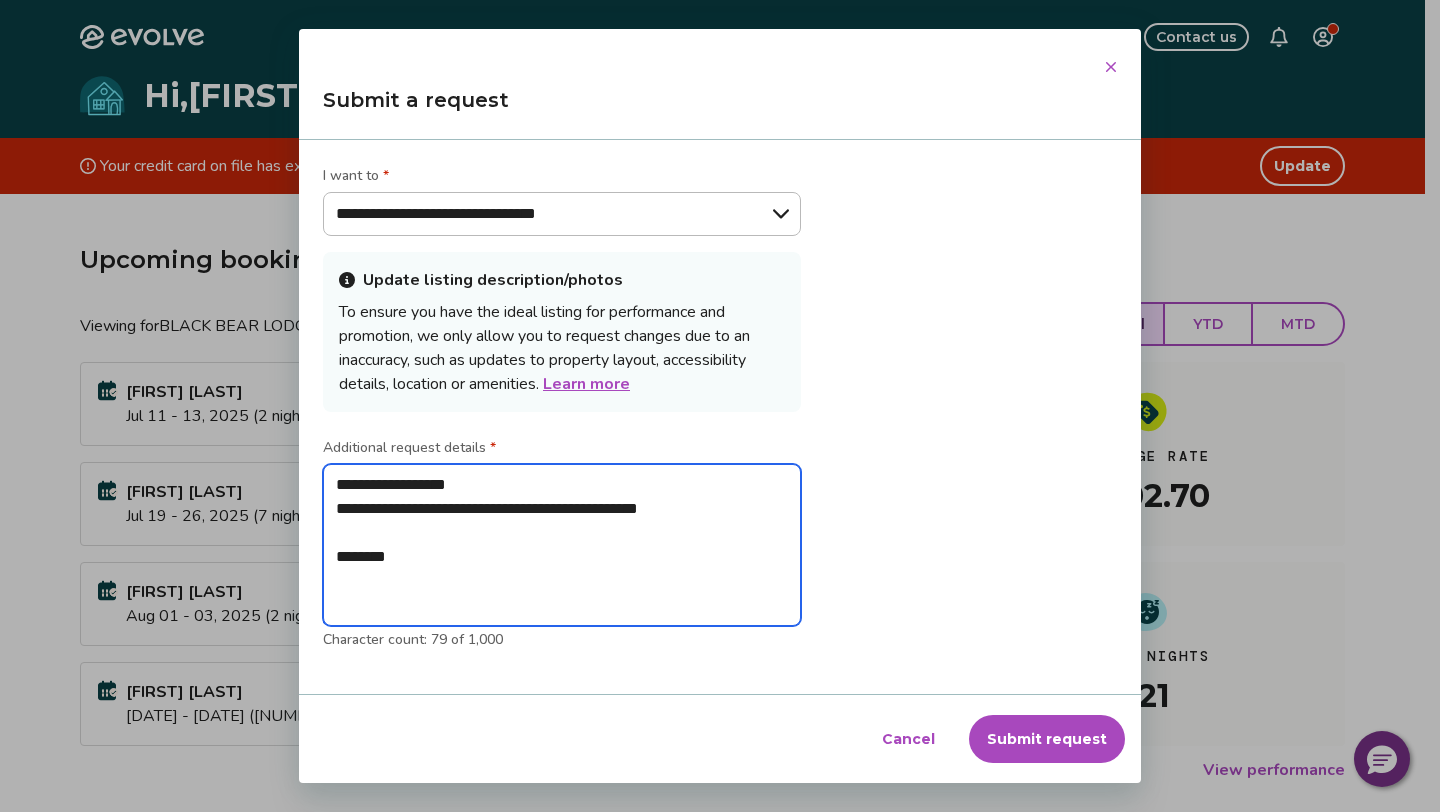 type on "**********" 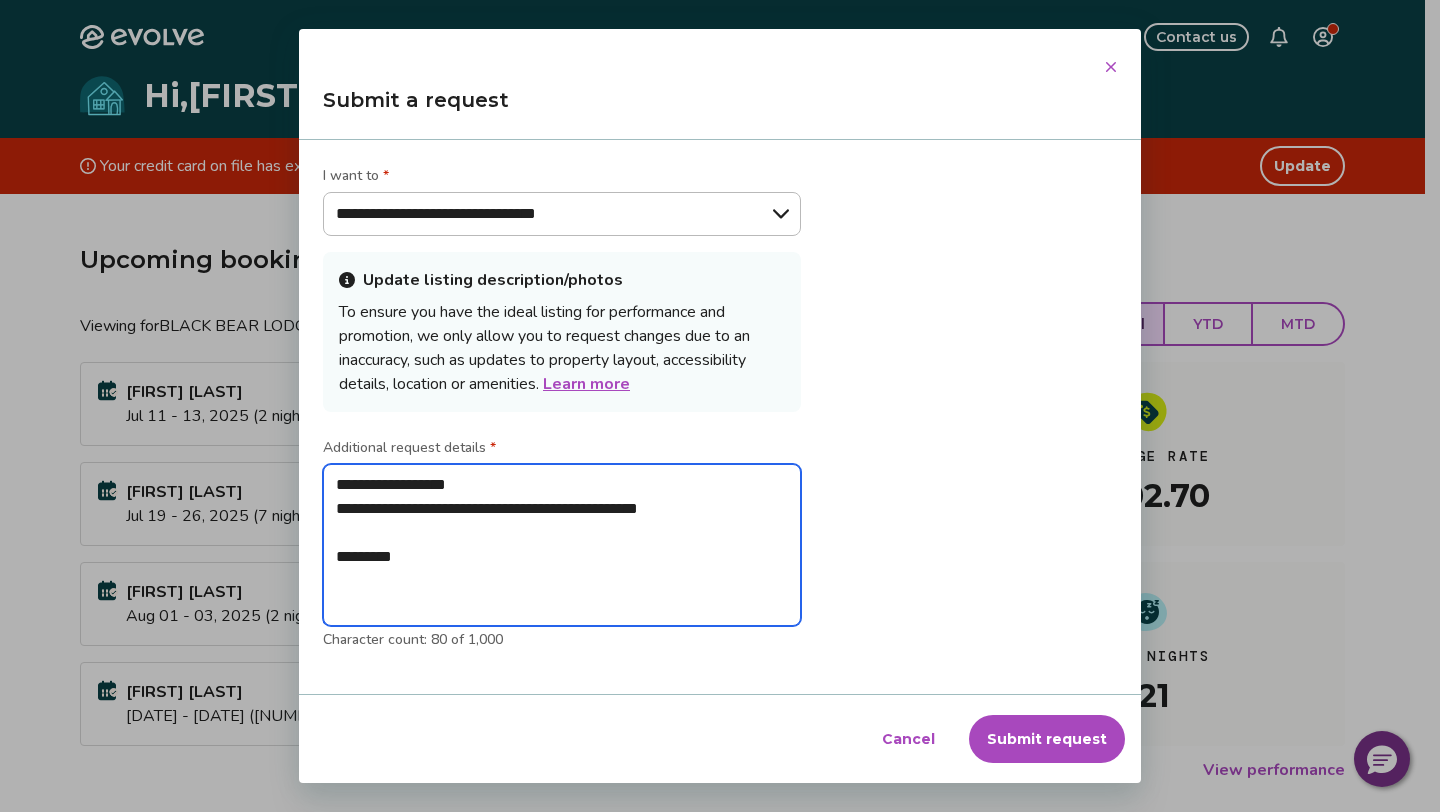type on "**********" 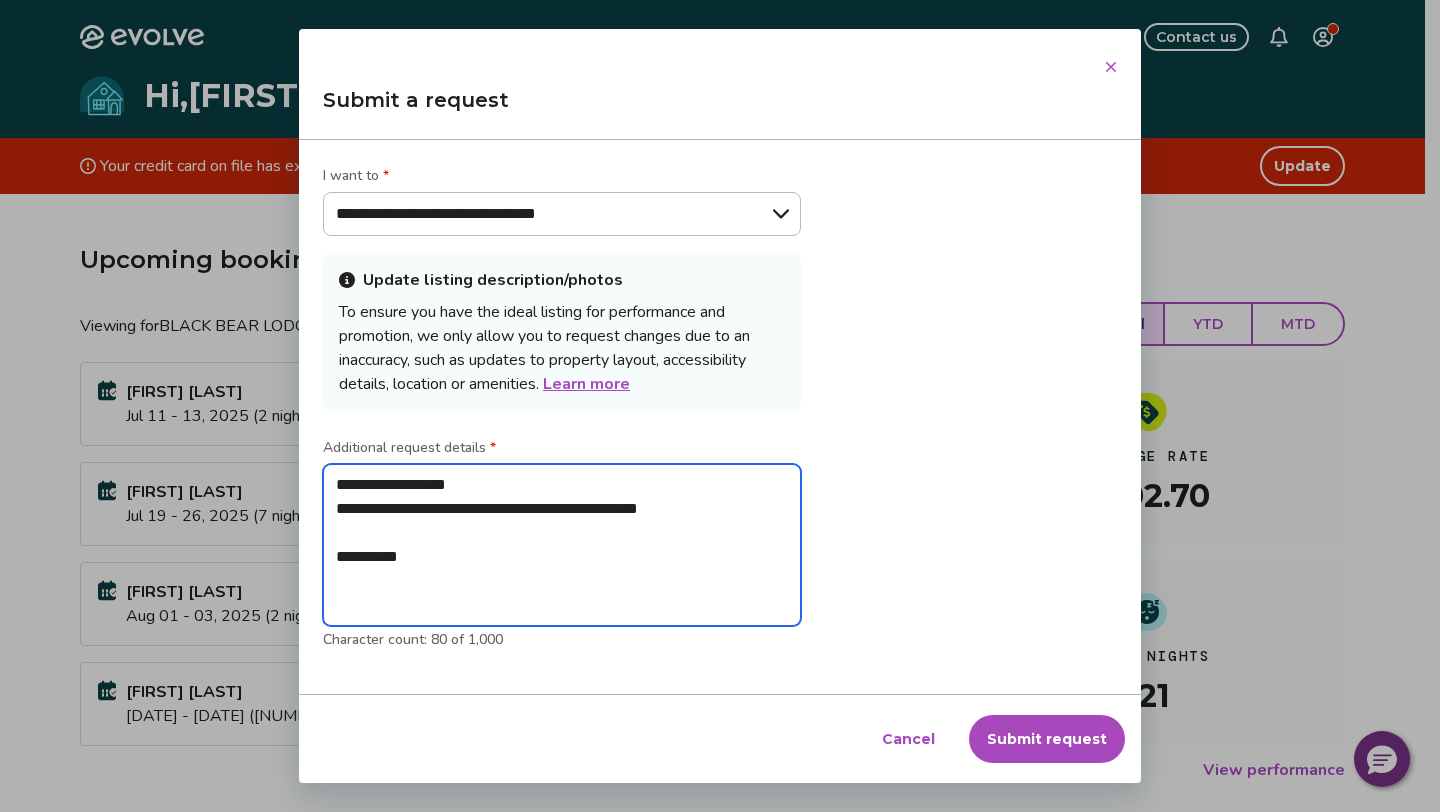 type on "**********" 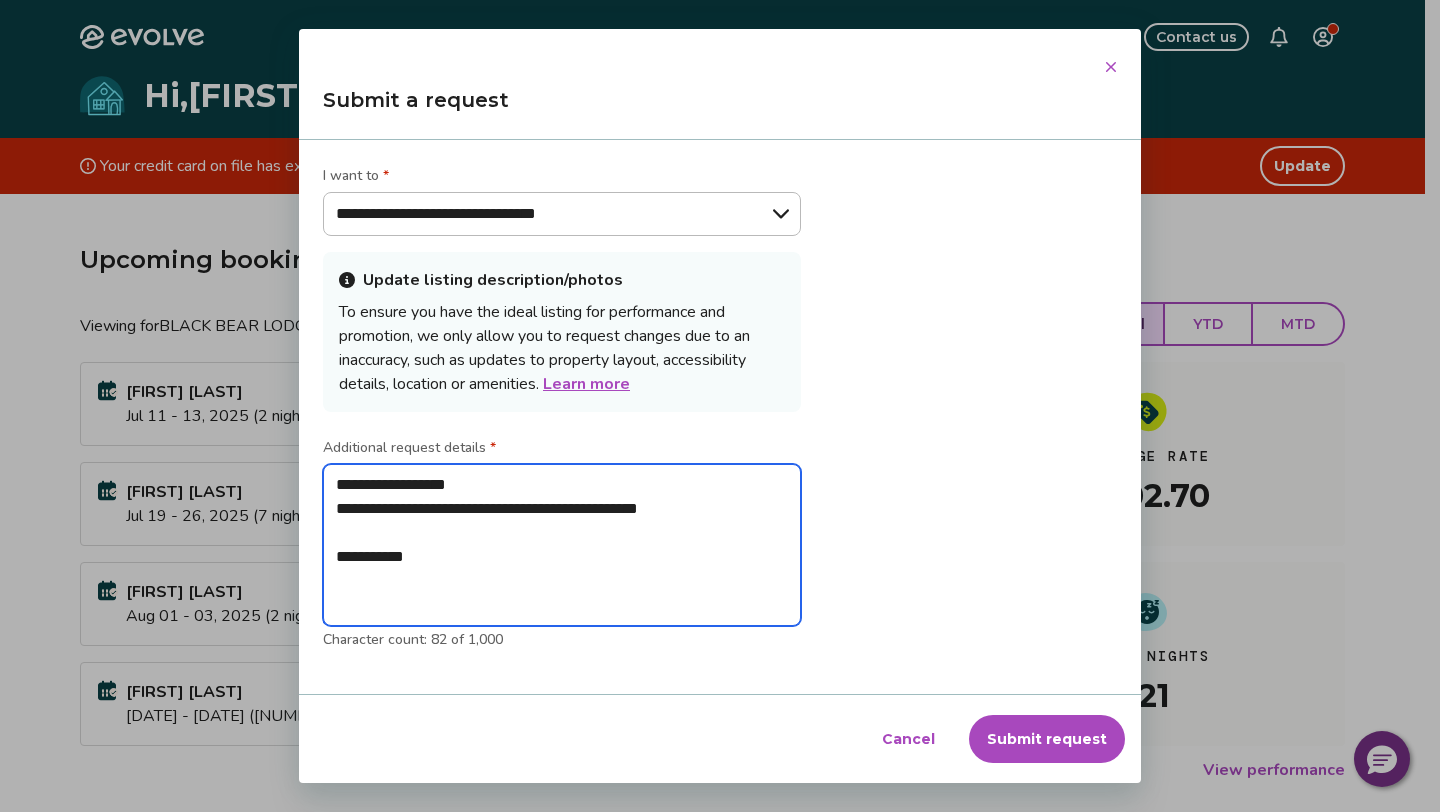 type on "**********" 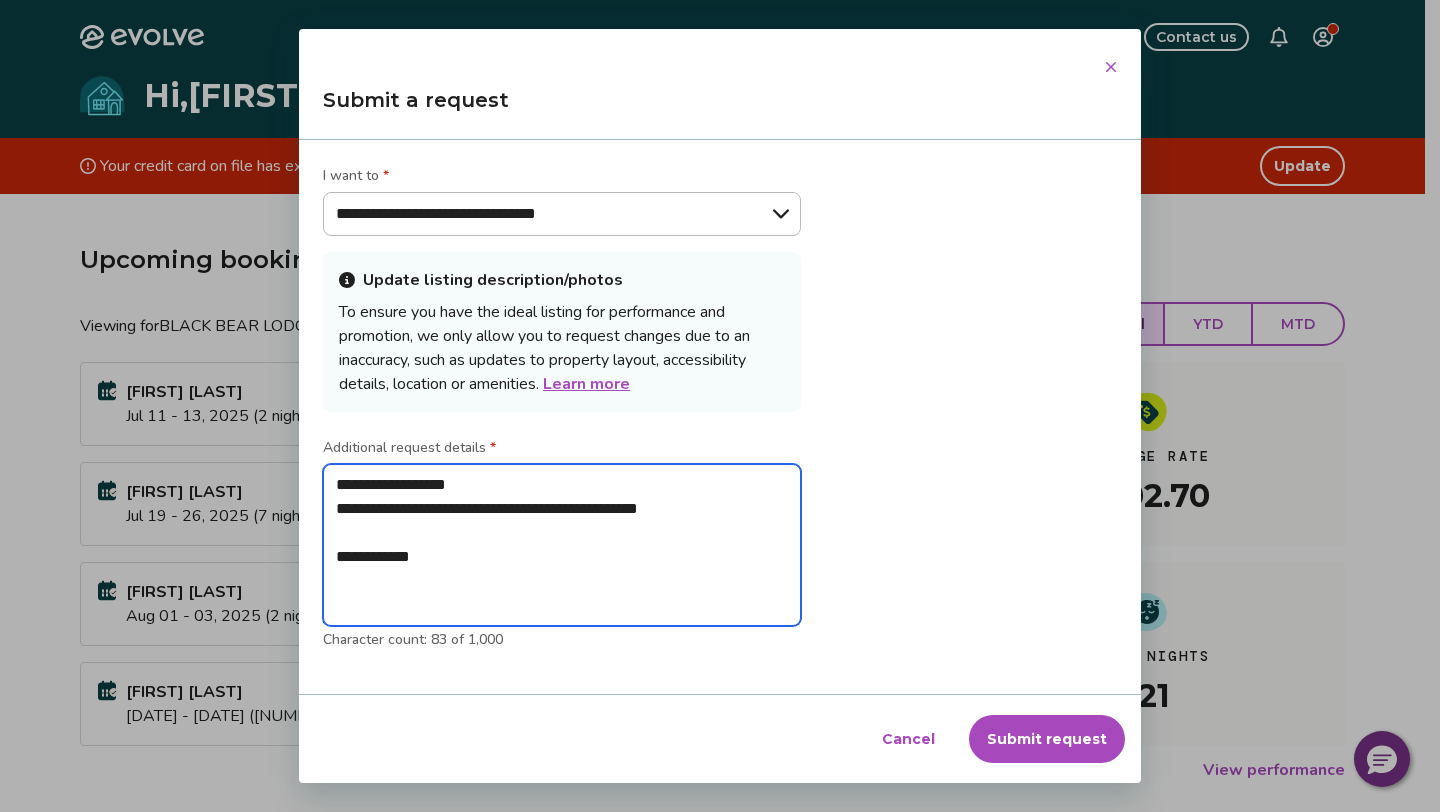 type on "**********" 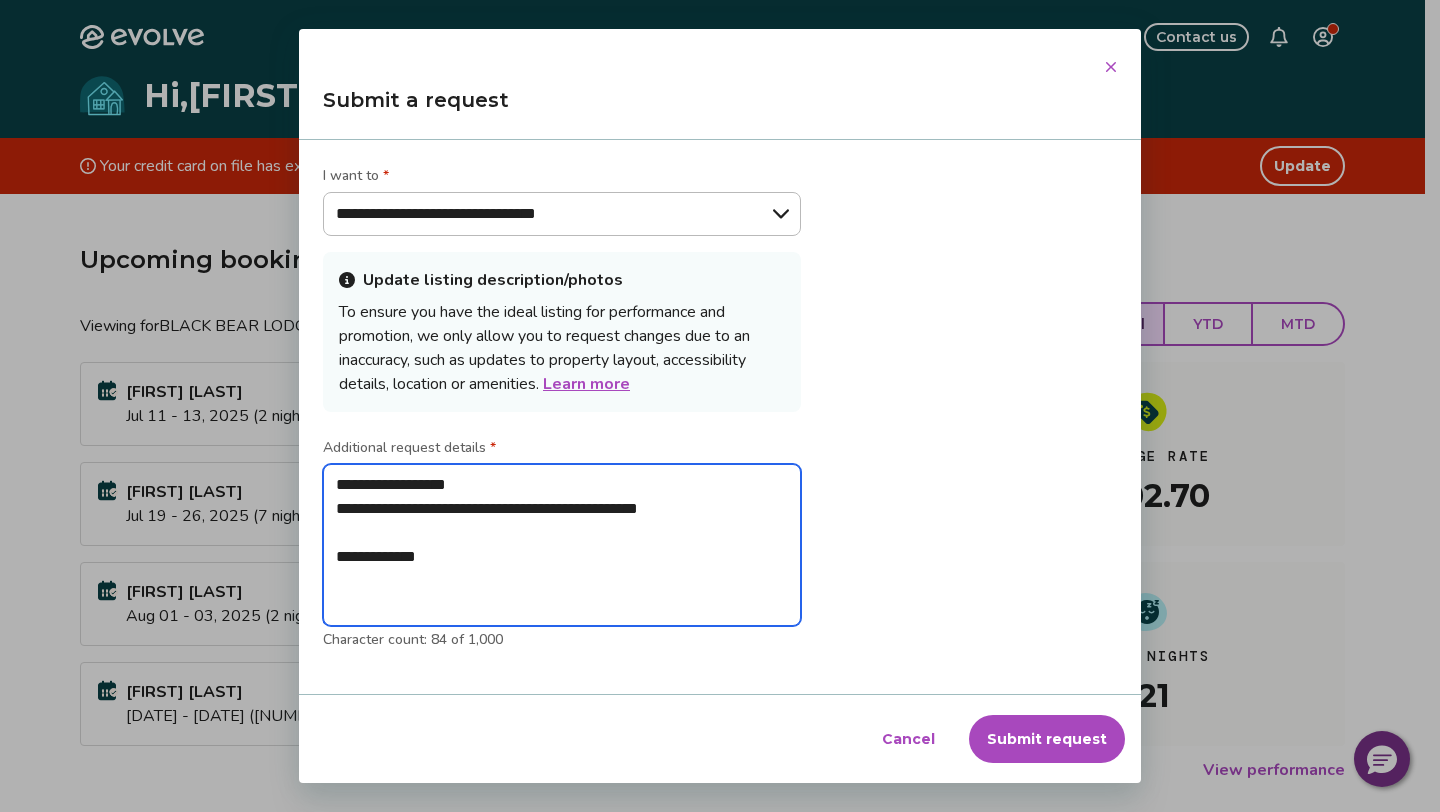 type on "**********" 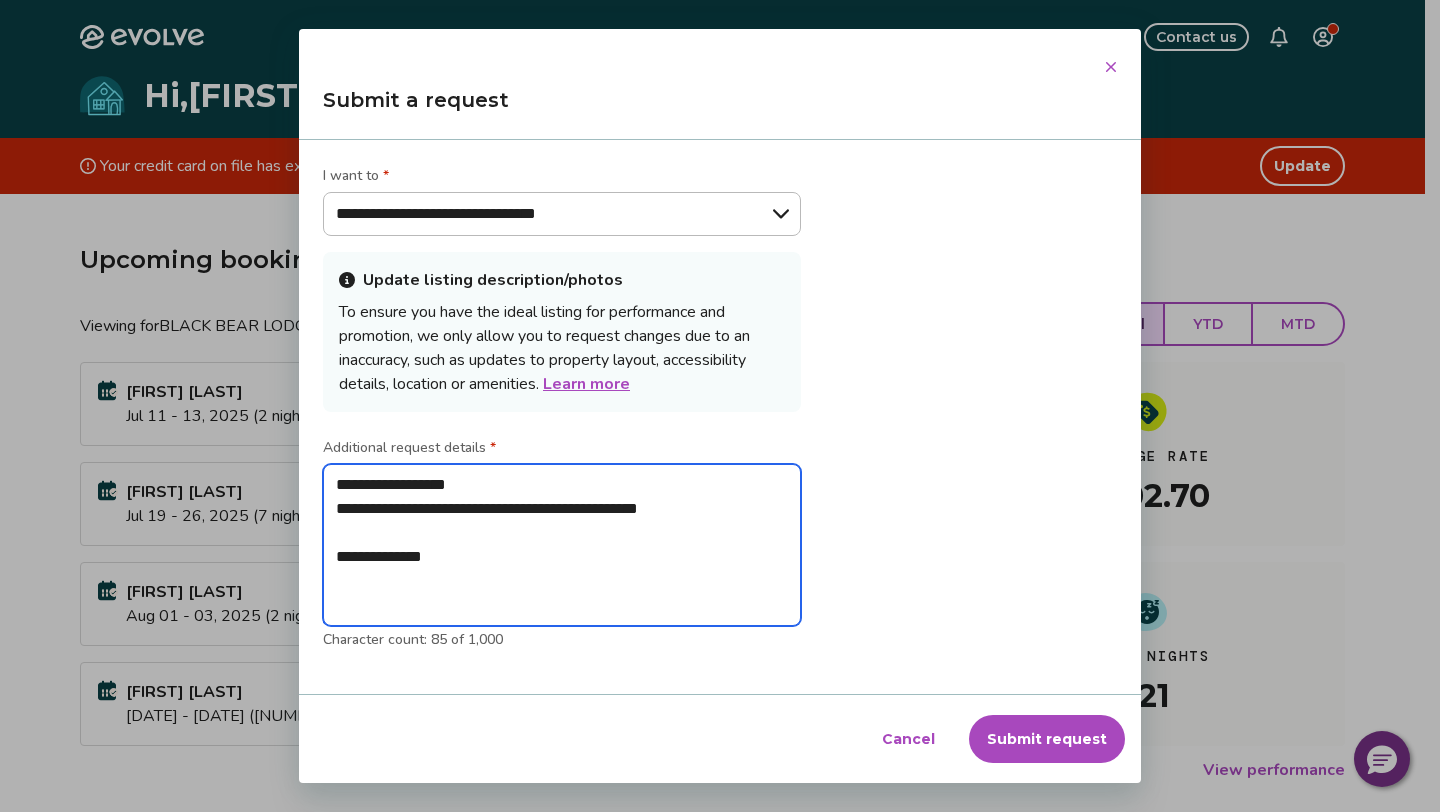 type on "**********" 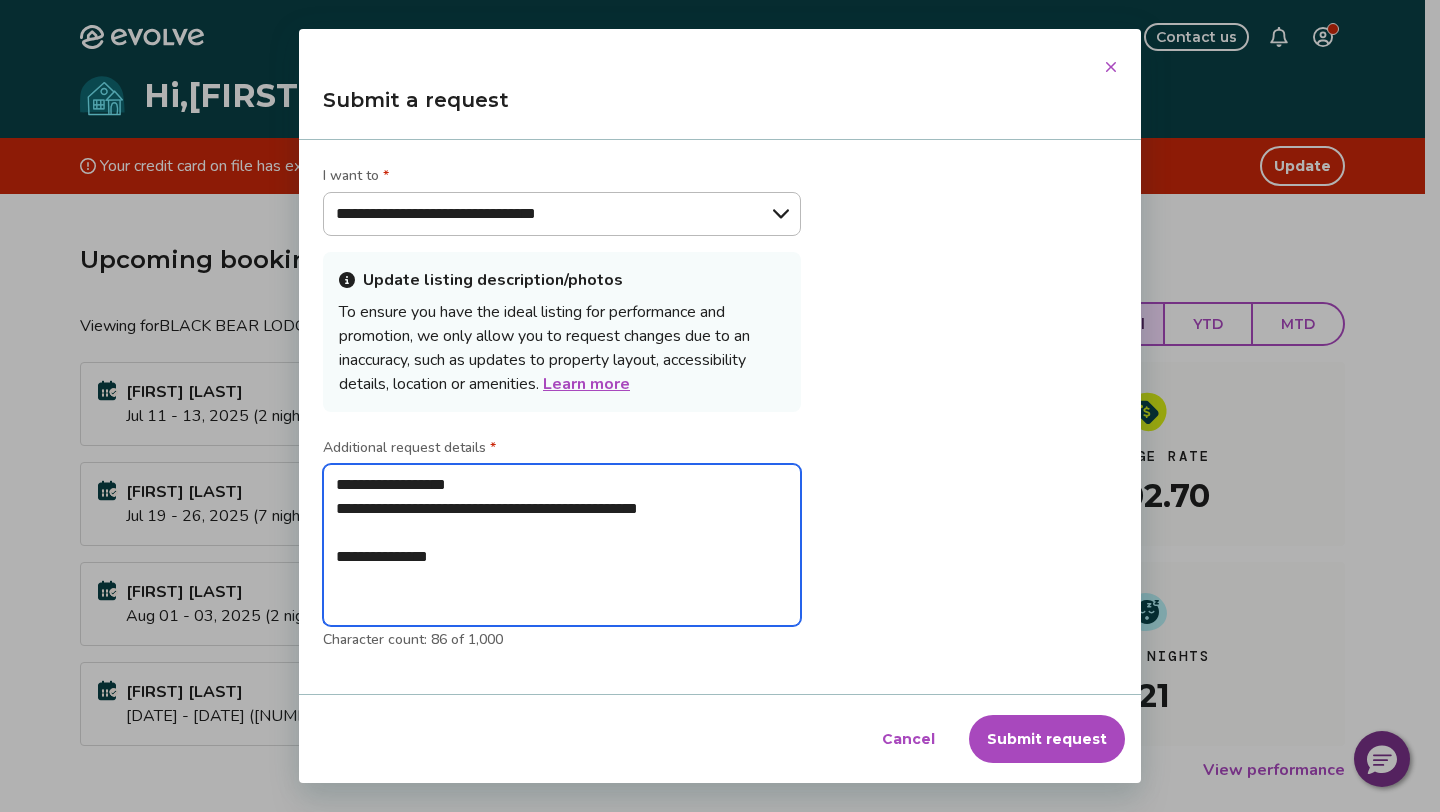 type on "**********" 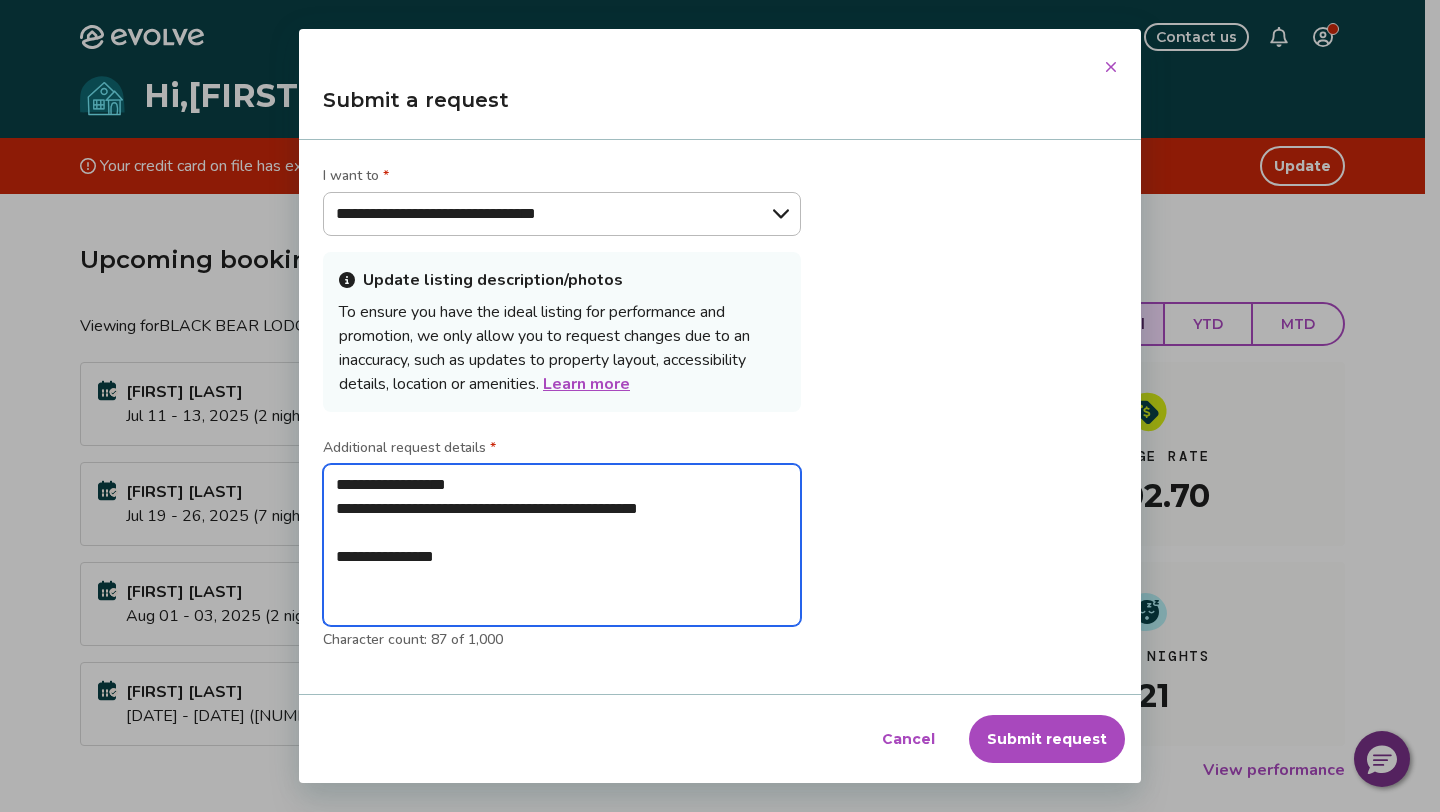 type on "**********" 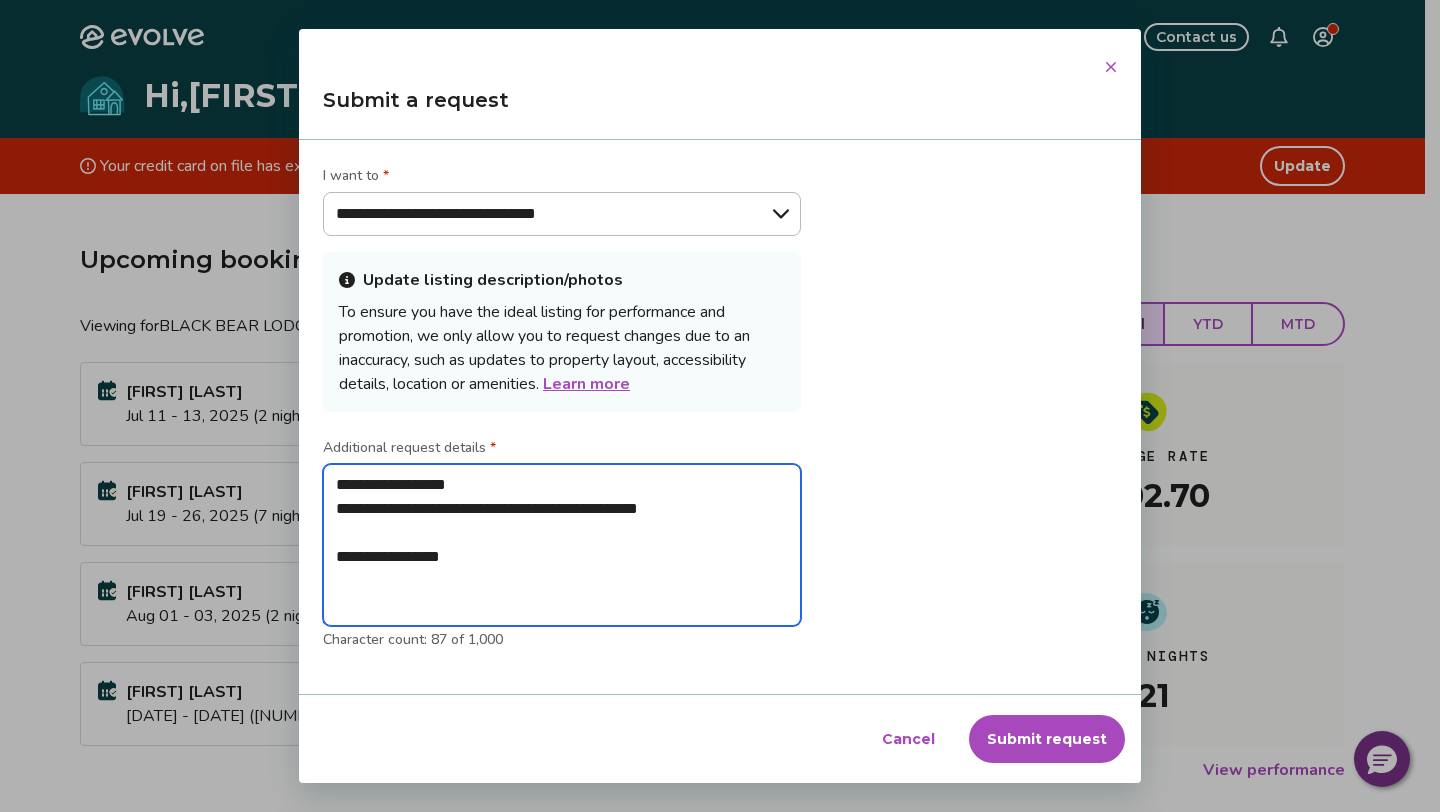 type on "**********" 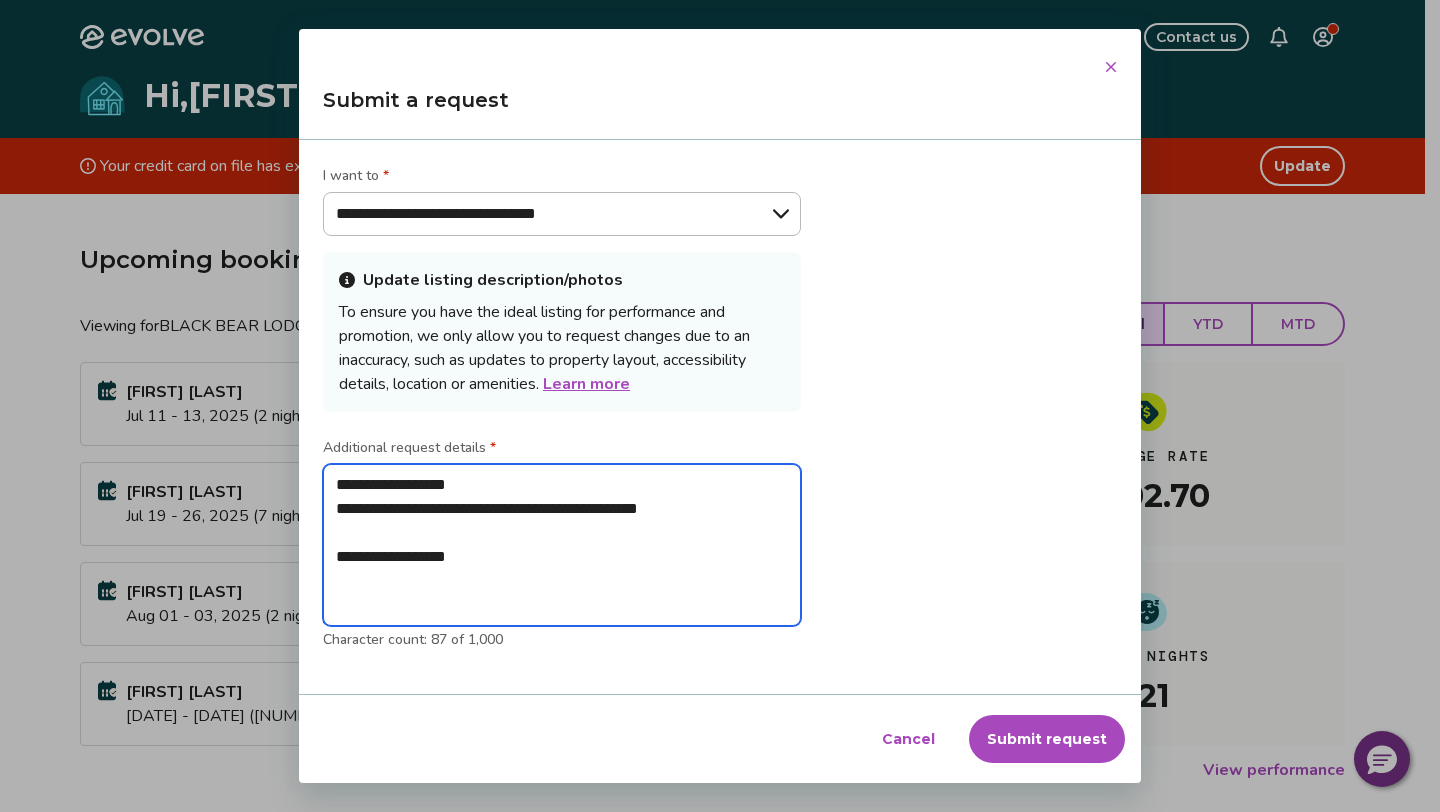type on "*" 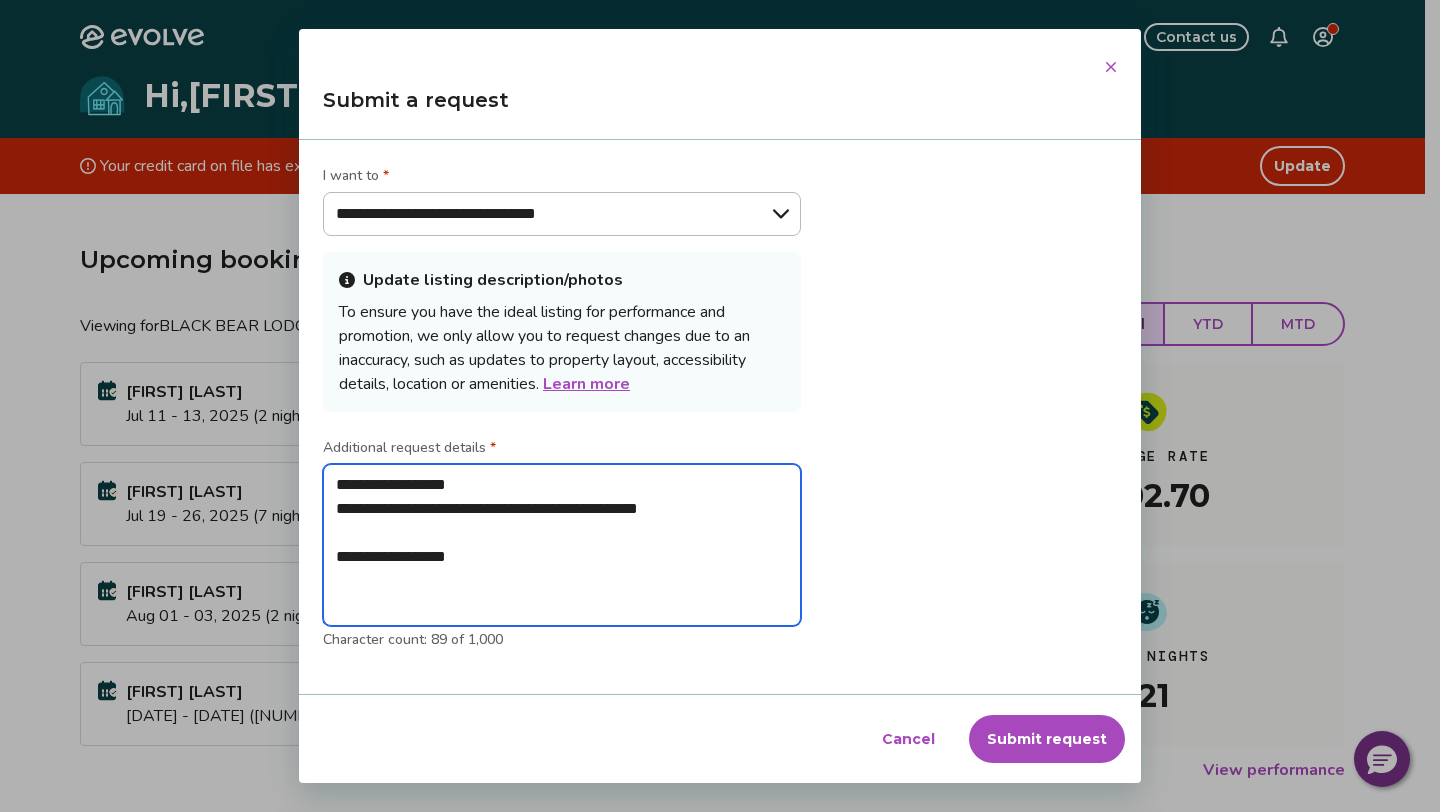 type on "**********" 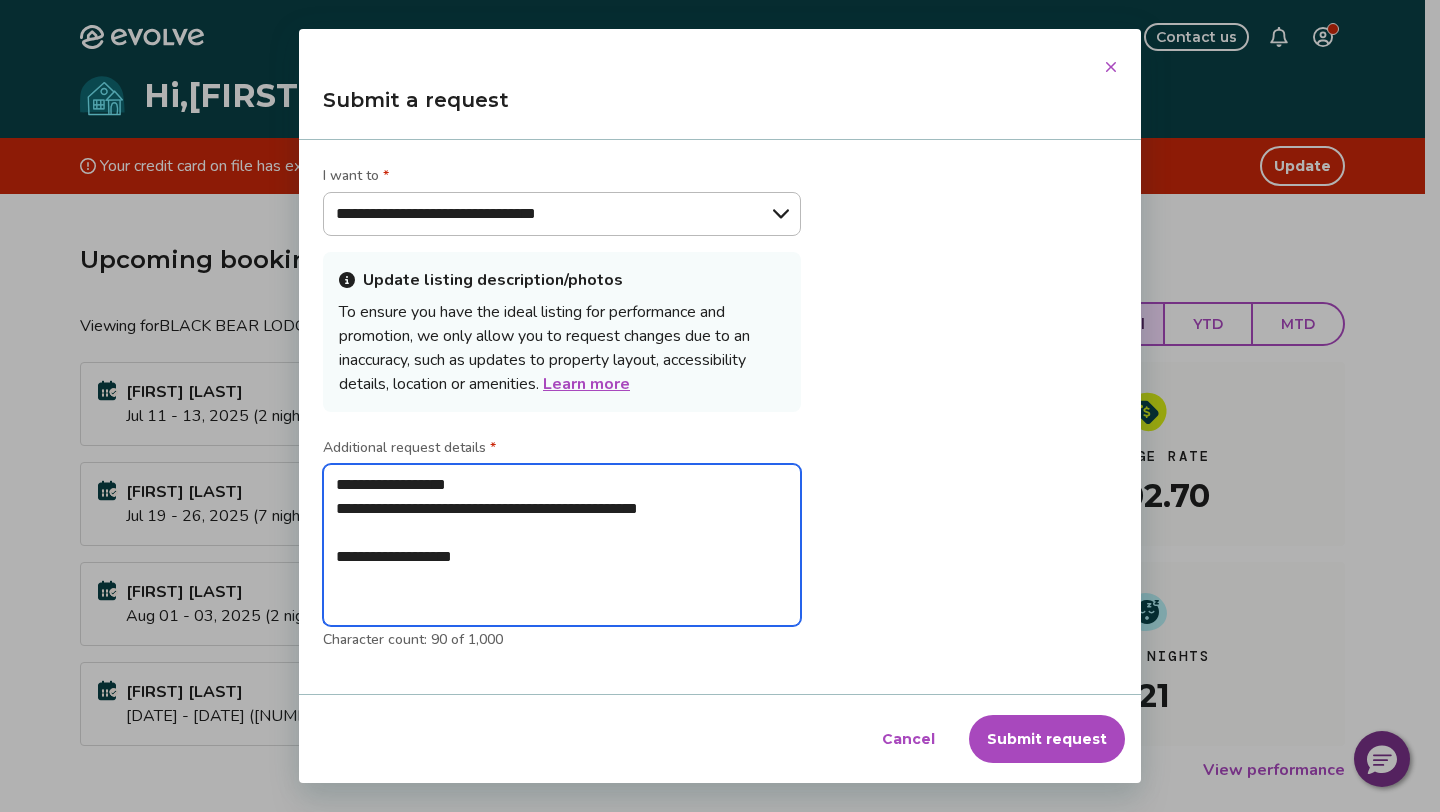 type on "**********" 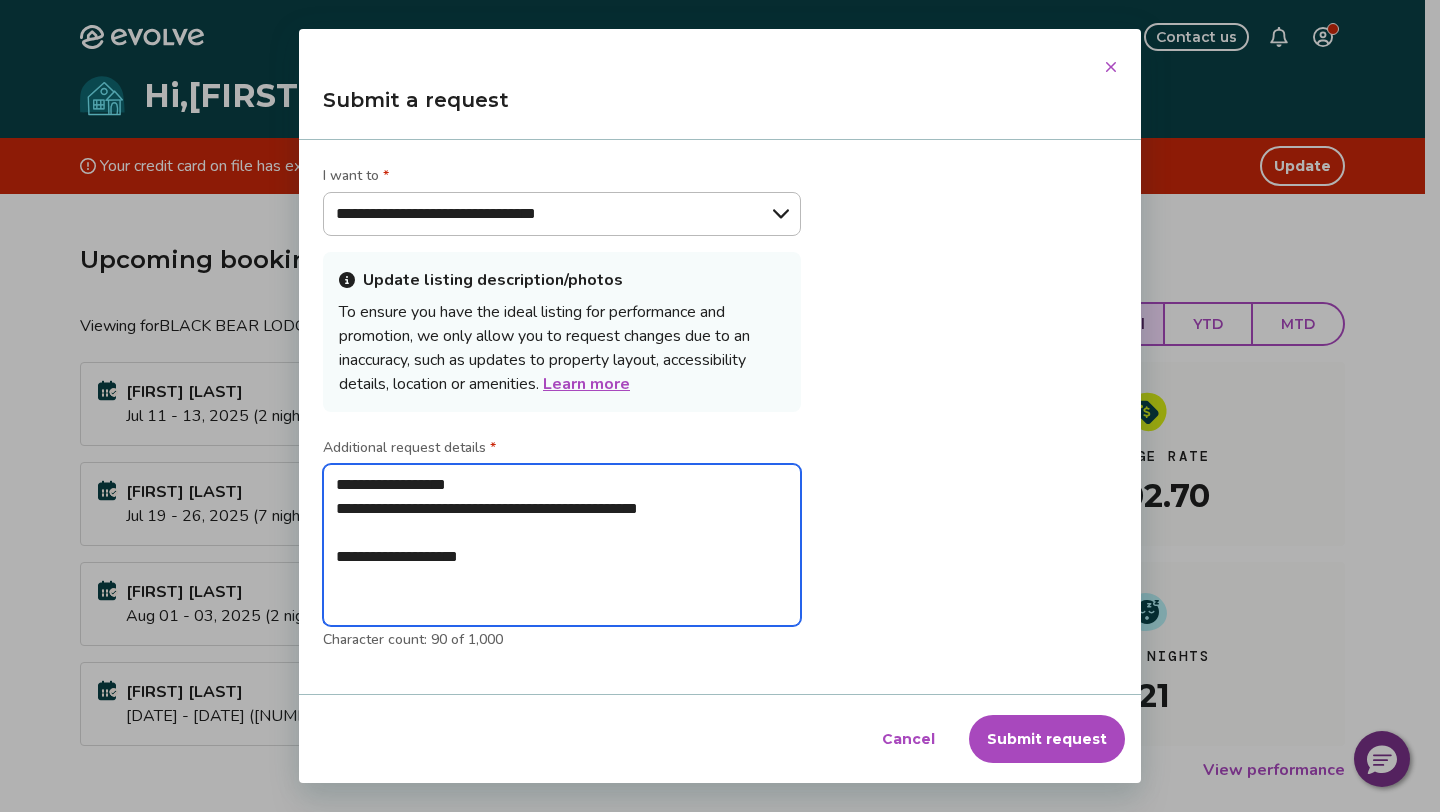 type on "**********" 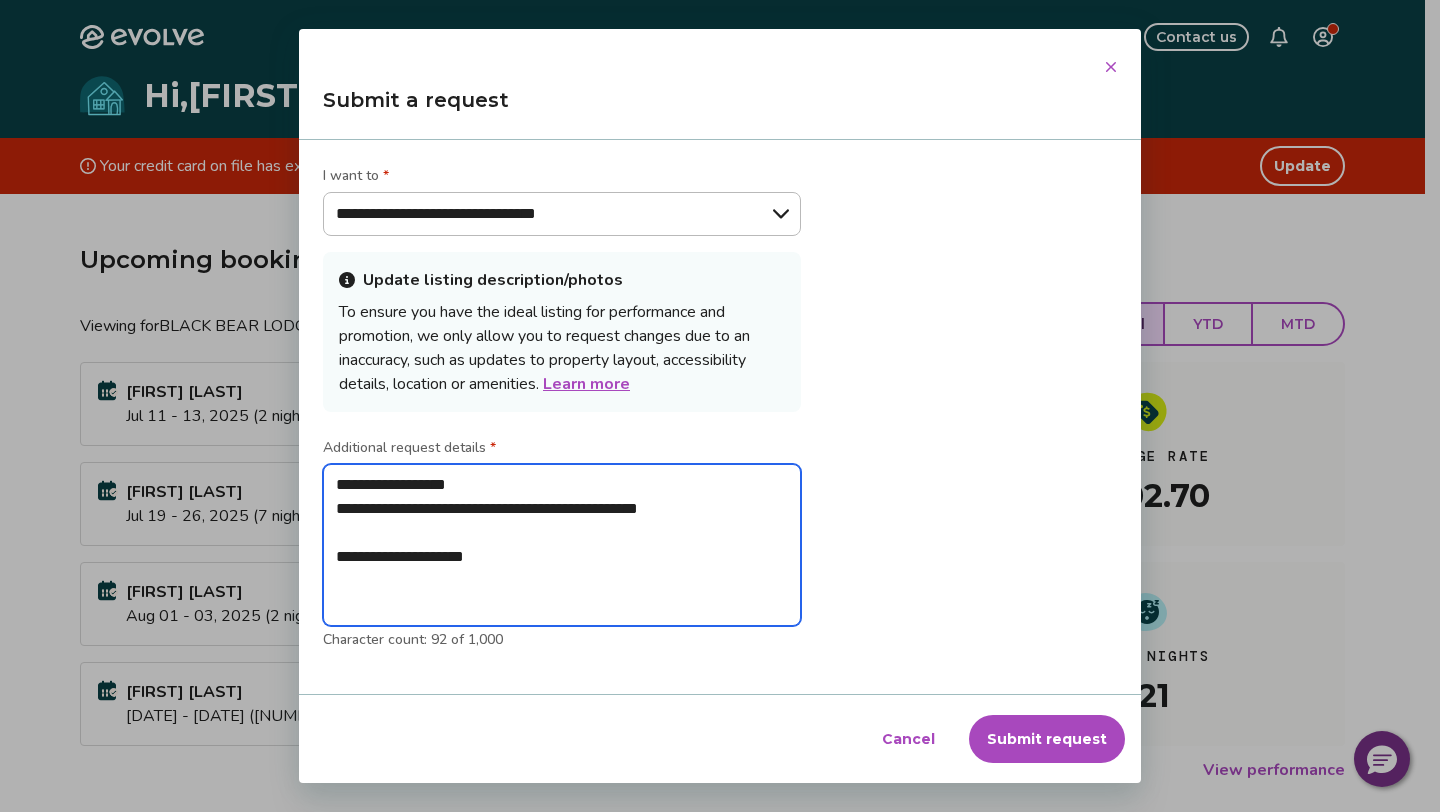 type on "**********" 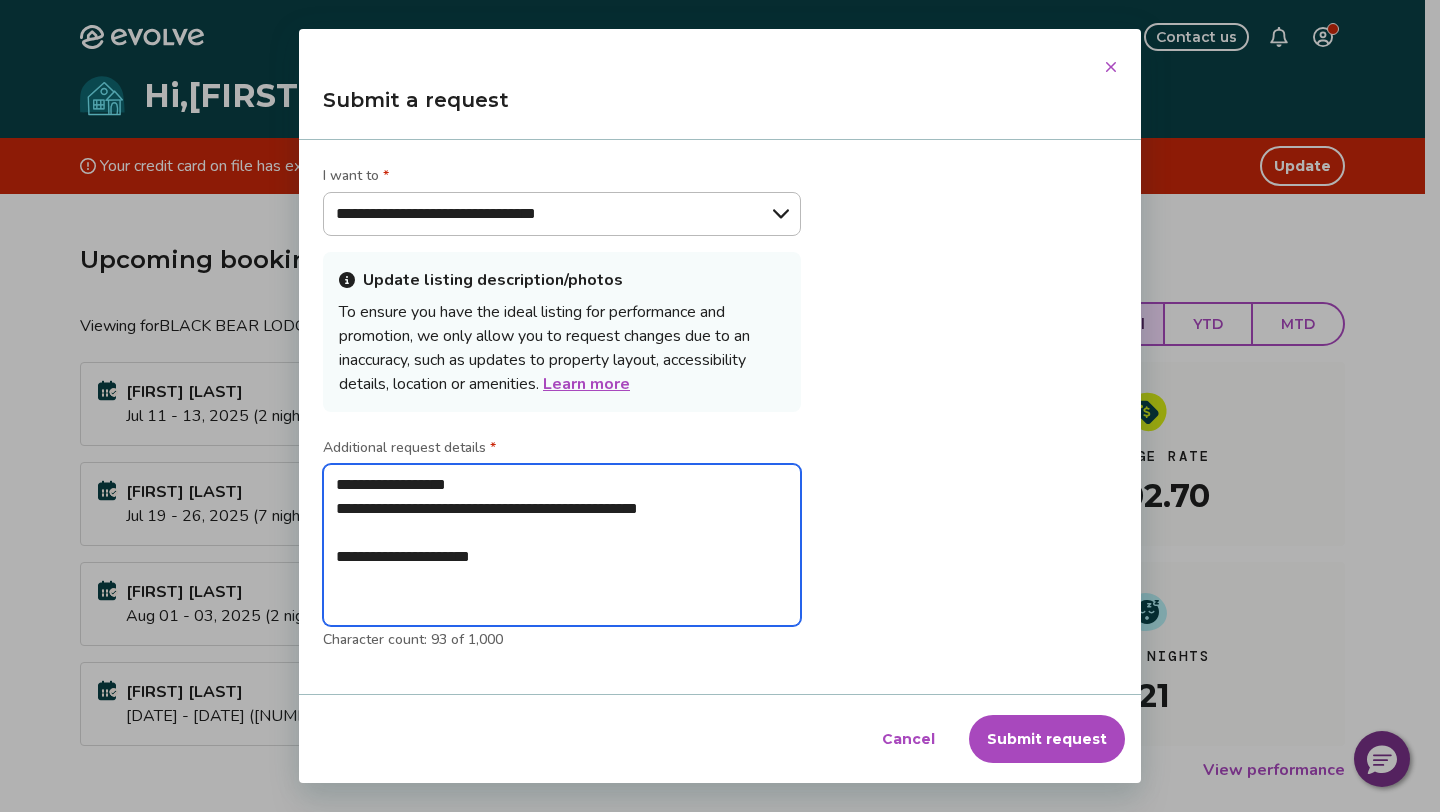 type on "**********" 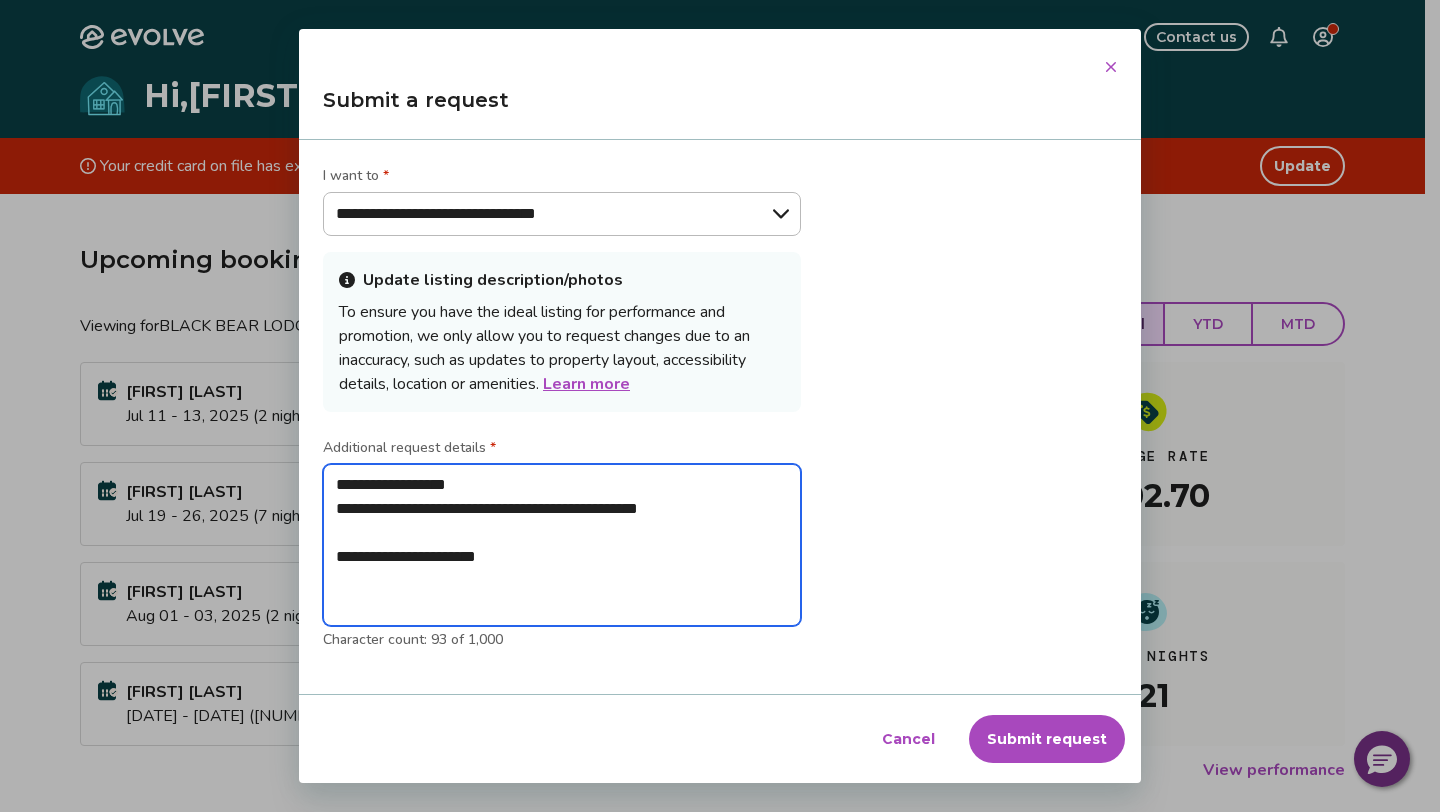 type on "*" 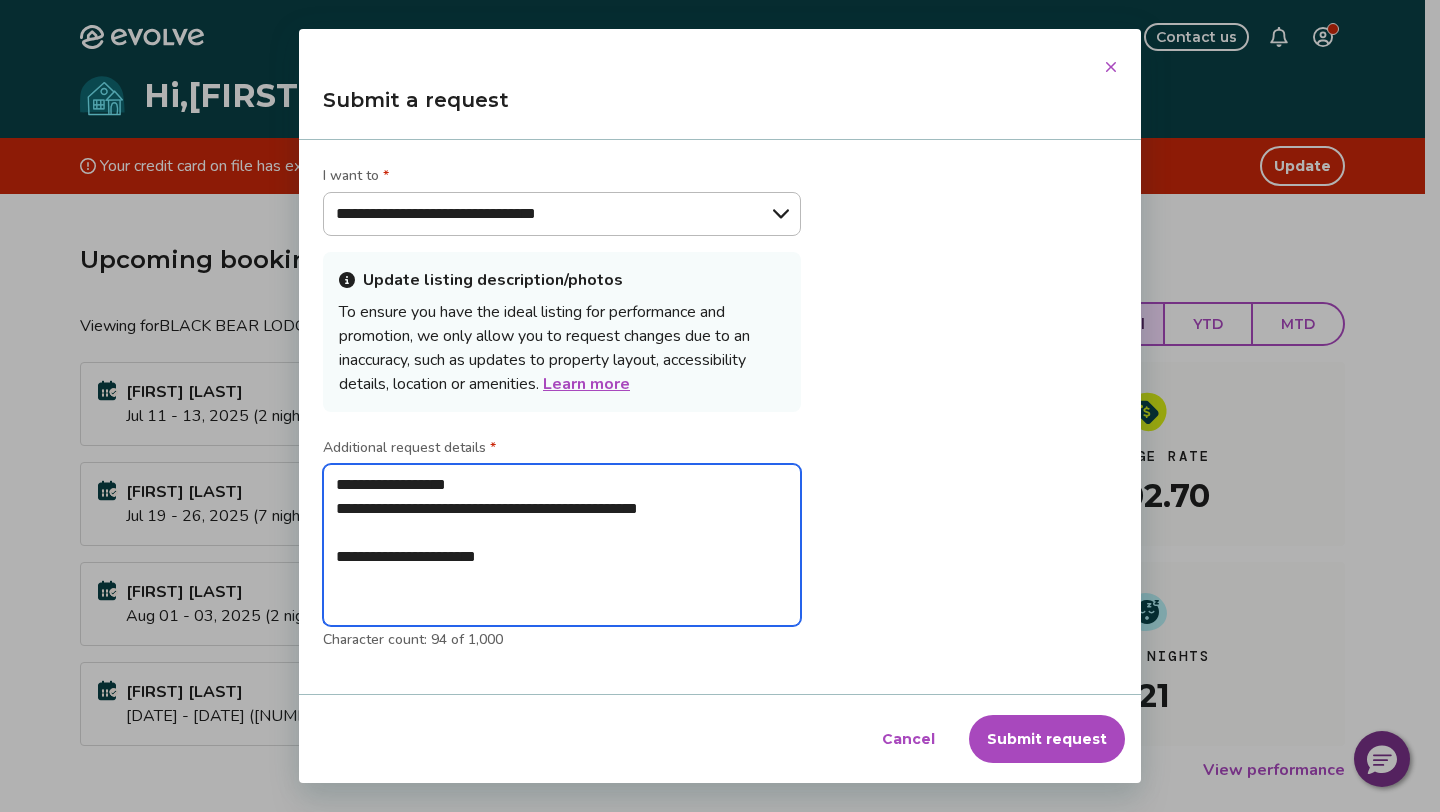 type on "**********" 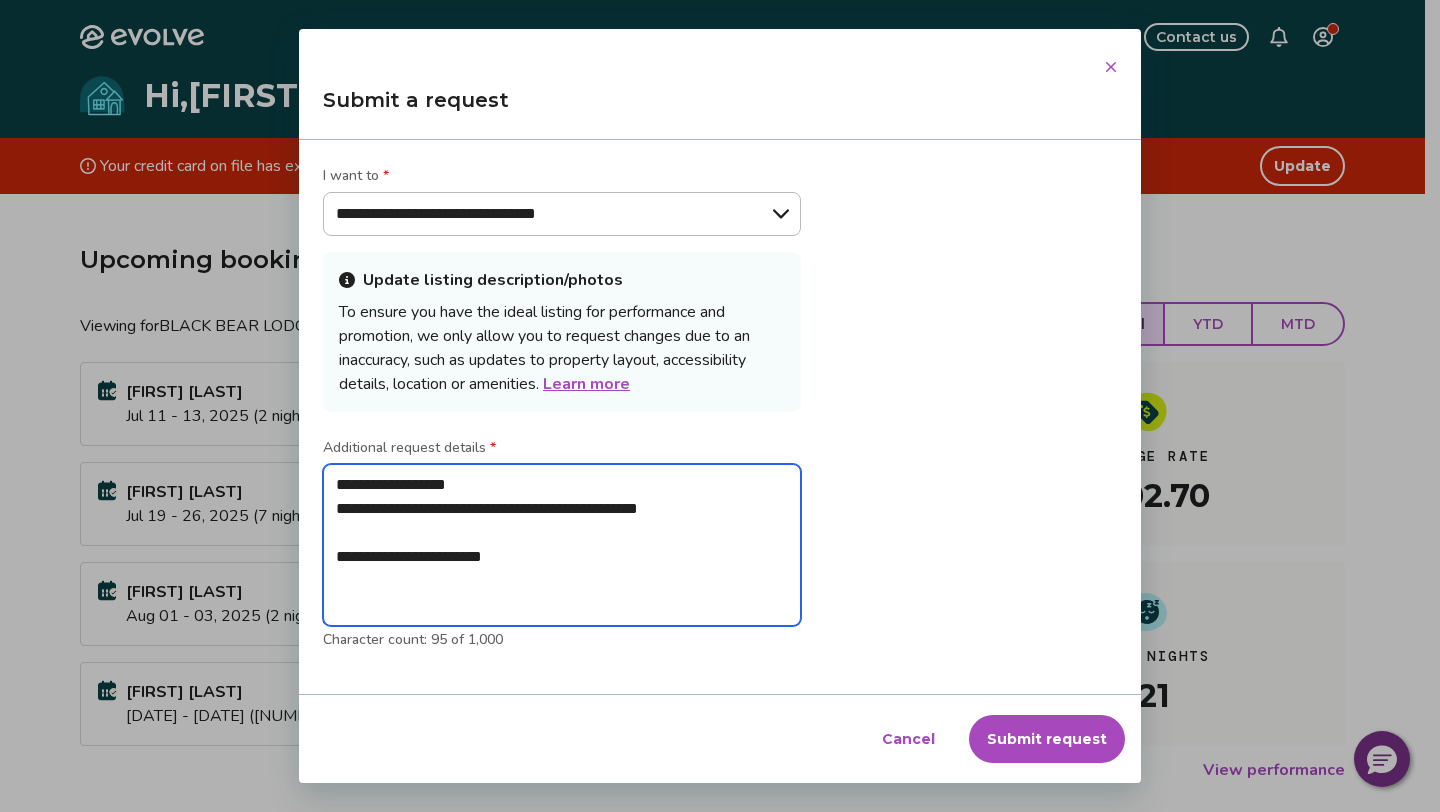 type on "**********" 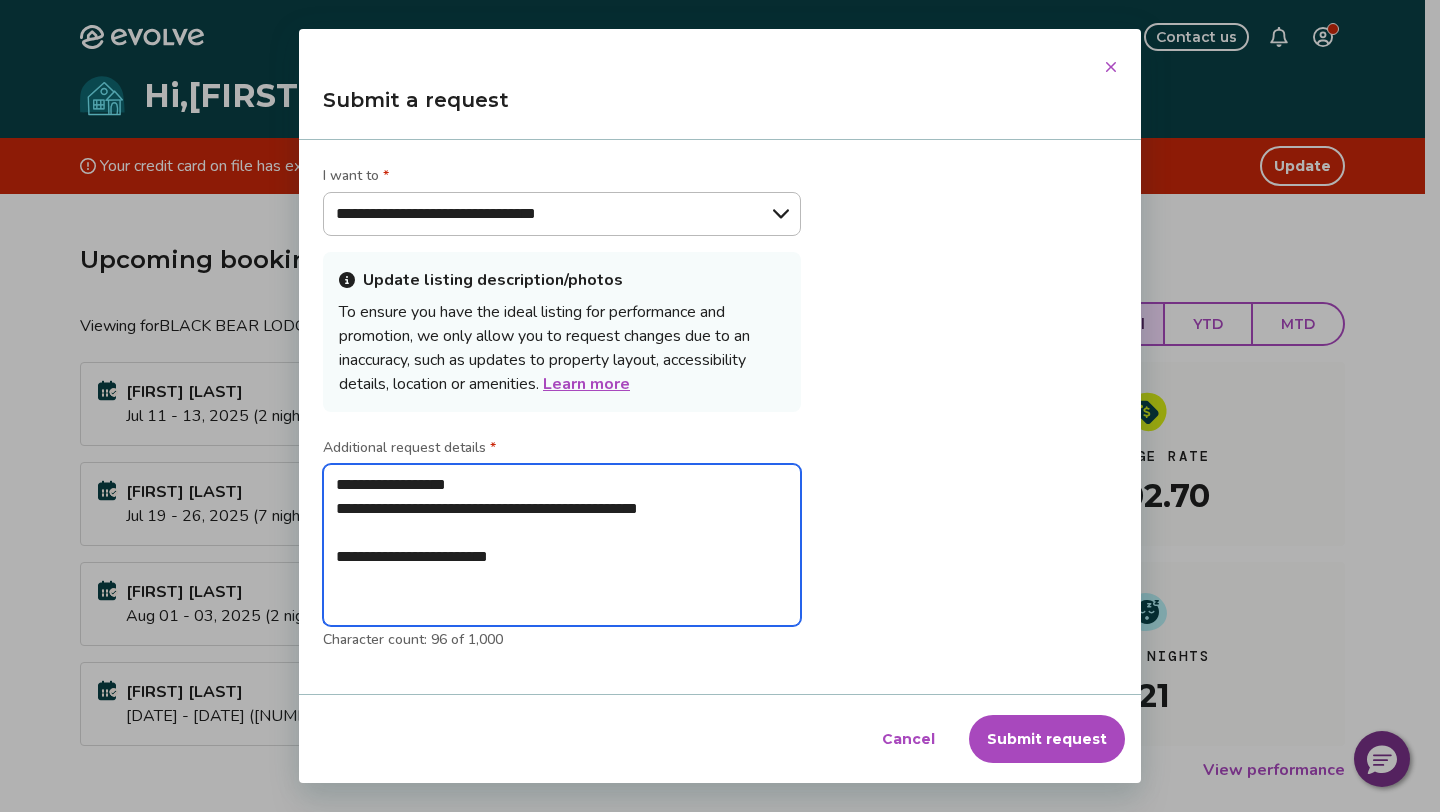 type on "**********" 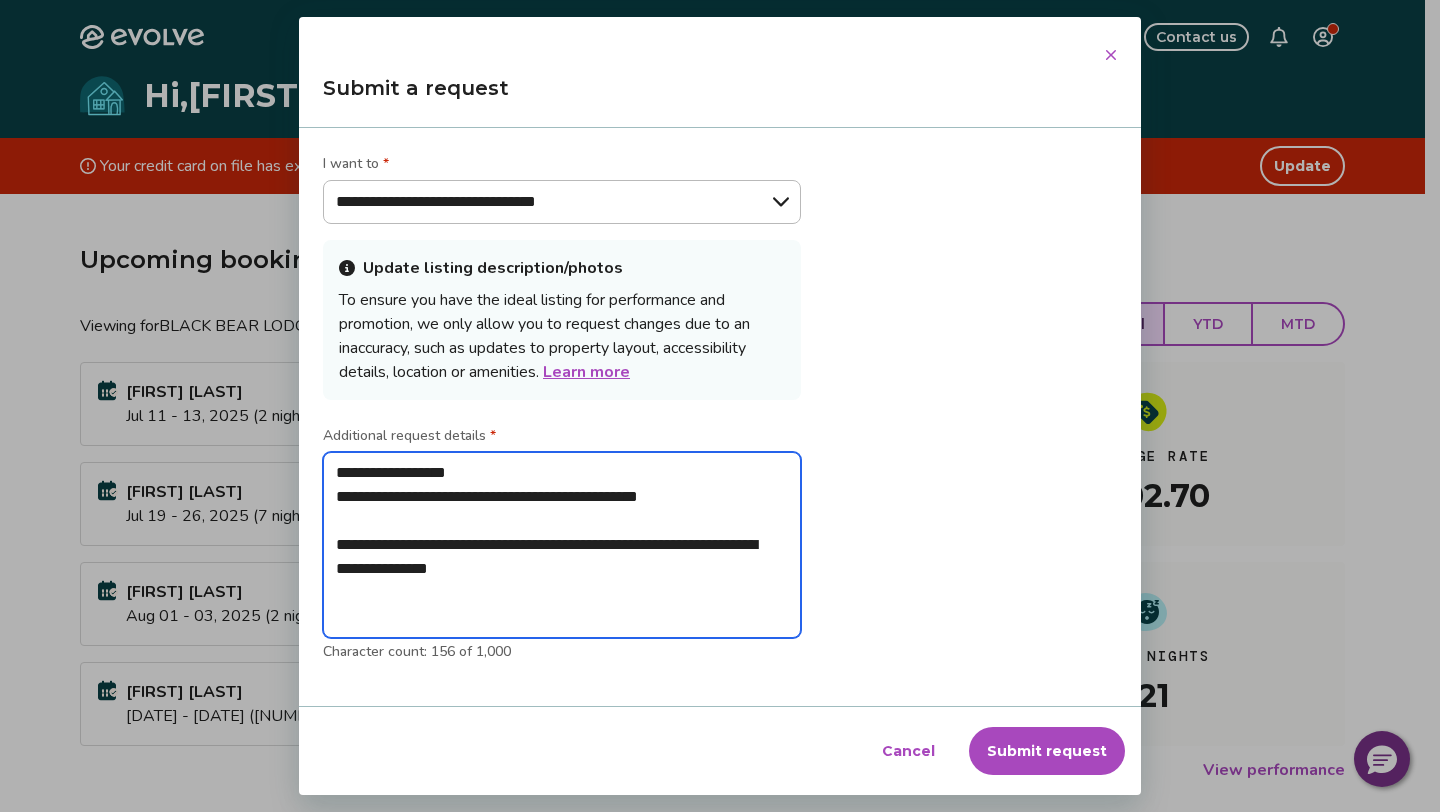 click on "**********" at bounding box center (562, 545) 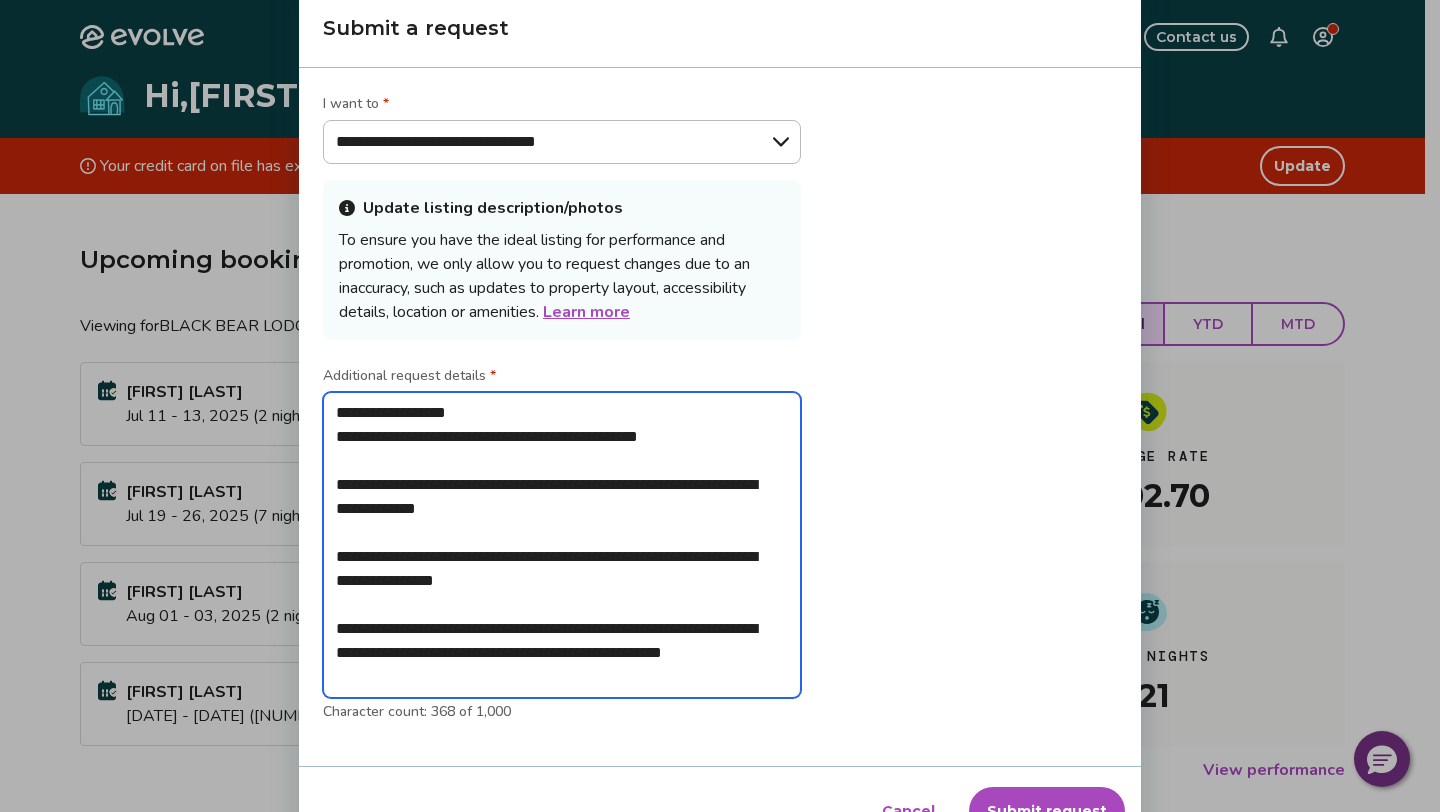click on "**********" at bounding box center [562, 545] 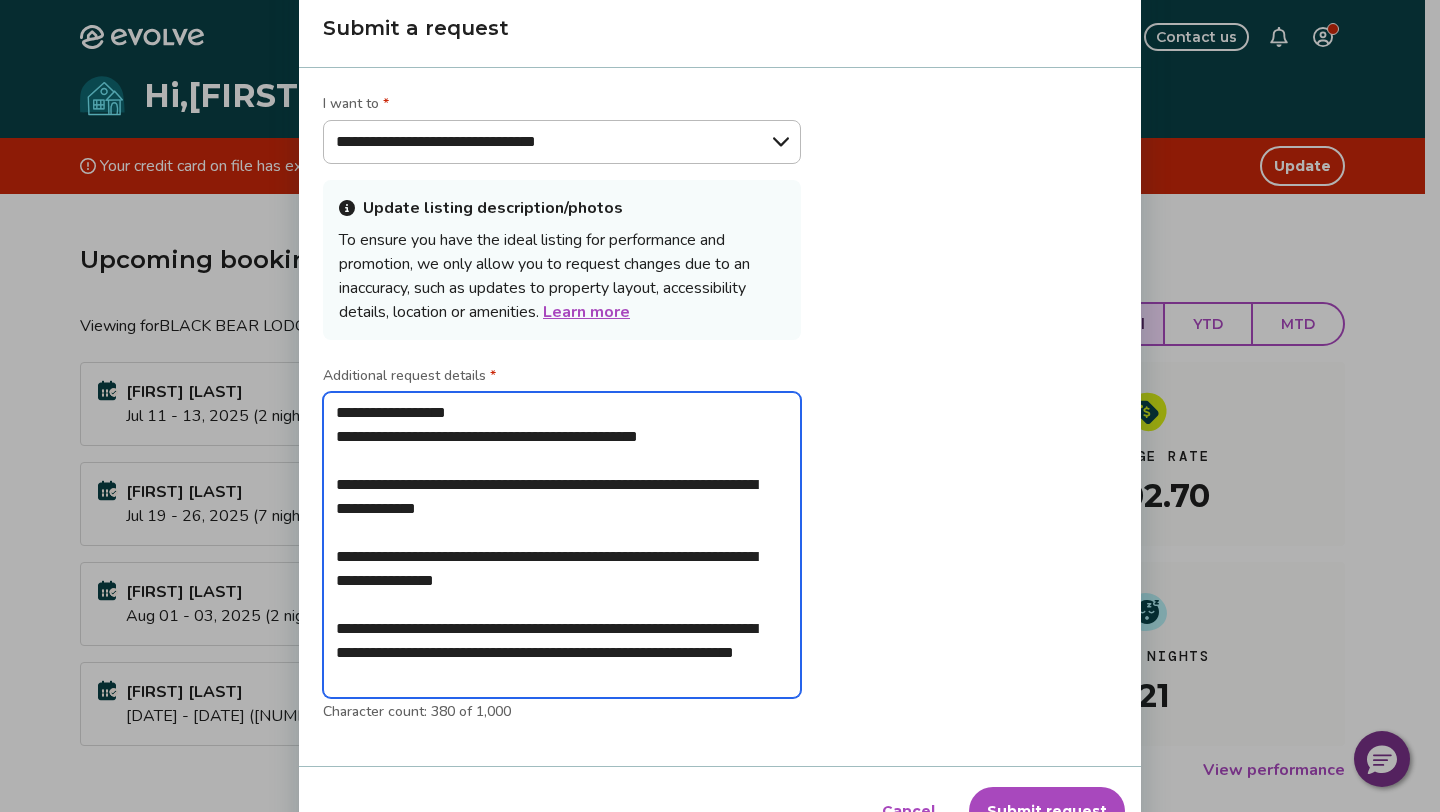 click on "**********" at bounding box center [562, 545] 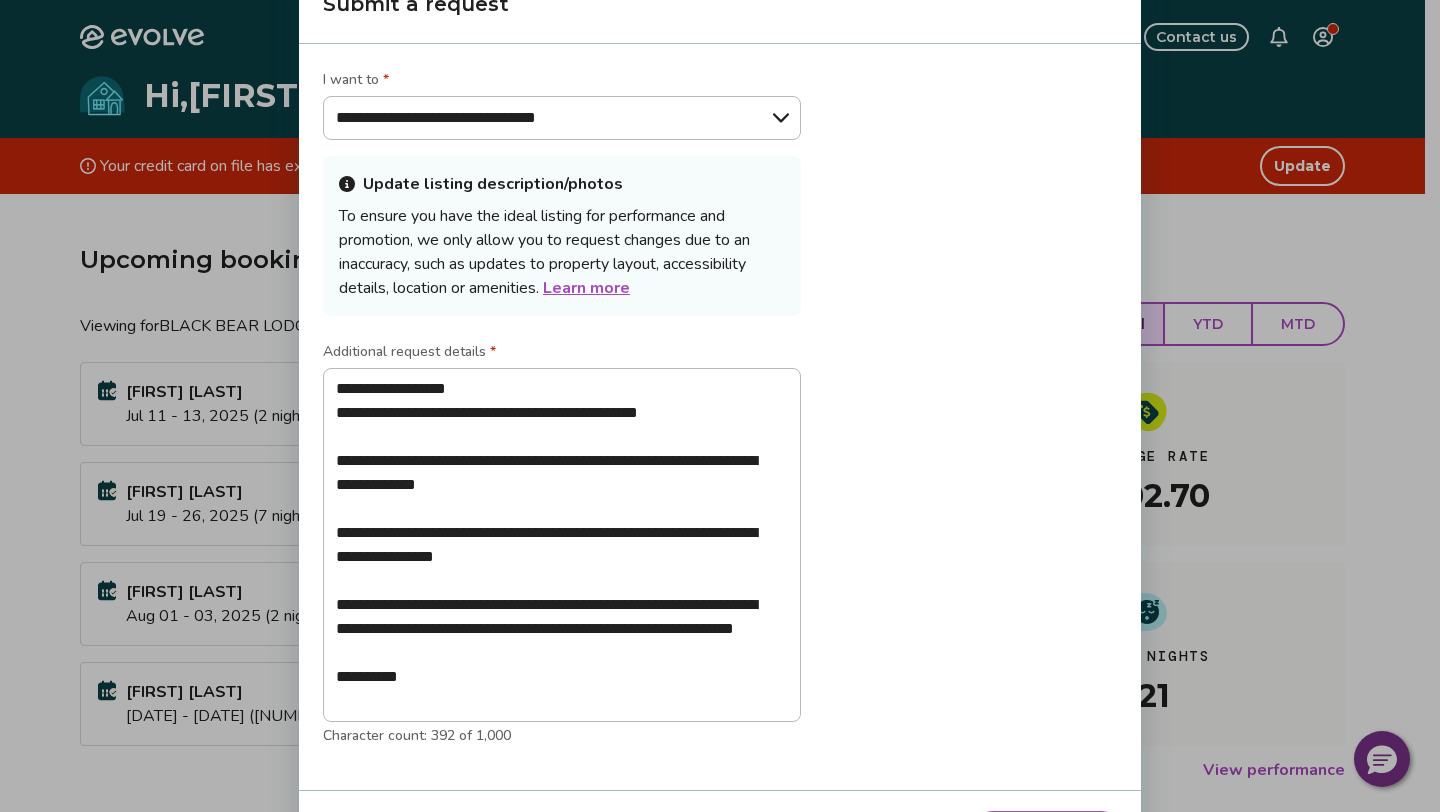 click on "**********" at bounding box center (720, 417) 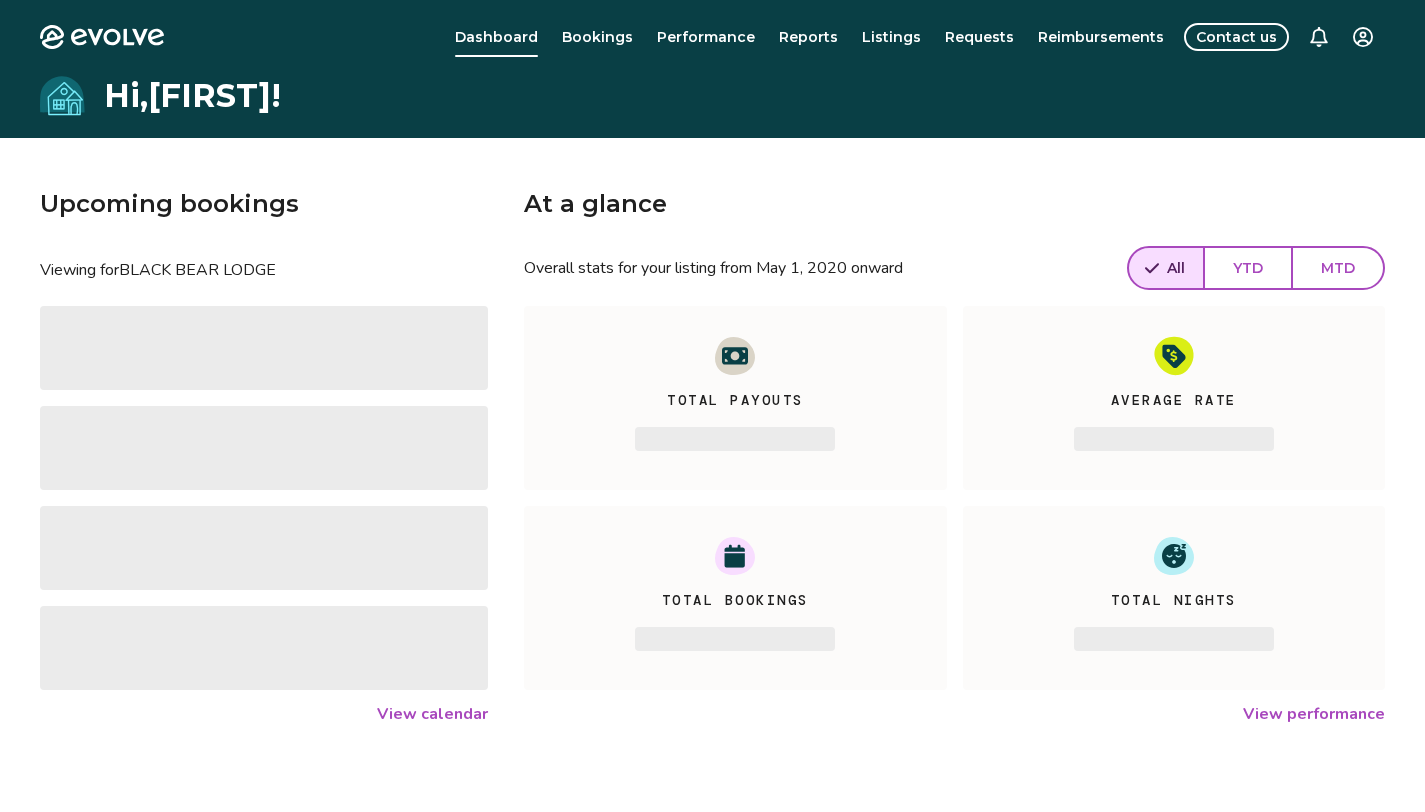 scroll, scrollTop: 0, scrollLeft: 0, axis: both 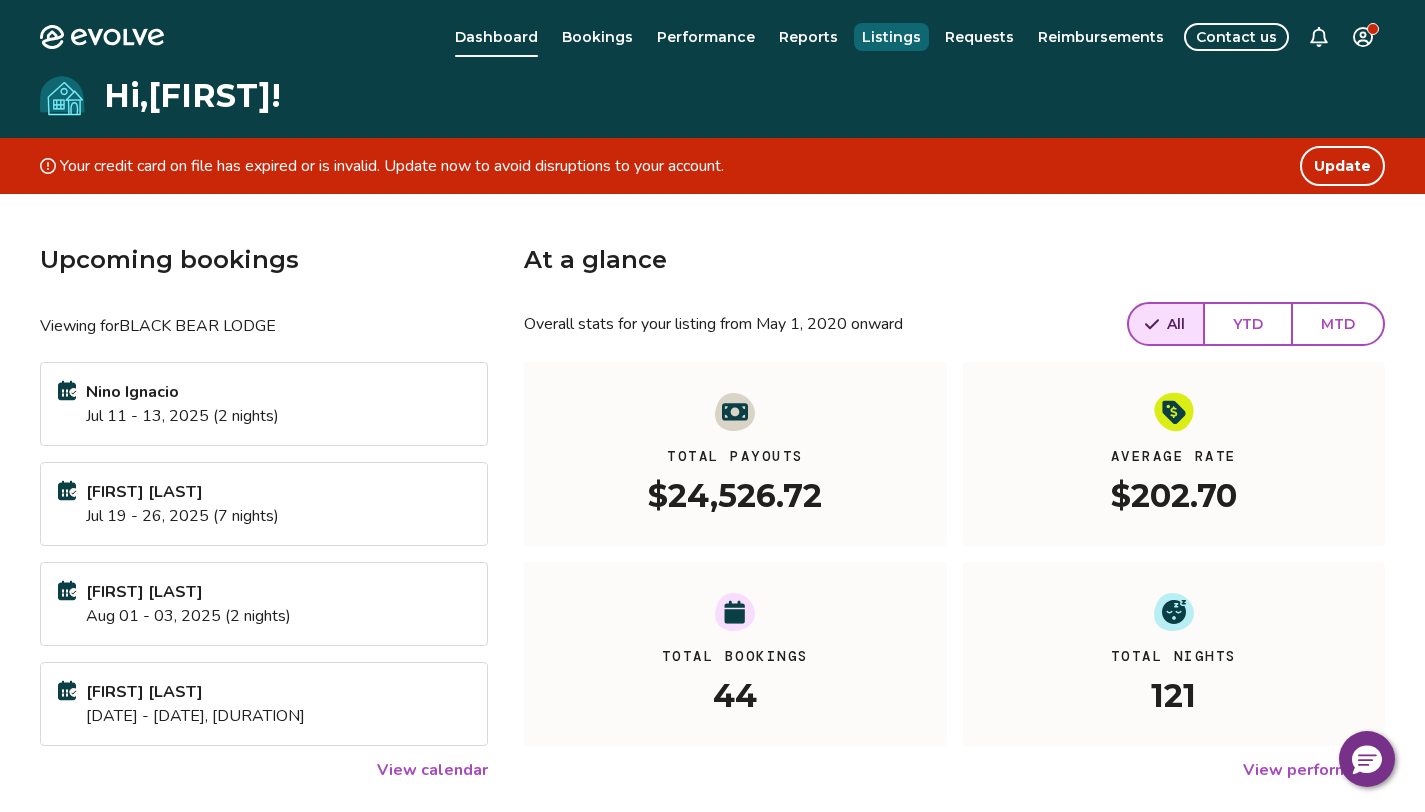 click on "Listings" at bounding box center [891, 37] 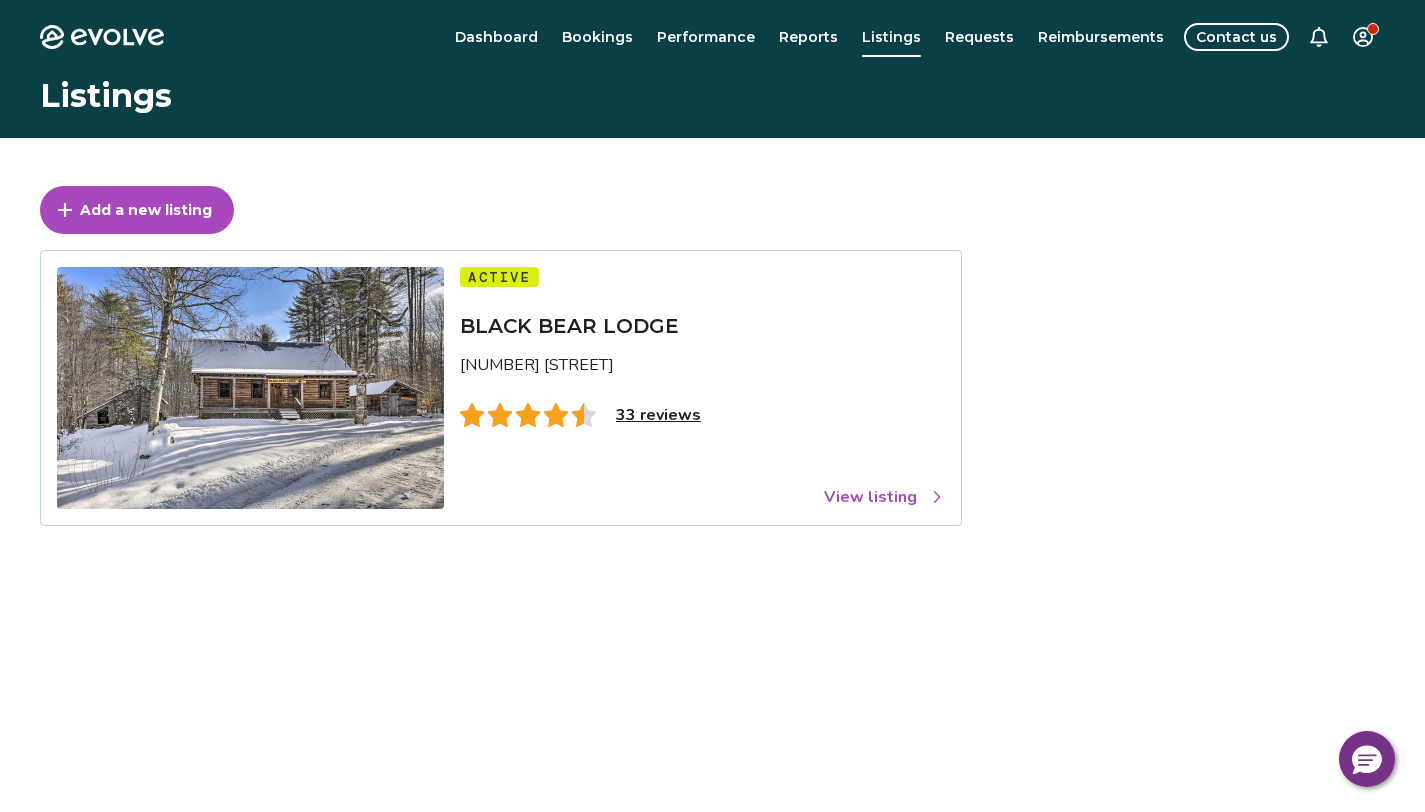 click on "View listing" at bounding box center [884, 497] 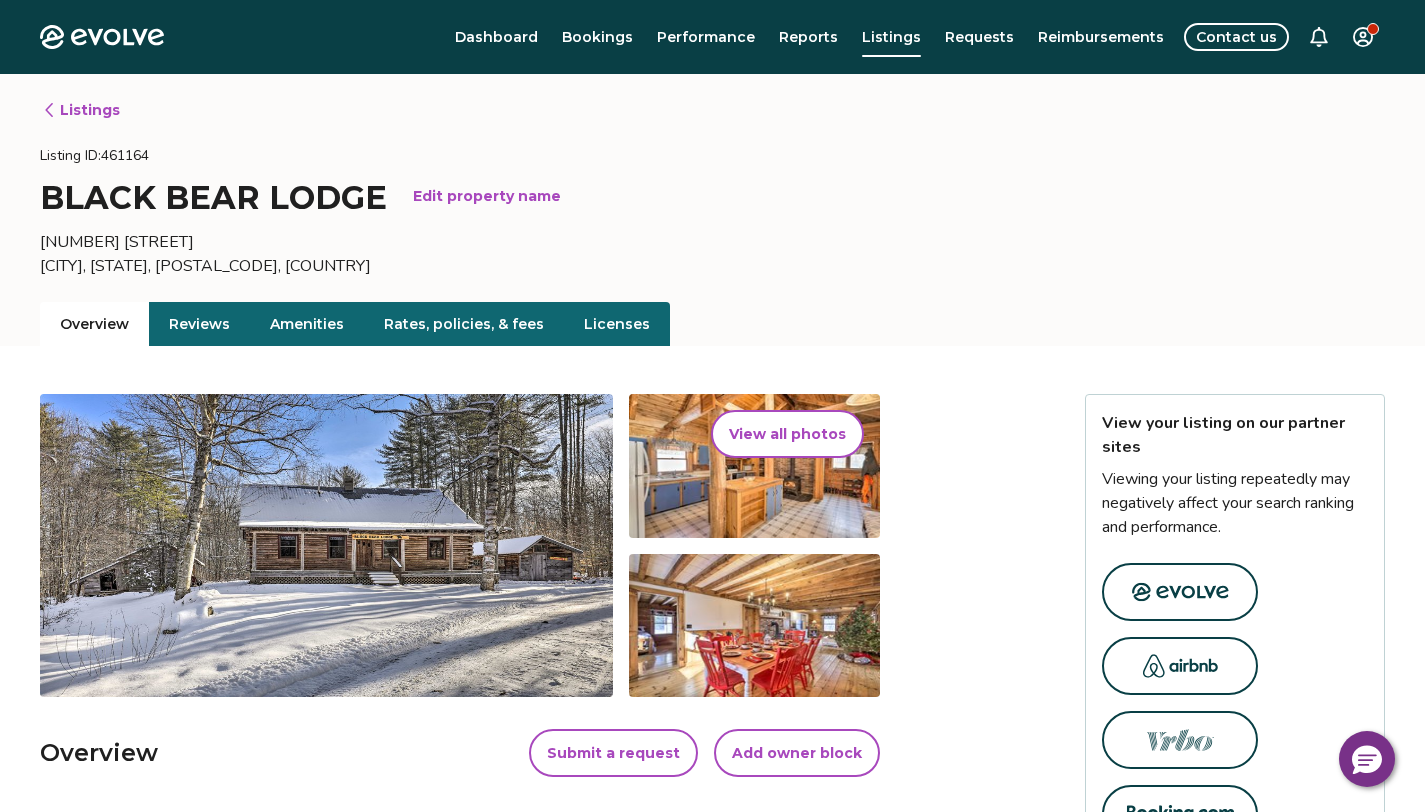 click on "Submit a request" at bounding box center (613, 753) 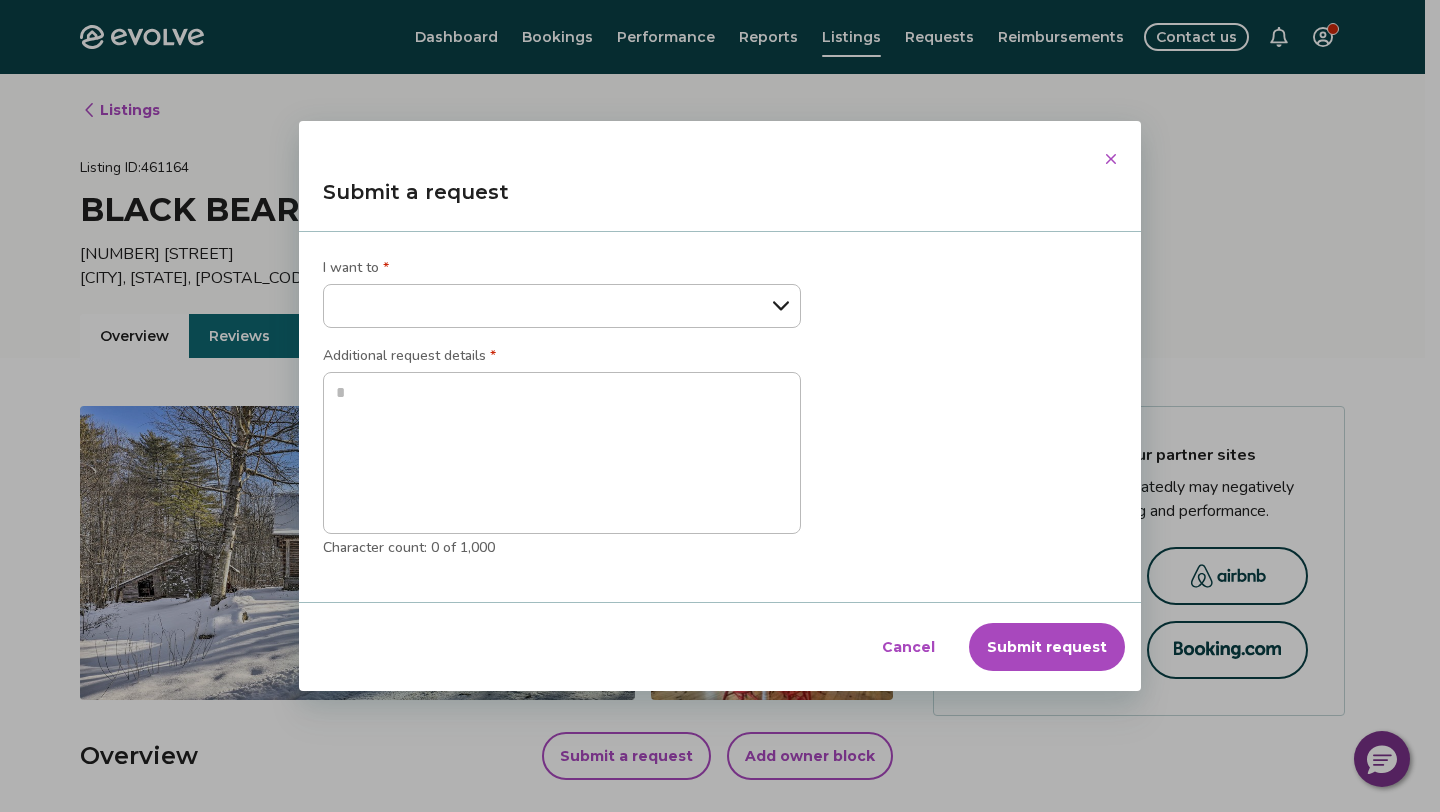 click on "**********" at bounding box center (562, 306) 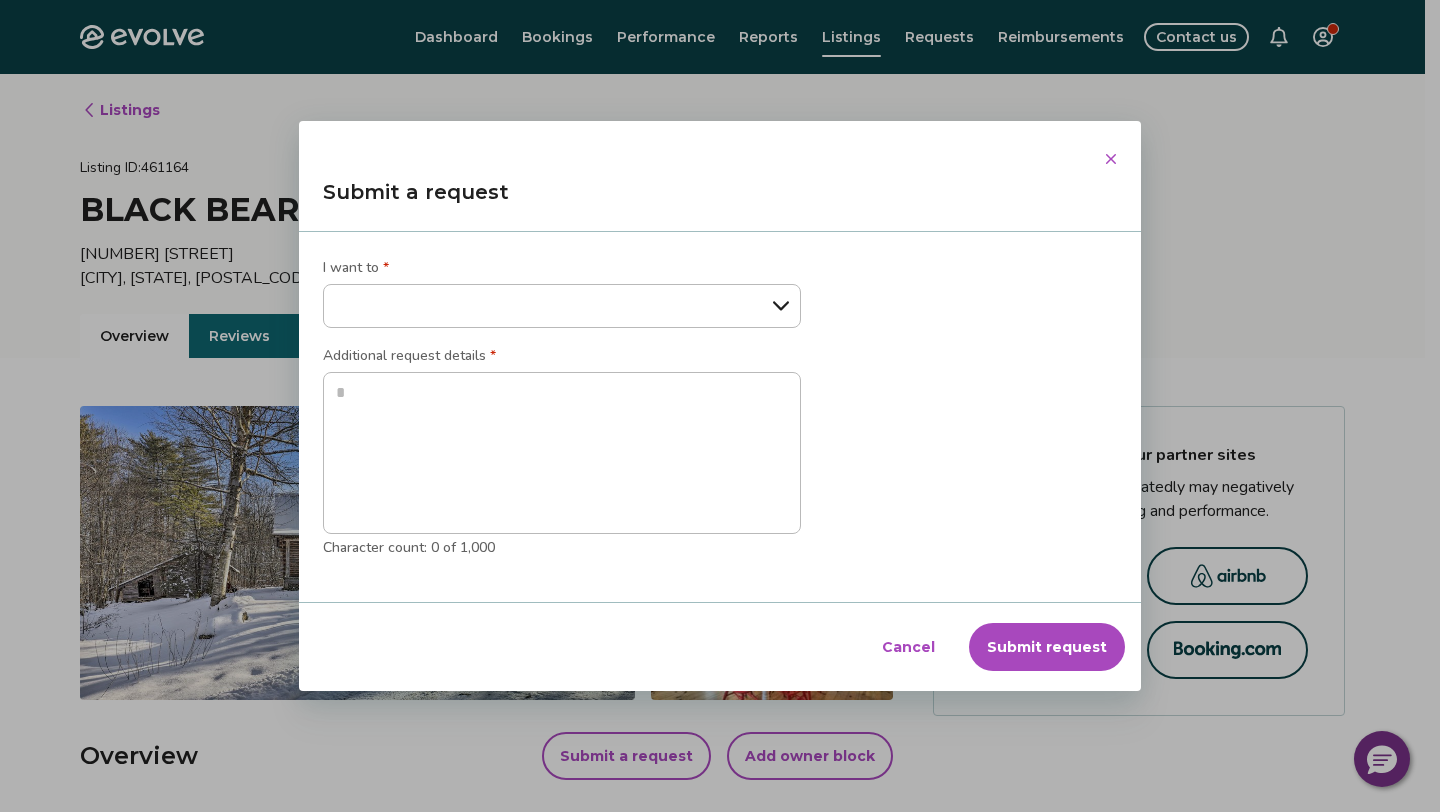select on "**********" 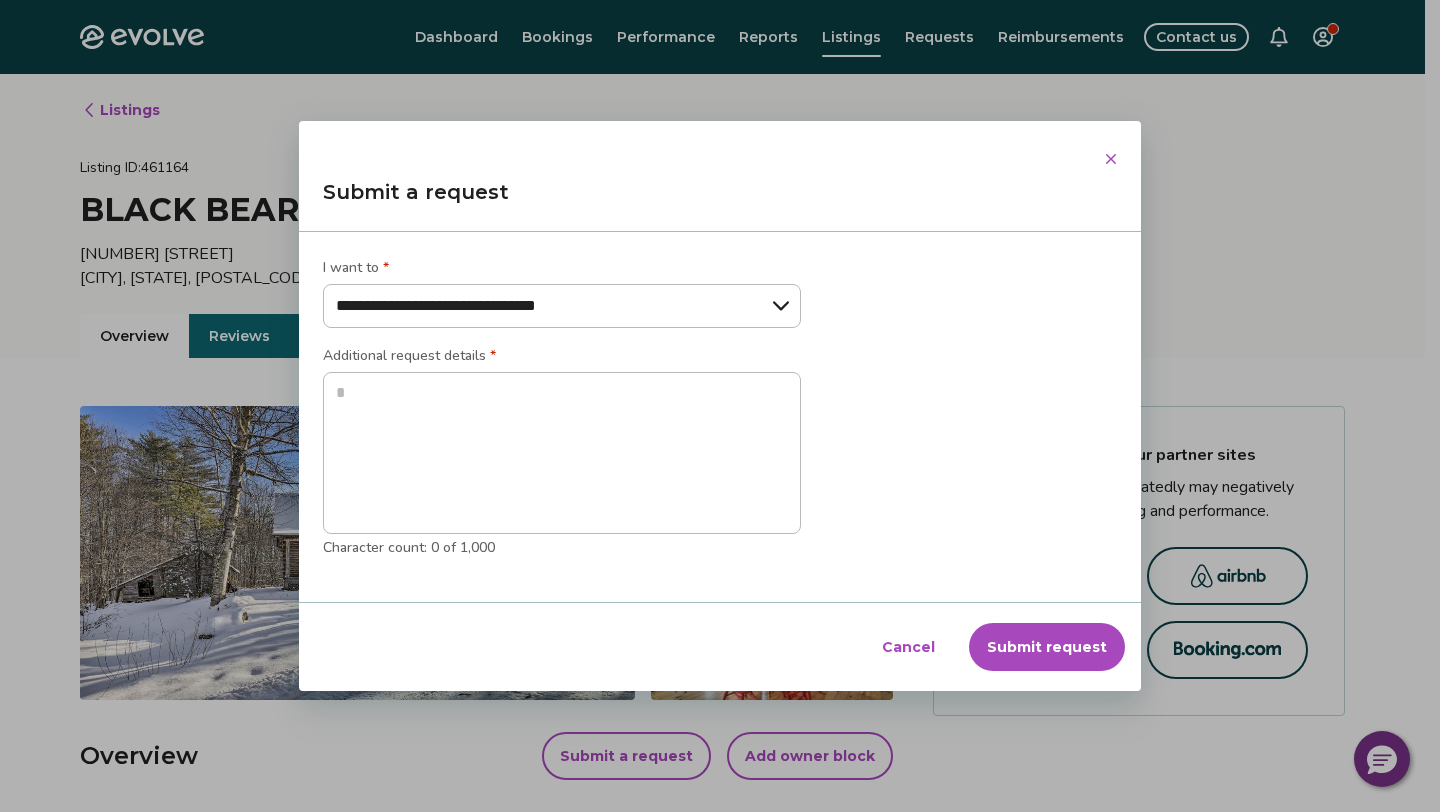 type on "*" 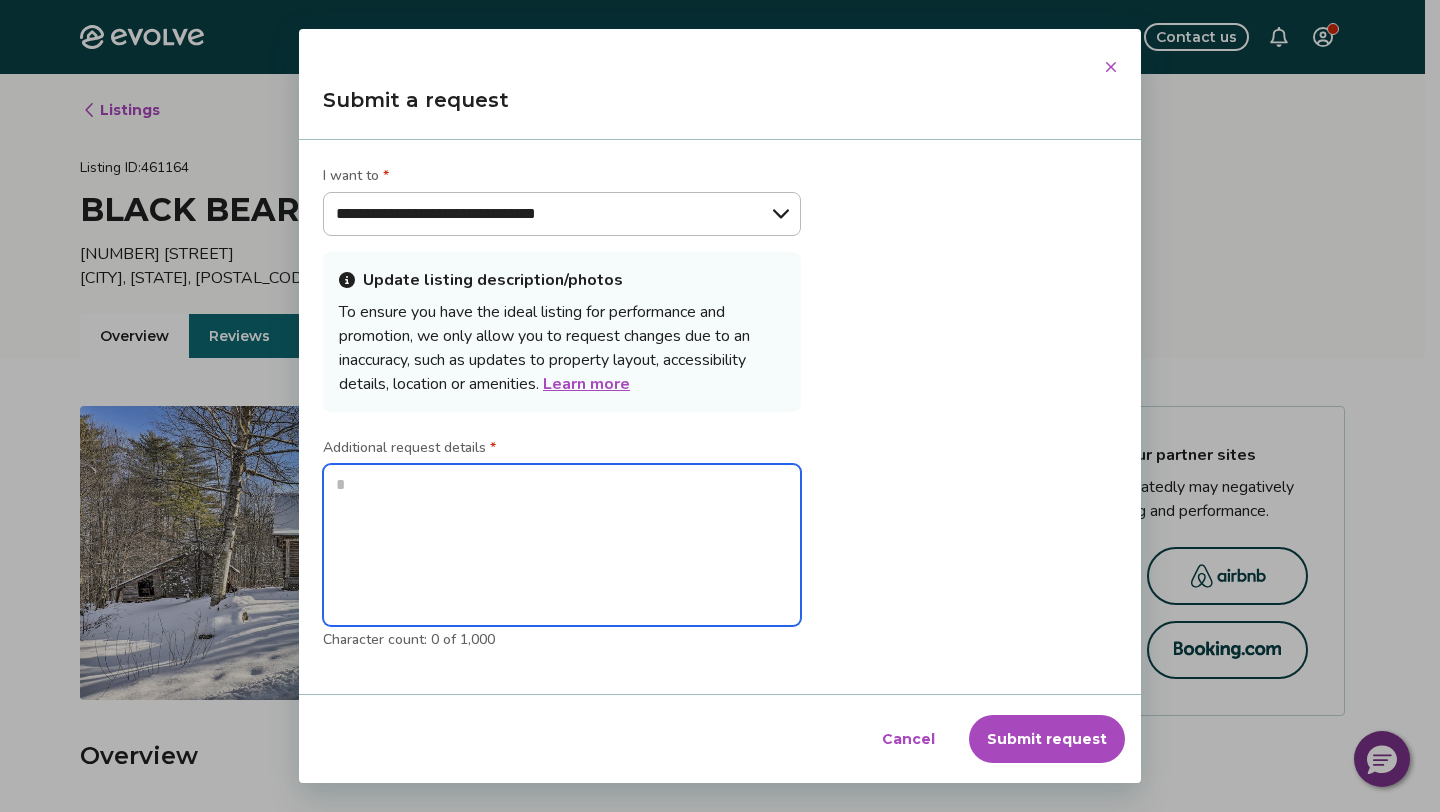 click at bounding box center (562, 545) 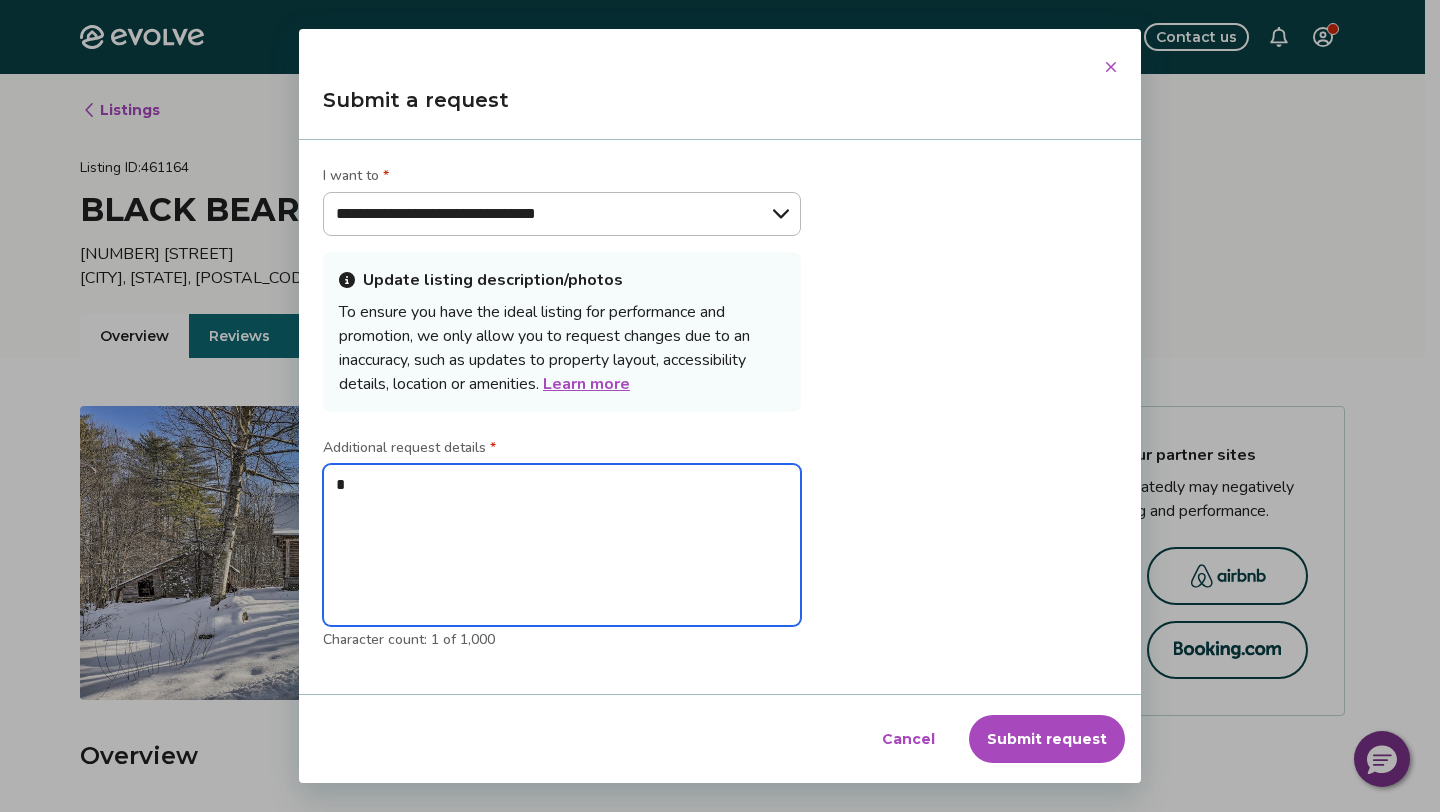 type on "**" 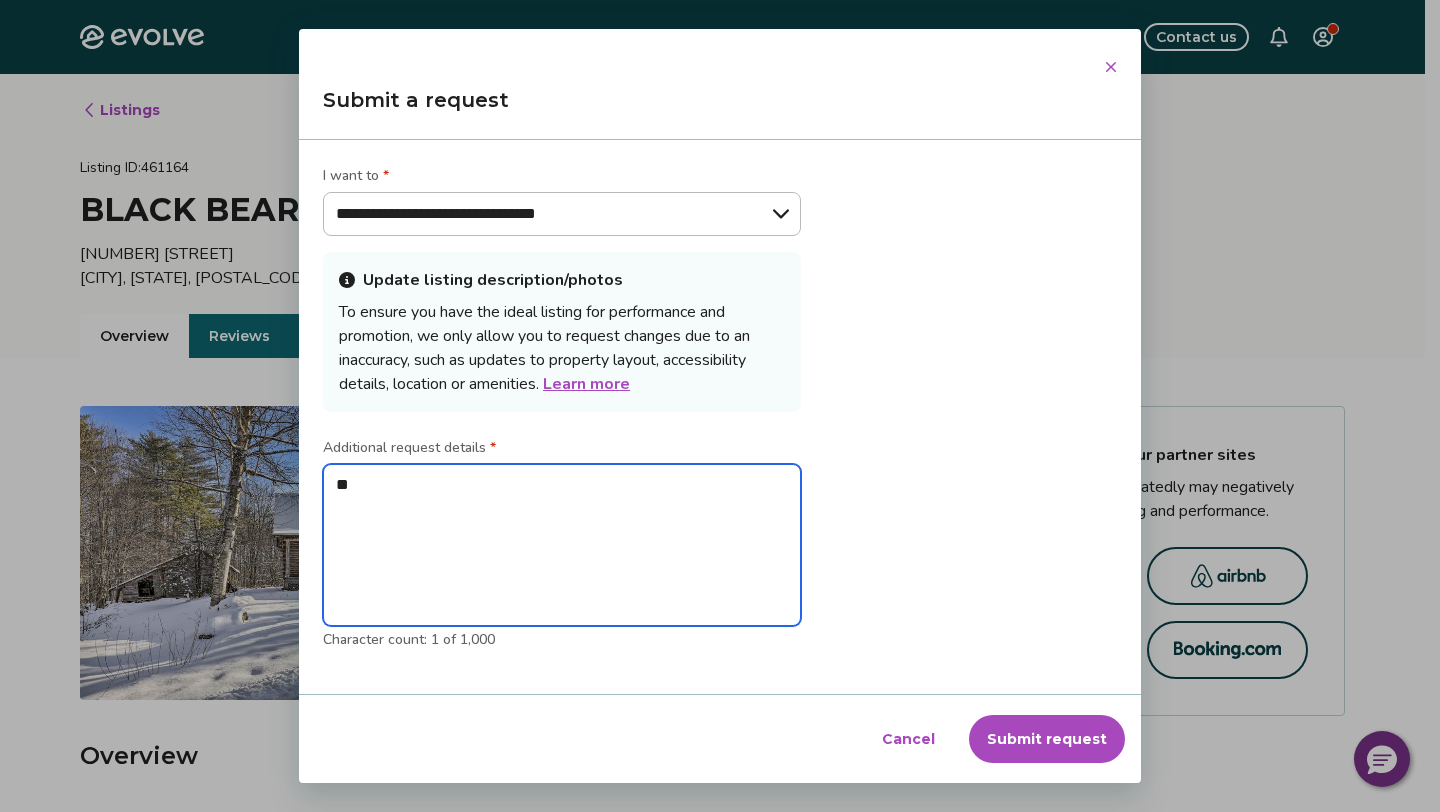 type on "***" 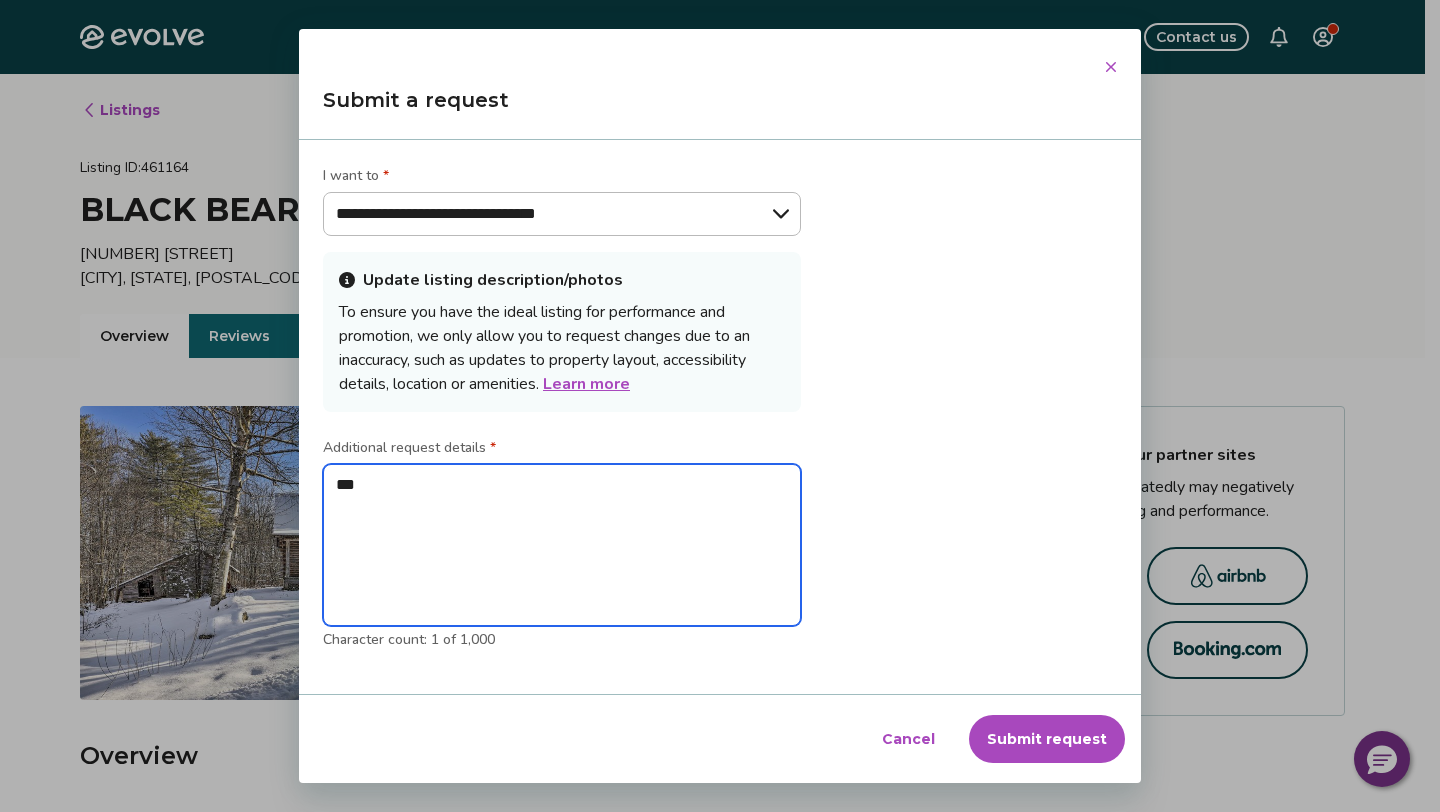 type on "****" 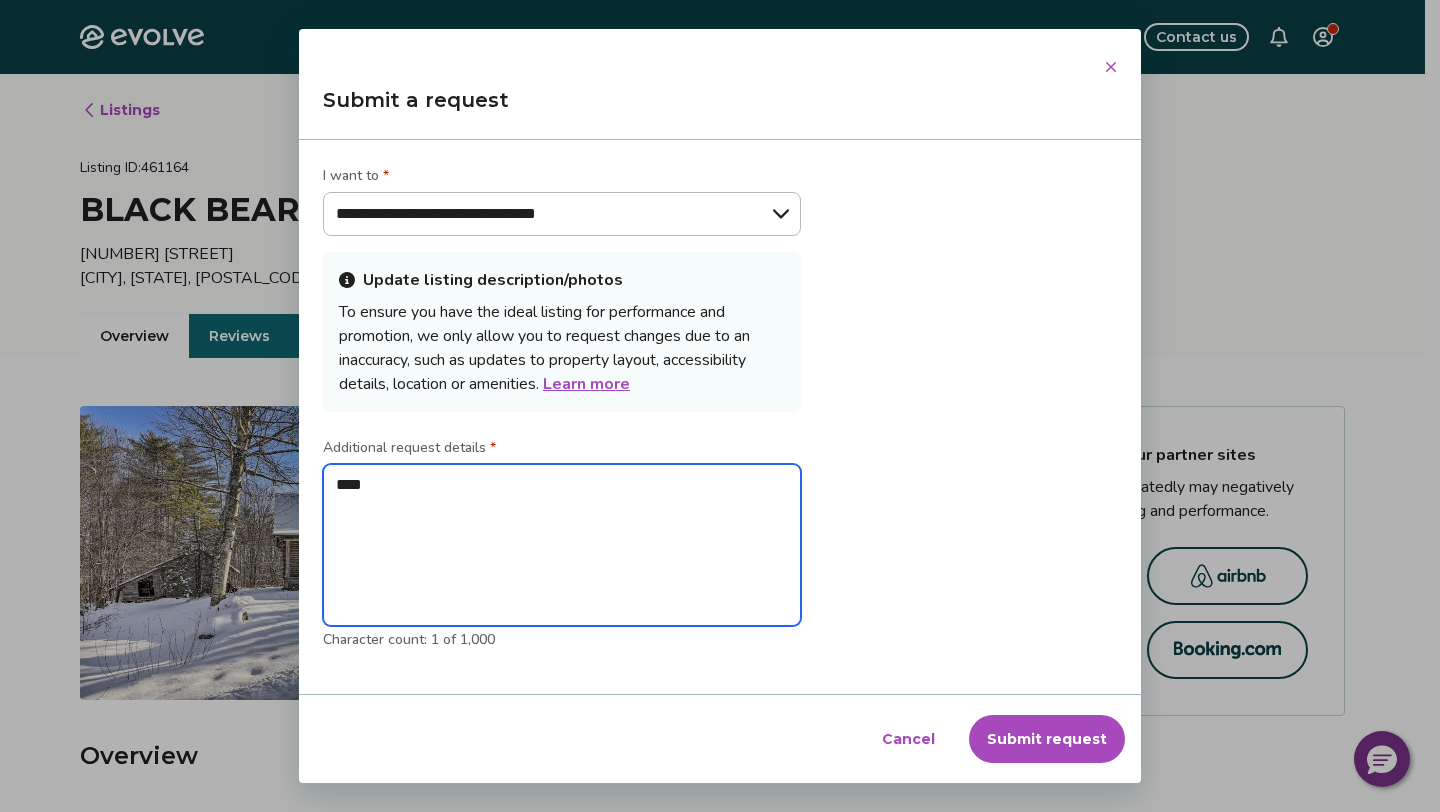 type on "*" 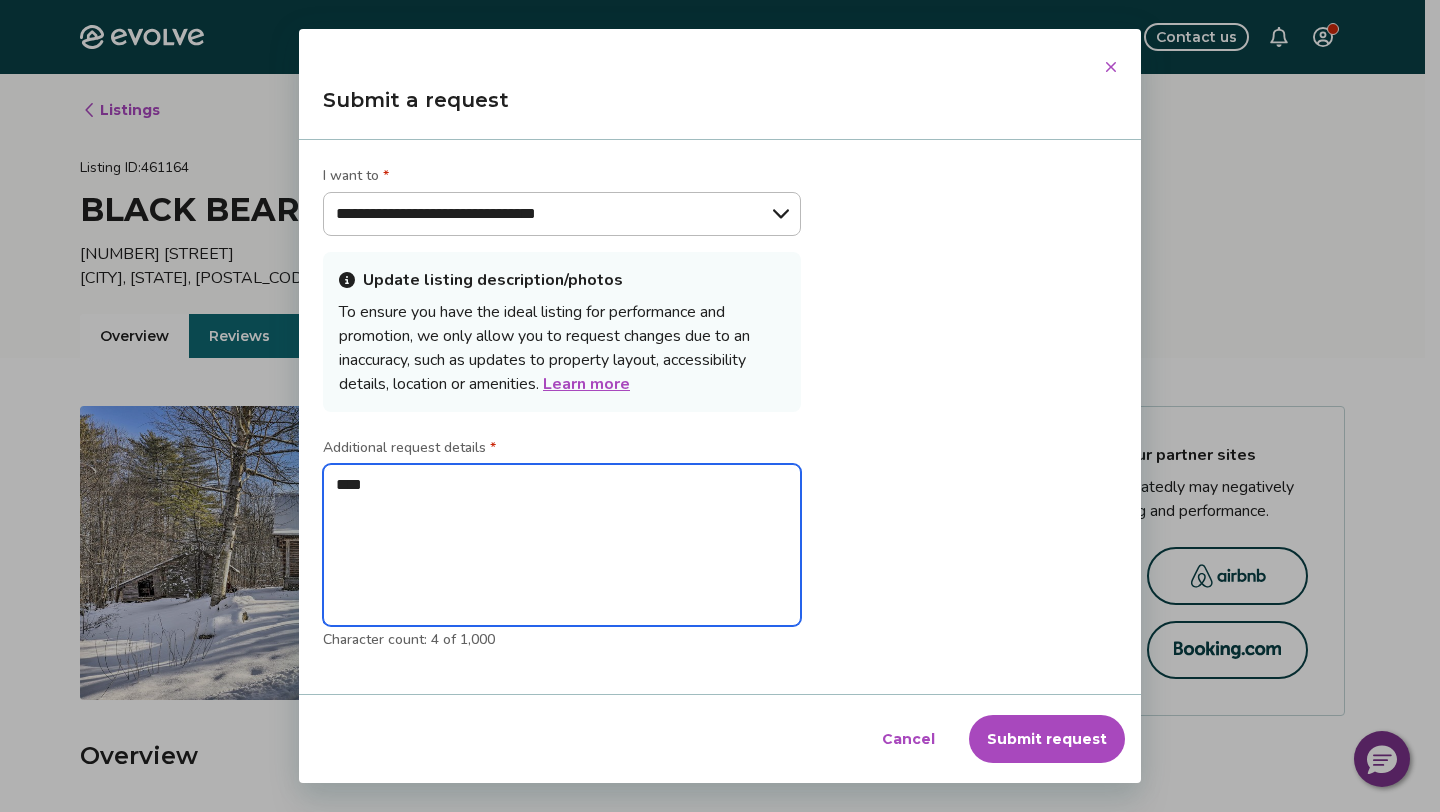 type on "****" 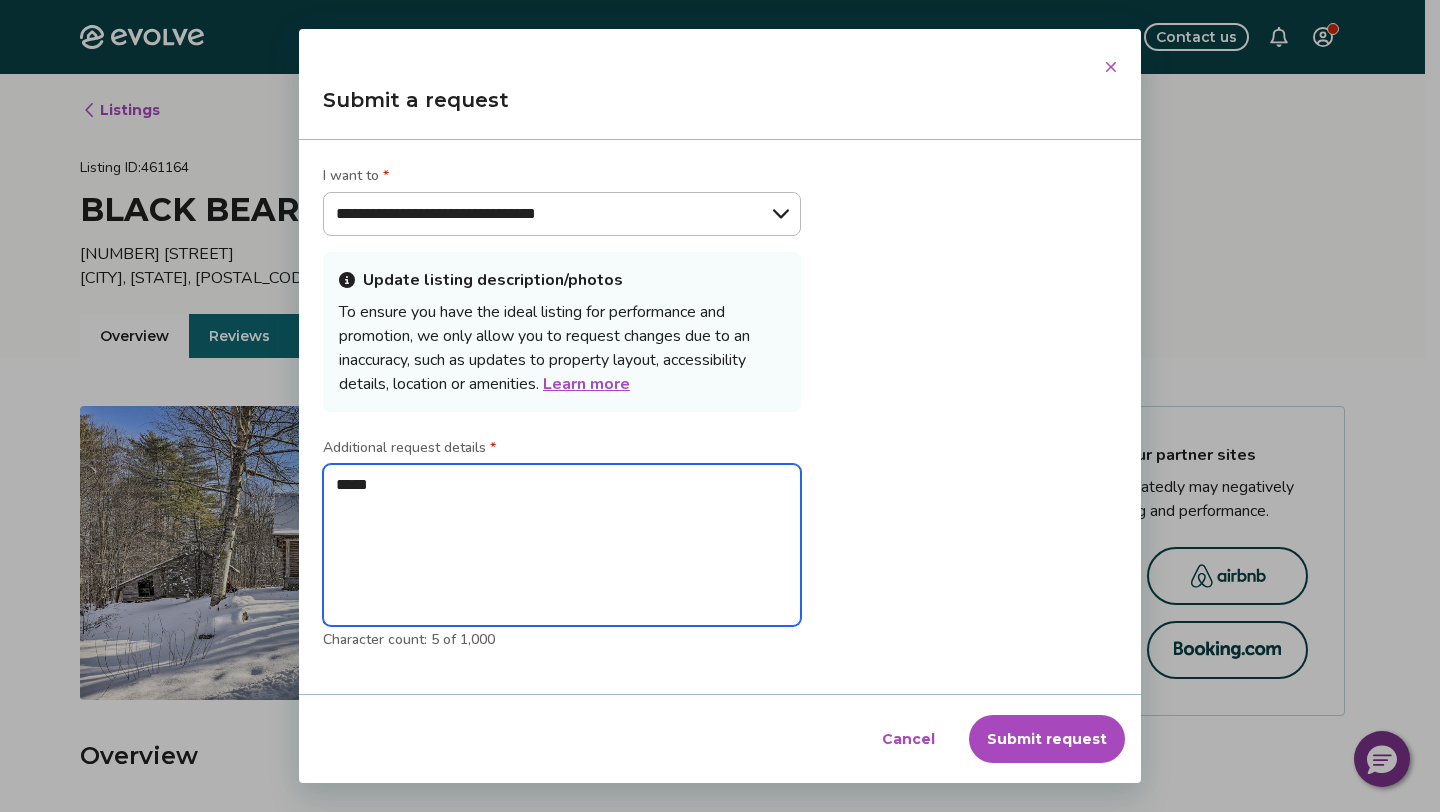 type on "******" 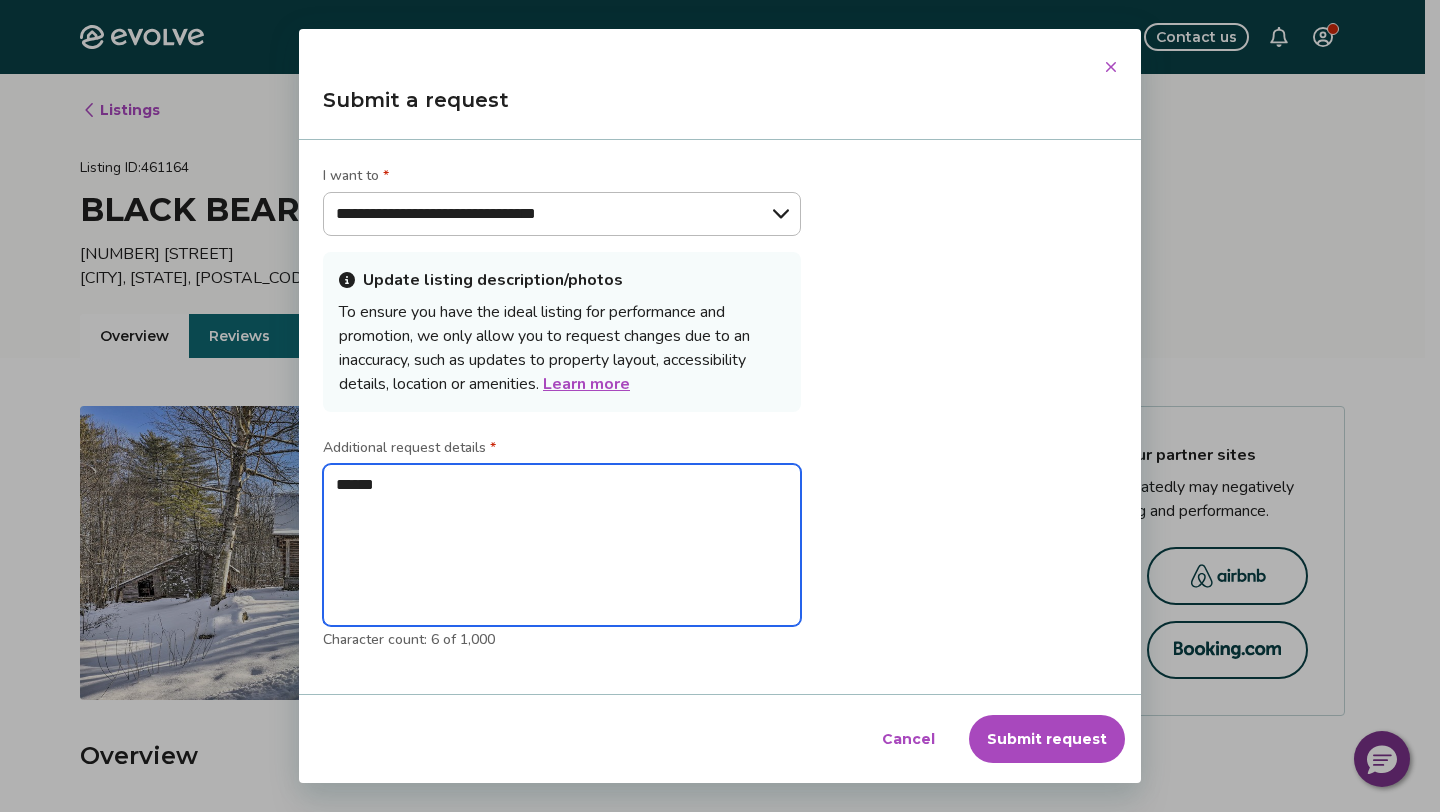 type on "*******" 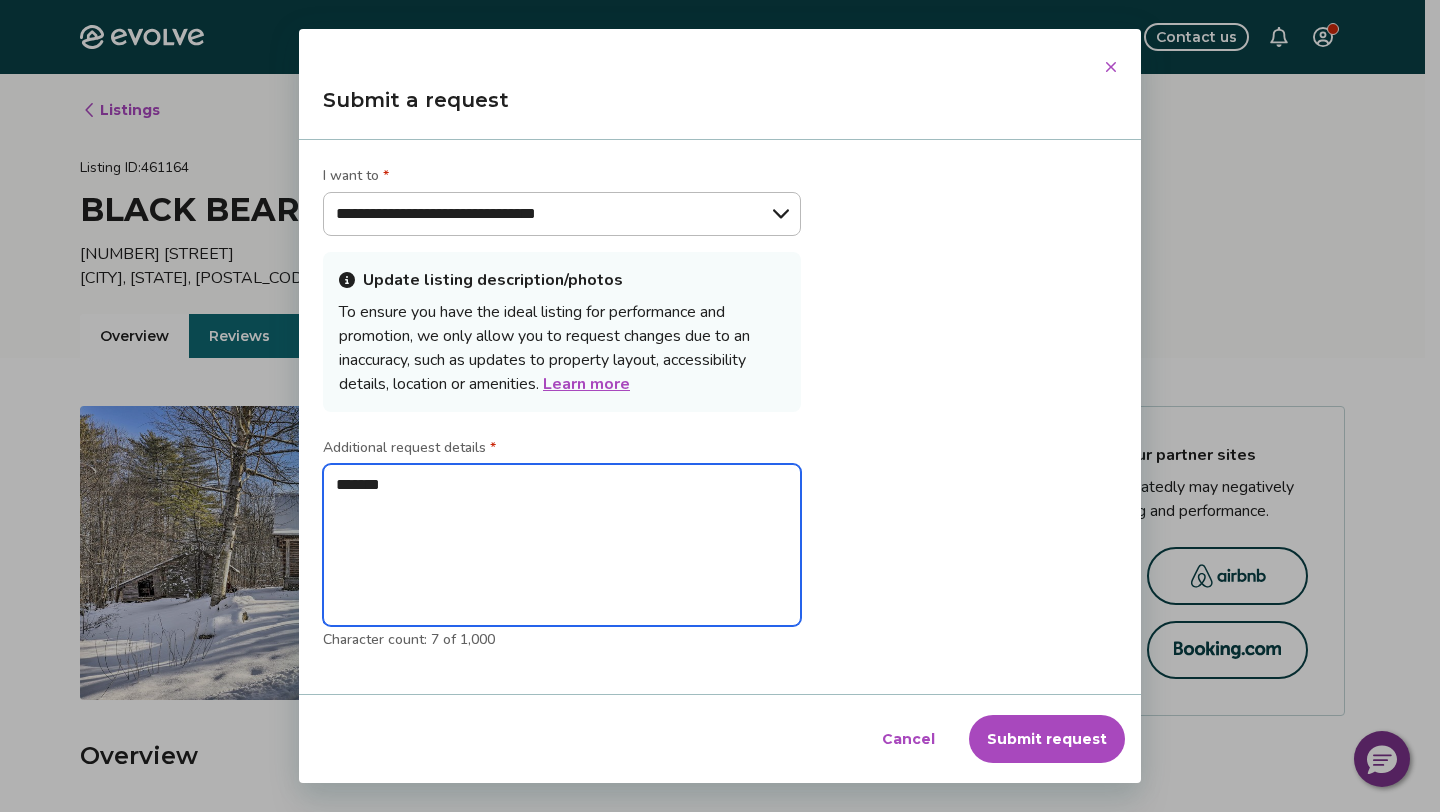 type on "********" 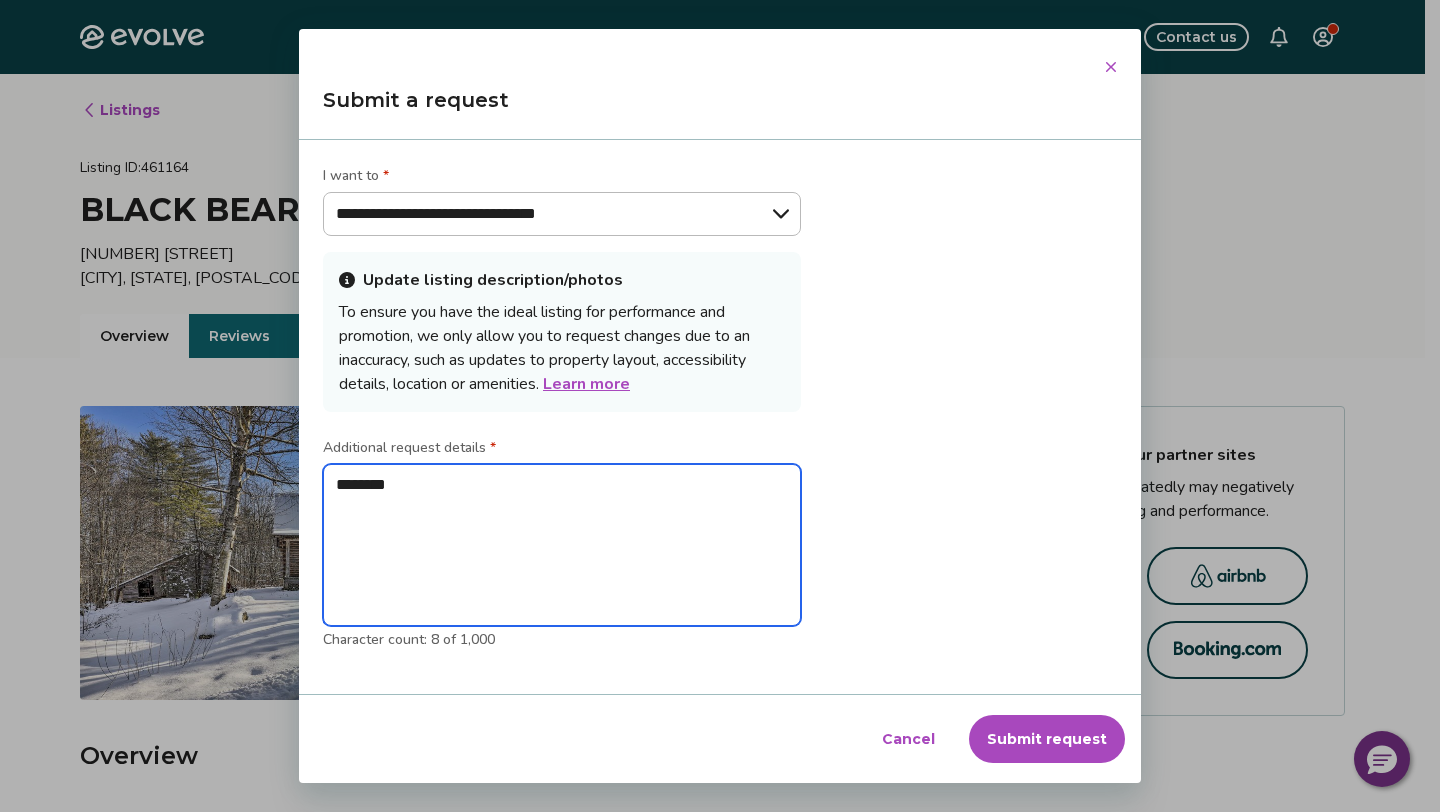 type on "********" 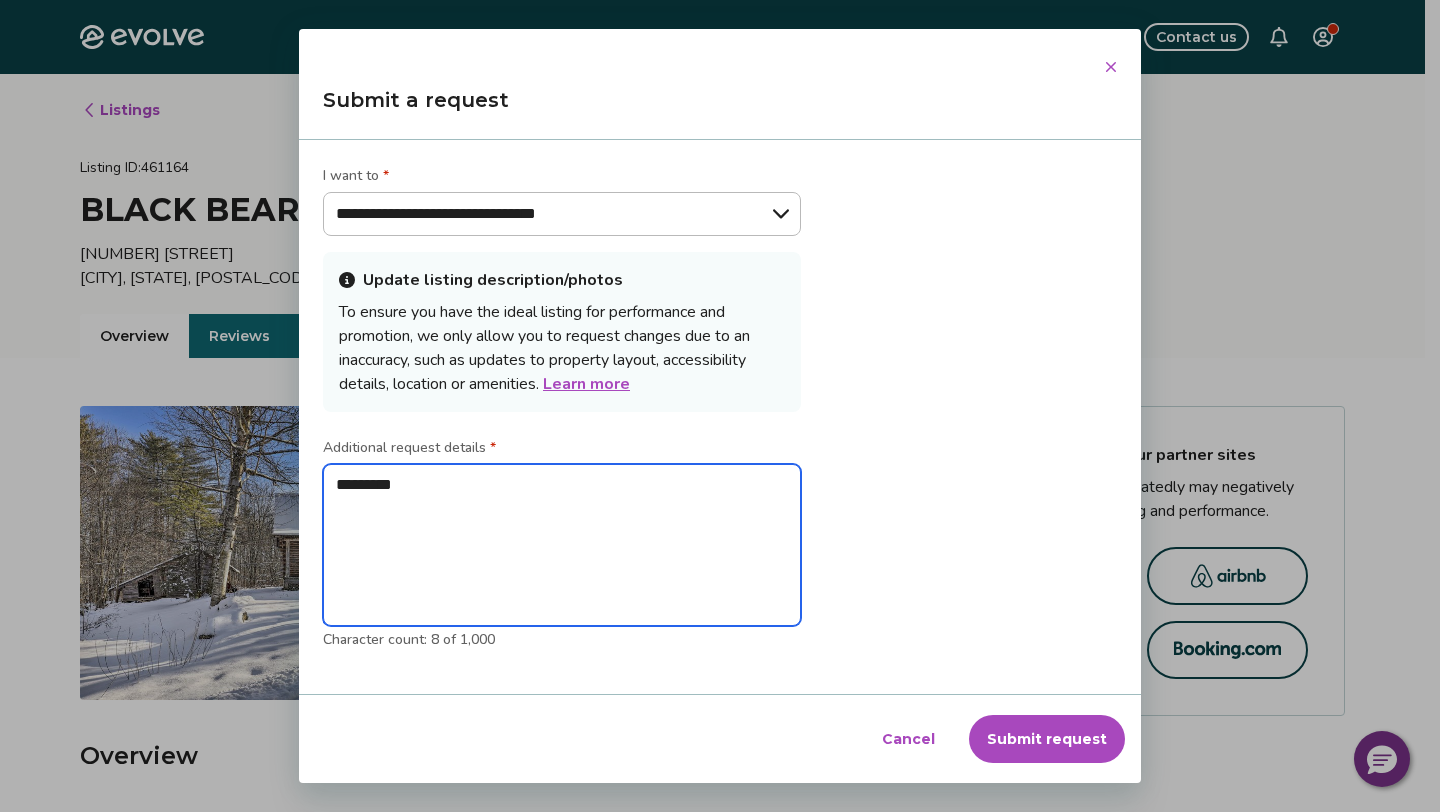 type on "**********" 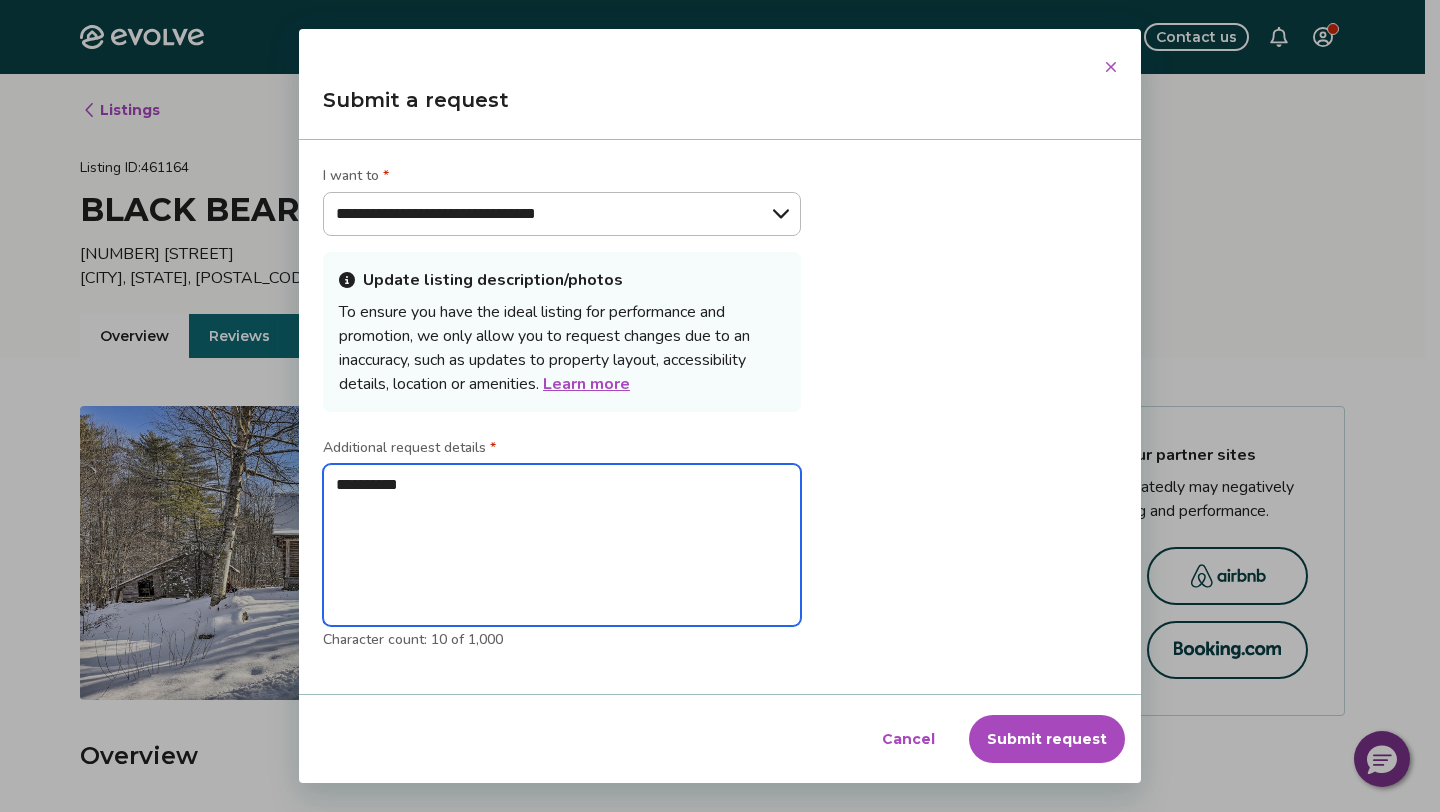 type on "**********" 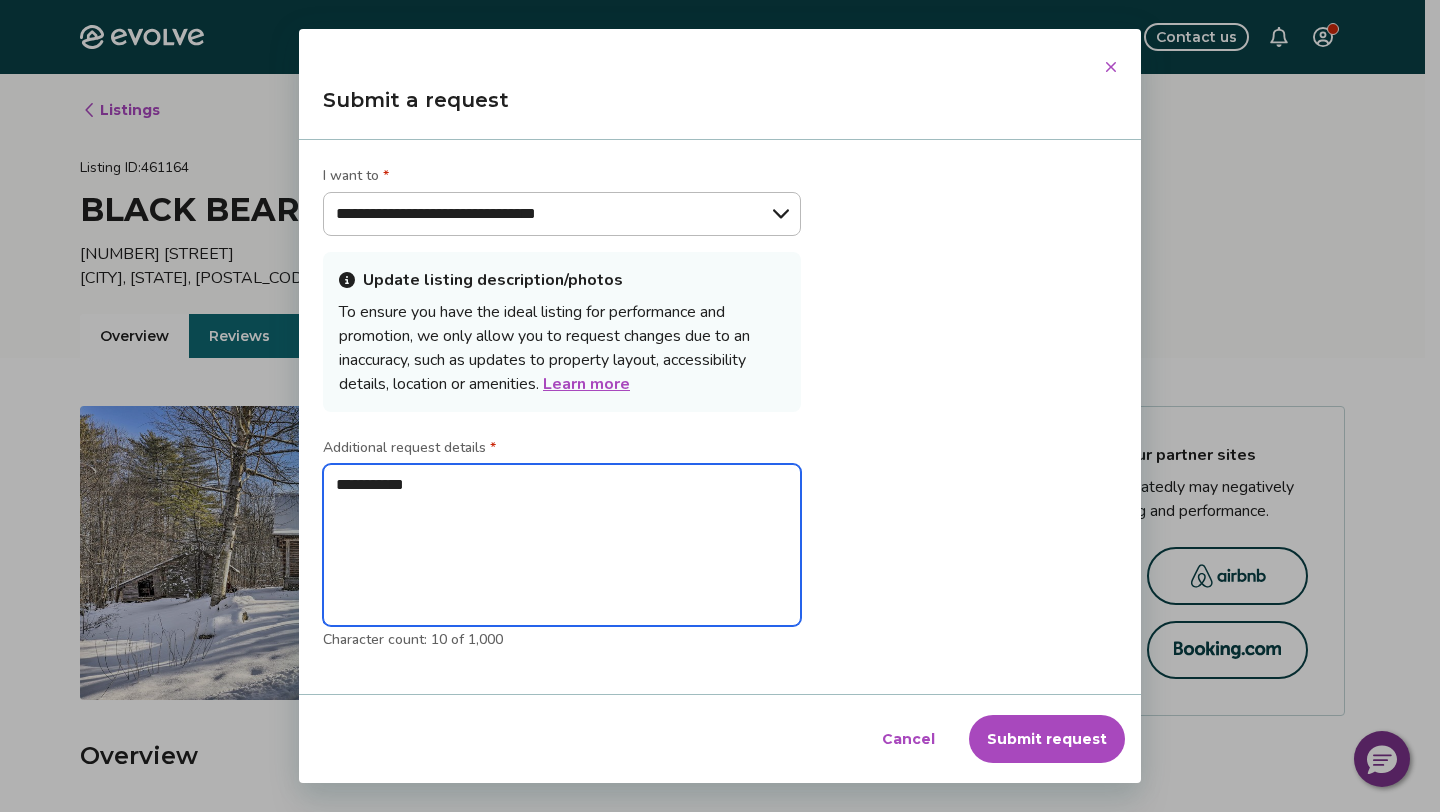 type on "**********" 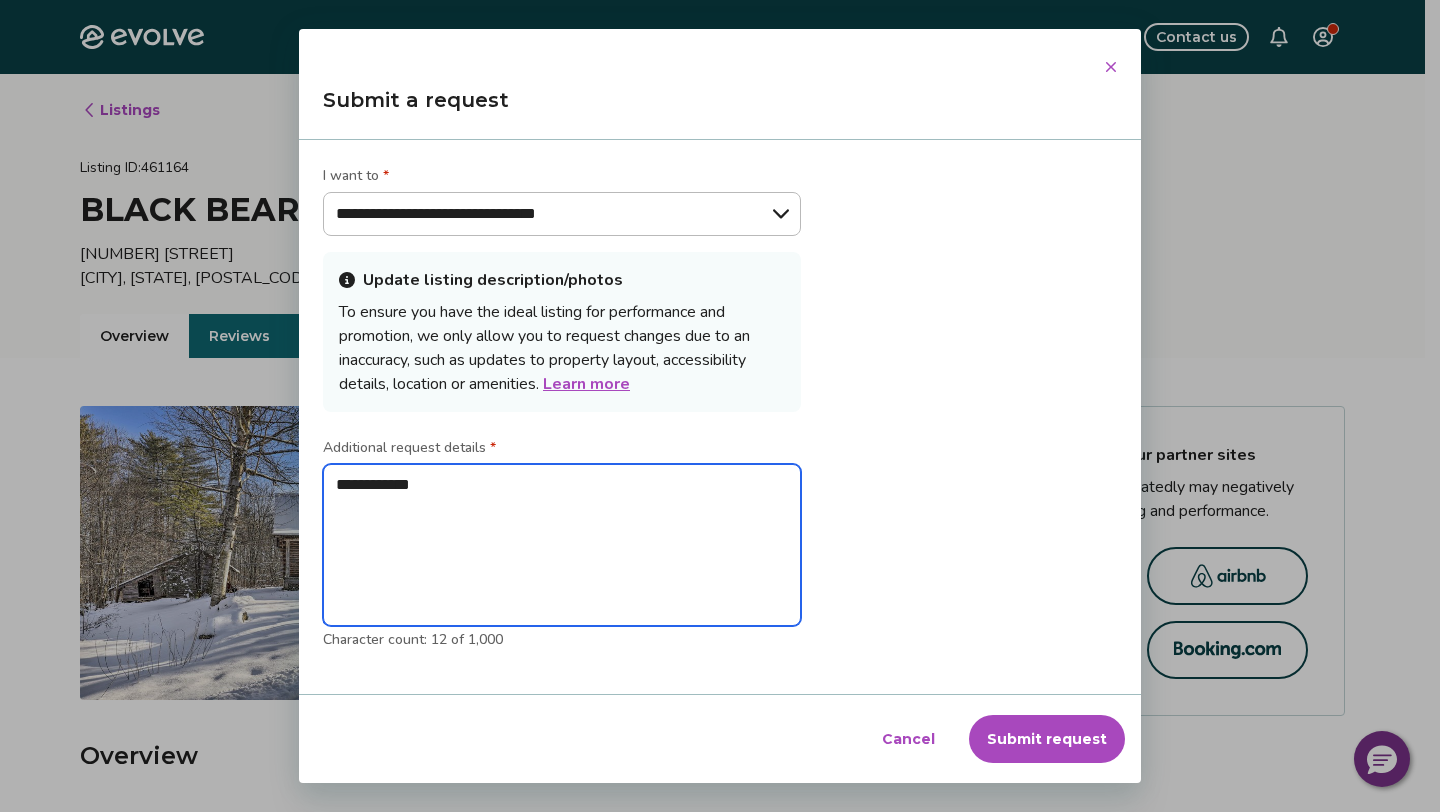 type on "**********" 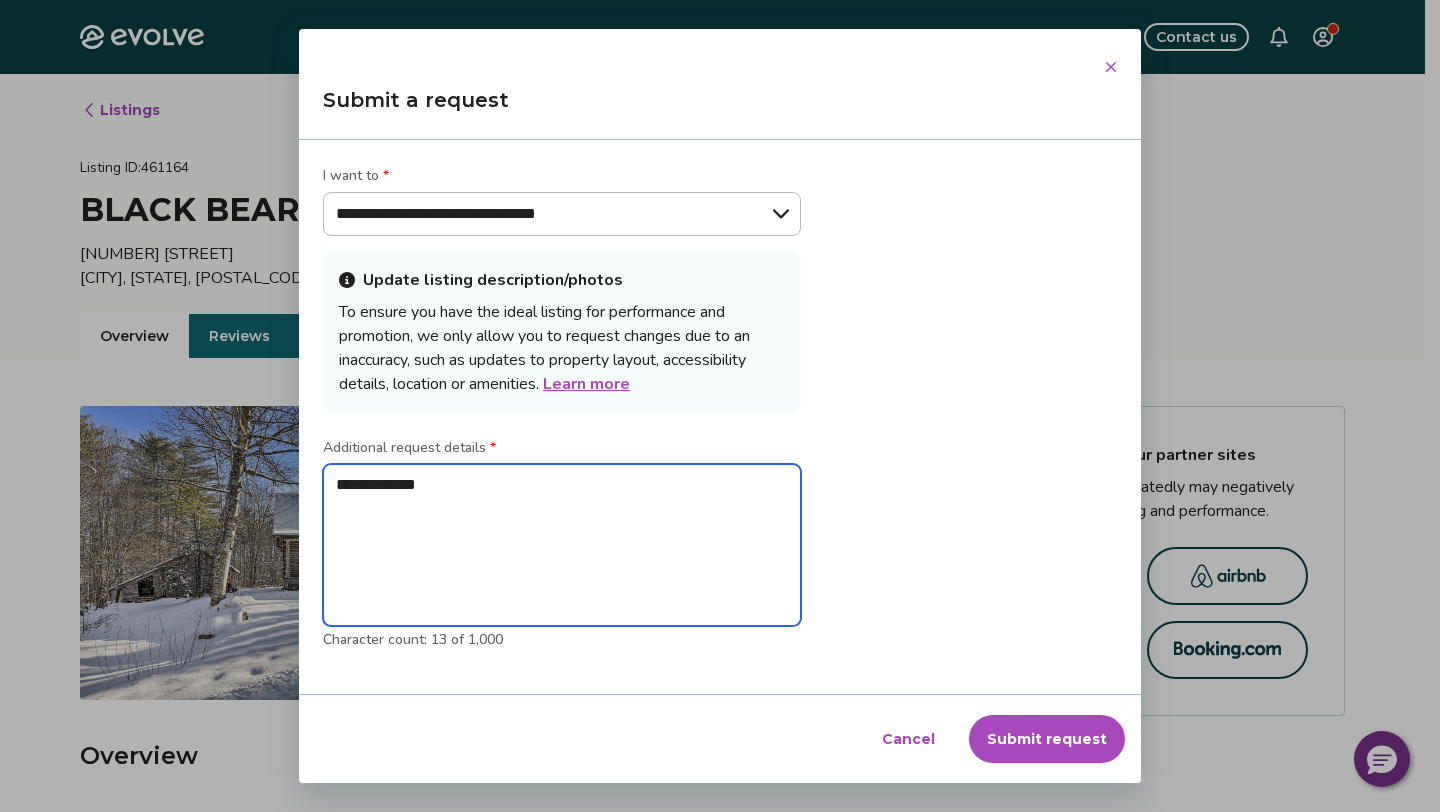type on "**********" 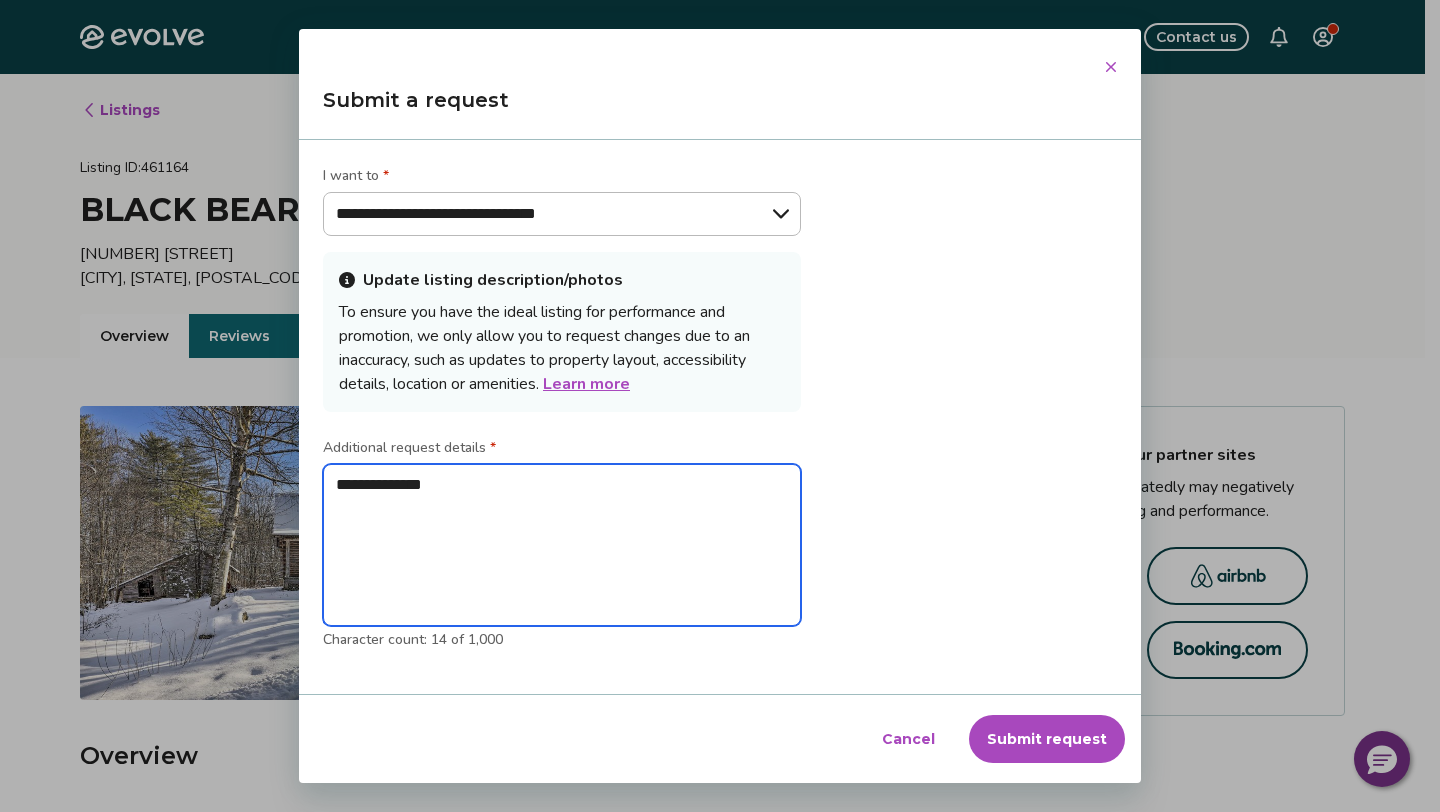 type on "**********" 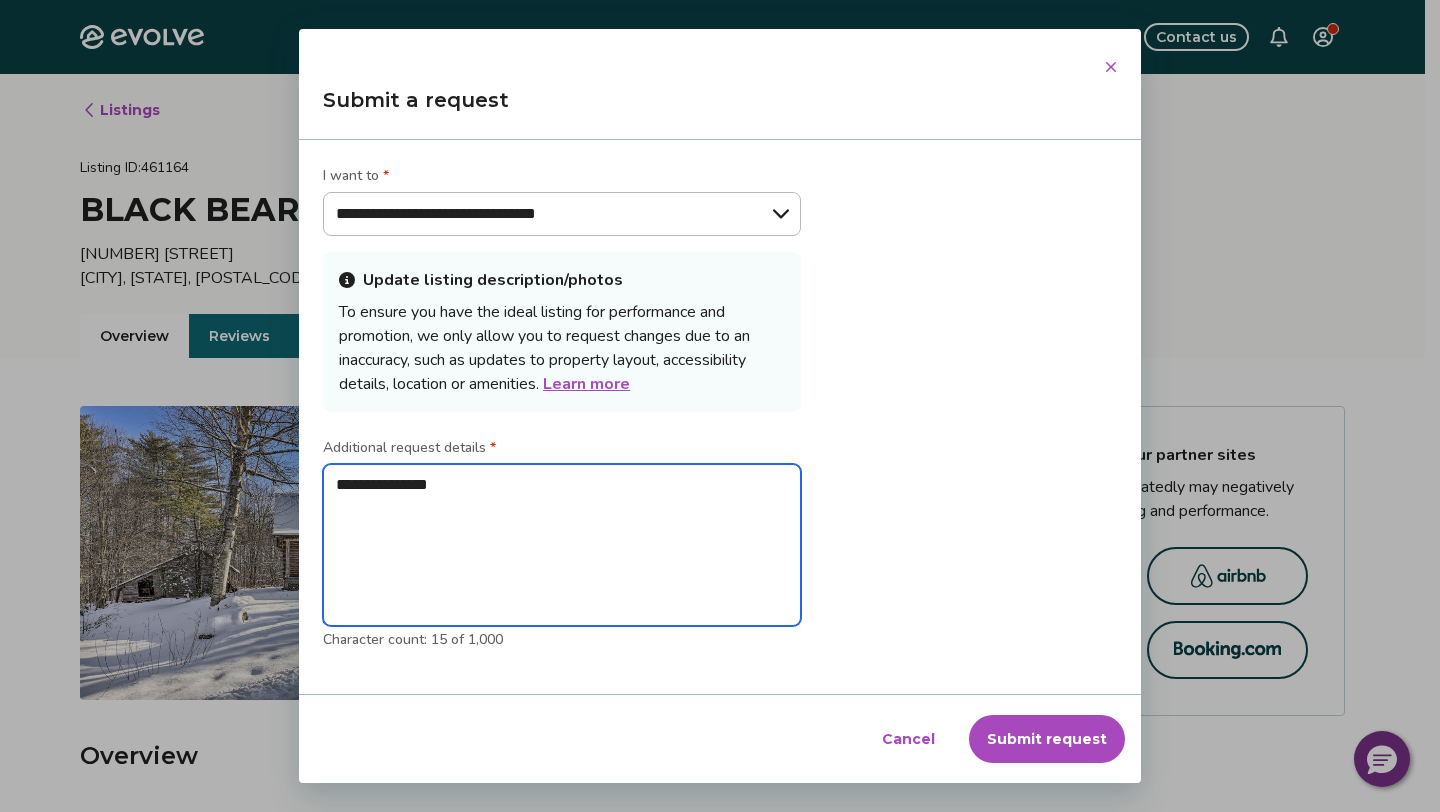 type on "**********" 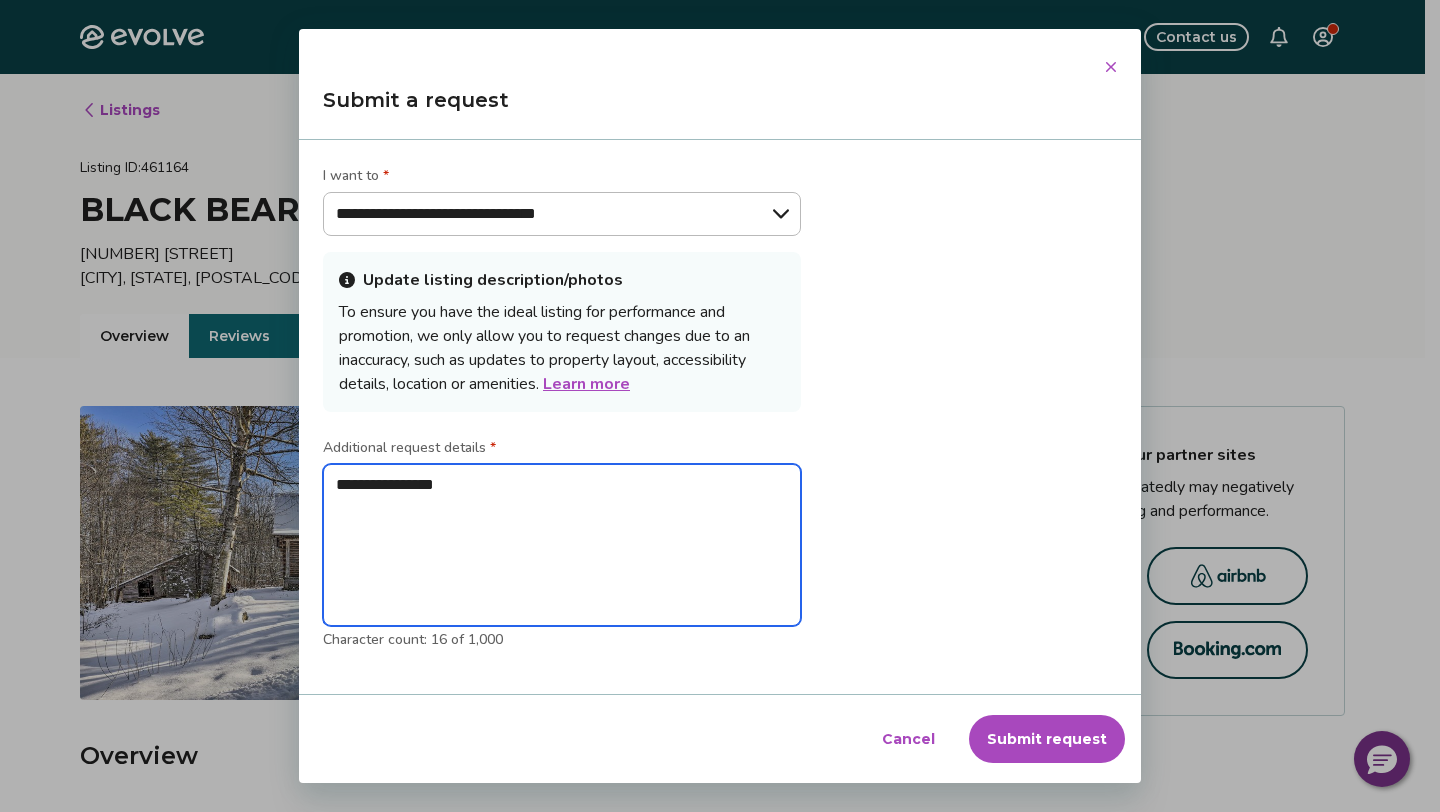 type on "**********" 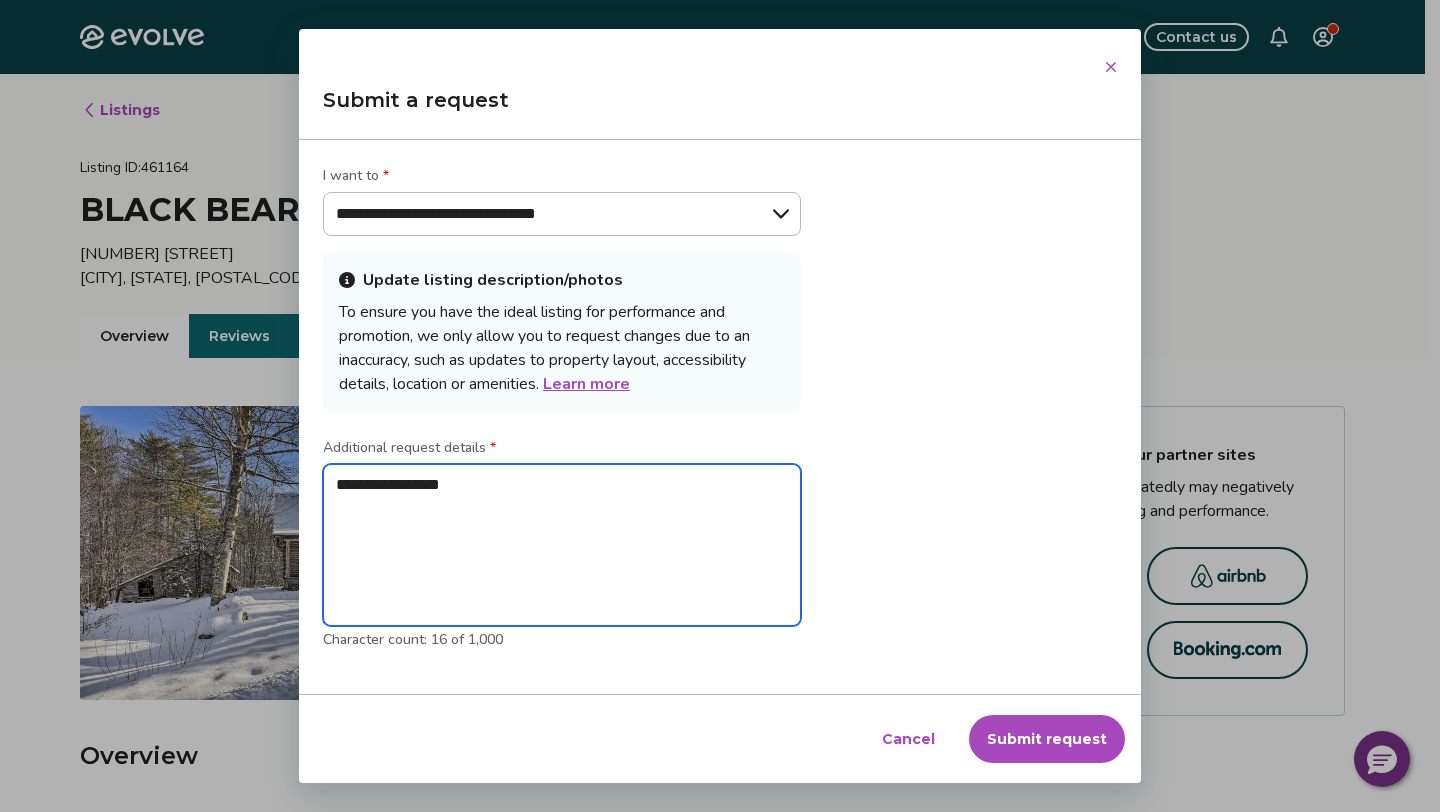 type on "**********" 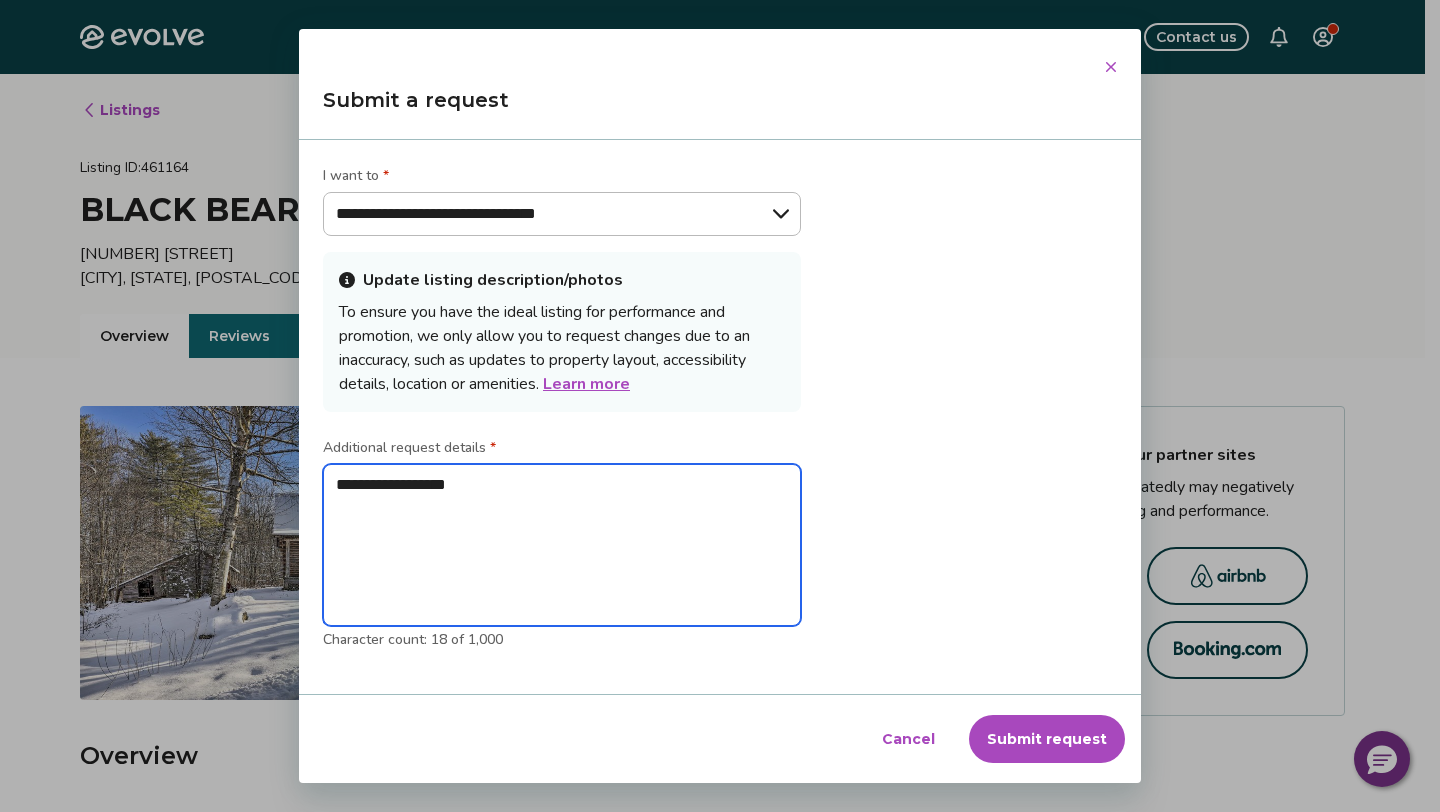 type on "**********" 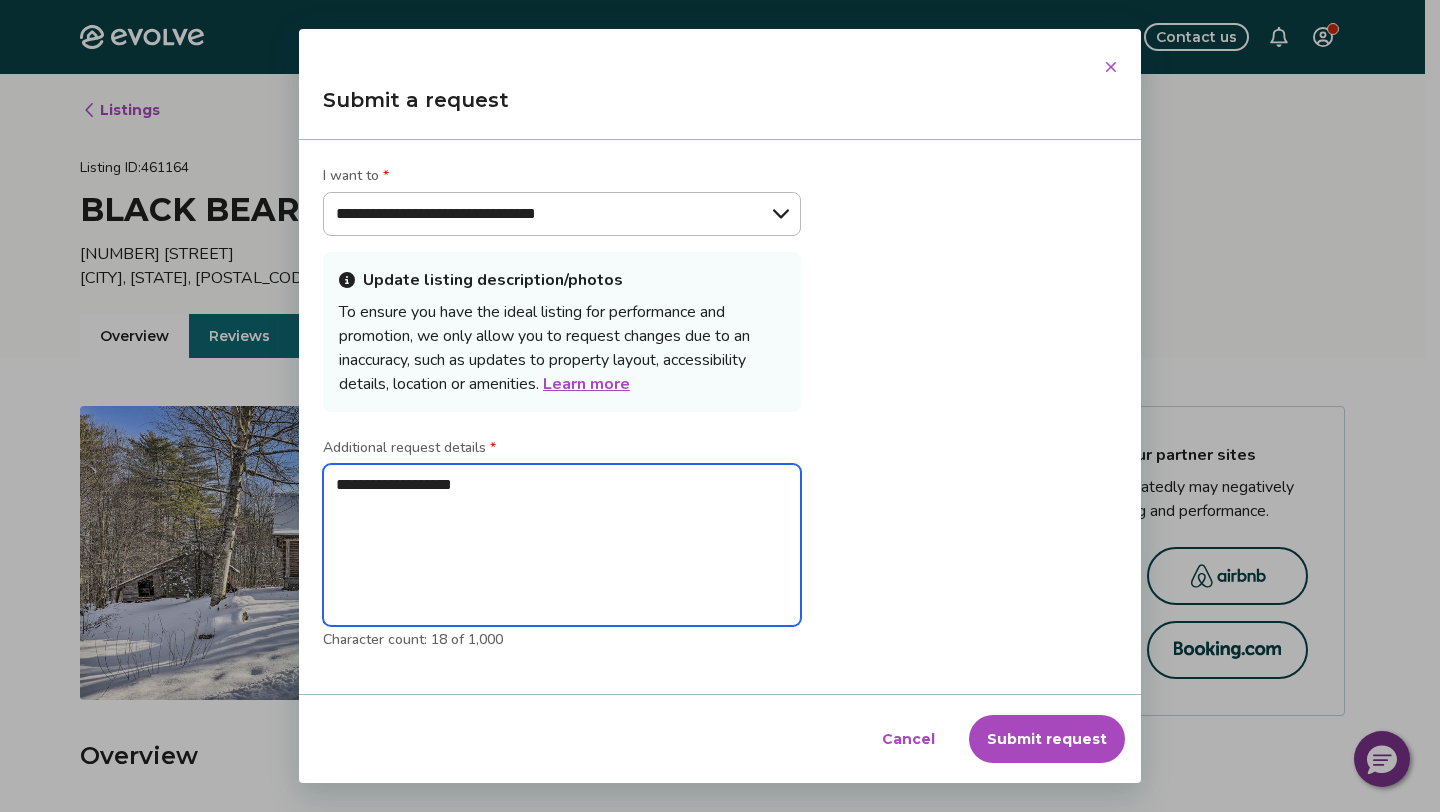 type on "*" 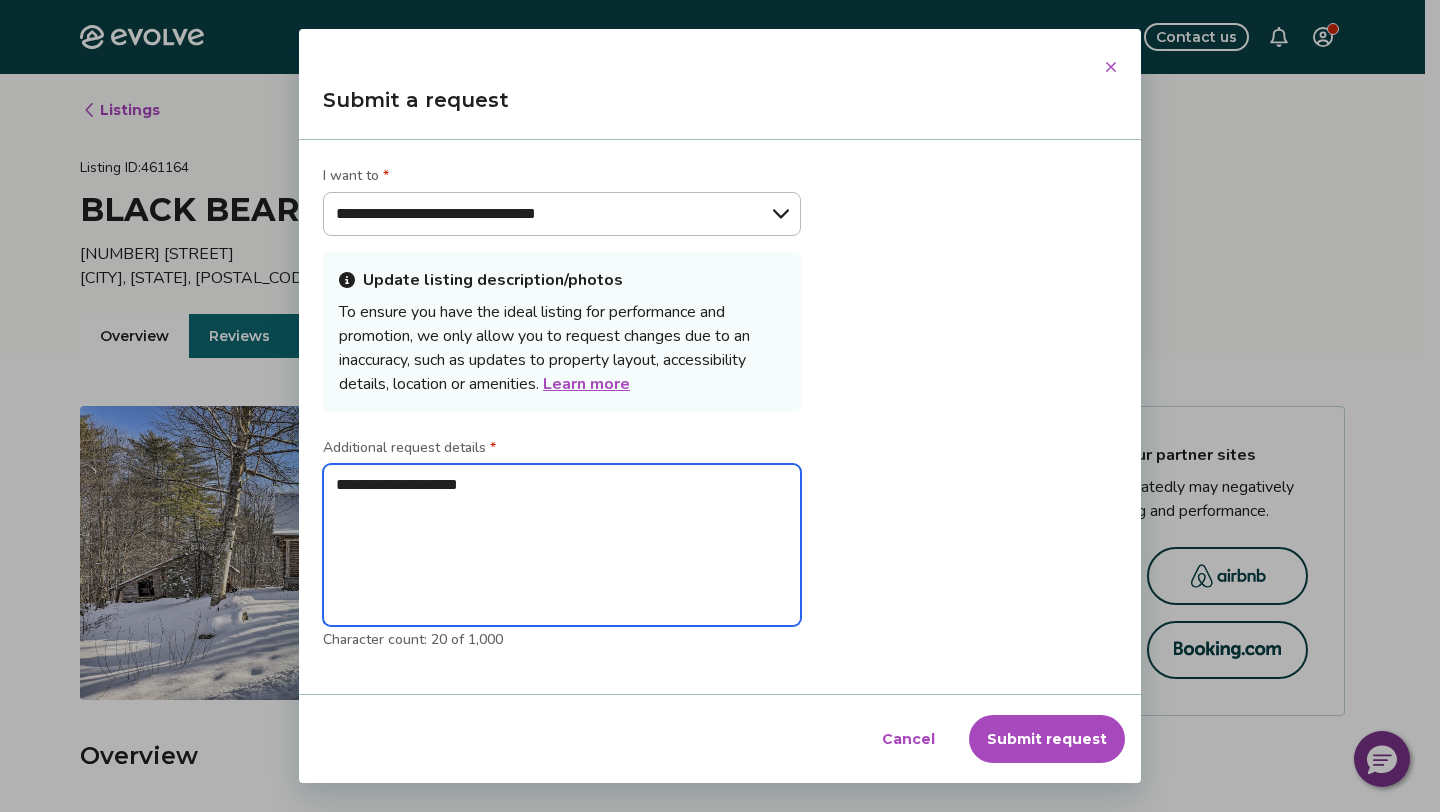 type on "**********" 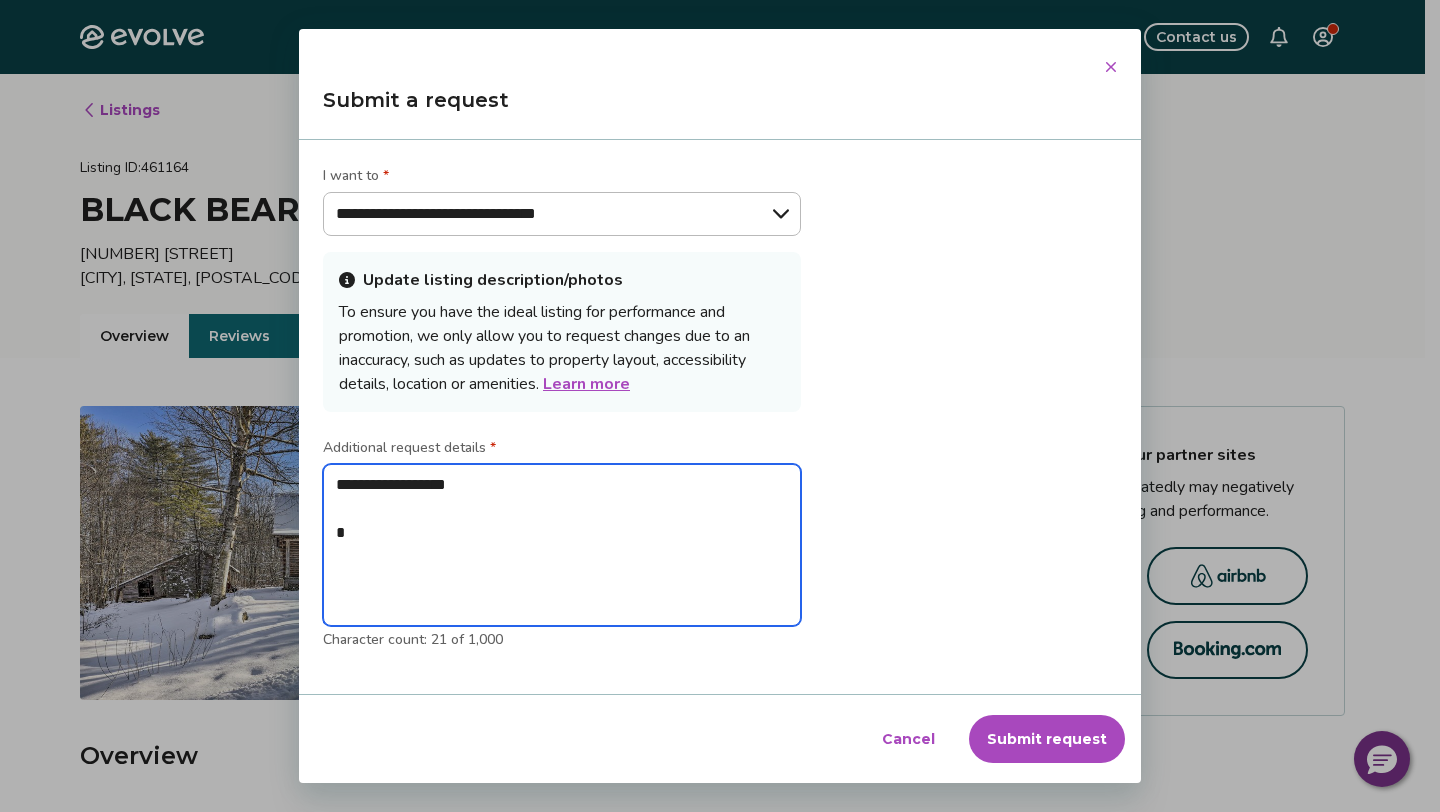 type on "**********" 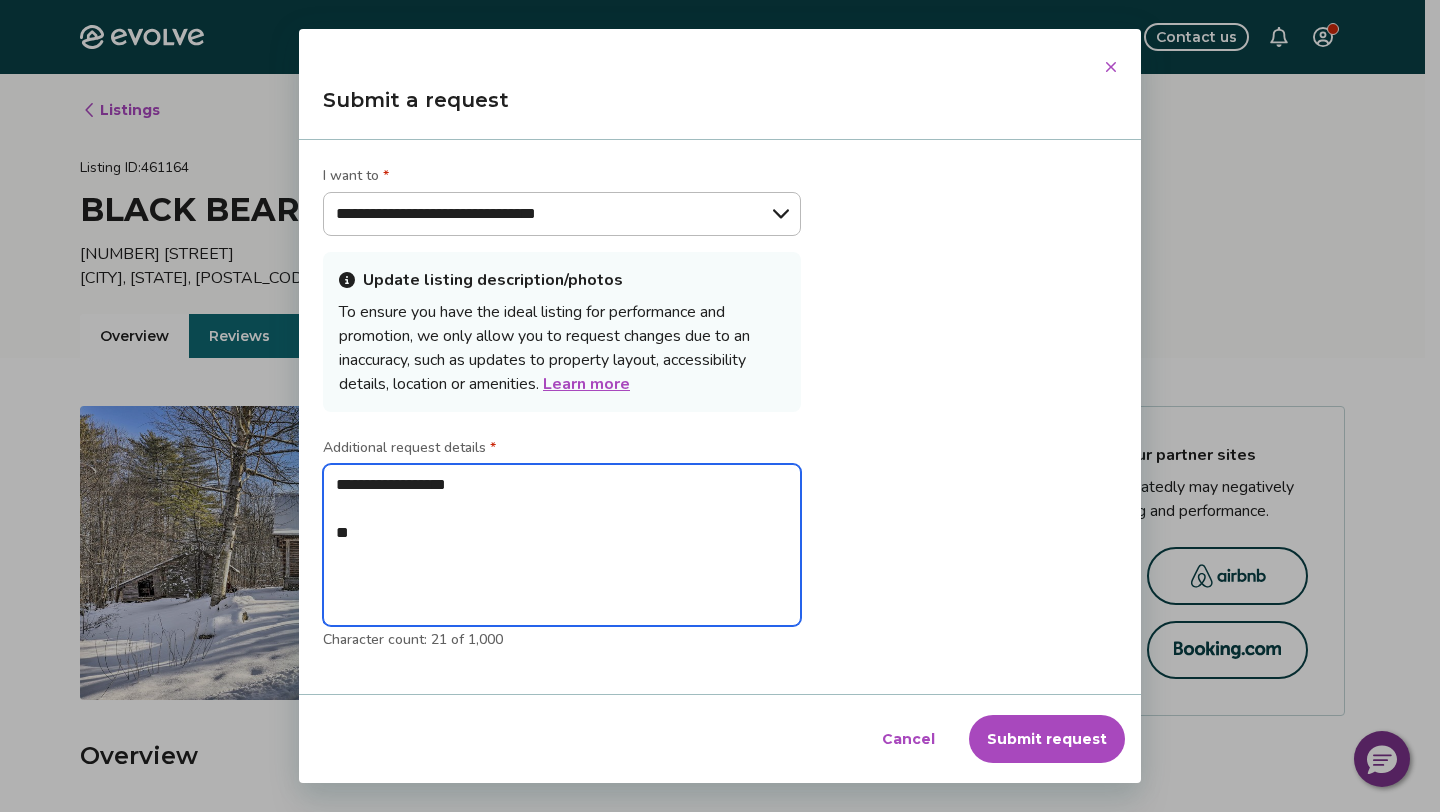 type on "**********" 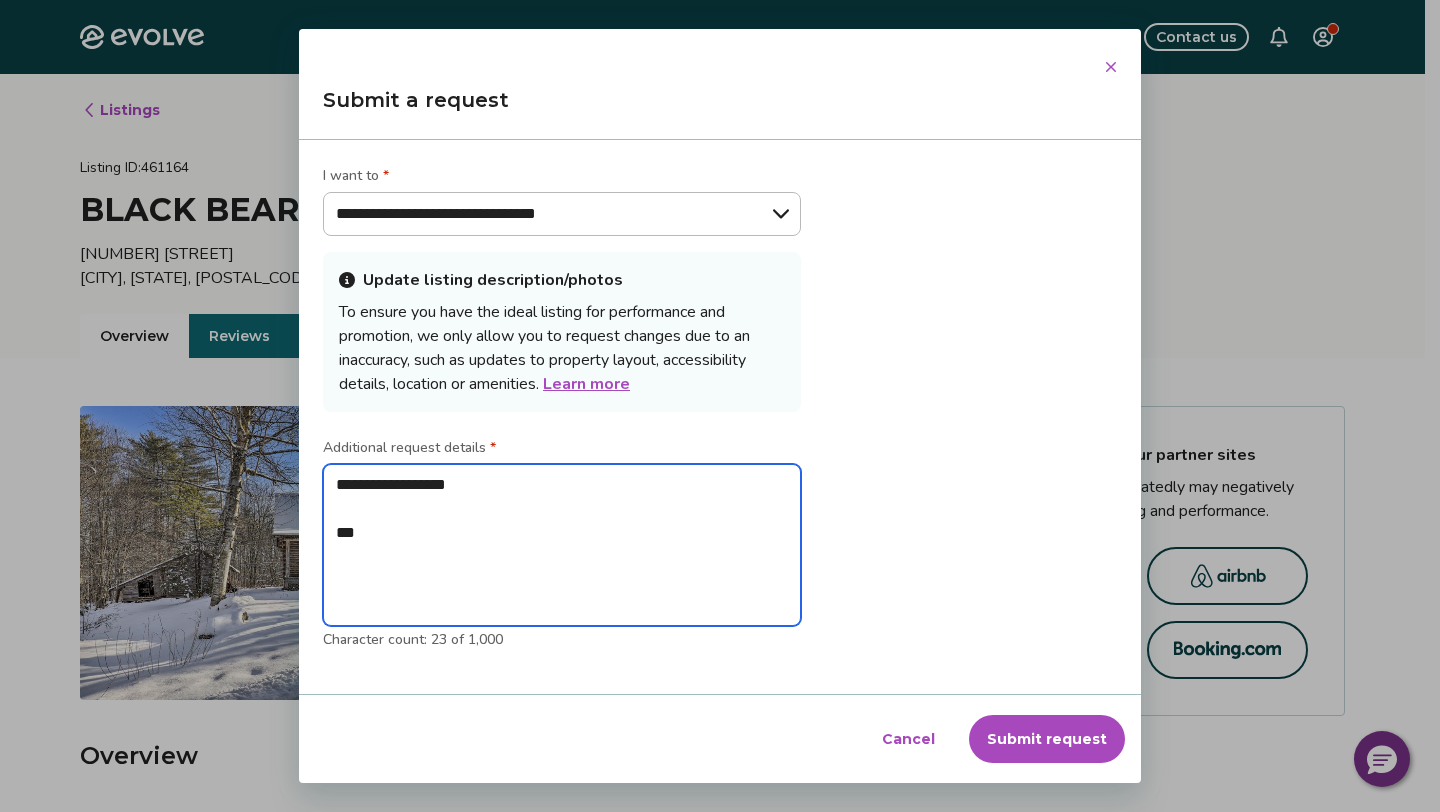 type on "**********" 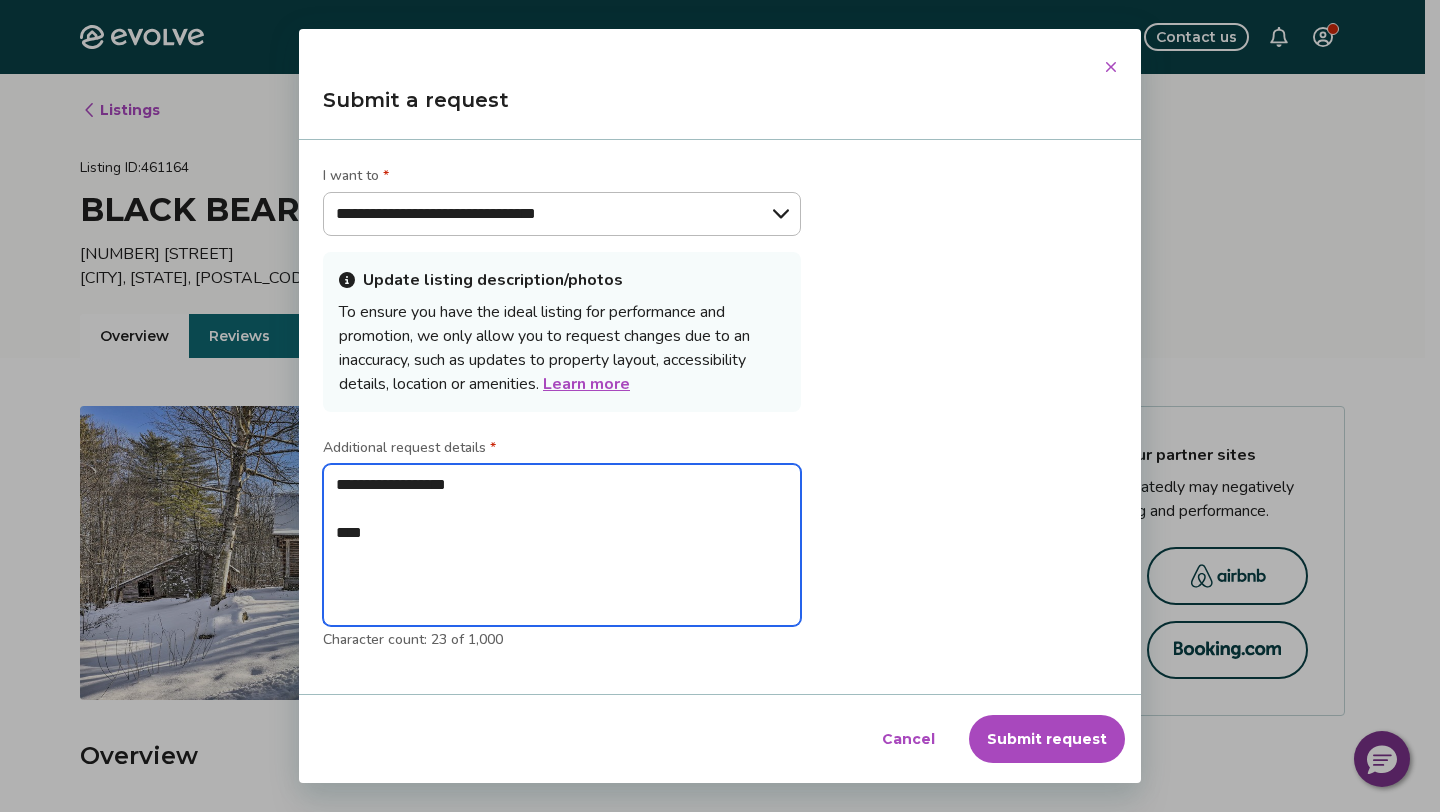 type on "**********" 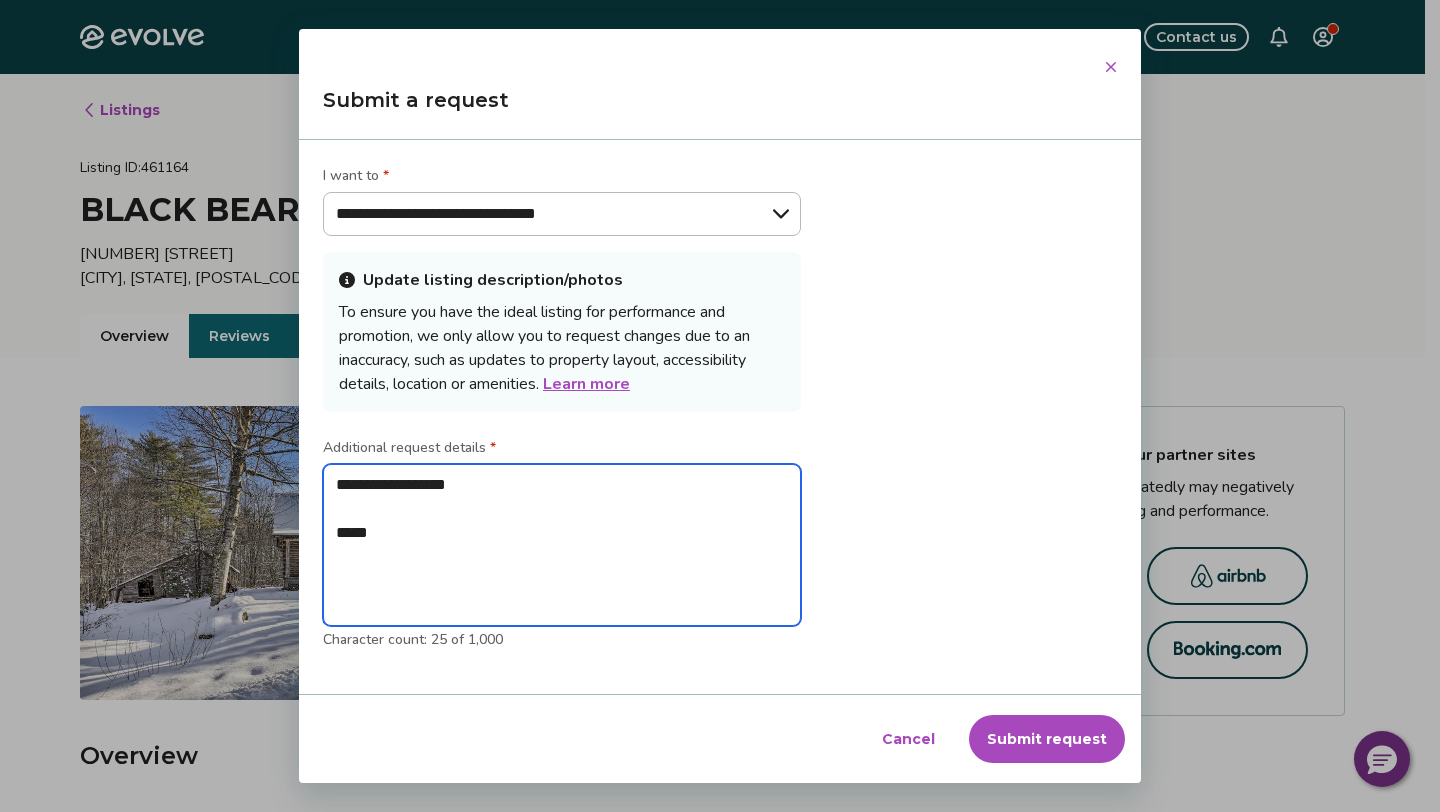 type on "**********" 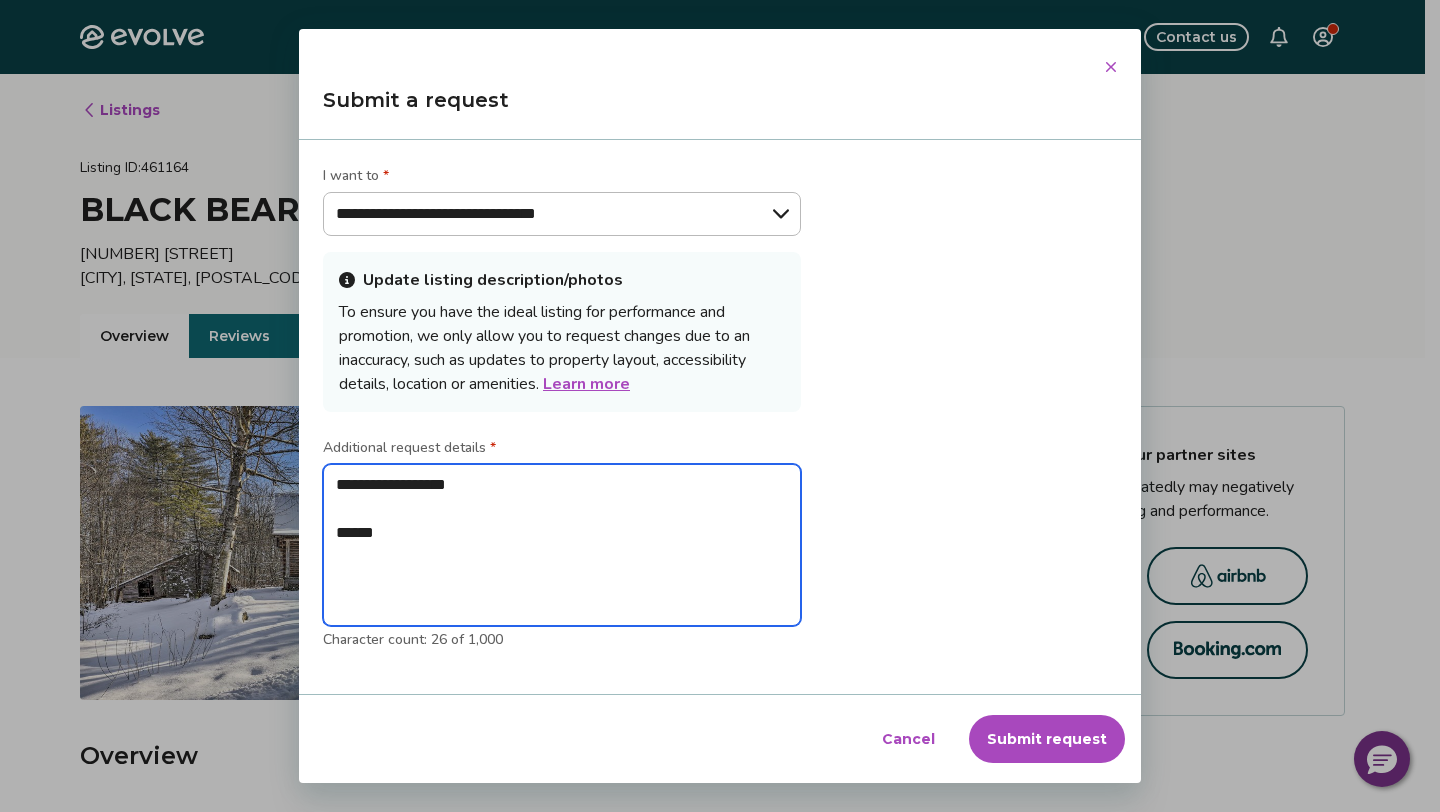 type on "**********" 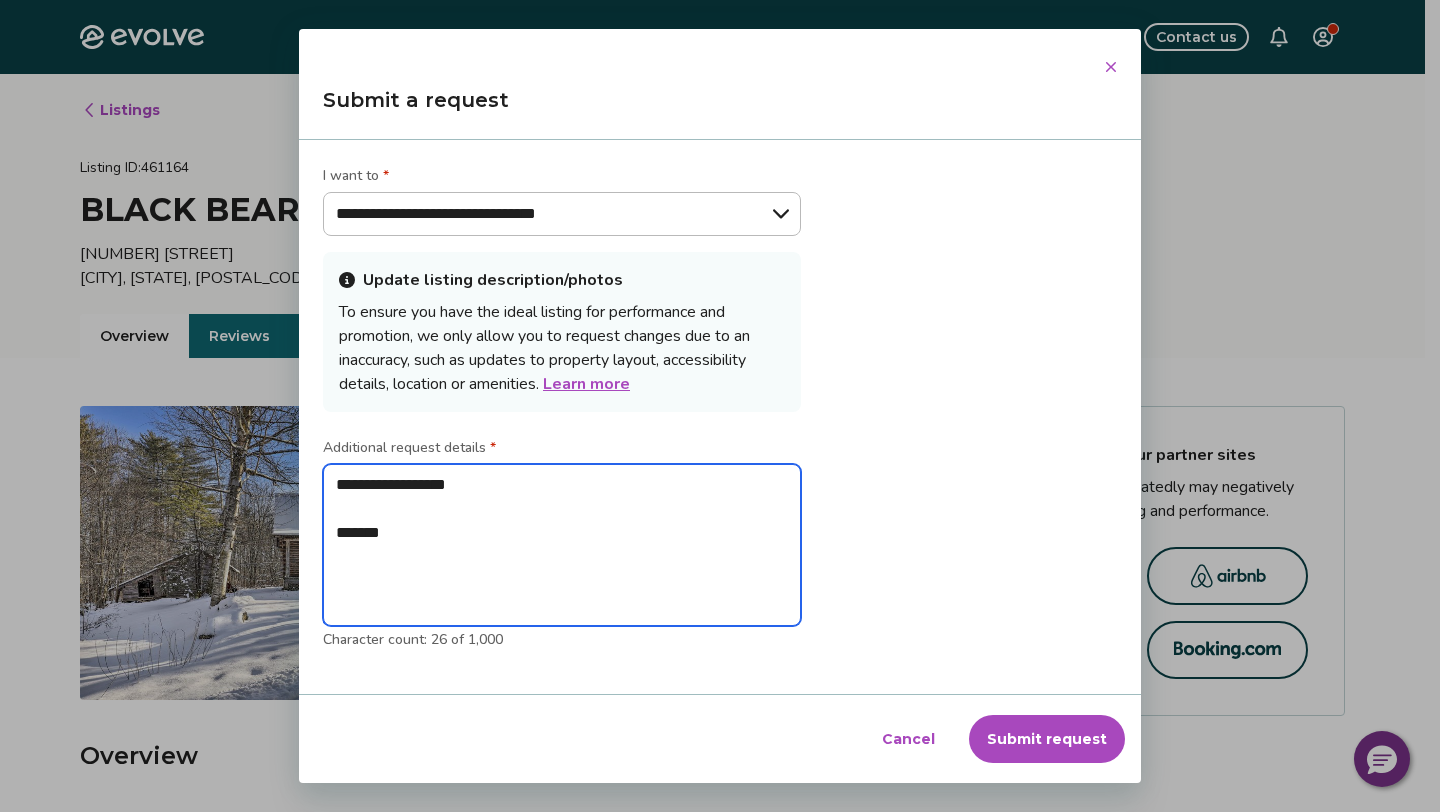 type on "**********" 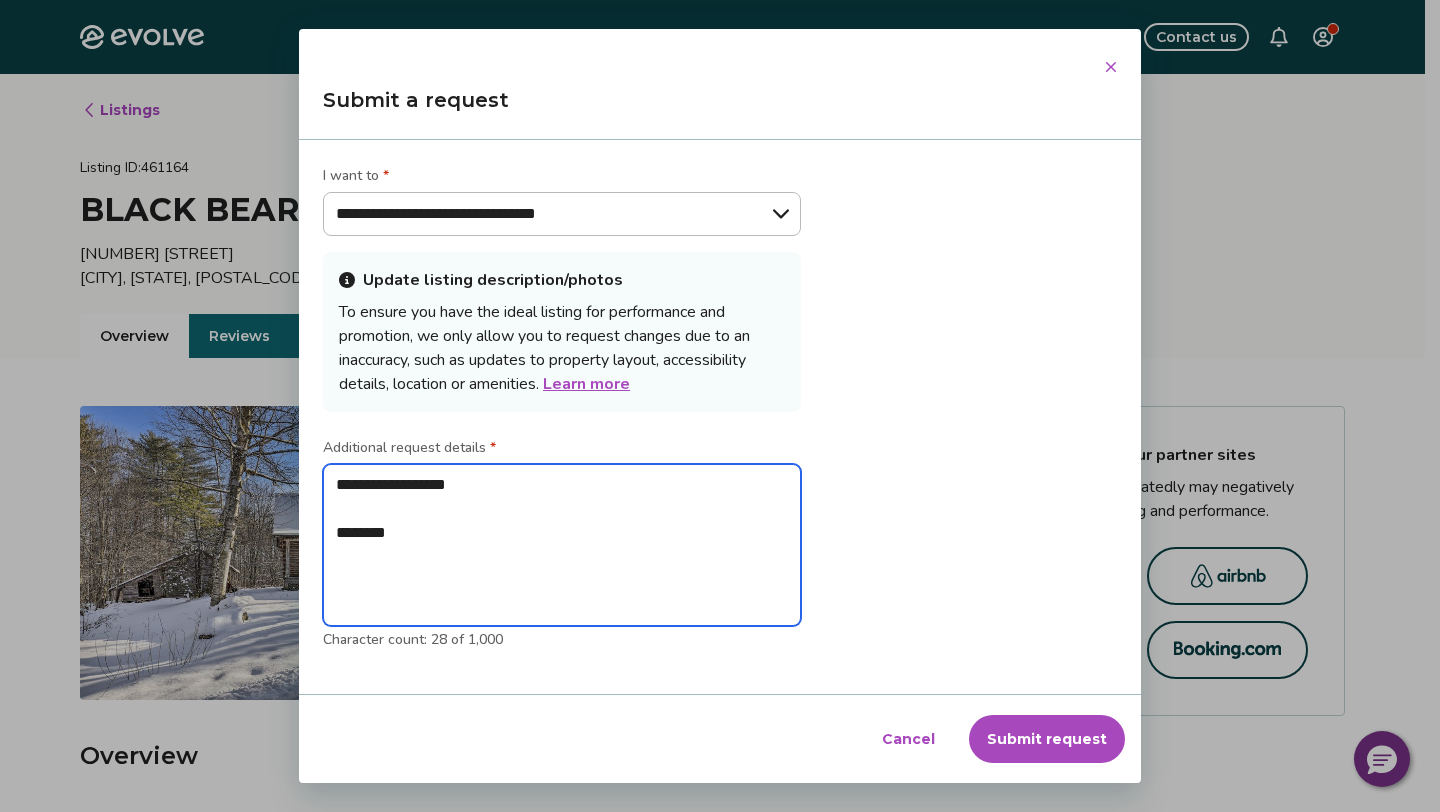 type on "**********" 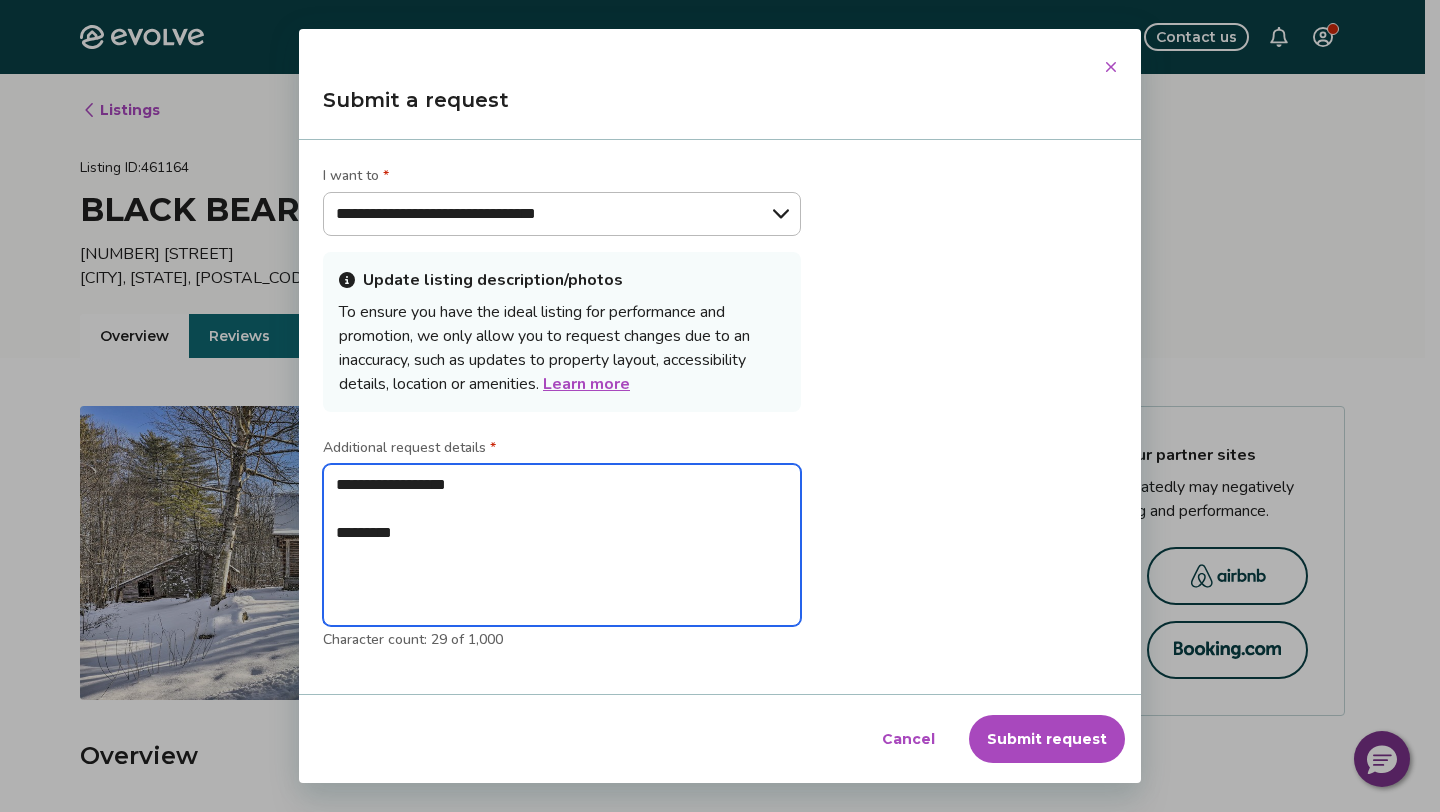 type on "**********" 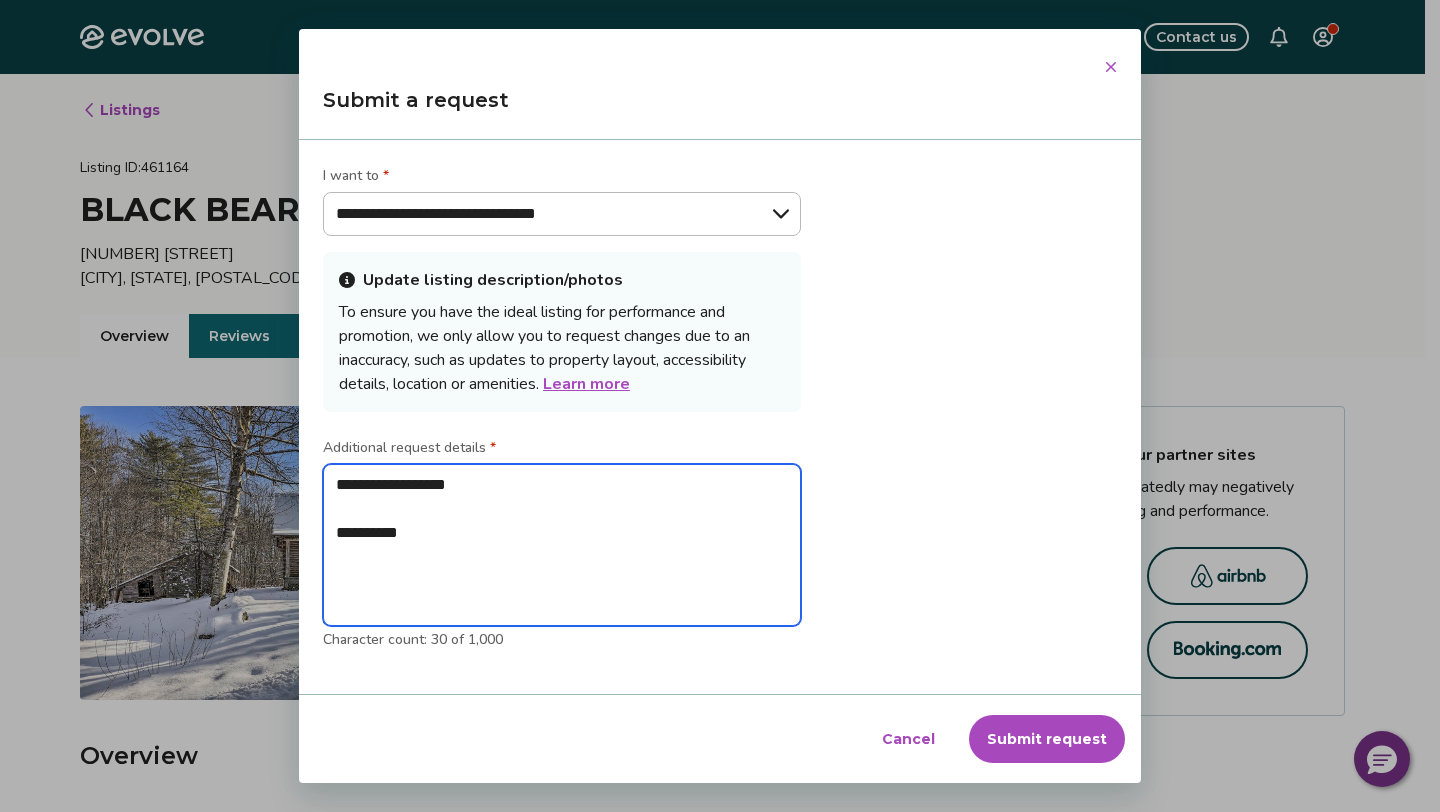 type on "**********" 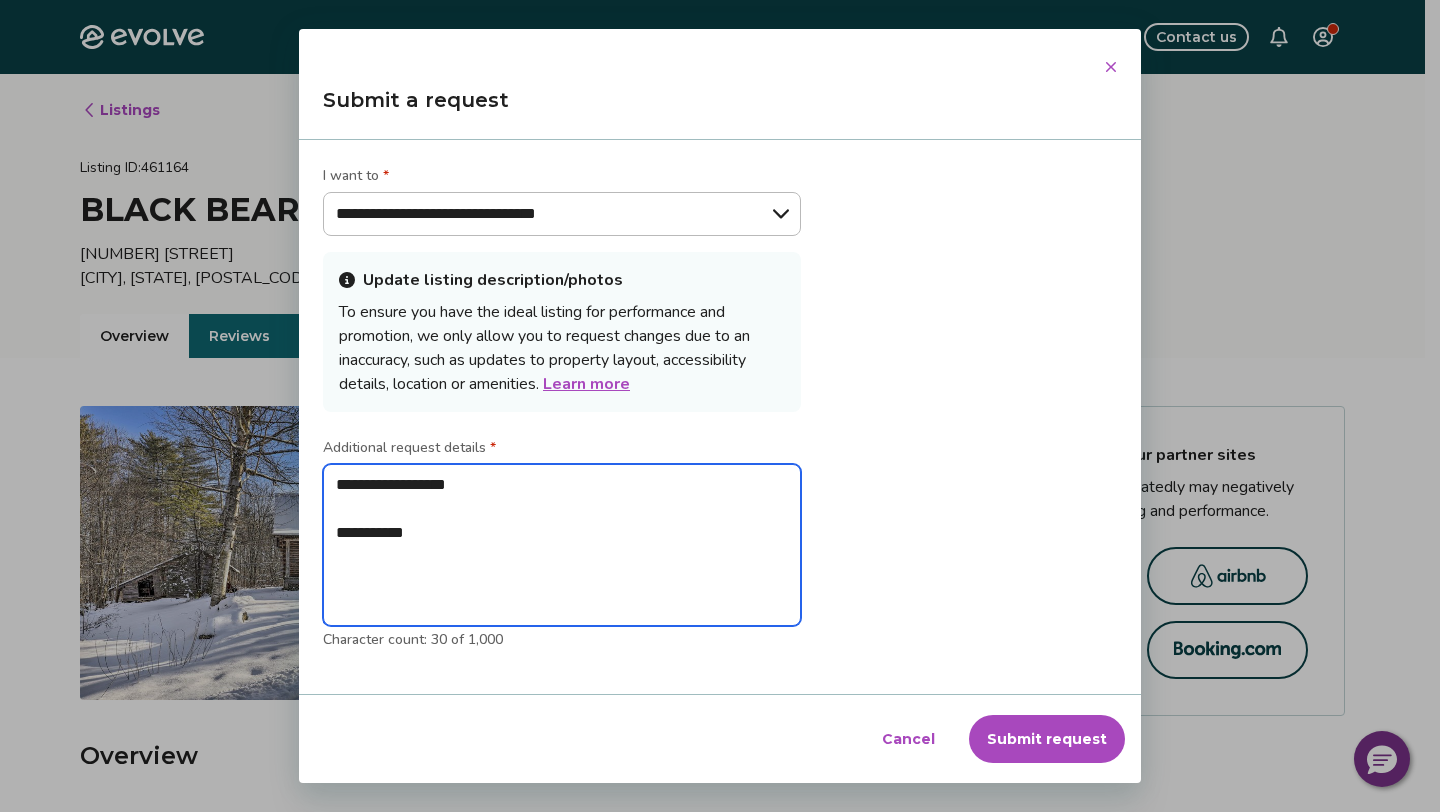 type on "**********" 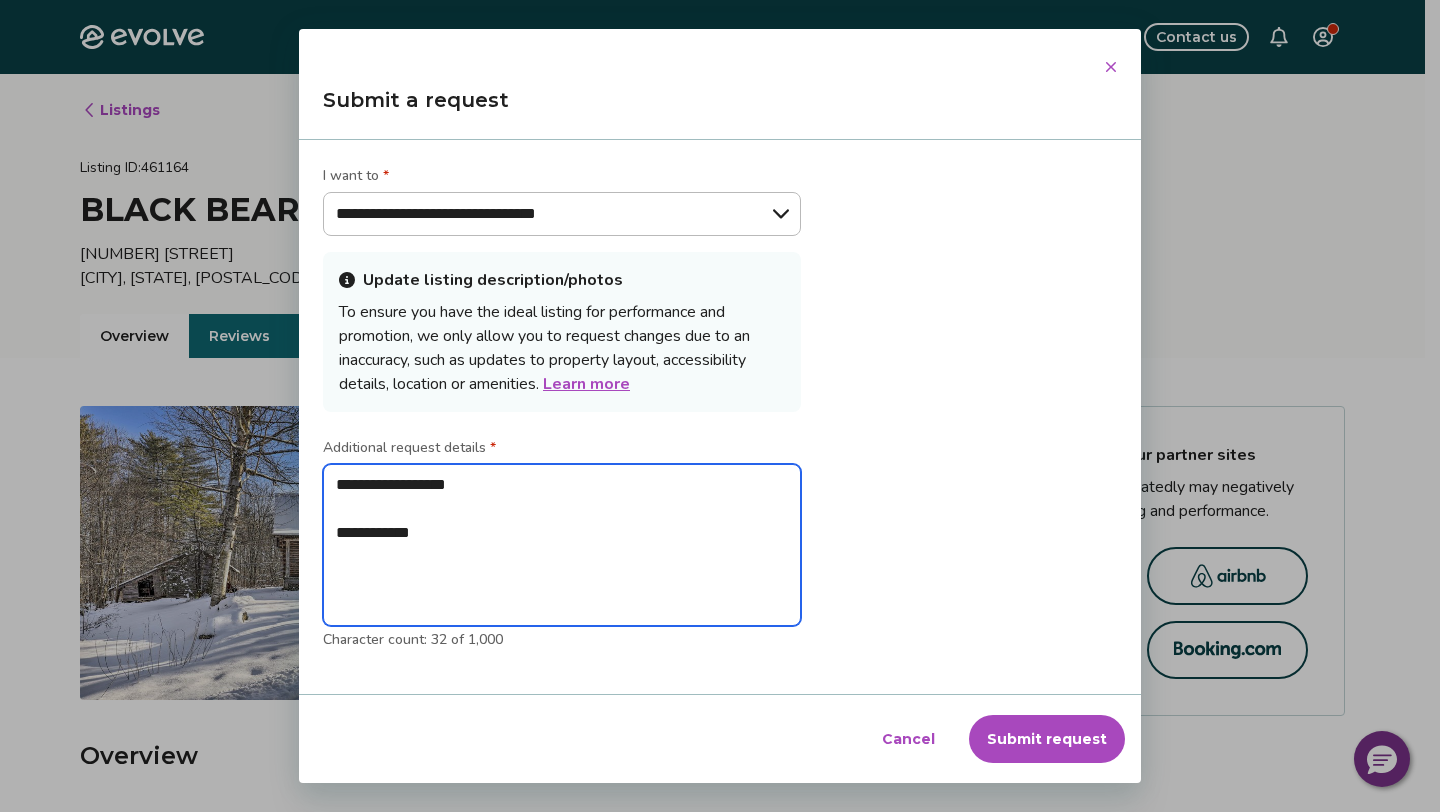 type on "**********" 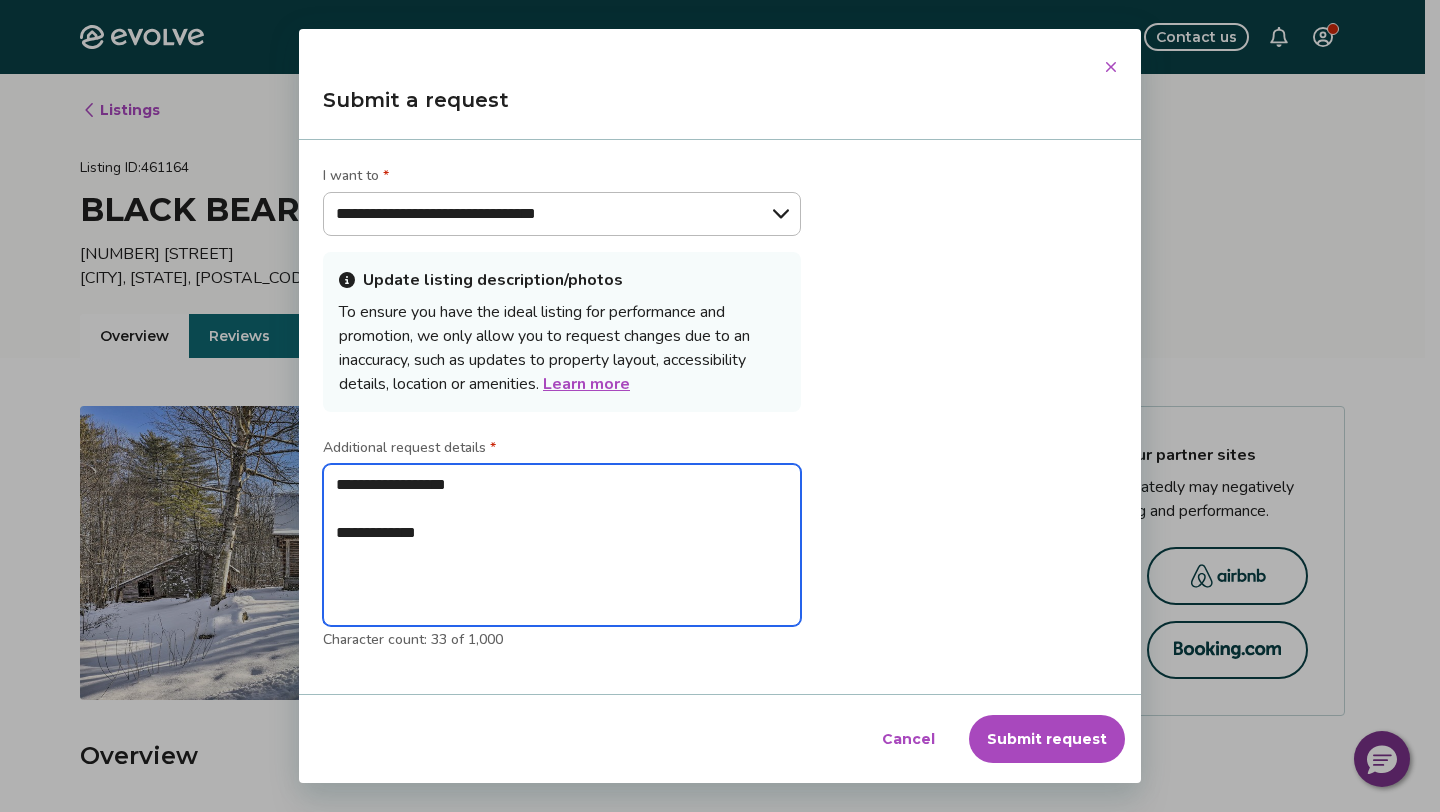 type on "**********" 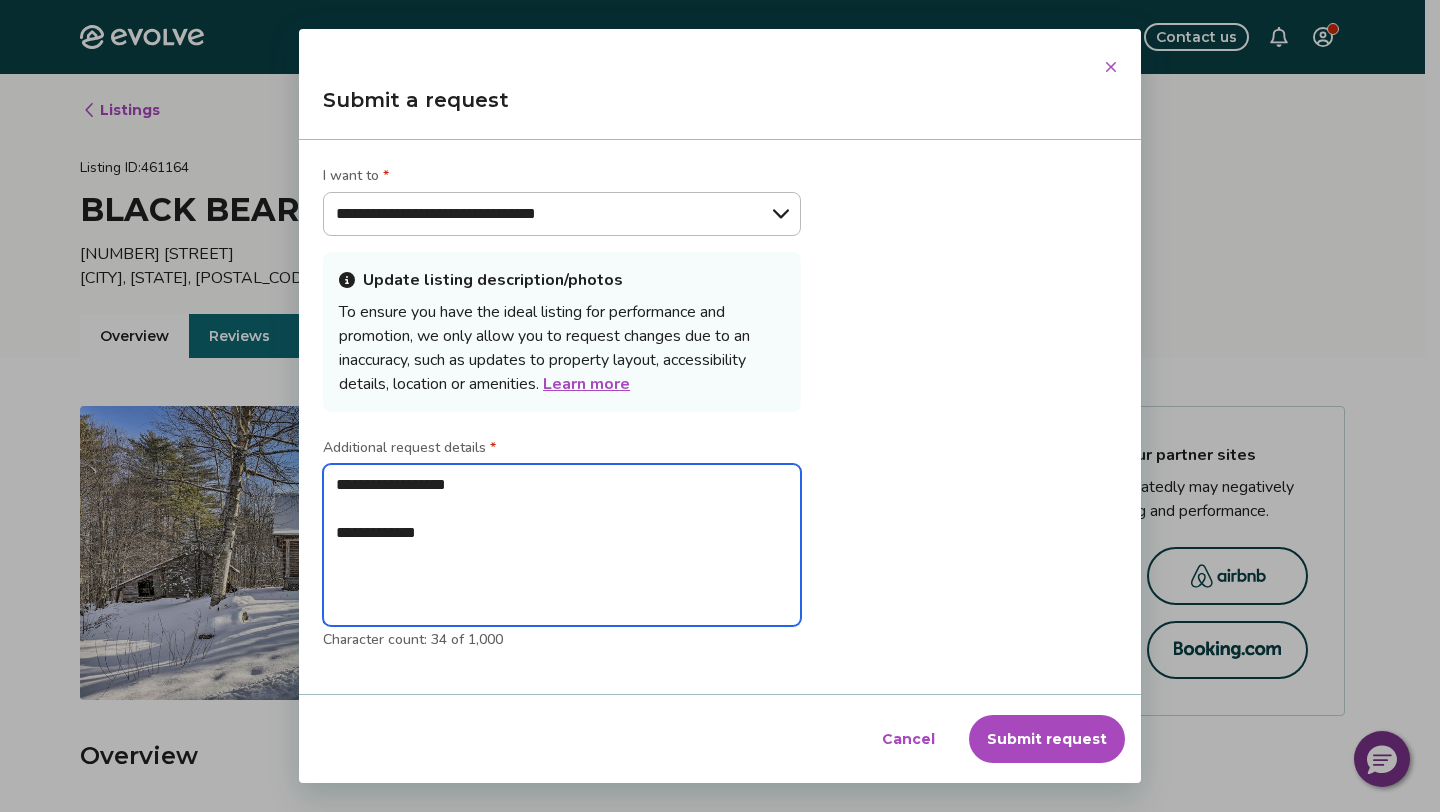 type on "**********" 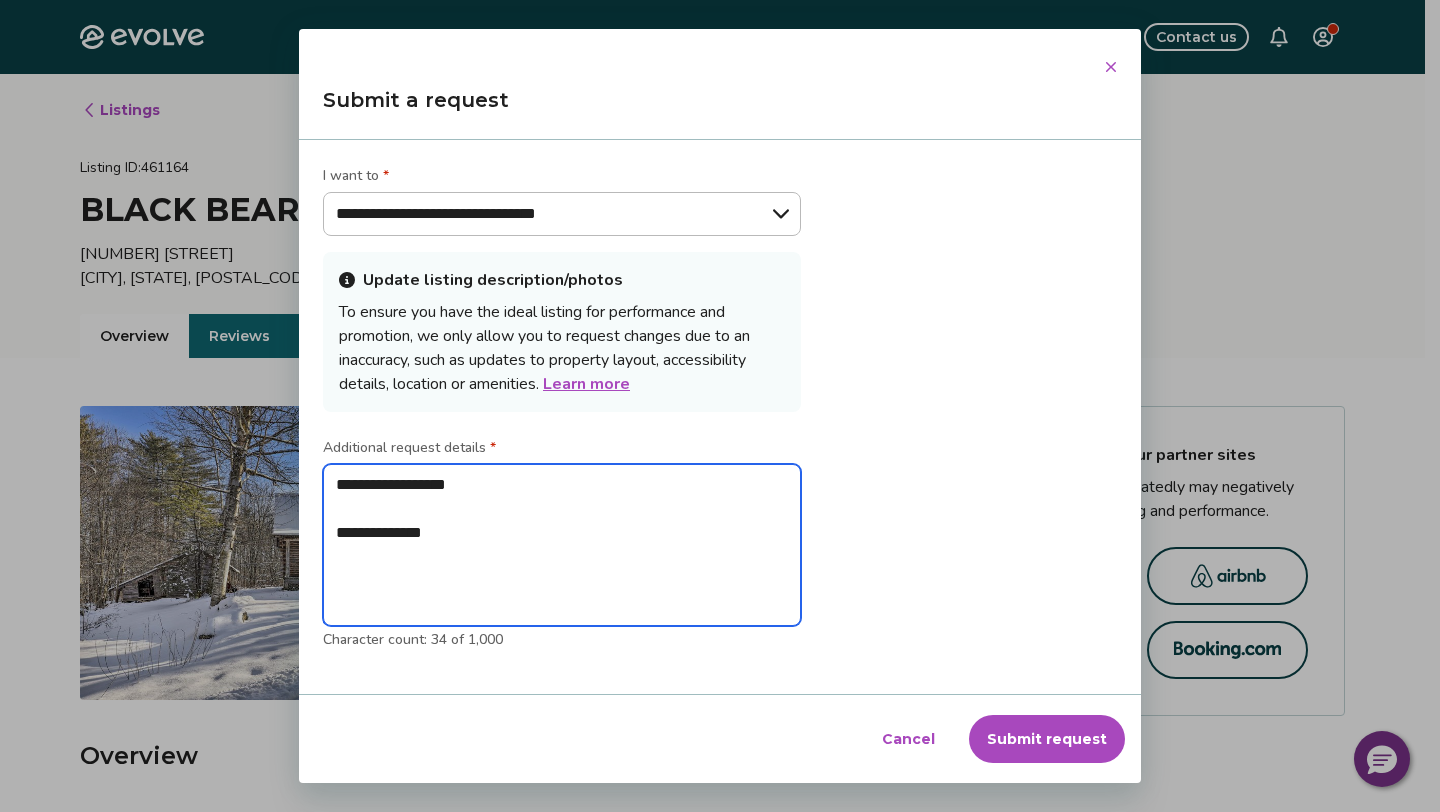 type on "**********" 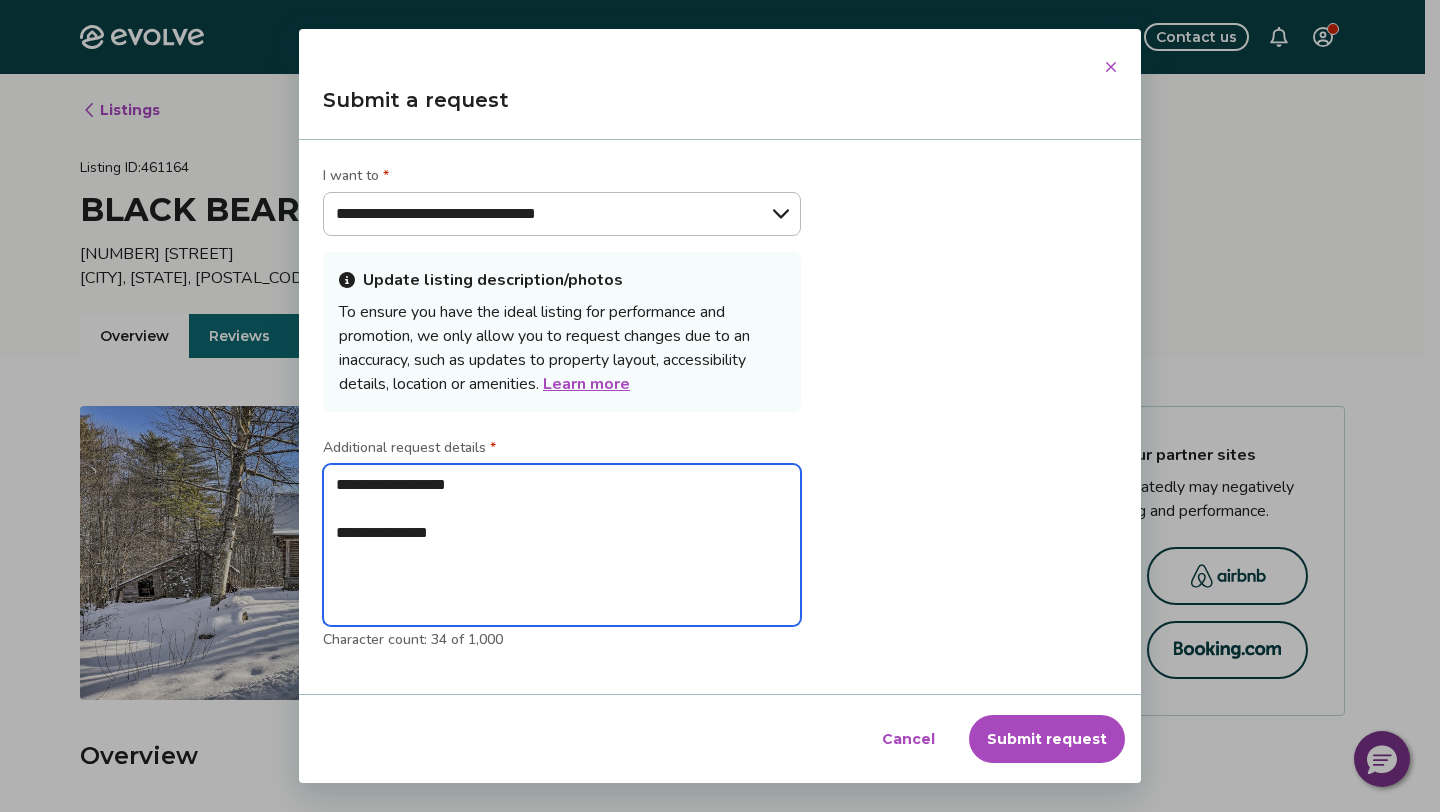 type on "**********" 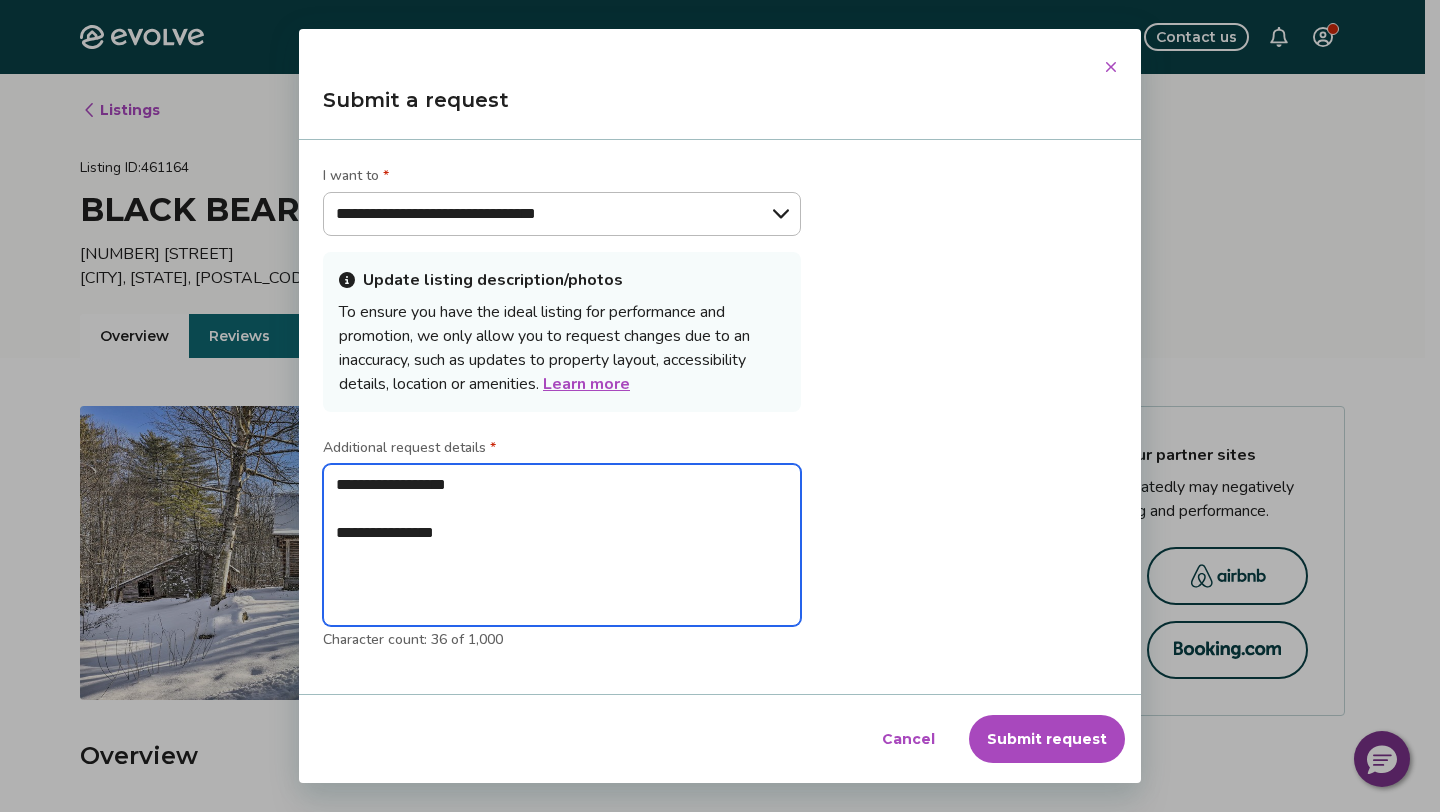 type on "**********" 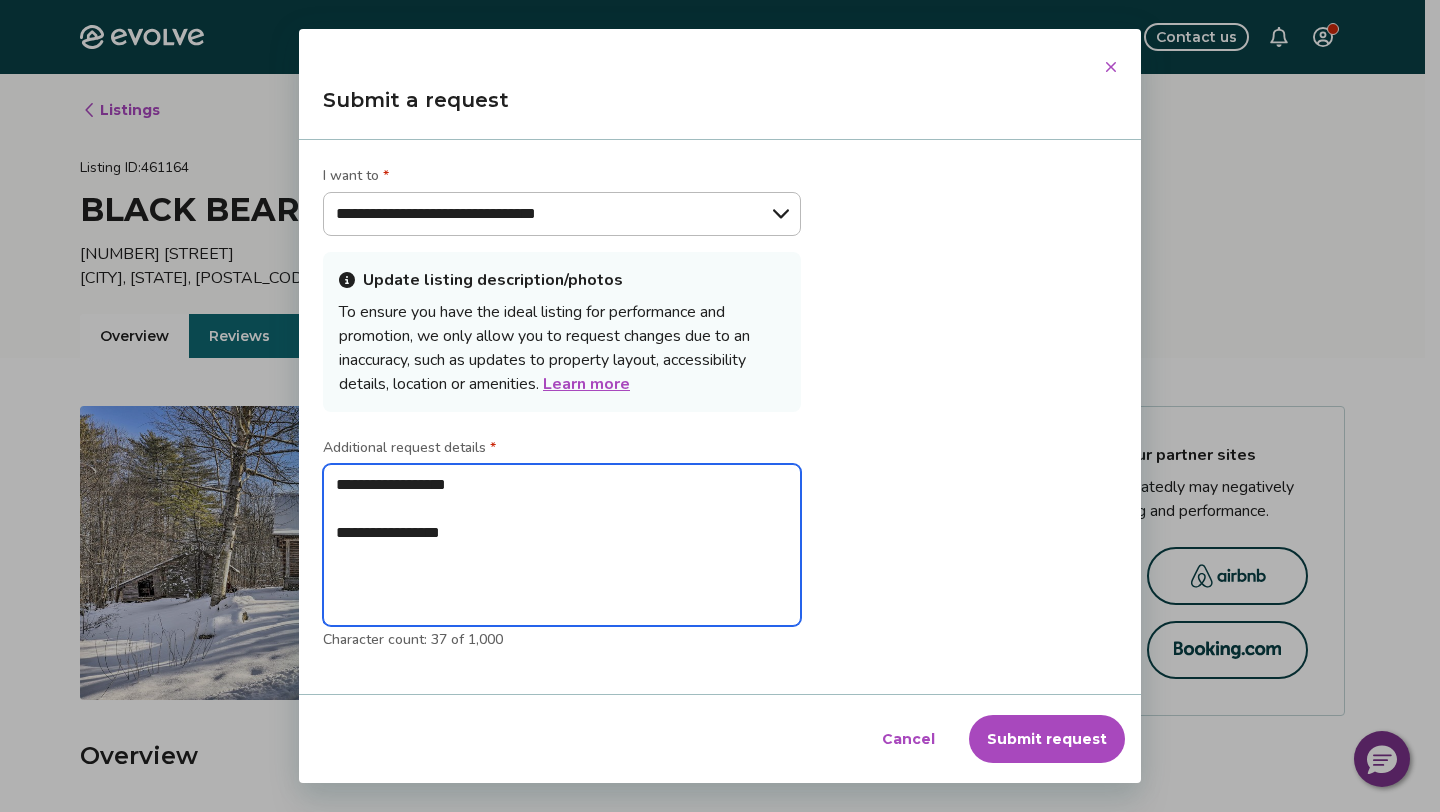 type on "**********" 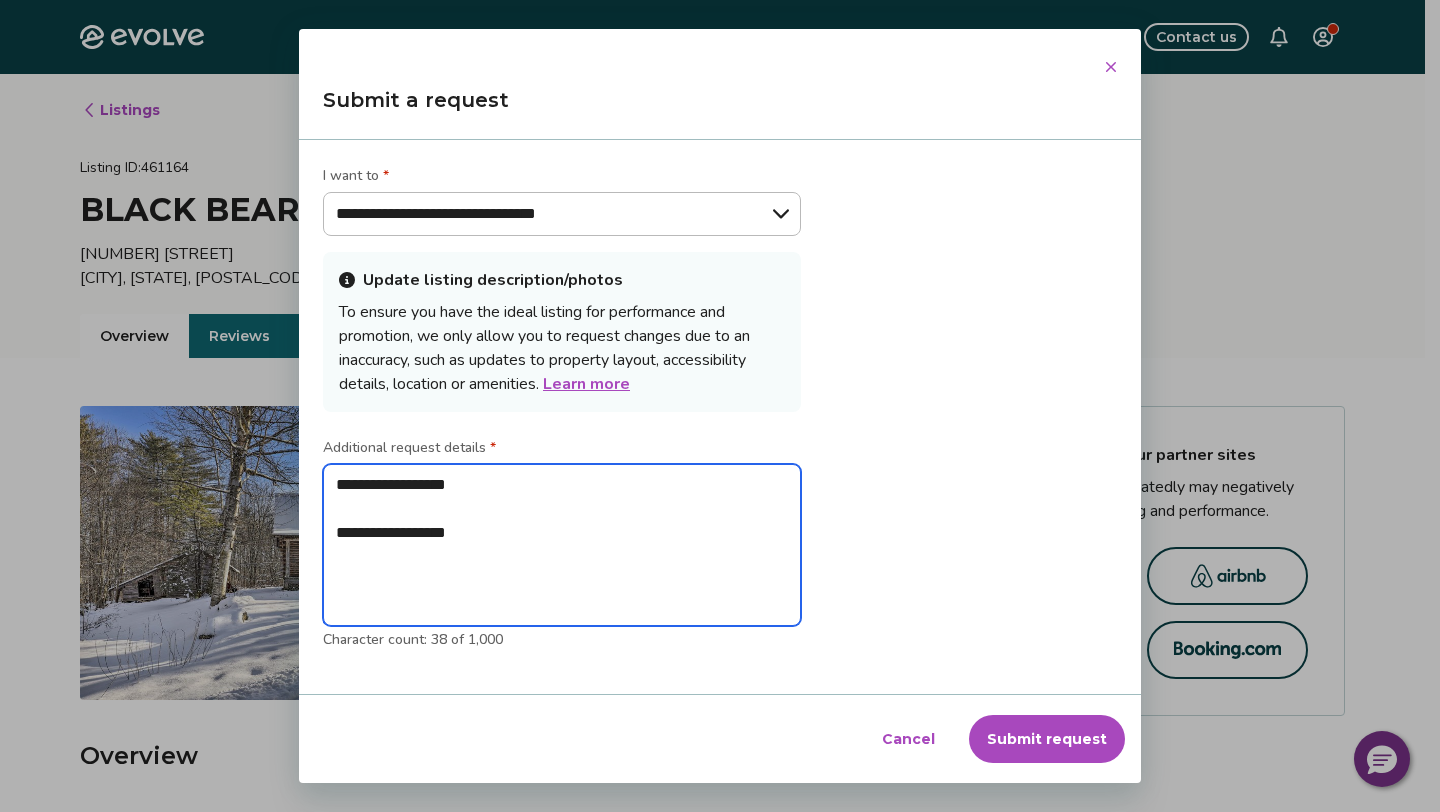 type on "**********" 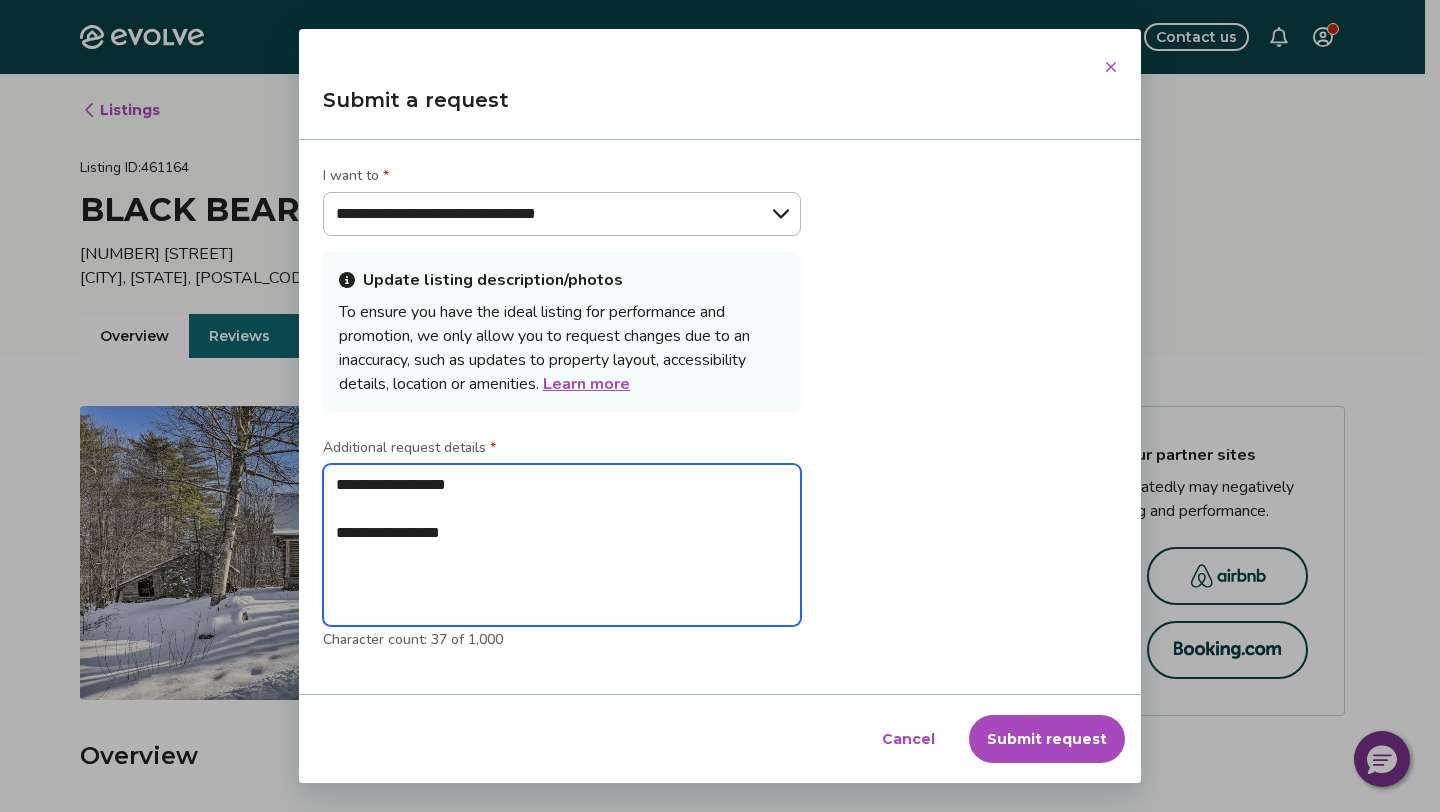 type on "**********" 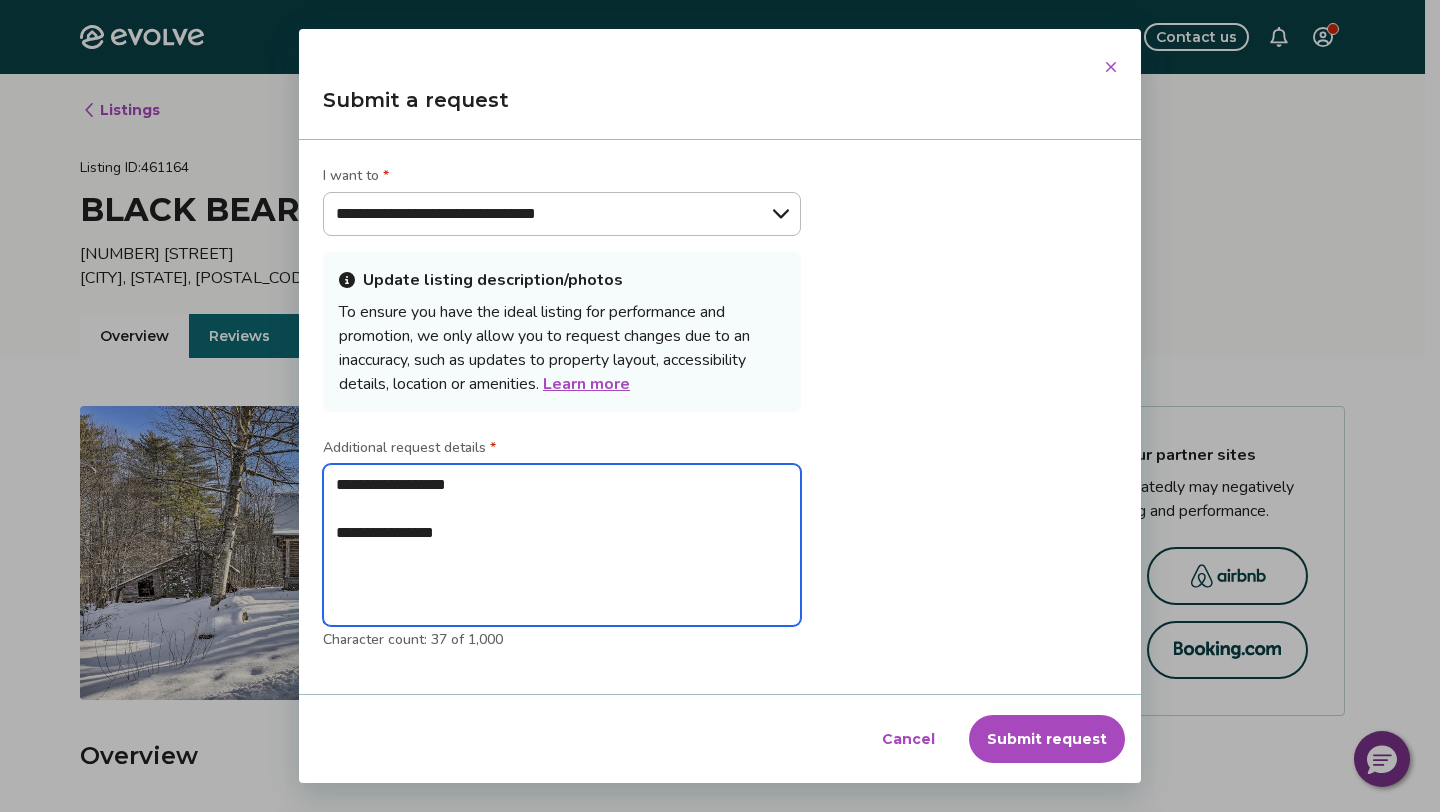 type on "**********" 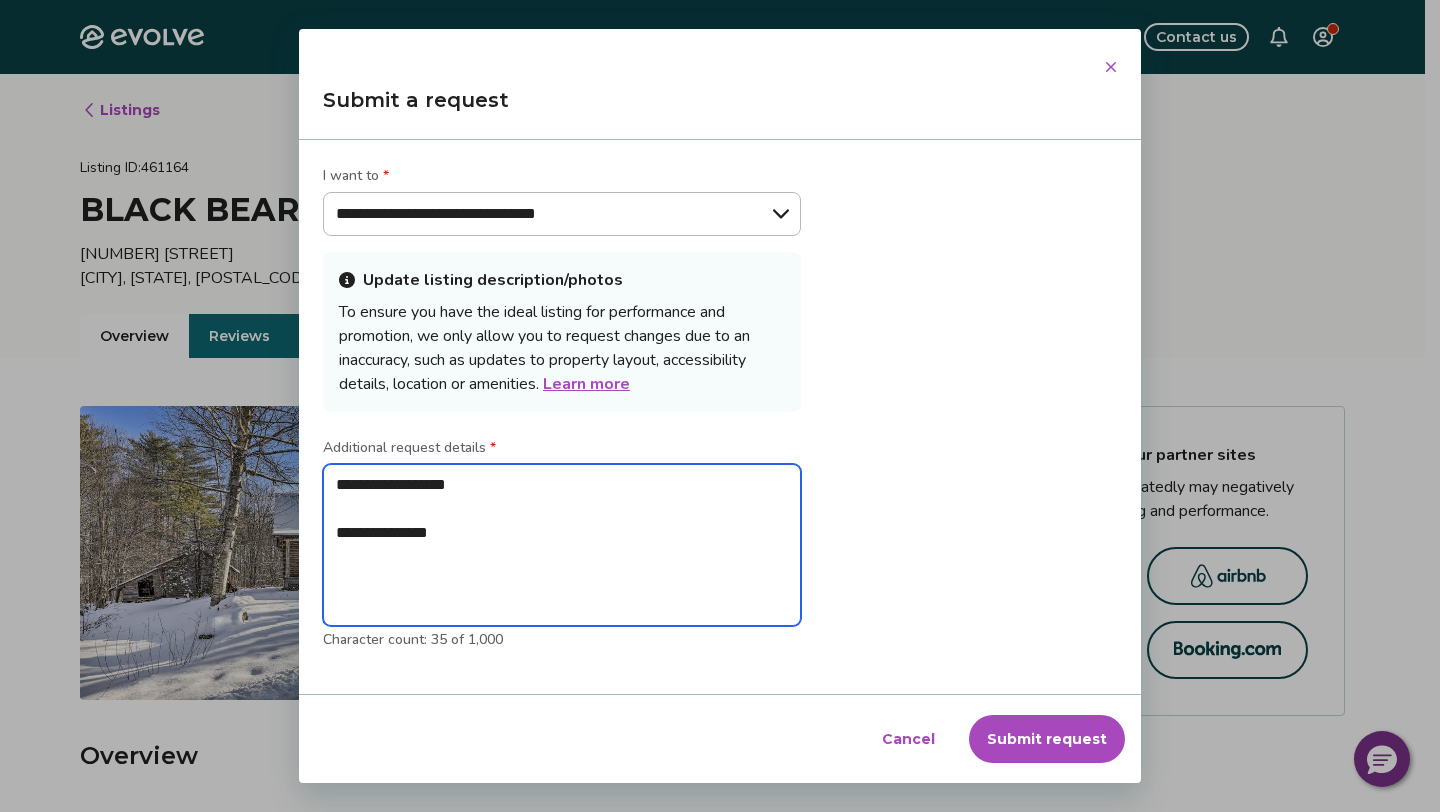 type on "**********" 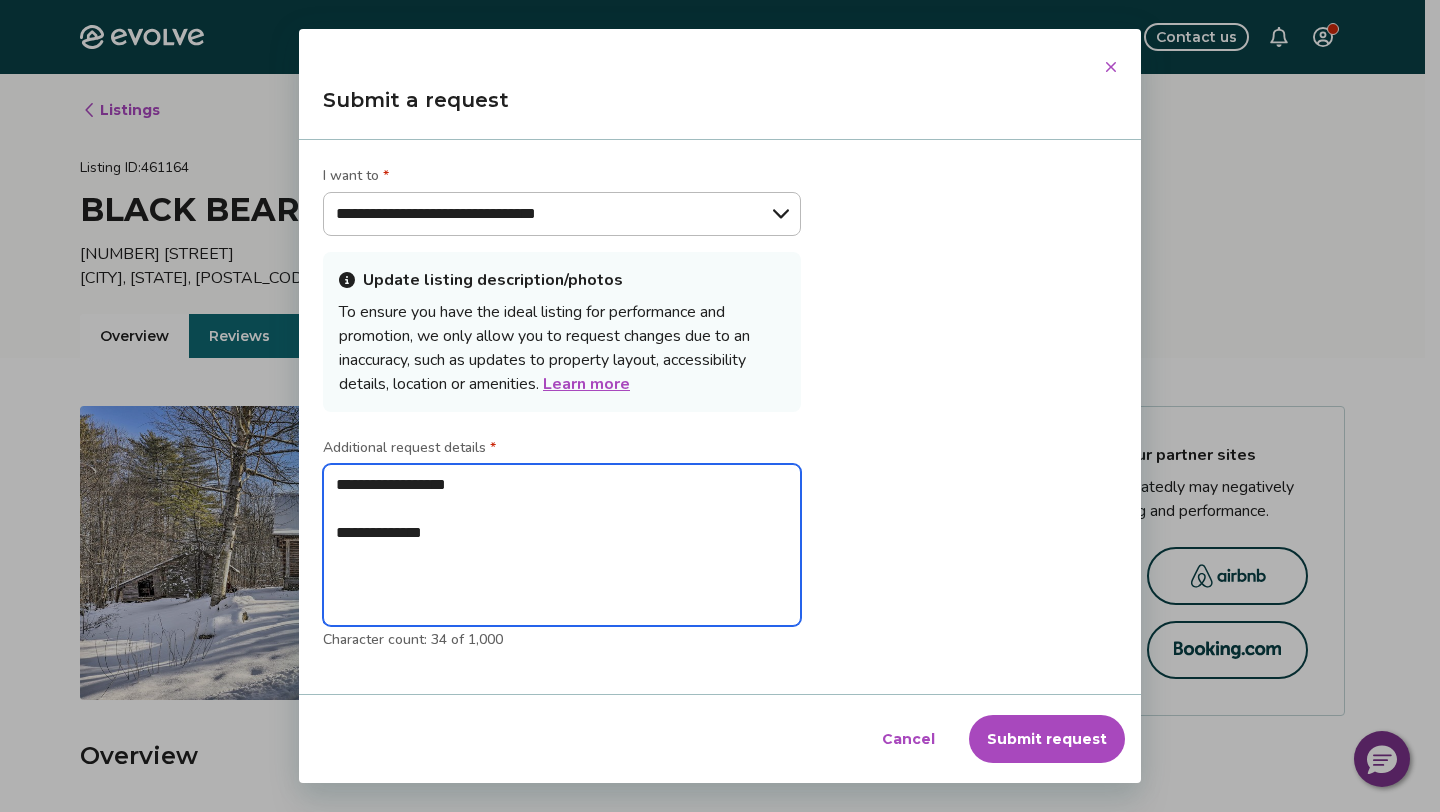 type on "**********" 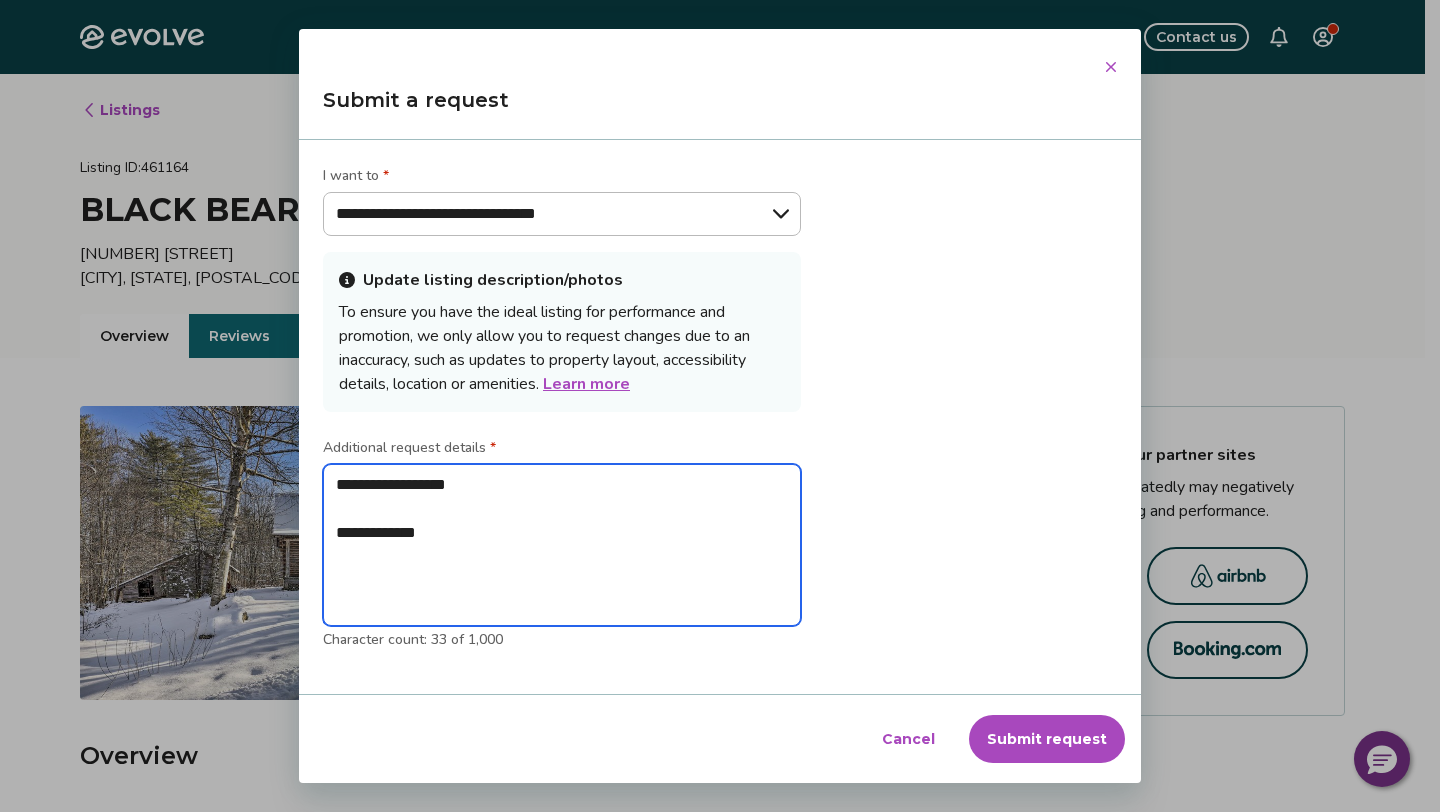 type on "**********" 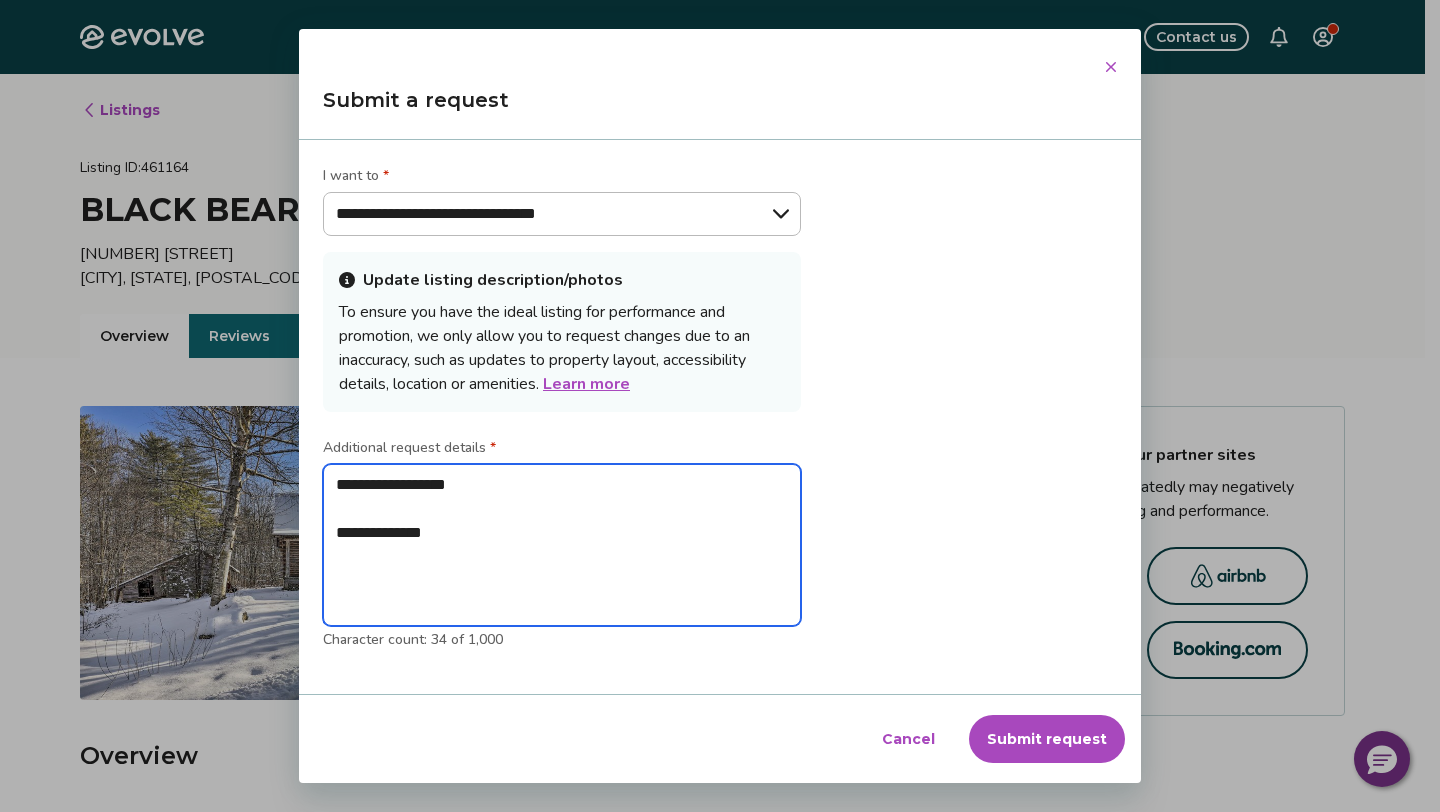 type on "**********" 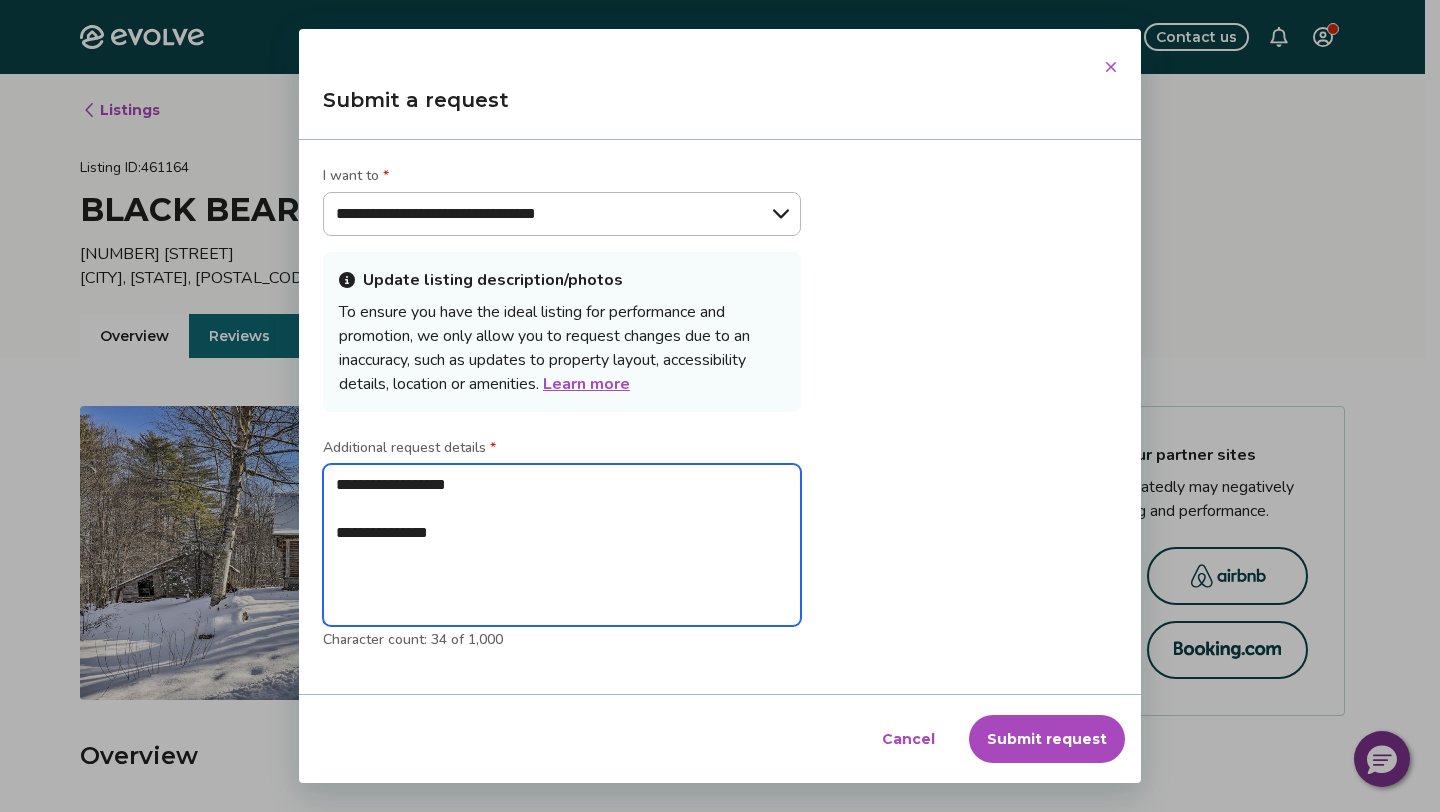 type on "**********" 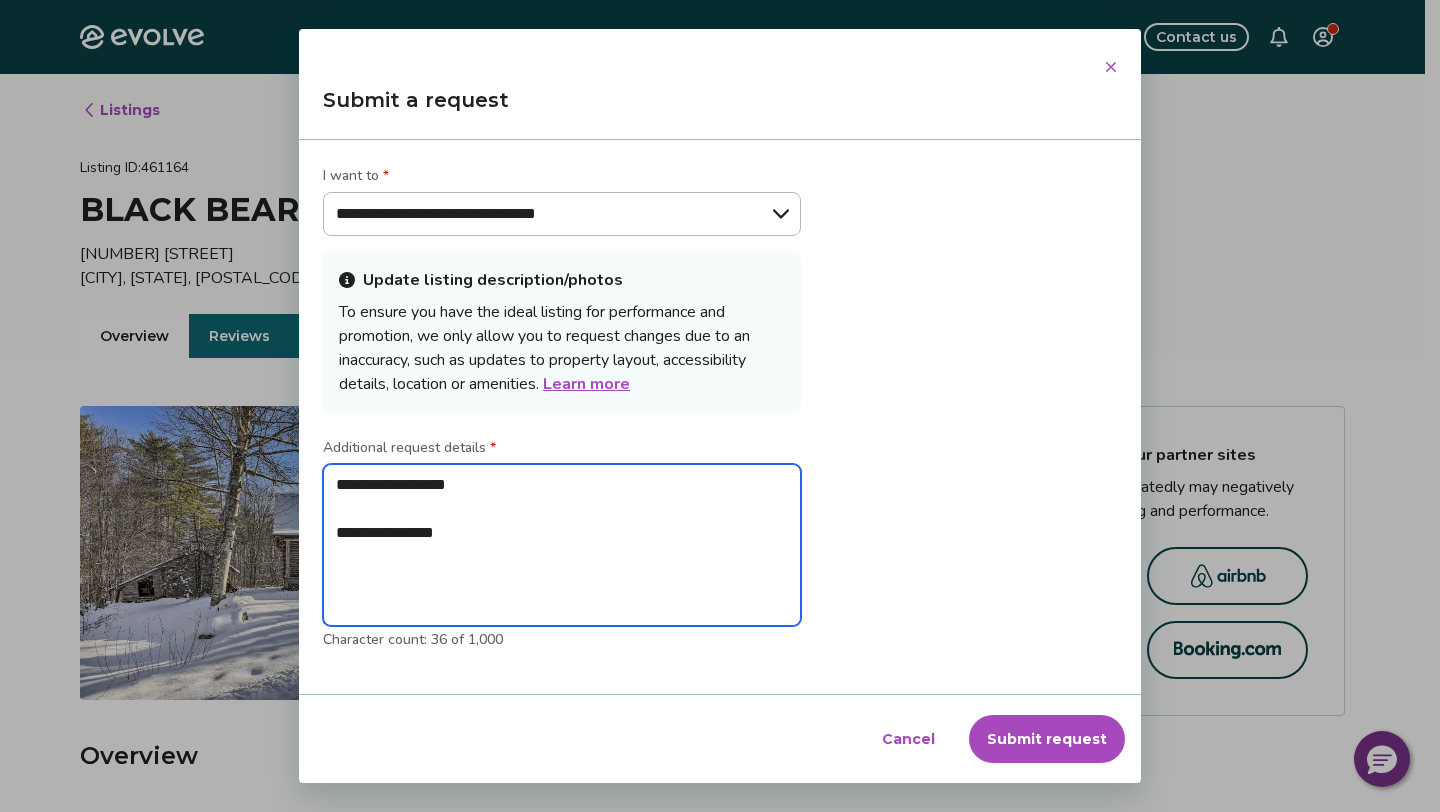 type on "**********" 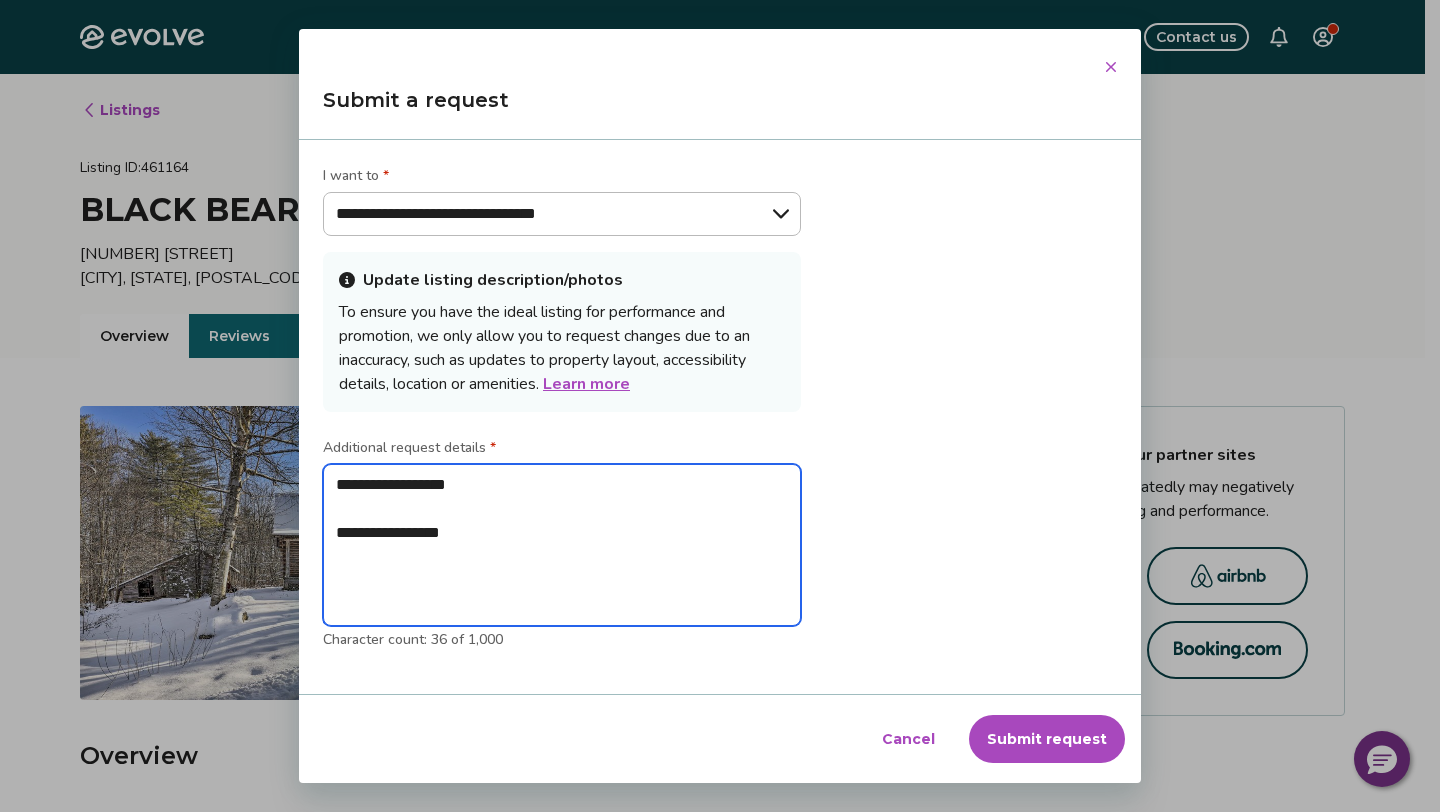 type on "**********" 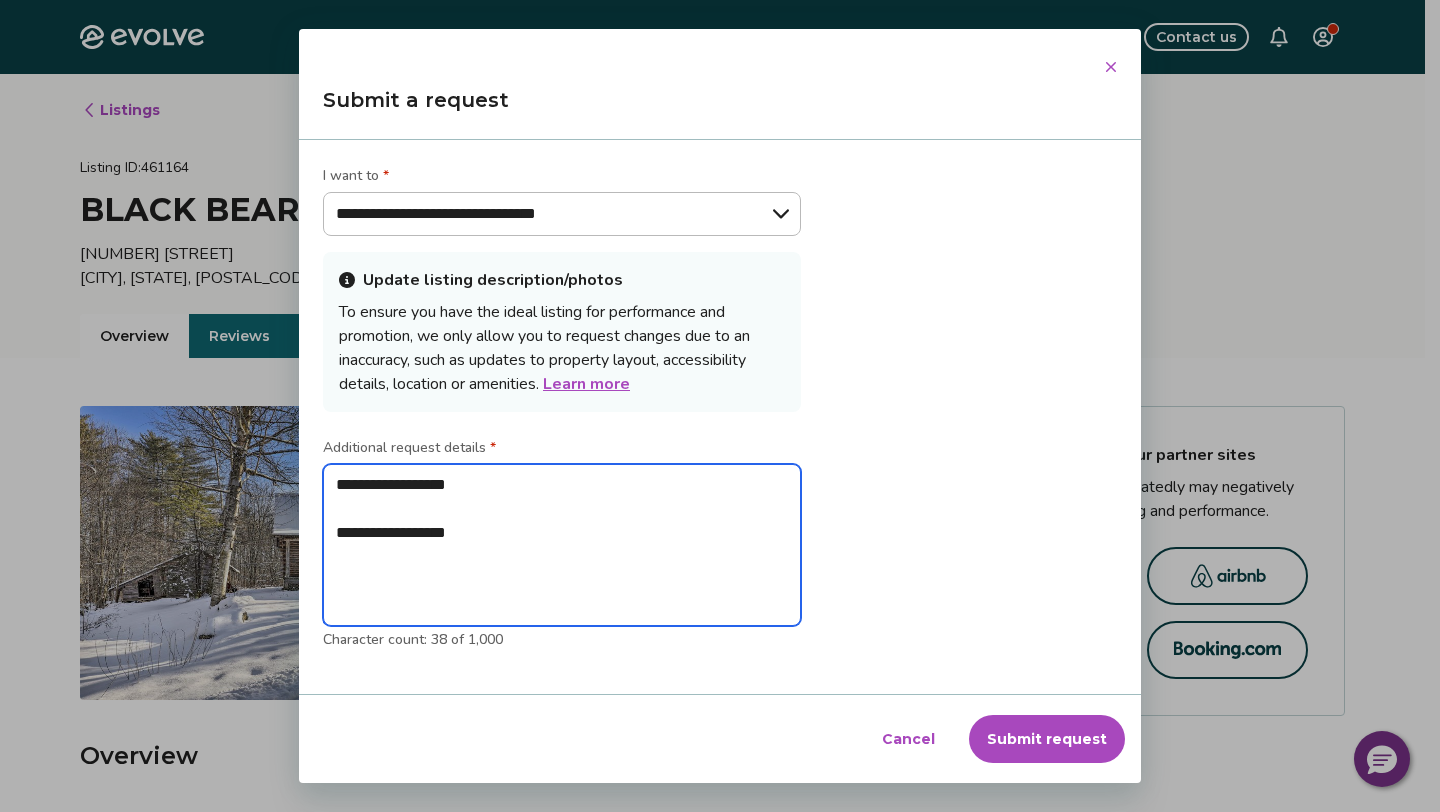 type on "**********" 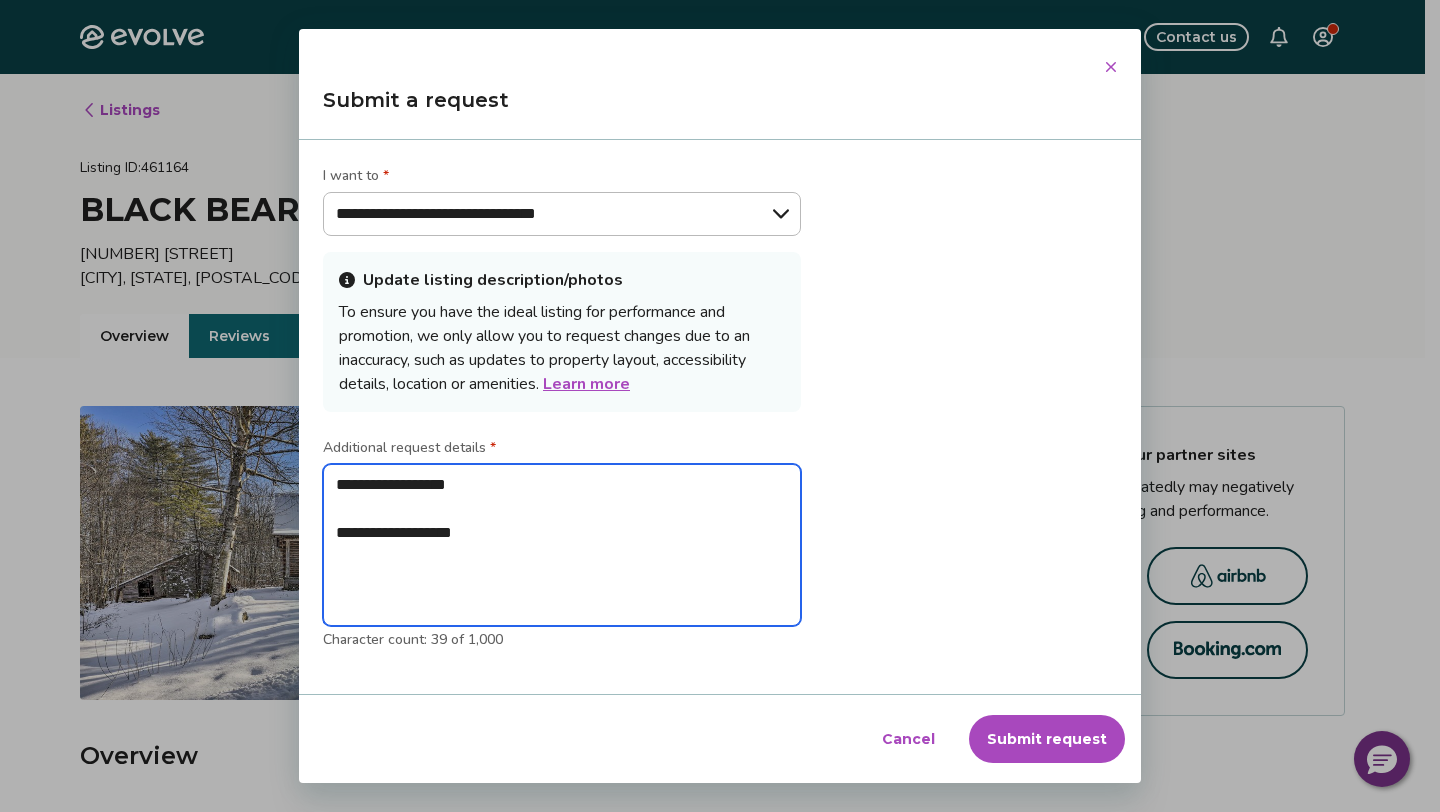 type on "**********" 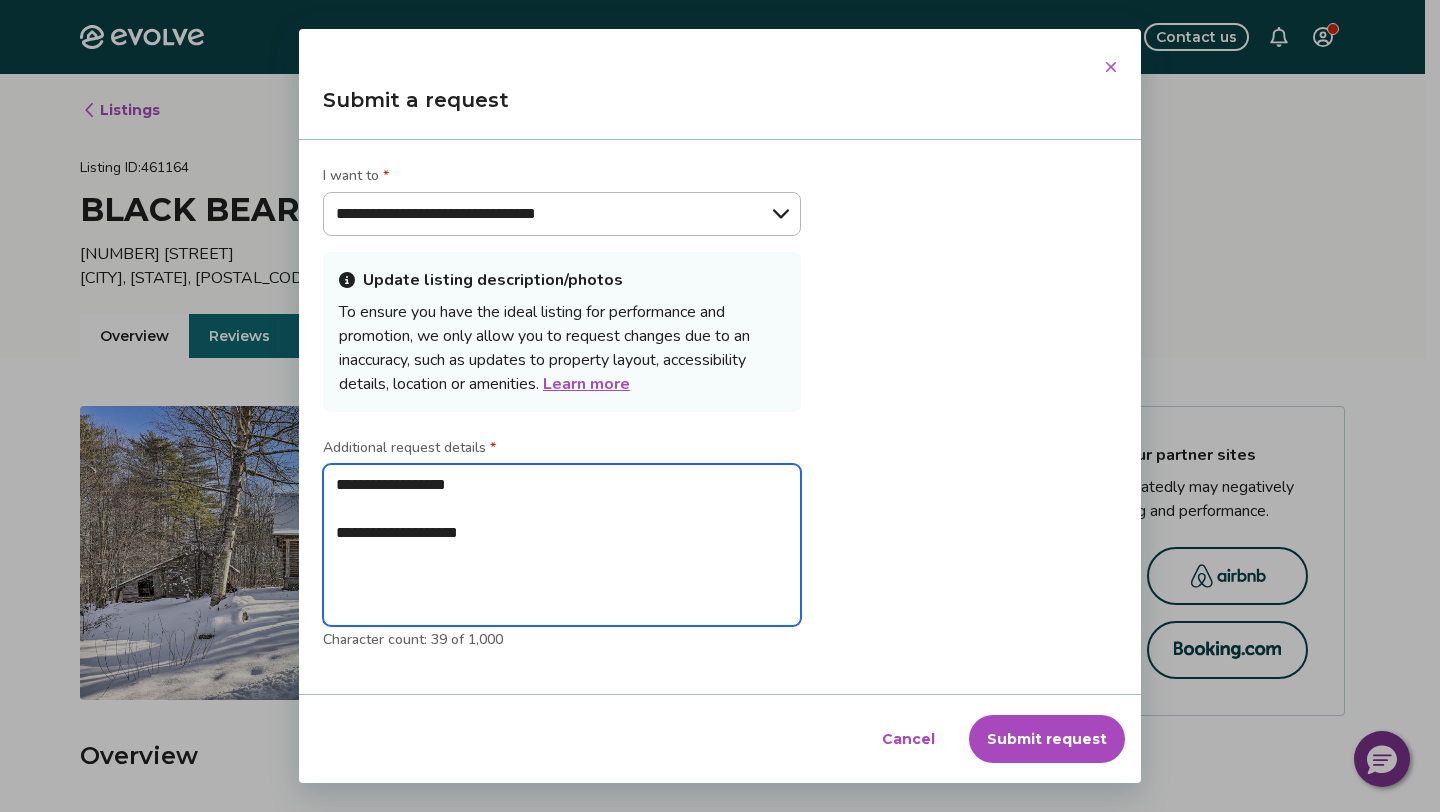type on "**********" 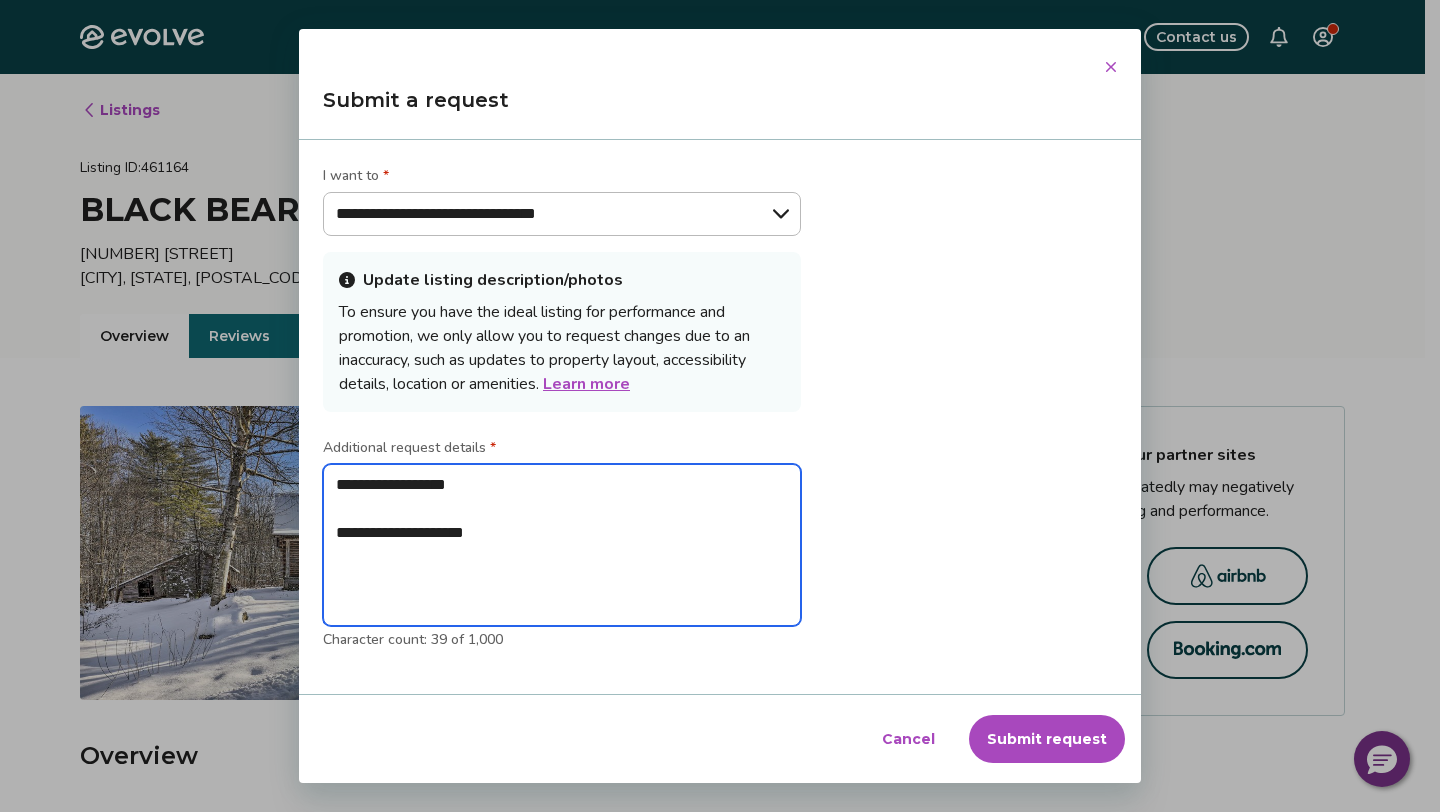 type on "*" 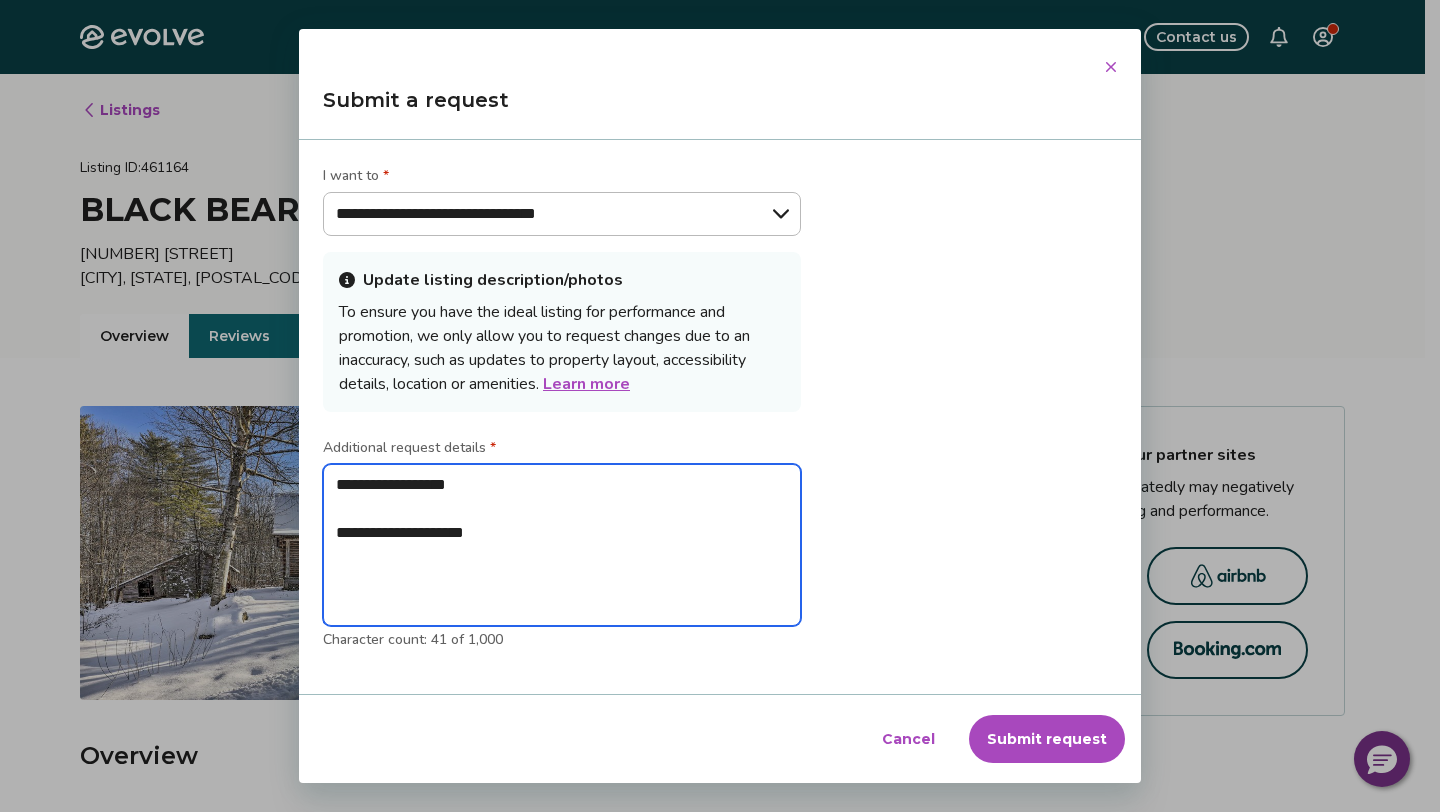 type on "**********" 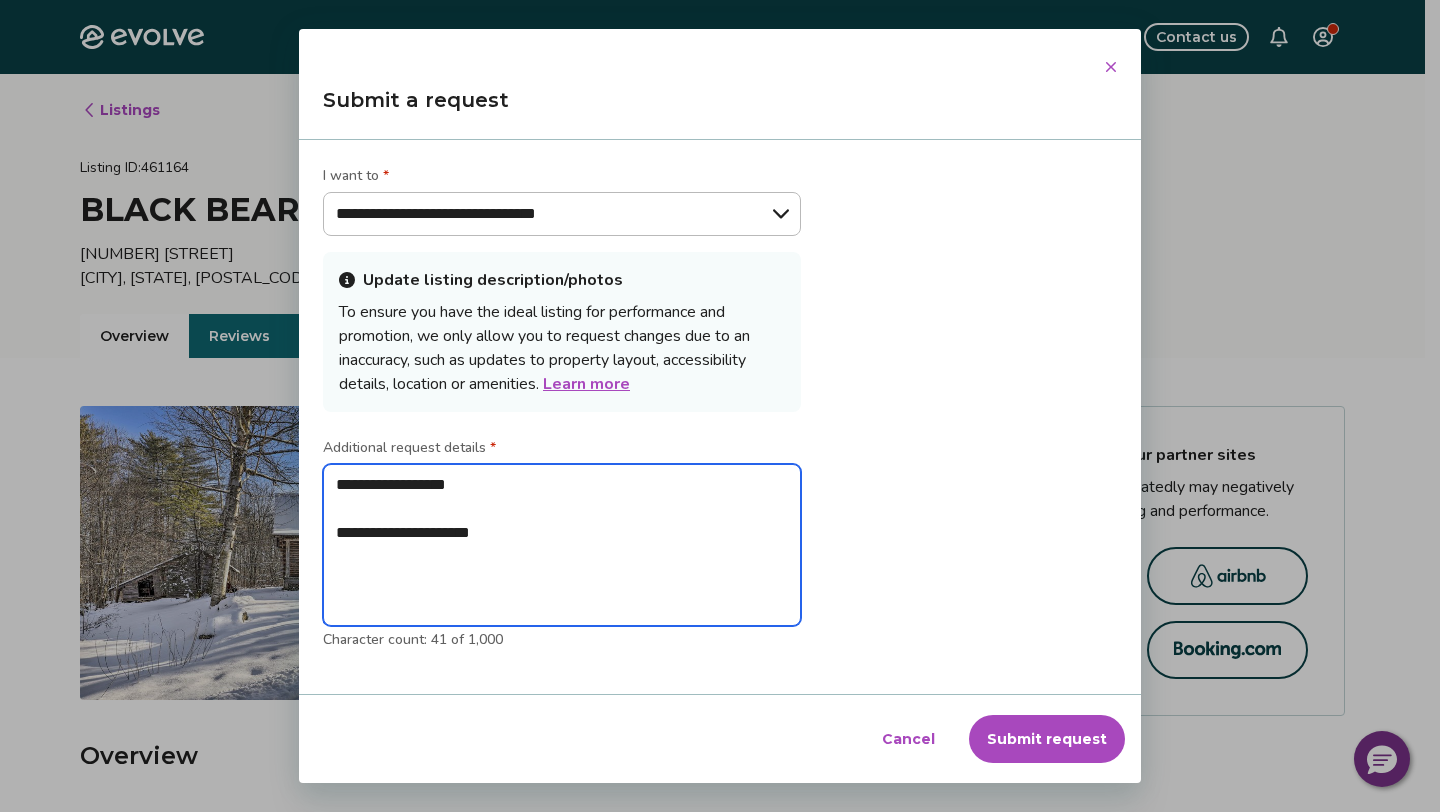 type on "**********" 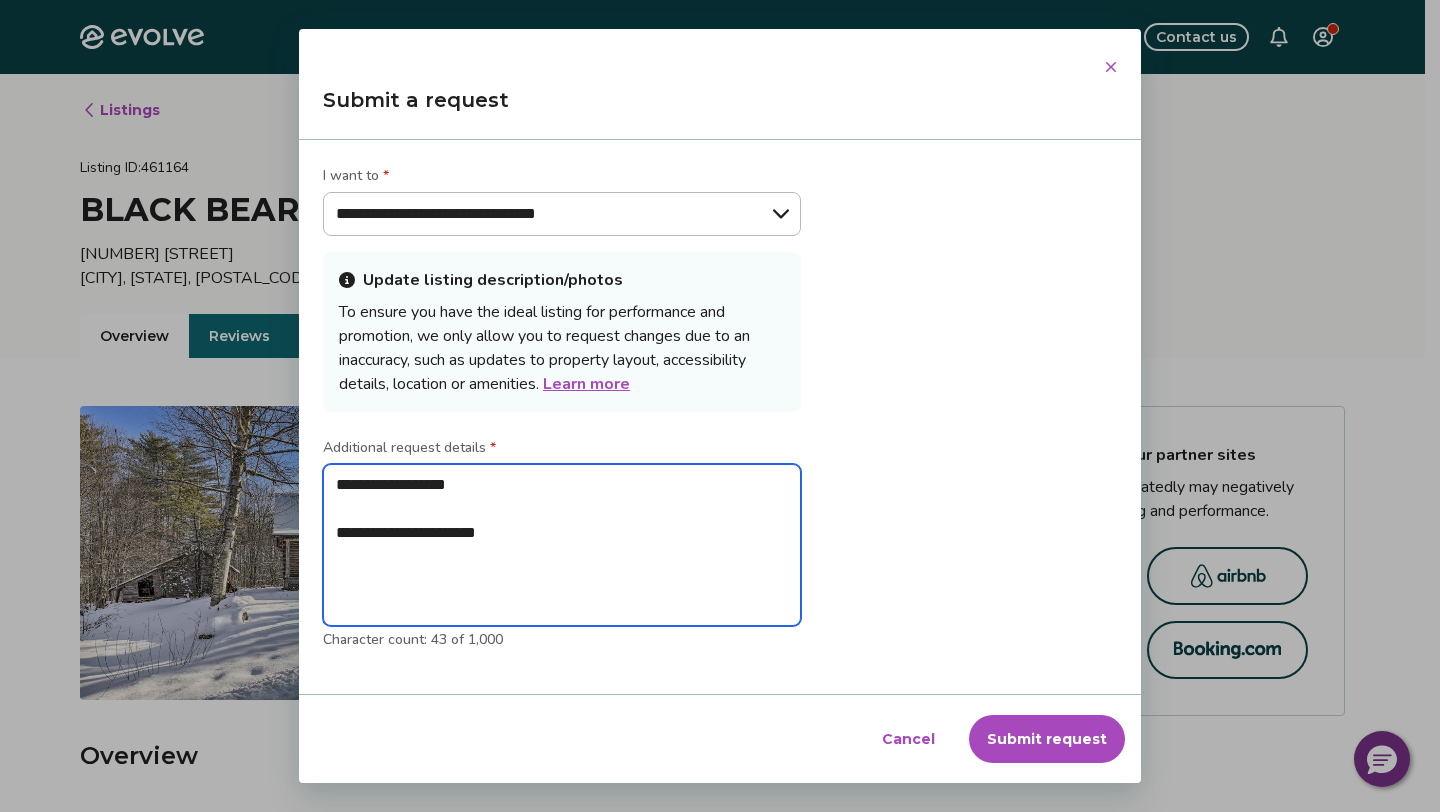 type on "**********" 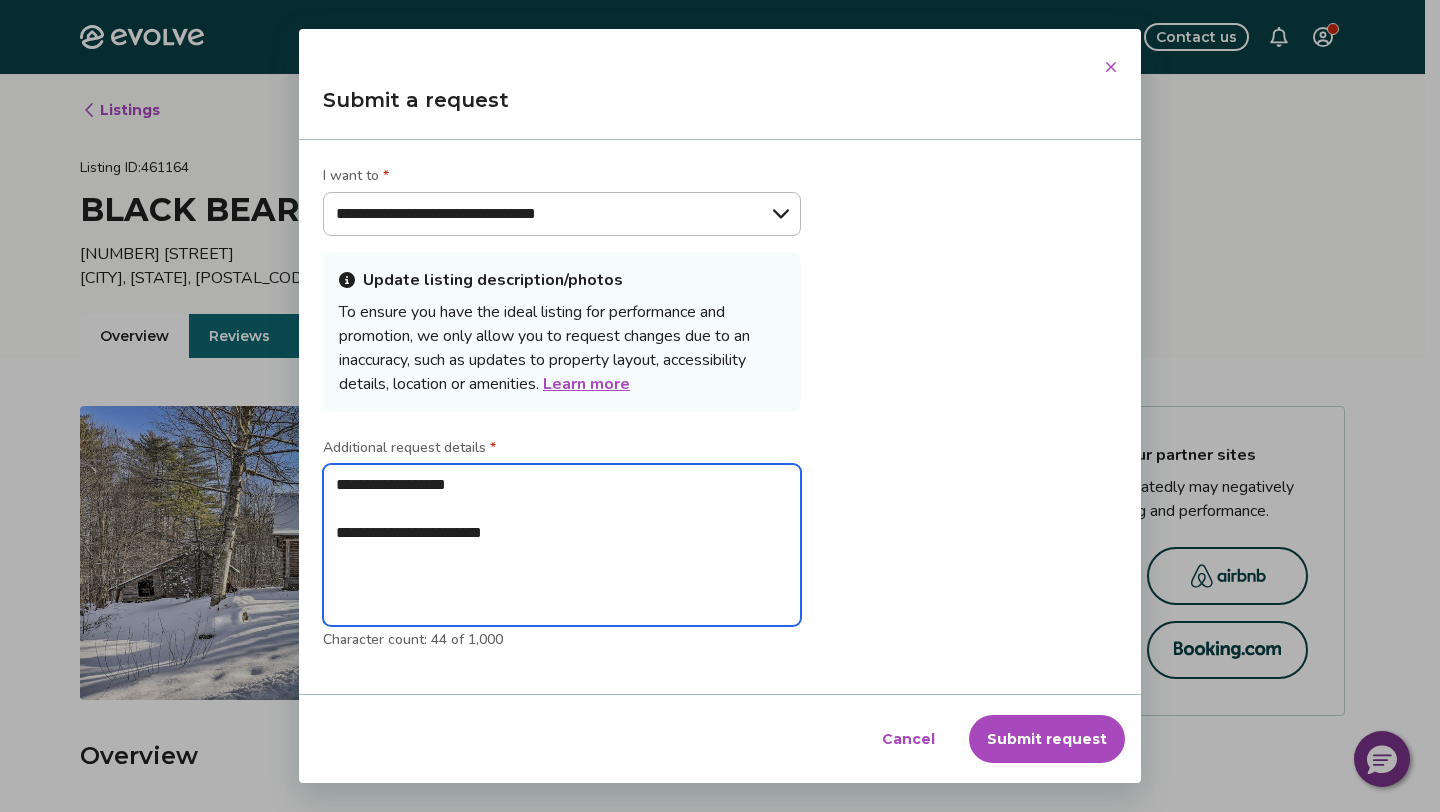 type on "**********" 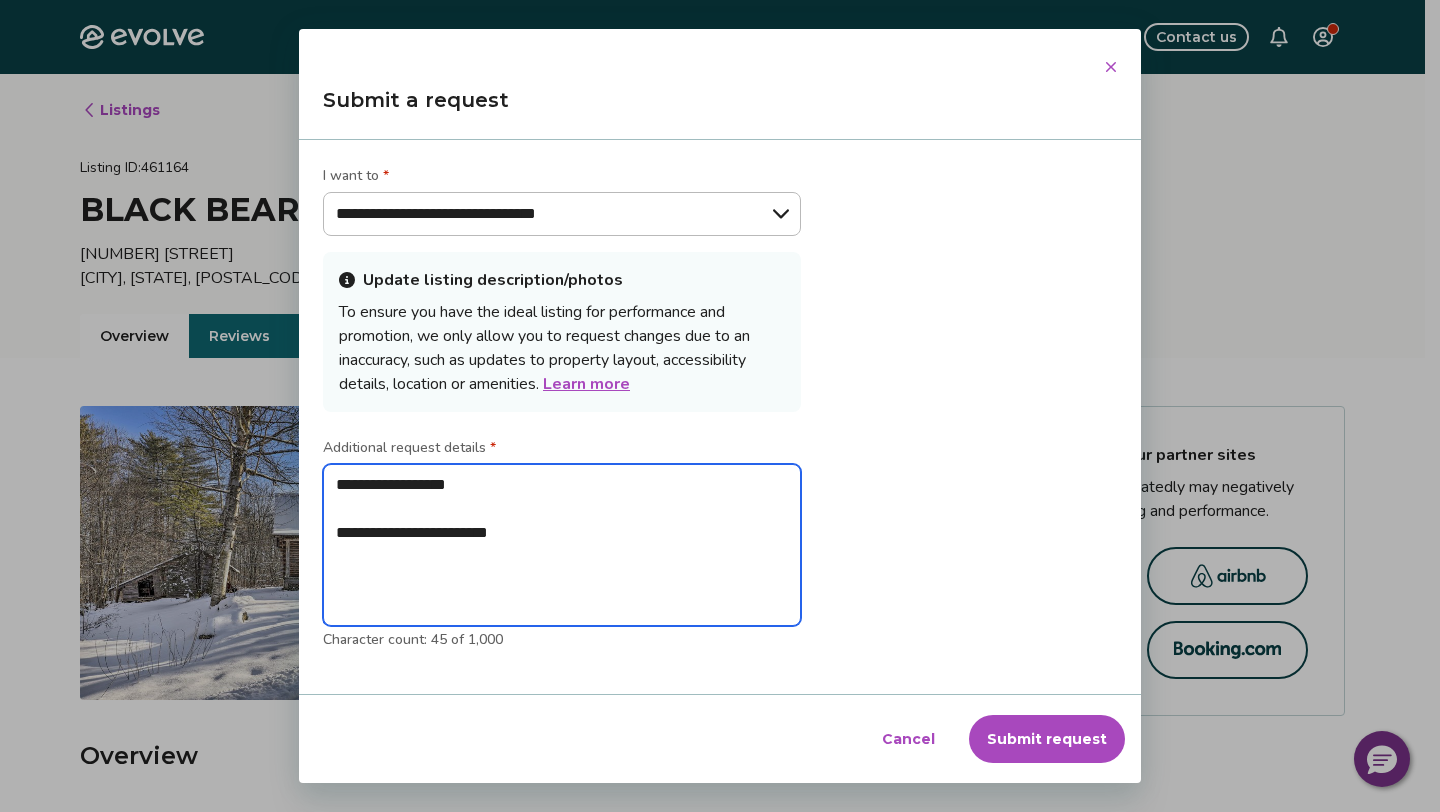 type on "**********" 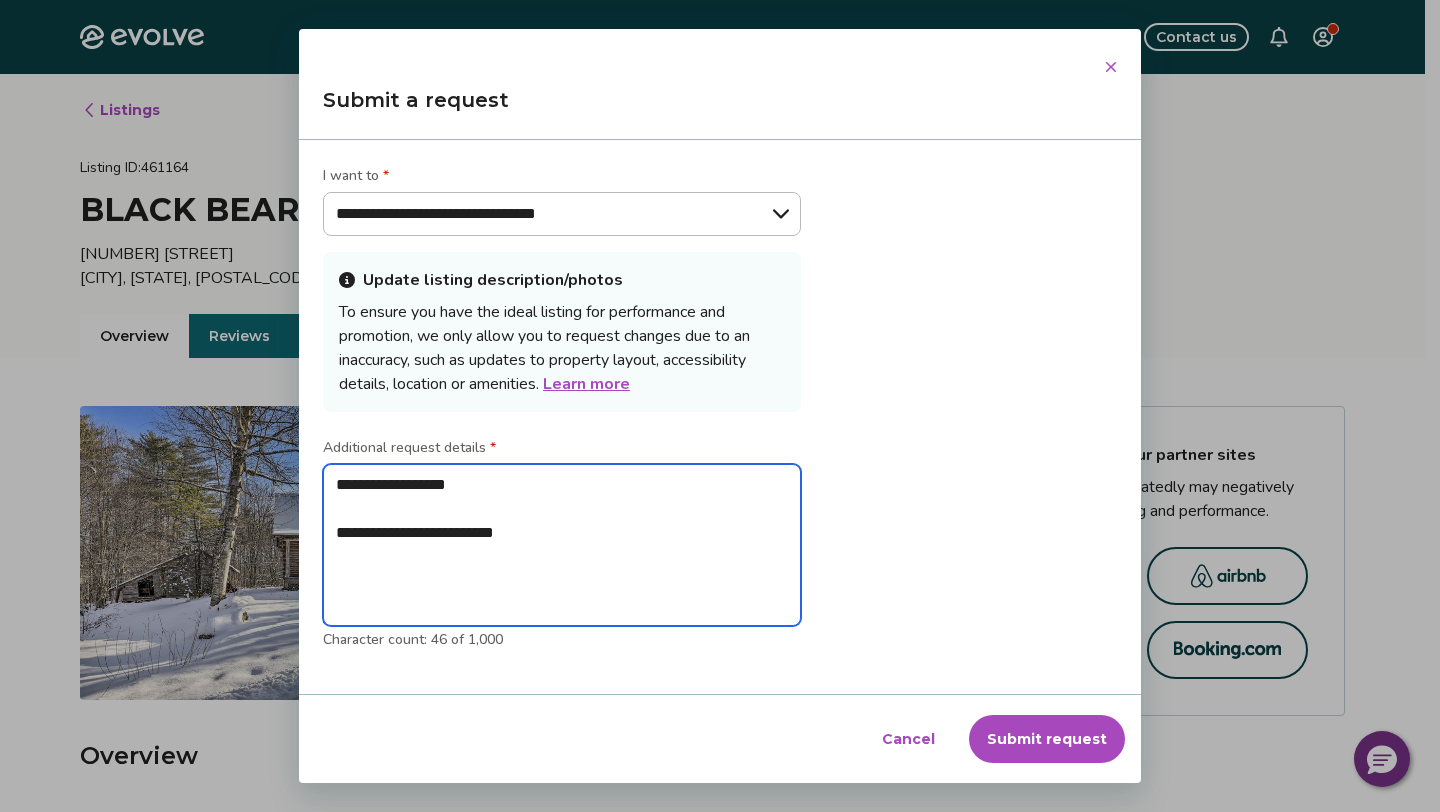 type on "**********" 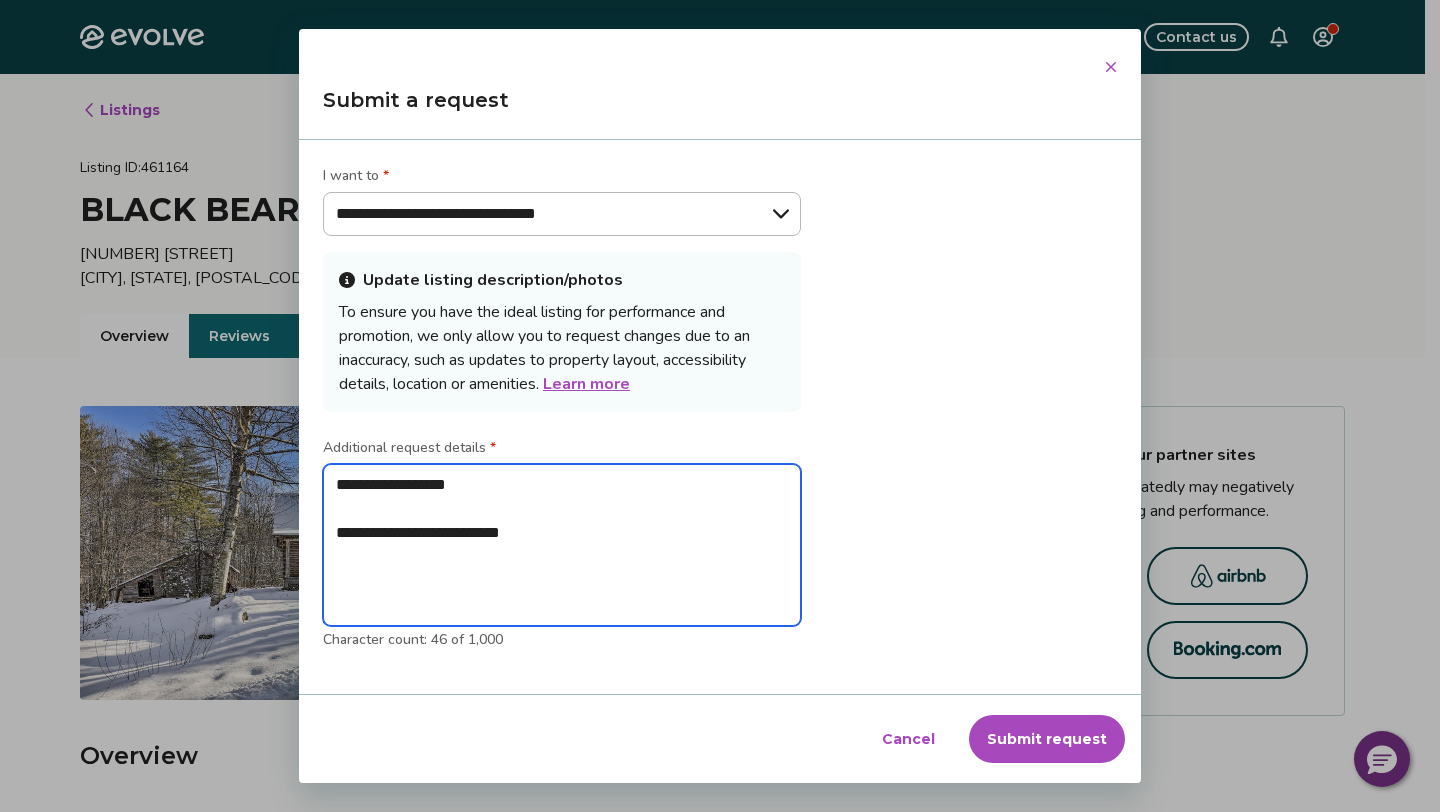 type on "**********" 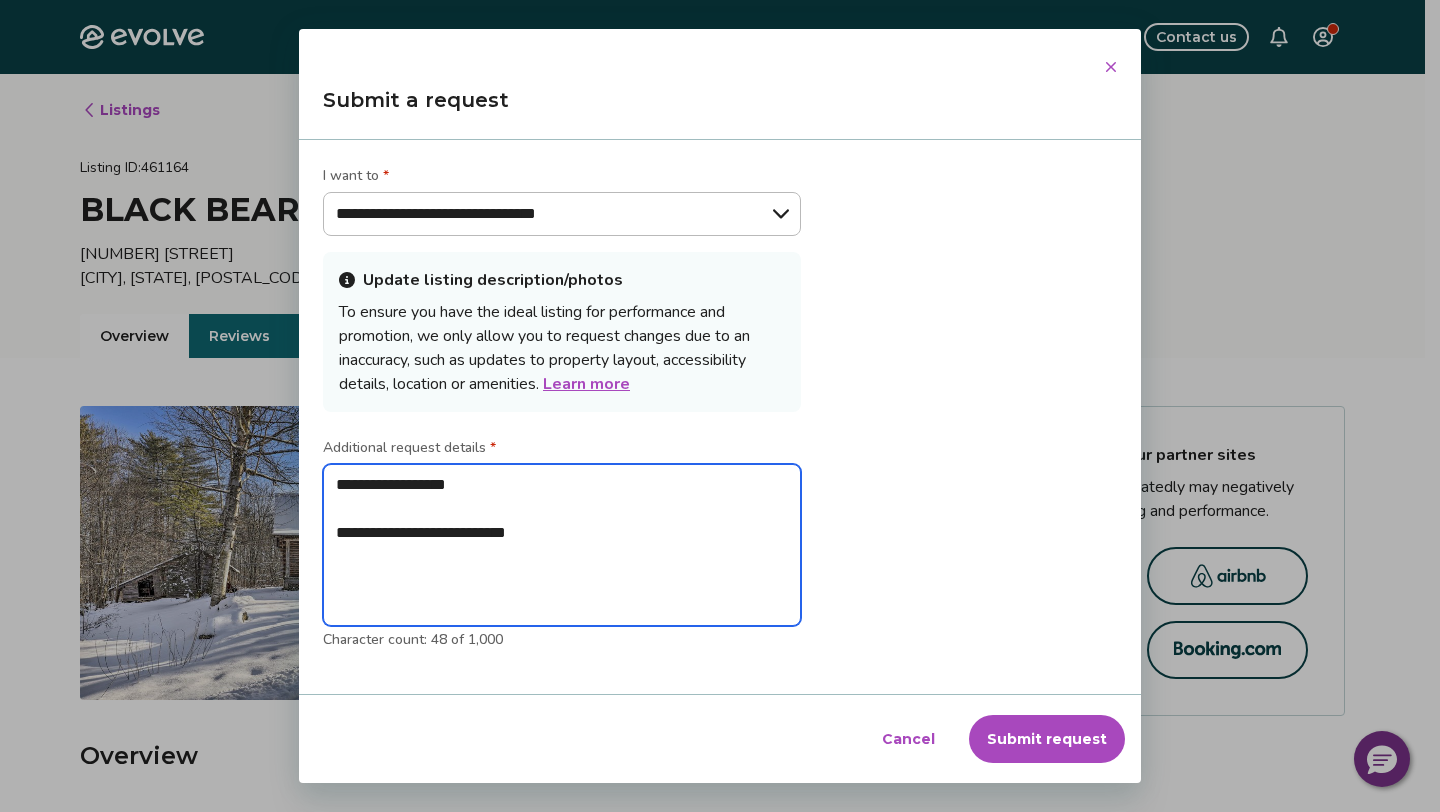 type on "**********" 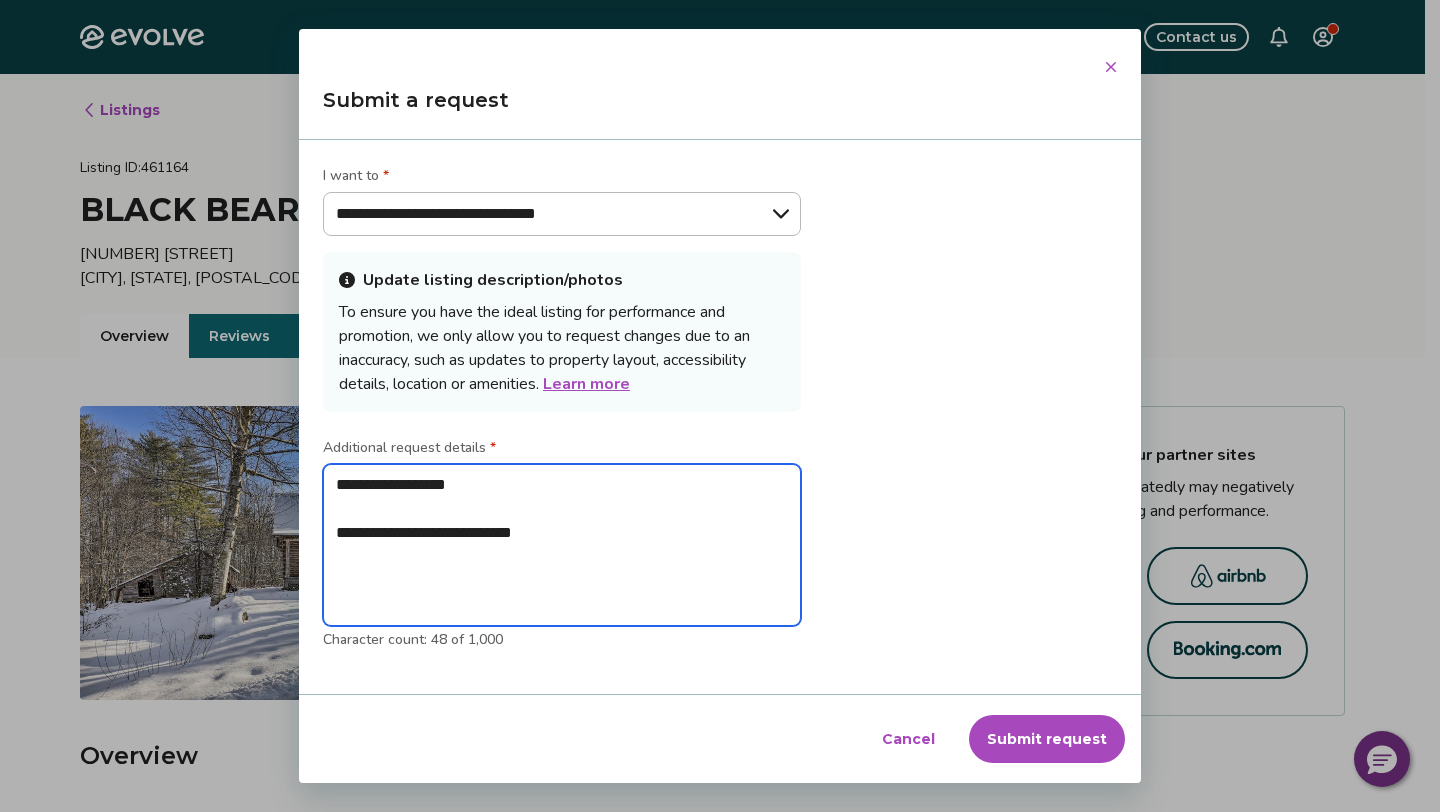 type on "**********" 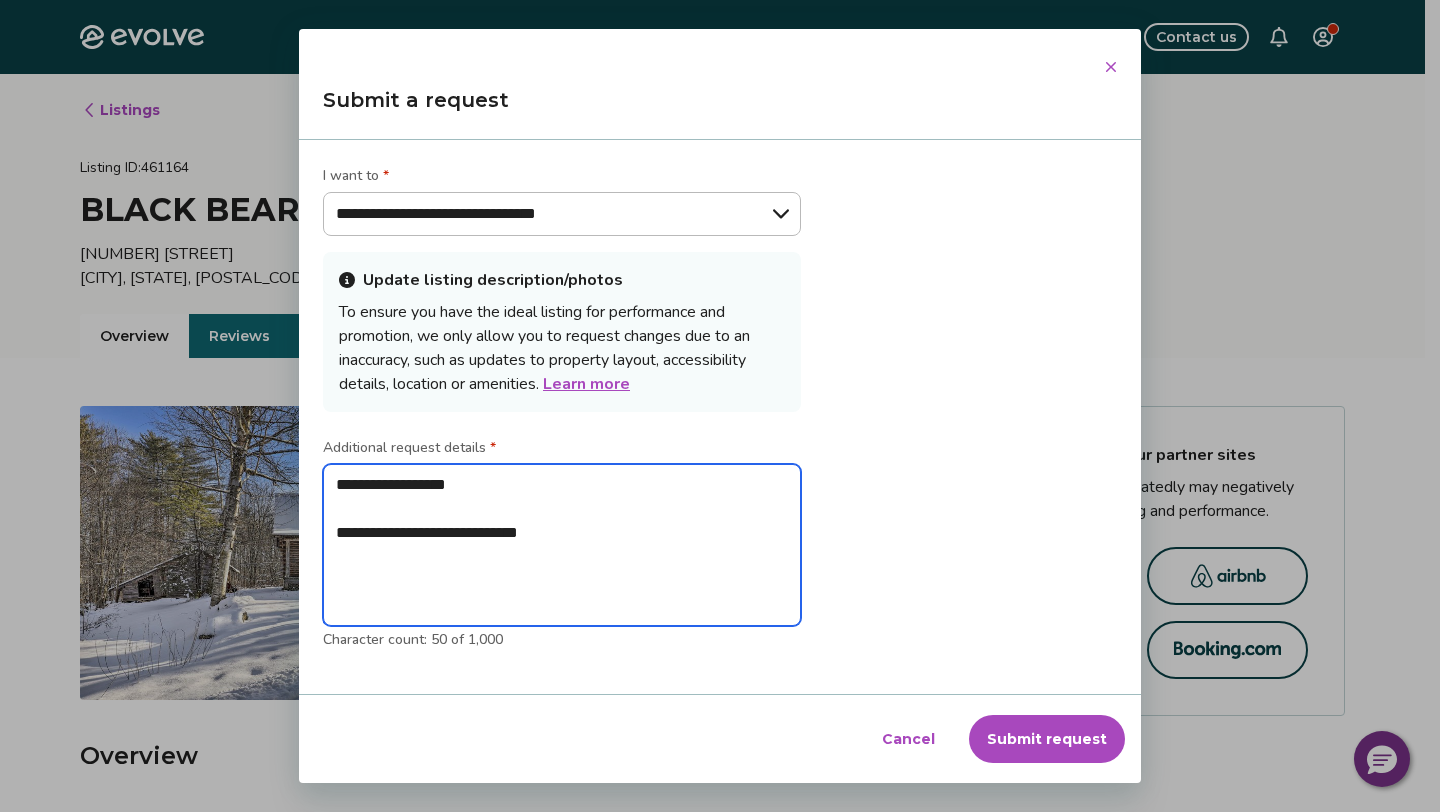 type on "**********" 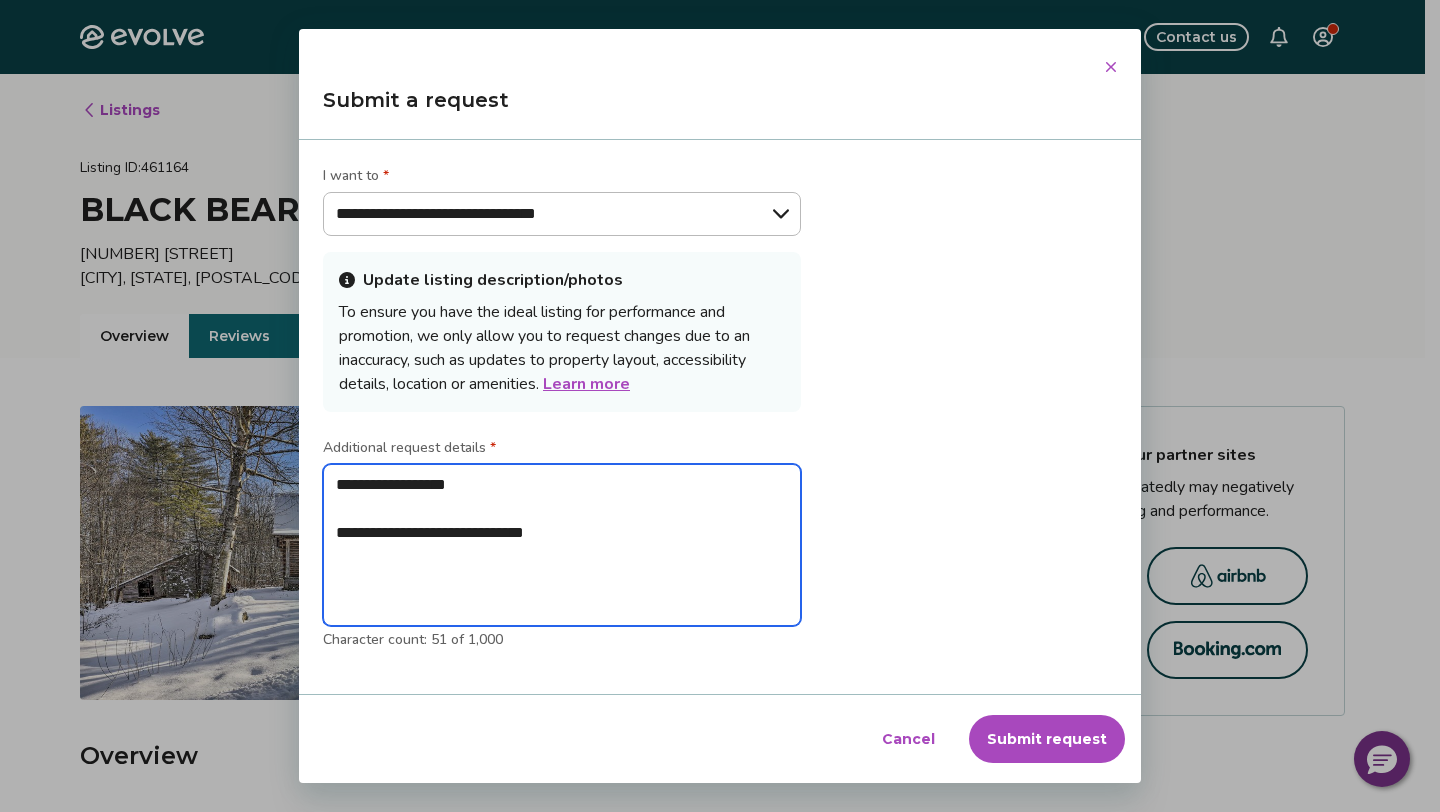 type on "**********" 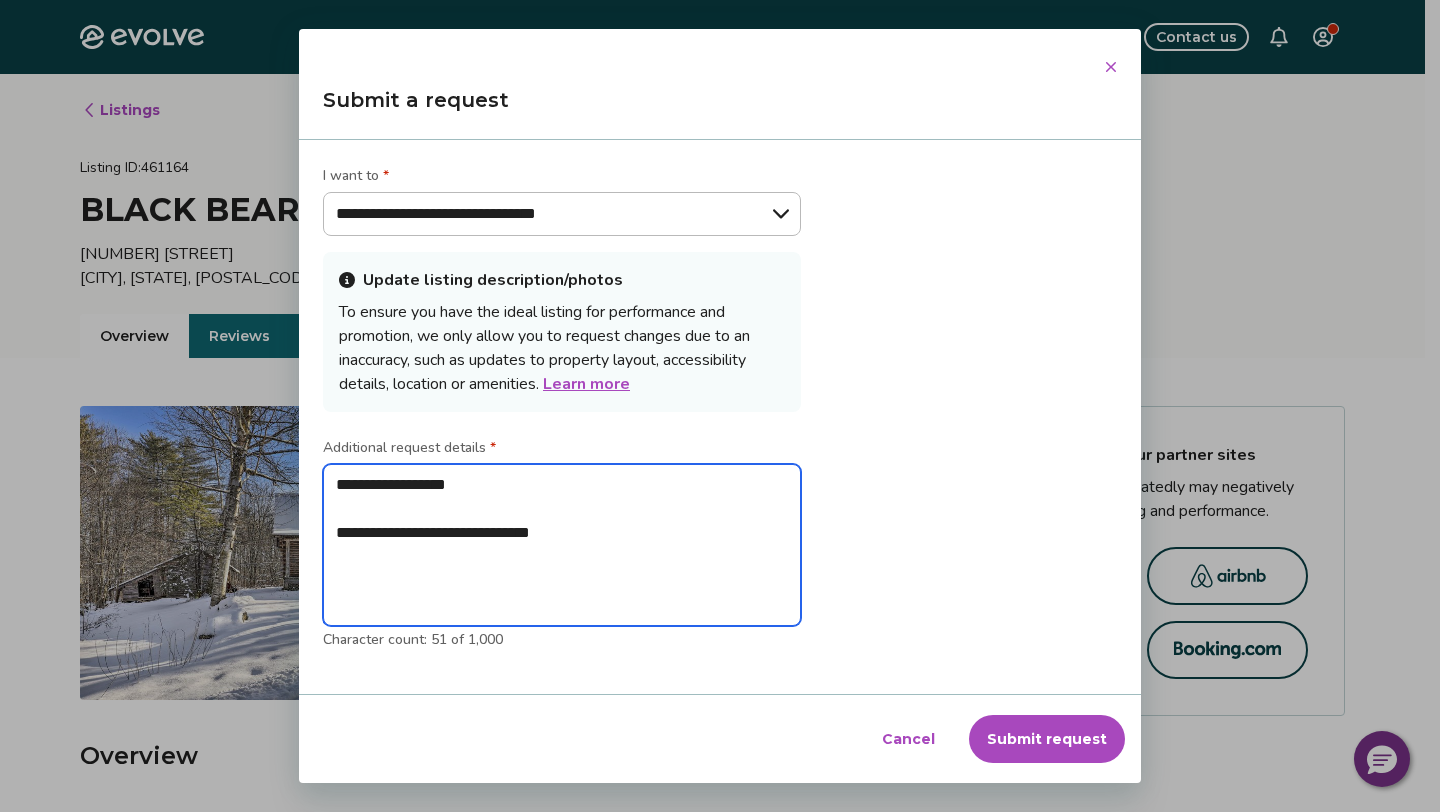 type on "*" 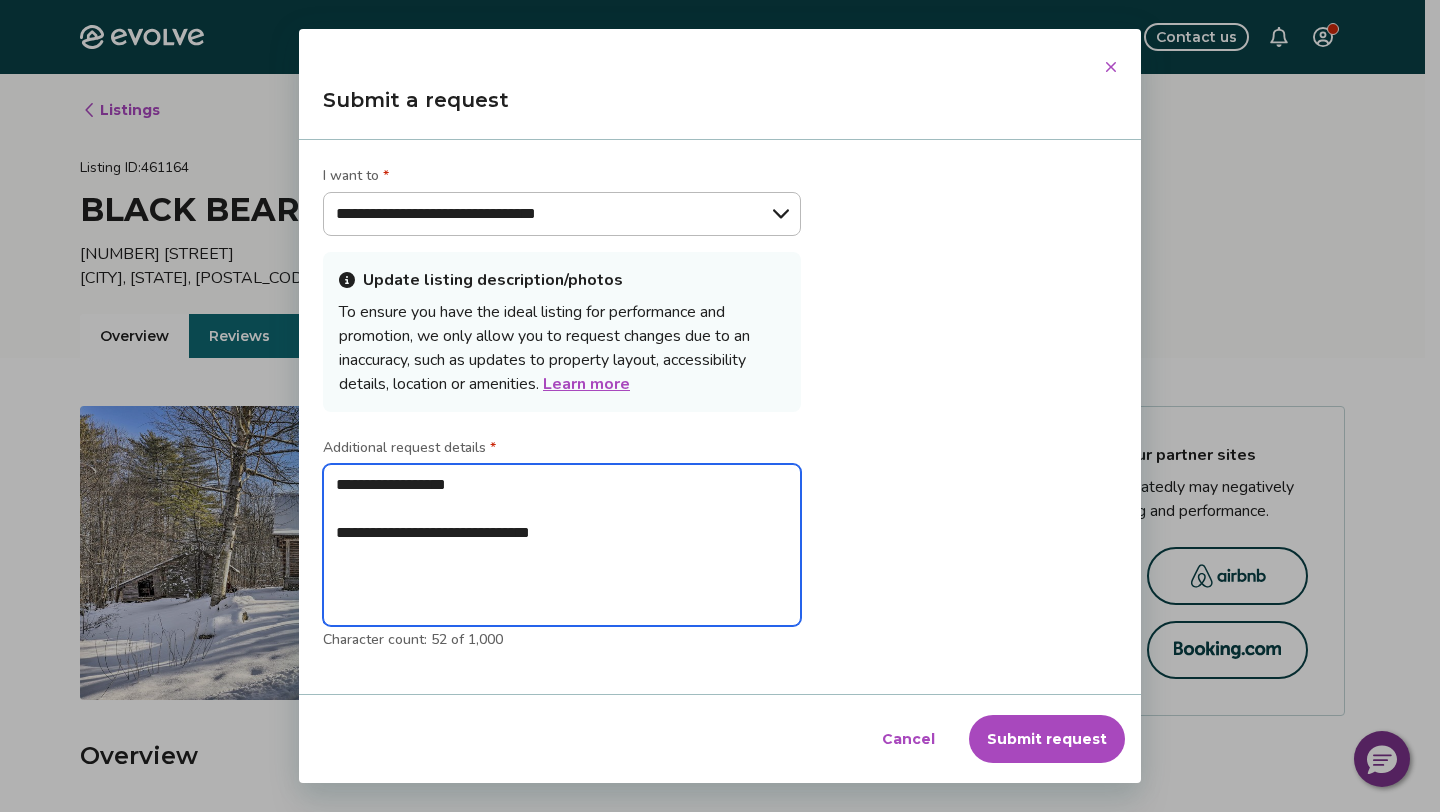 type on "**********" 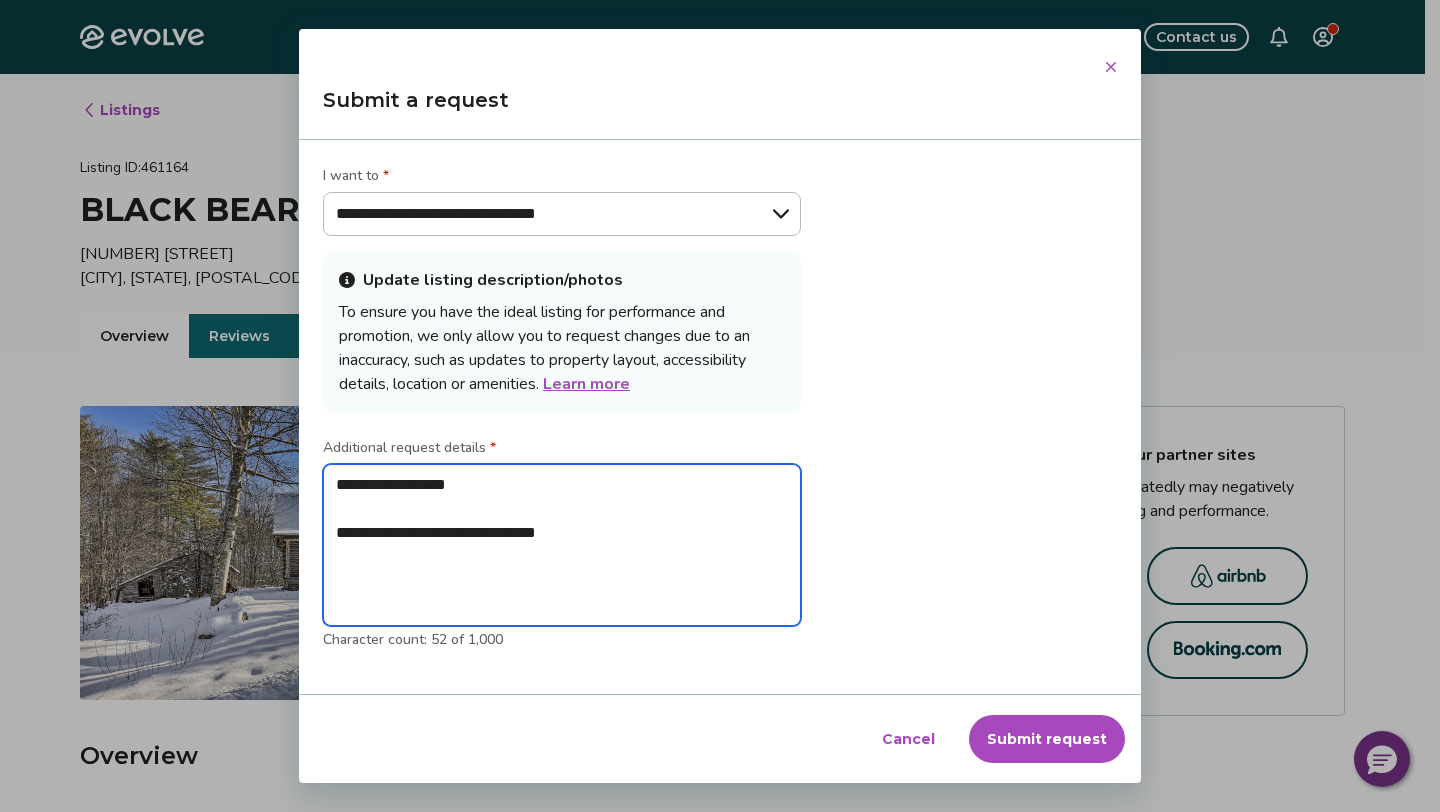 type on "**********" 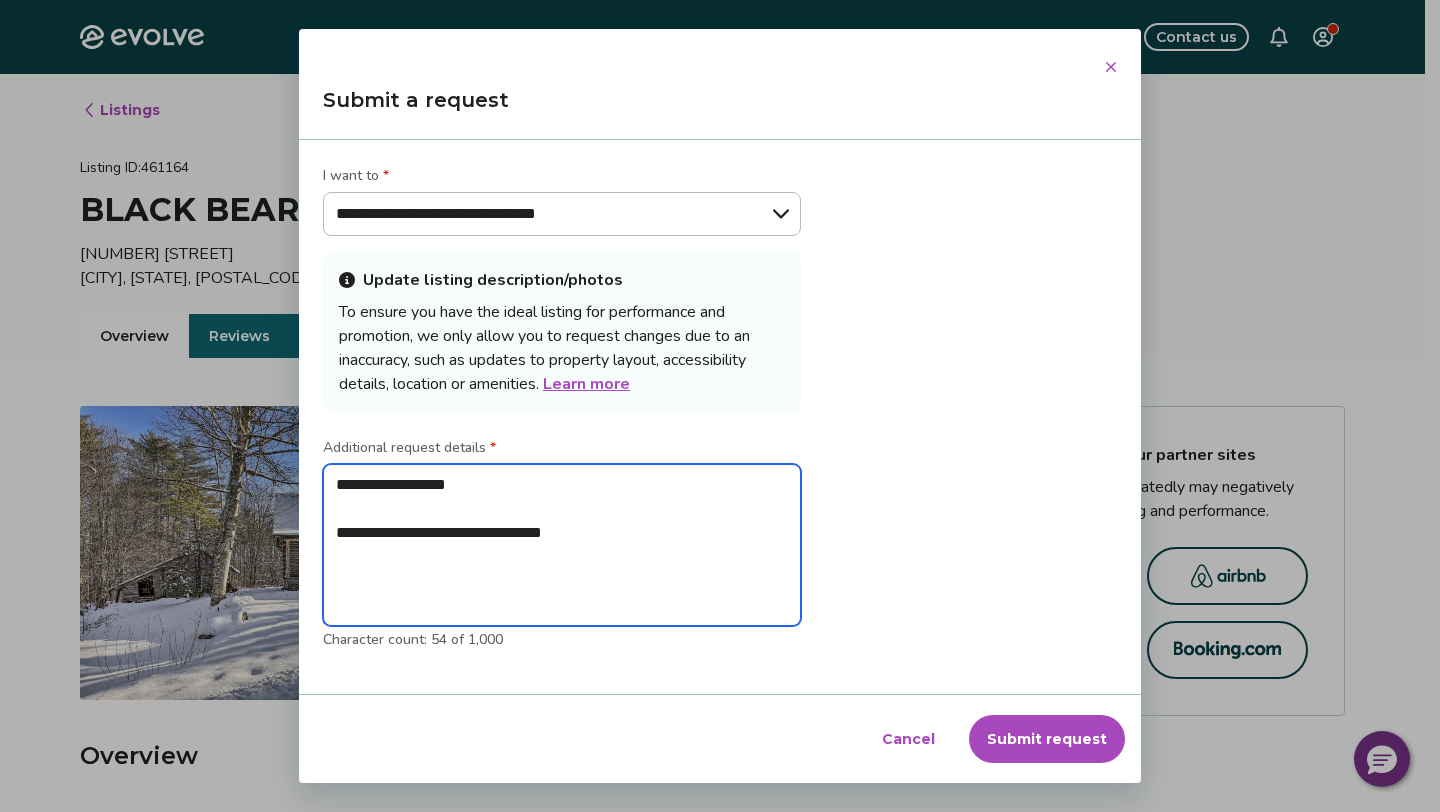 type on "**********" 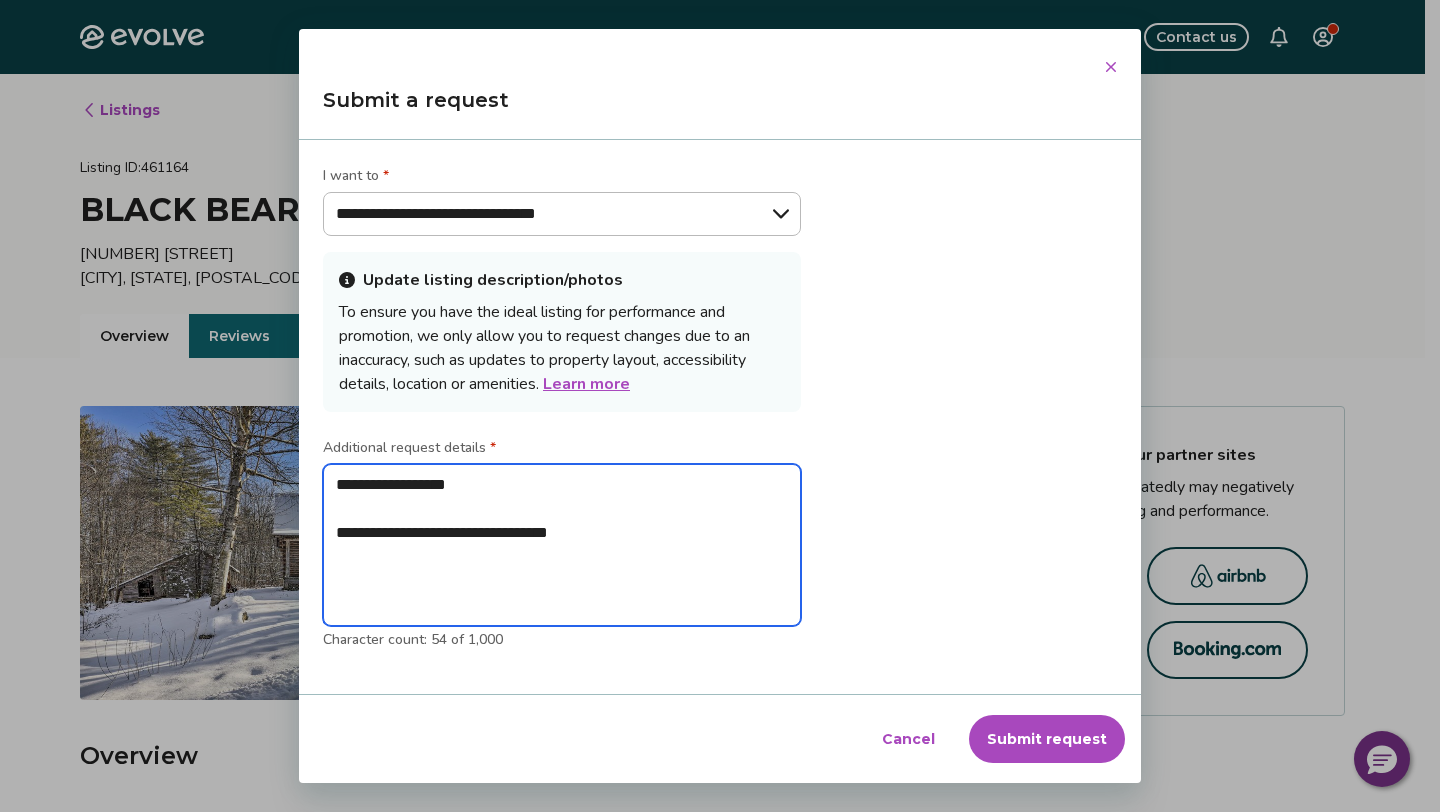 type on "**********" 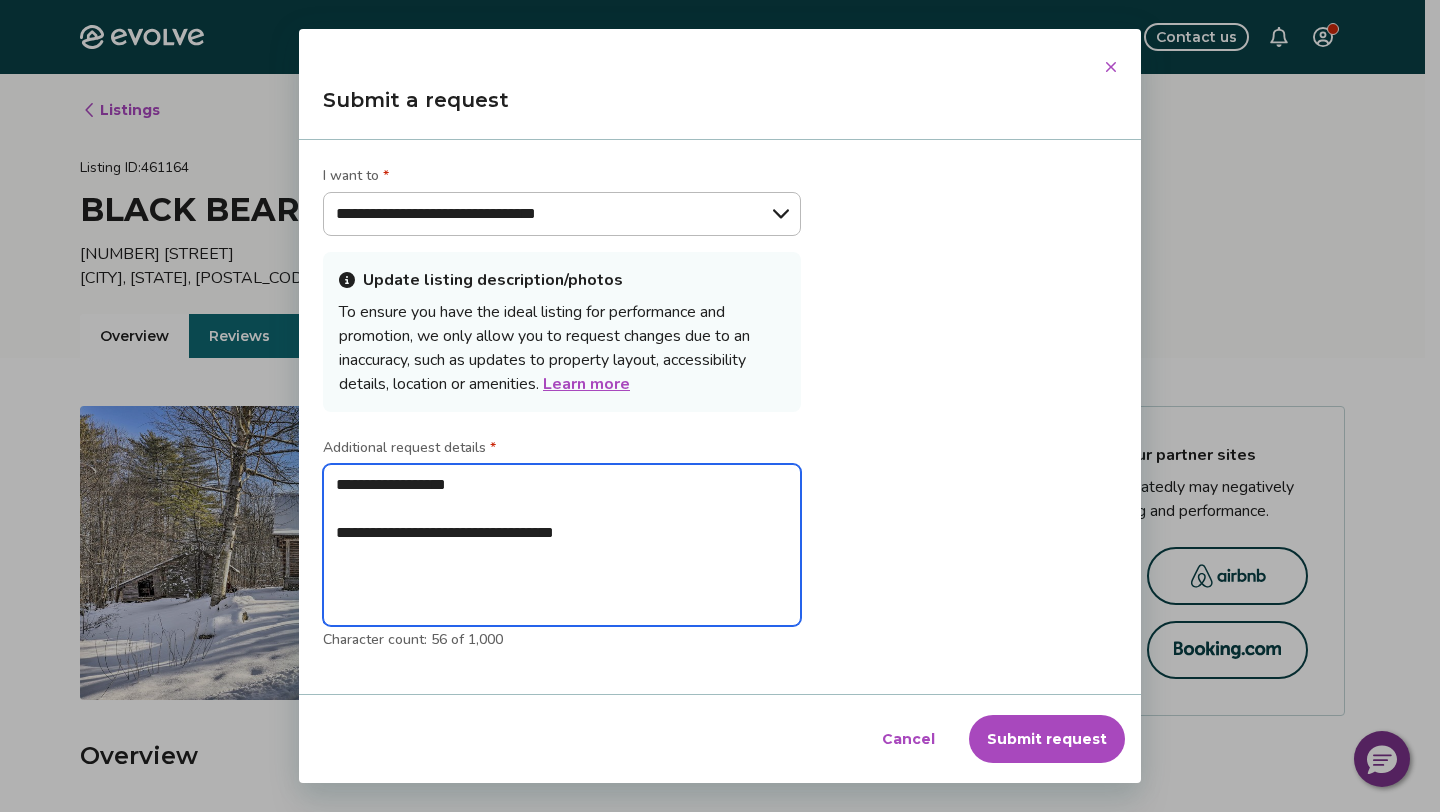 type on "**********" 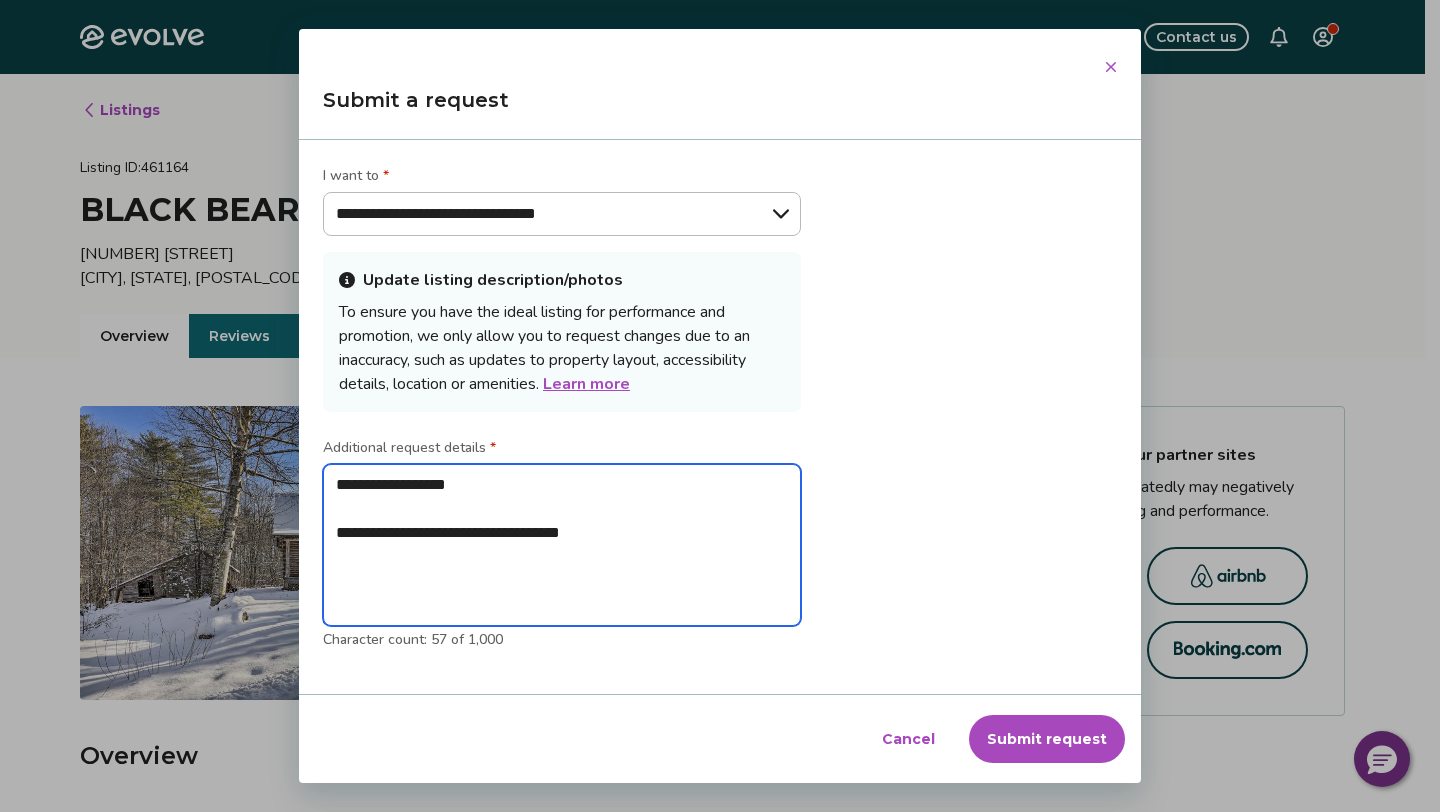 type on "**********" 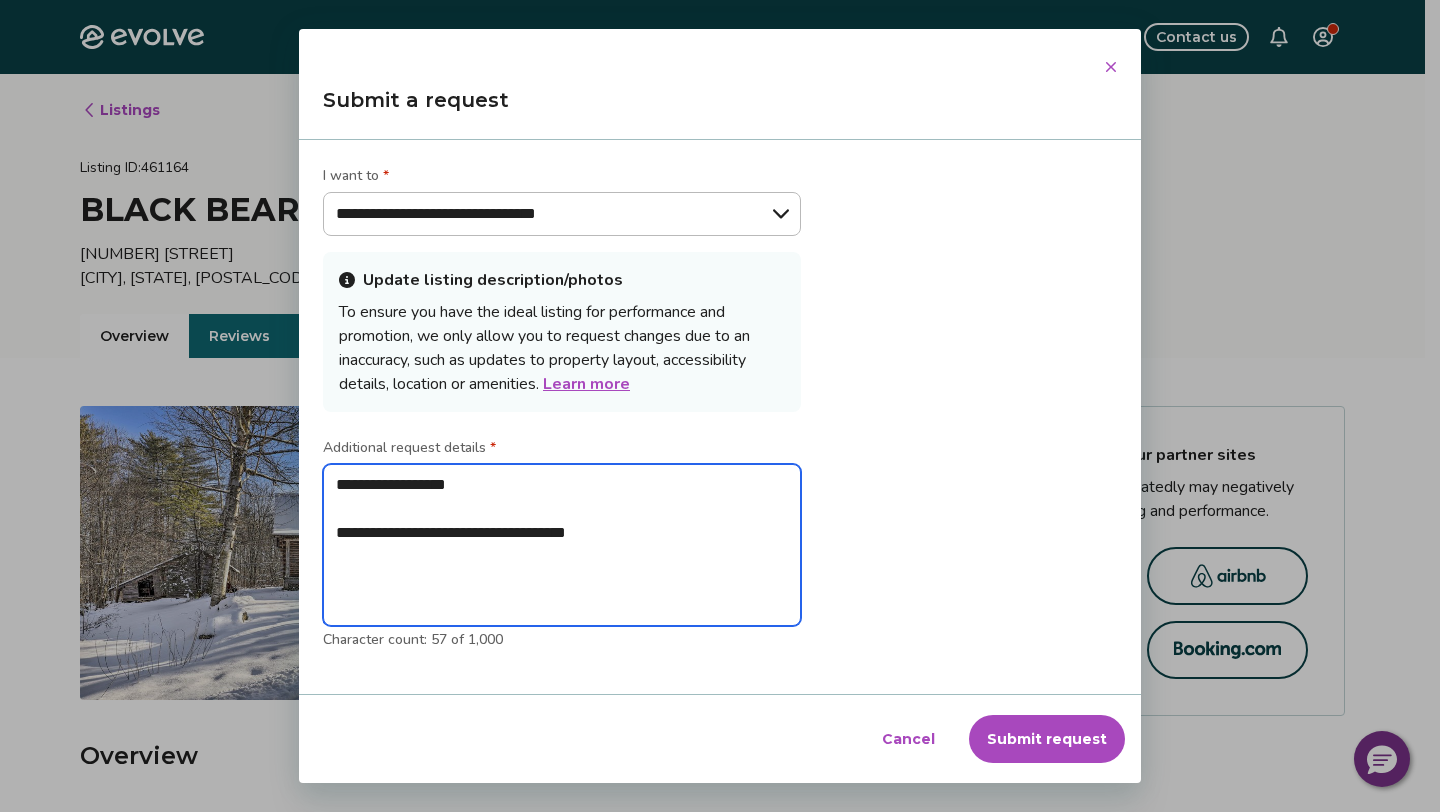 type on "**********" 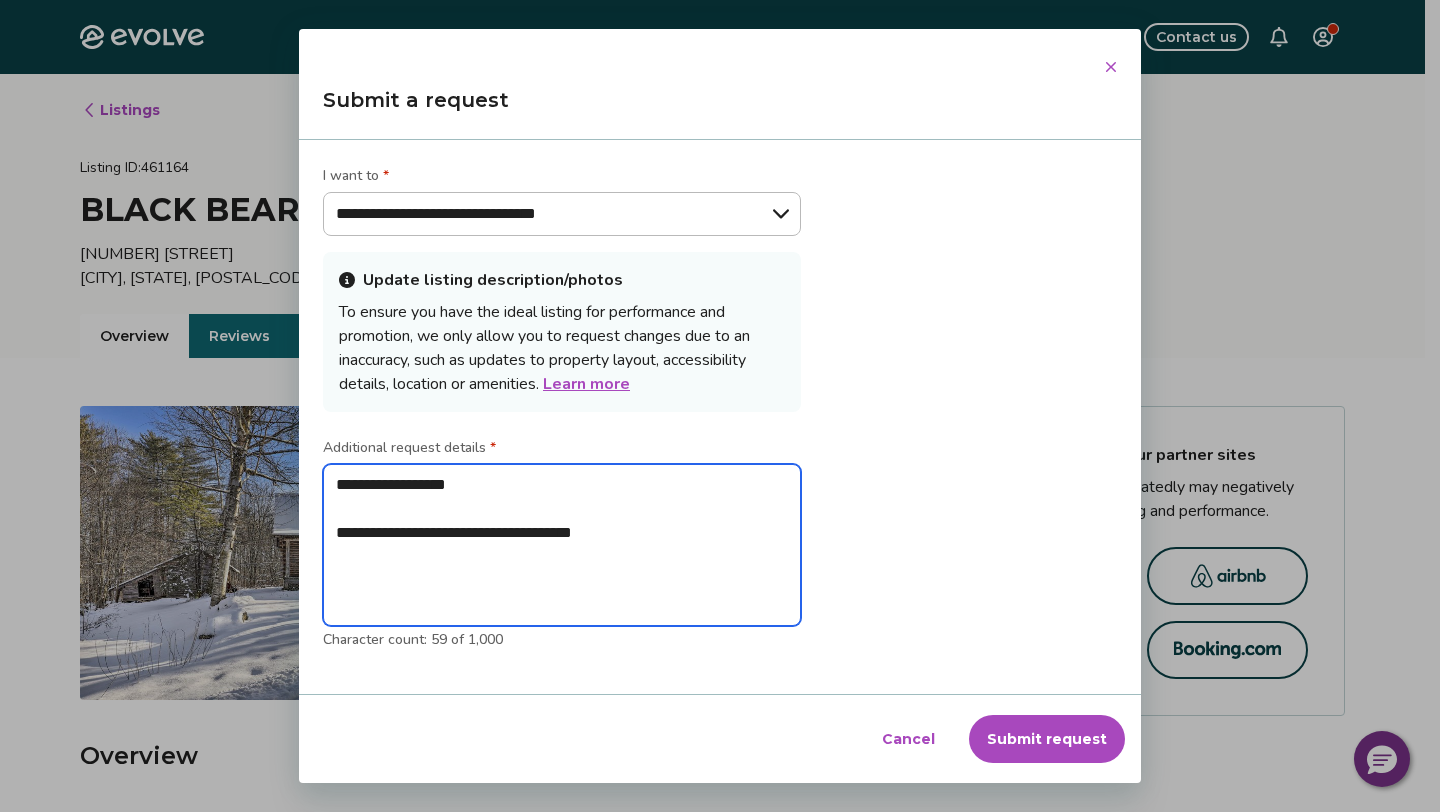 type on "**********" 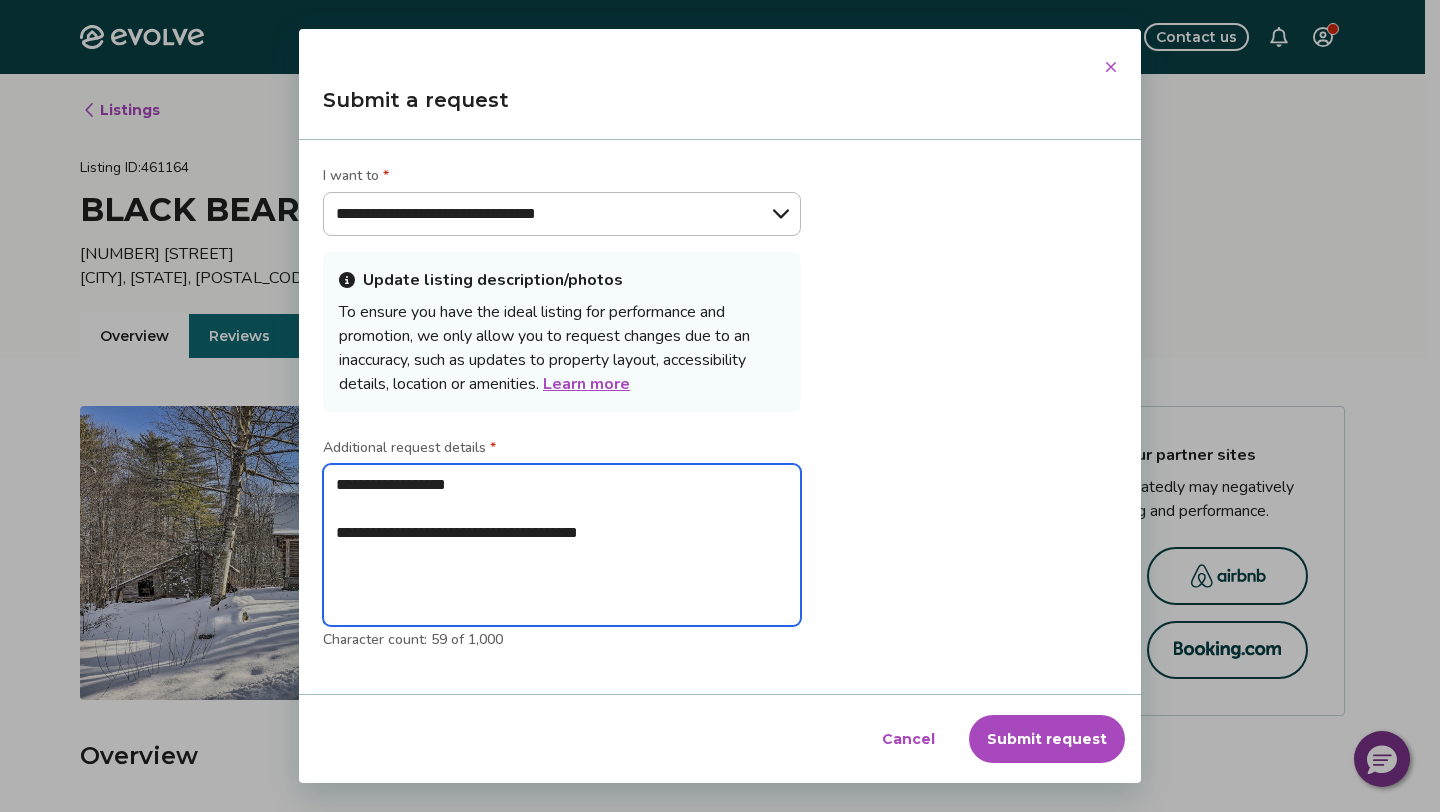 type on "**********" 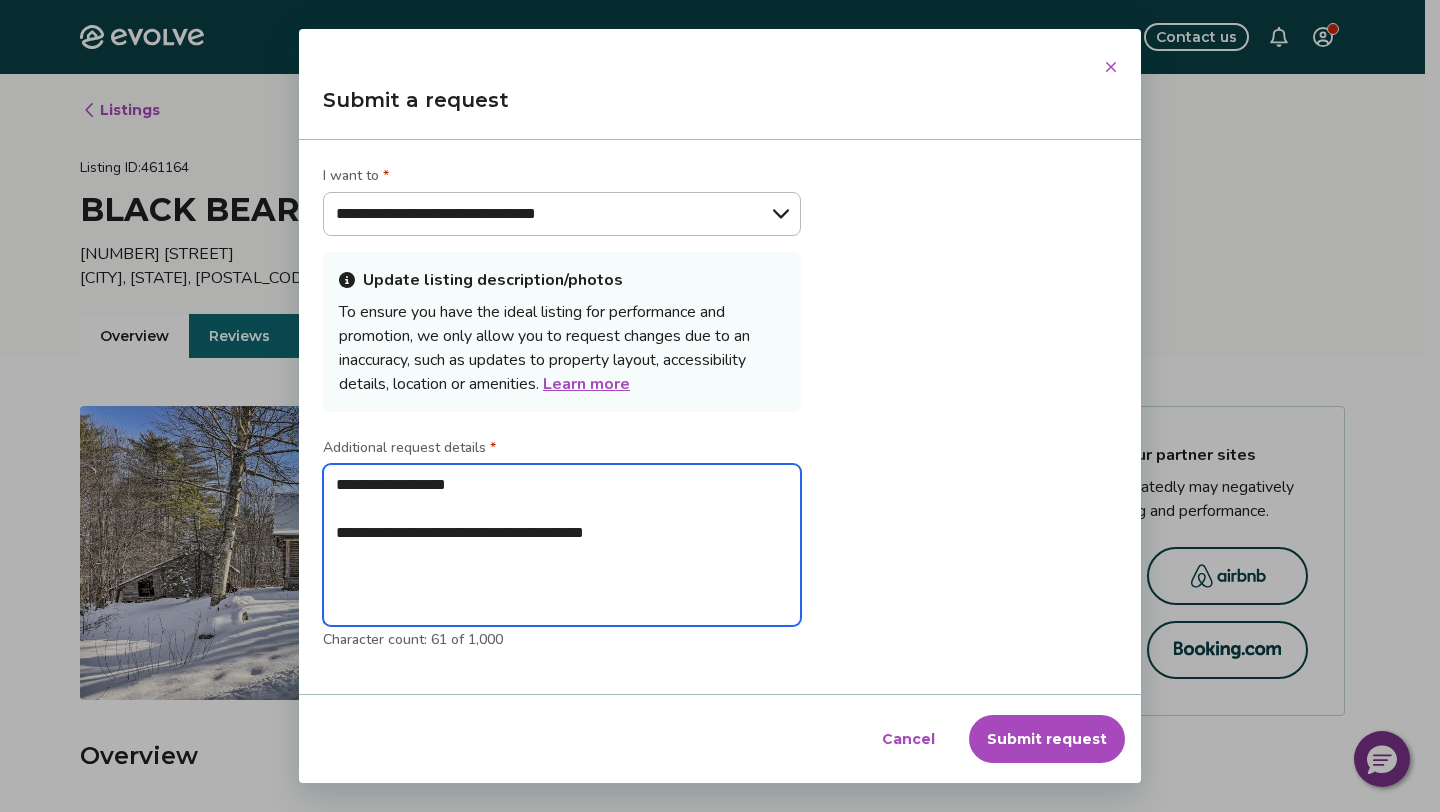 type on "**********" 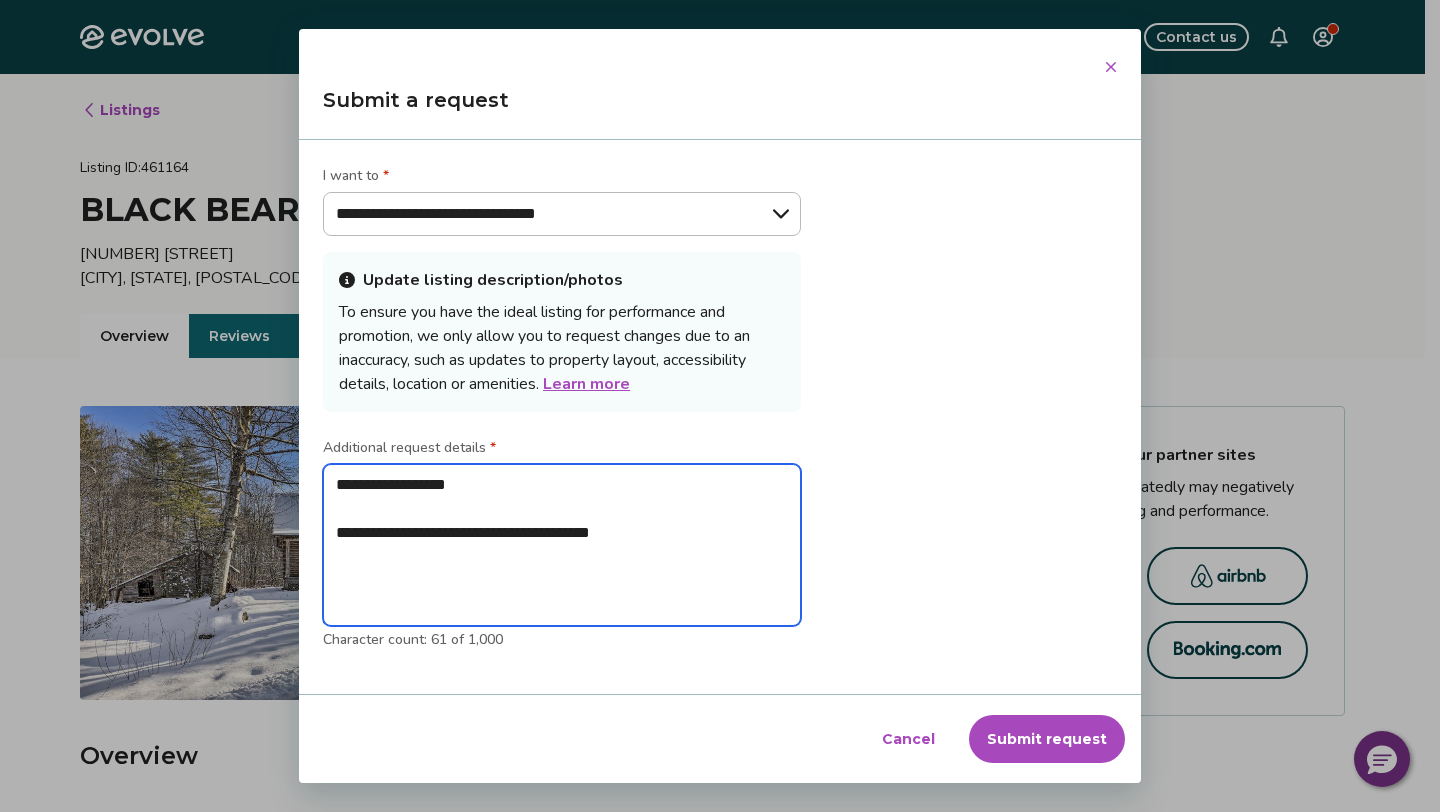 type on "*" 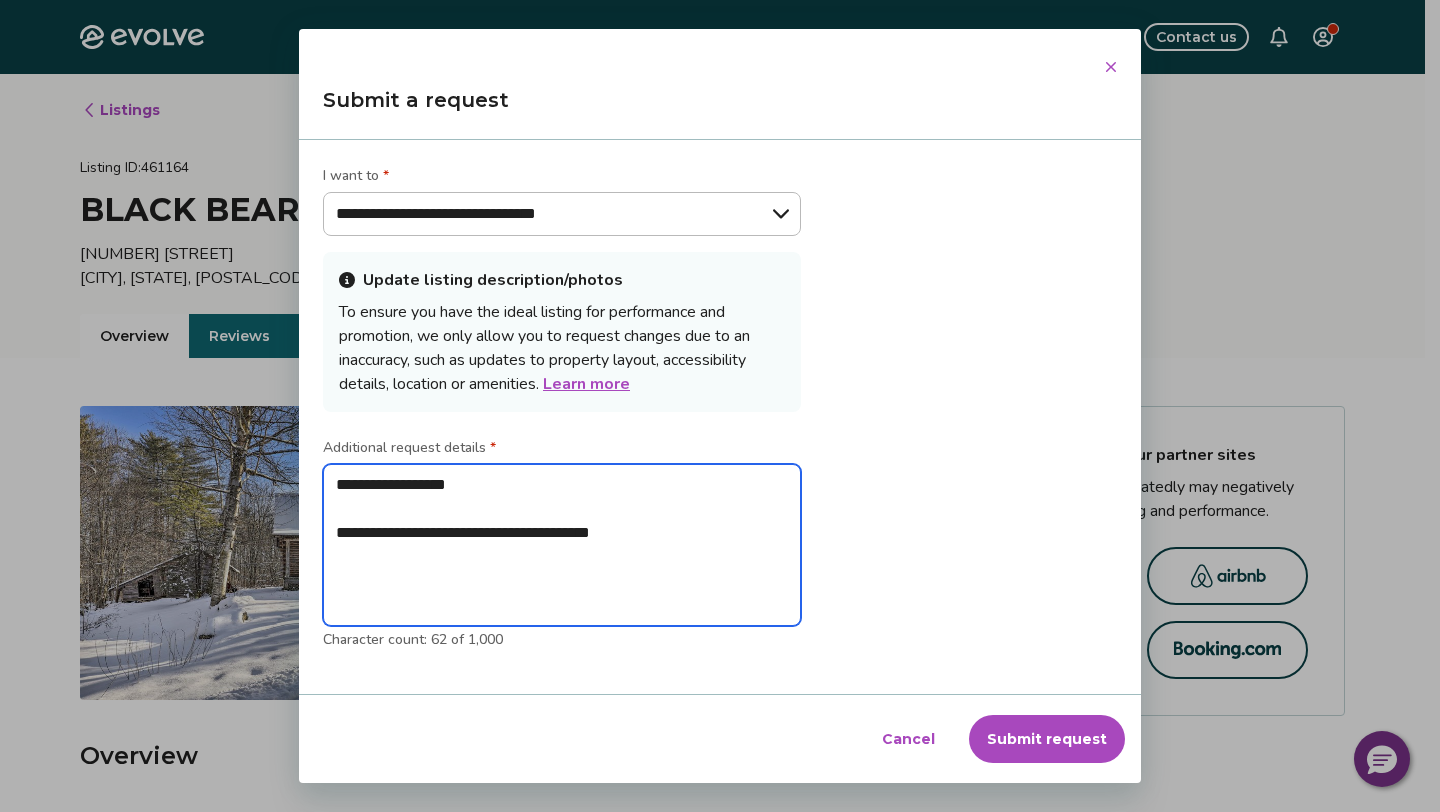 type on "**********" 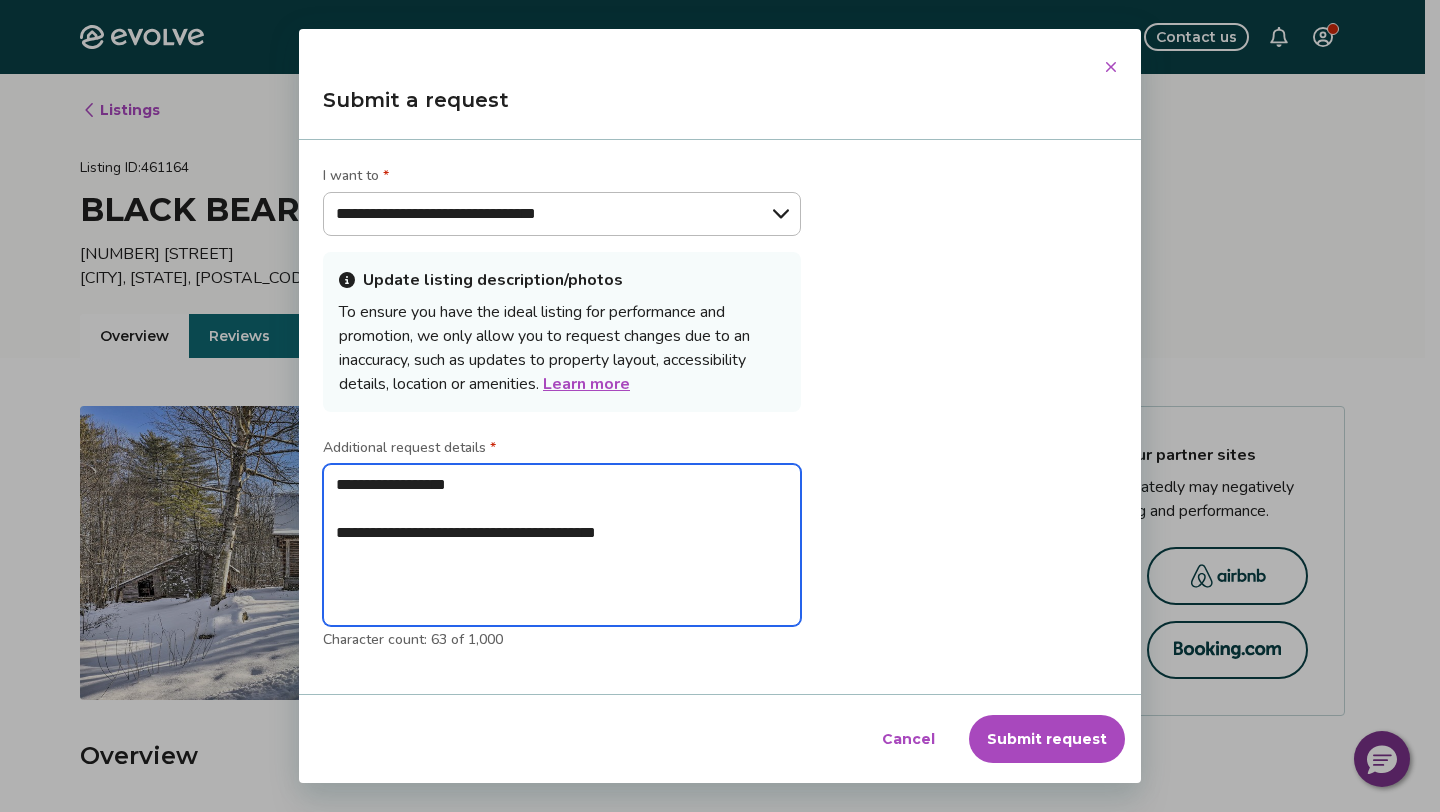 type on "**********" 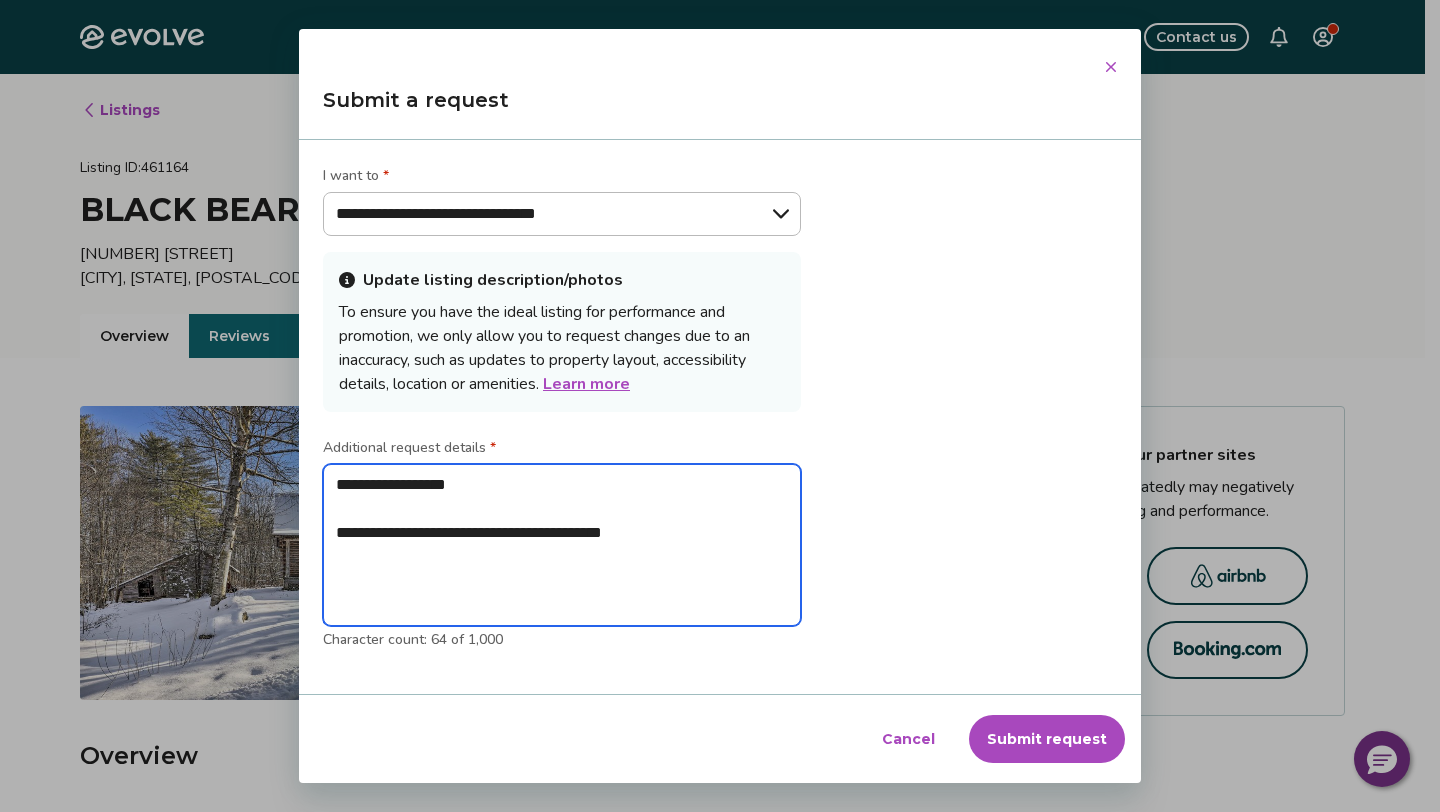 type on "**********" 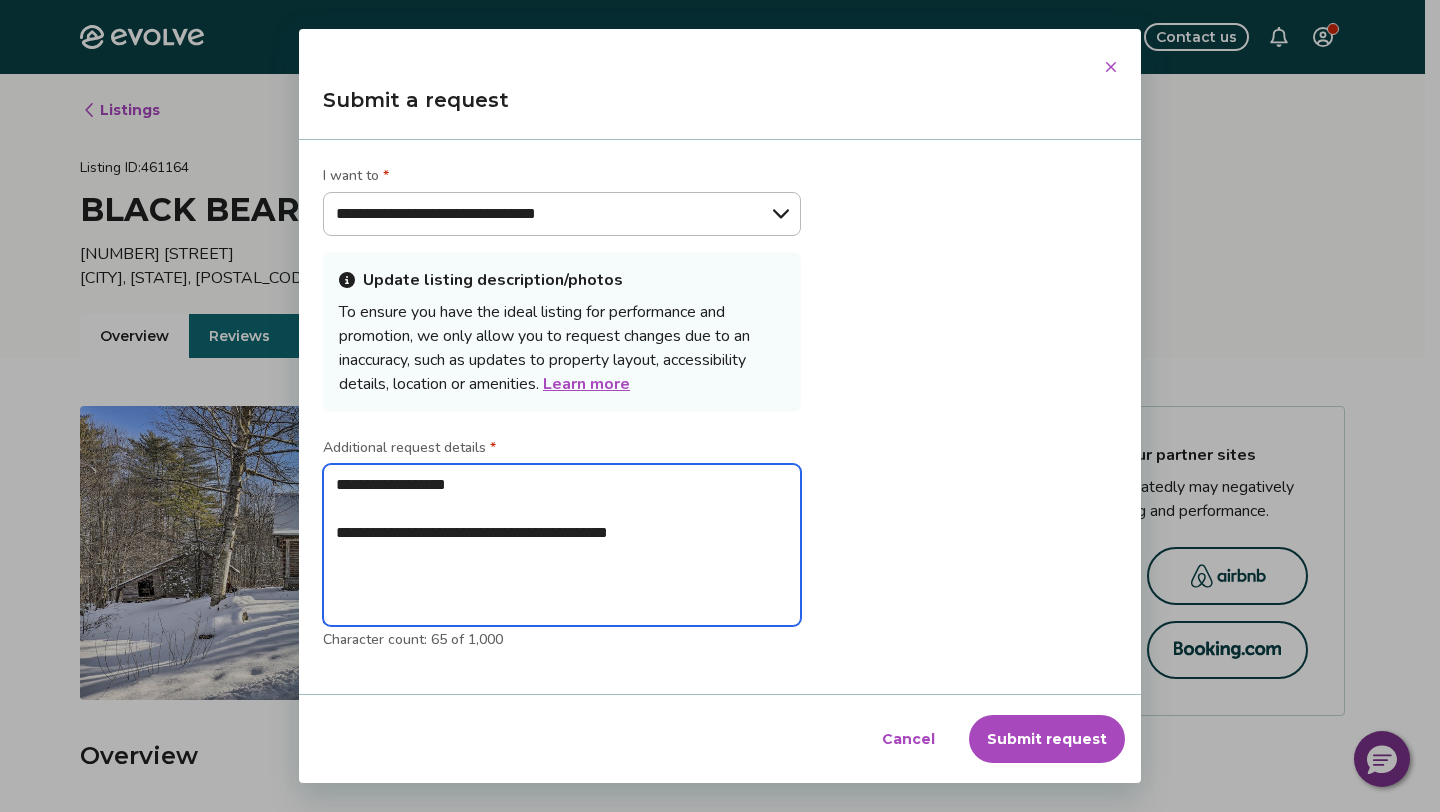type on "**********" 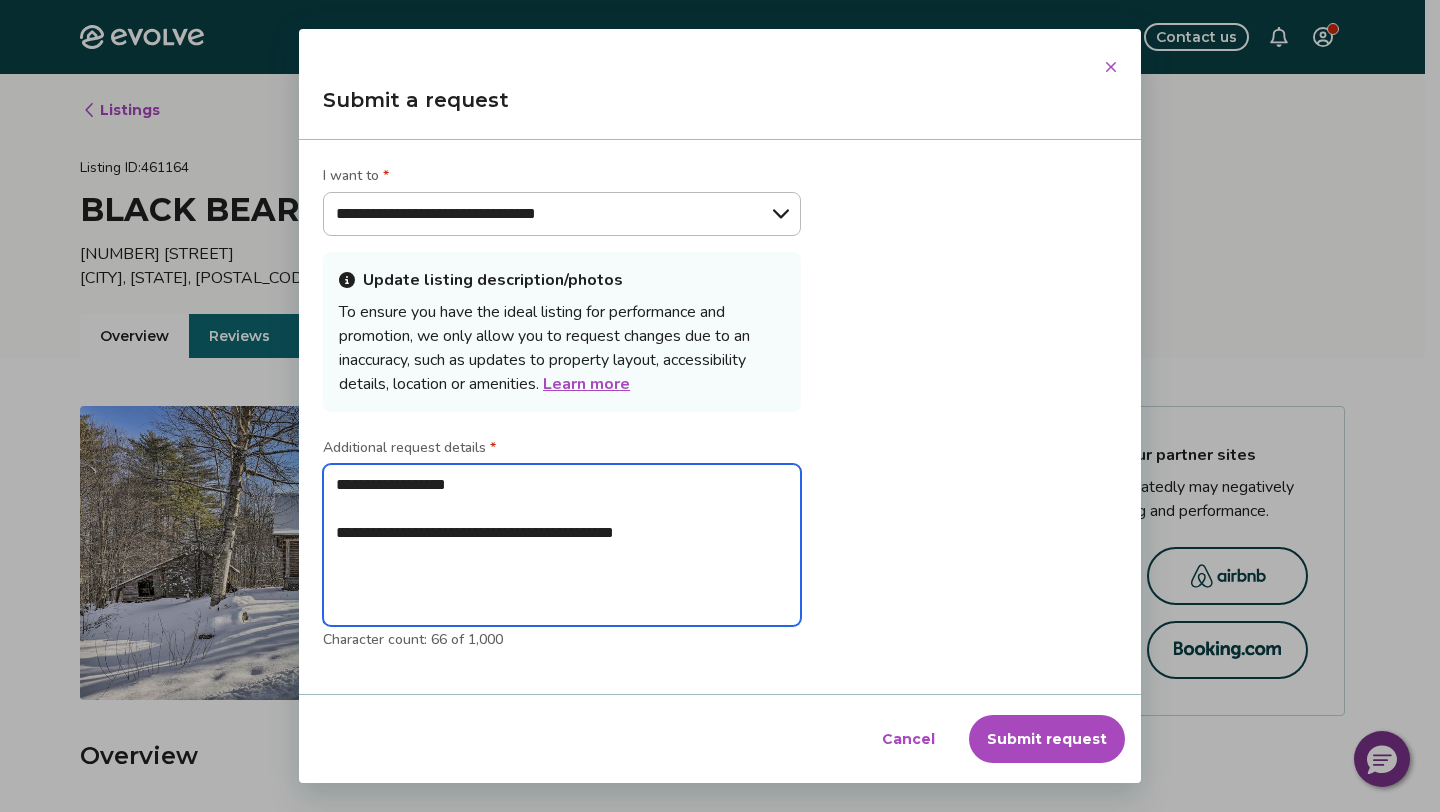 type on "**********" 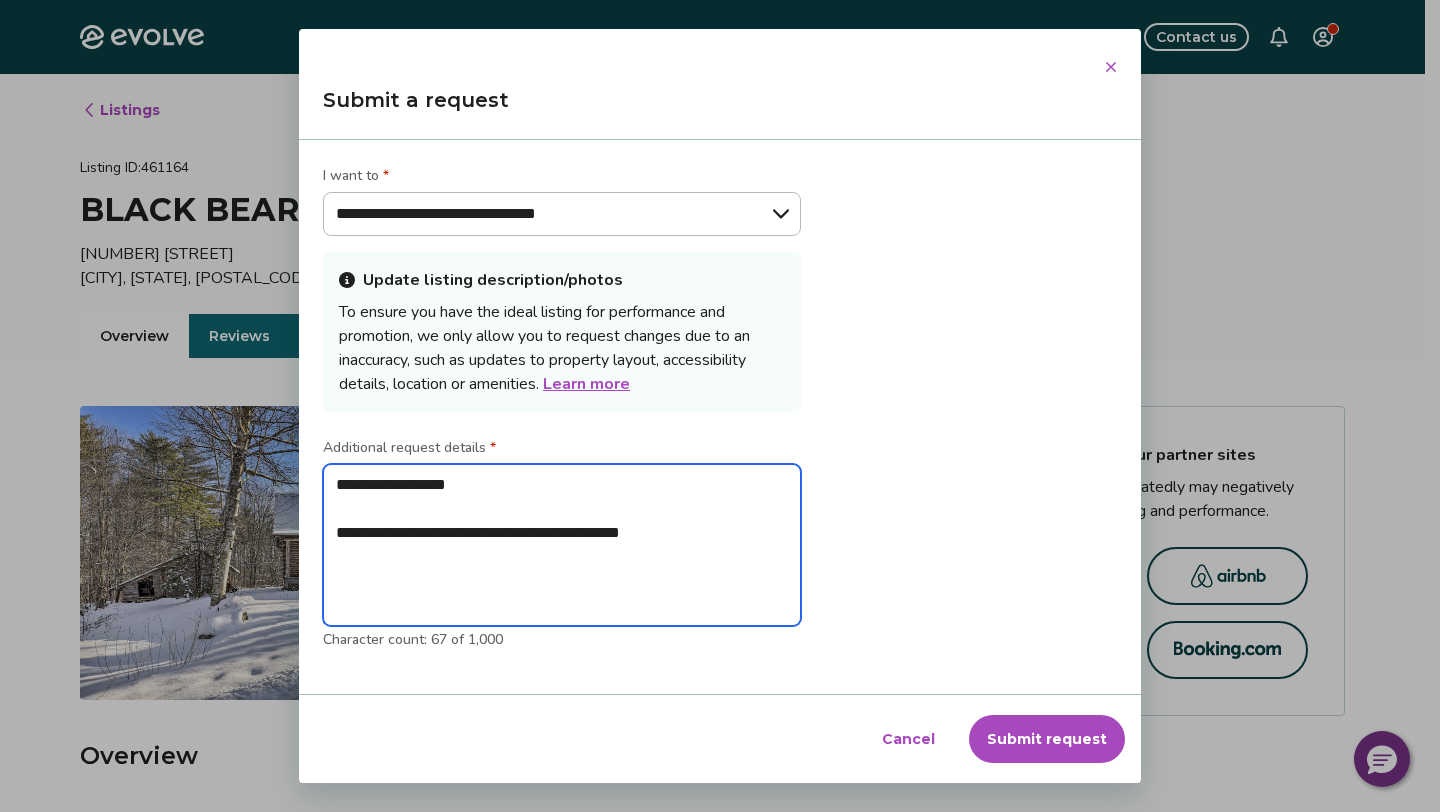 type on "**********" 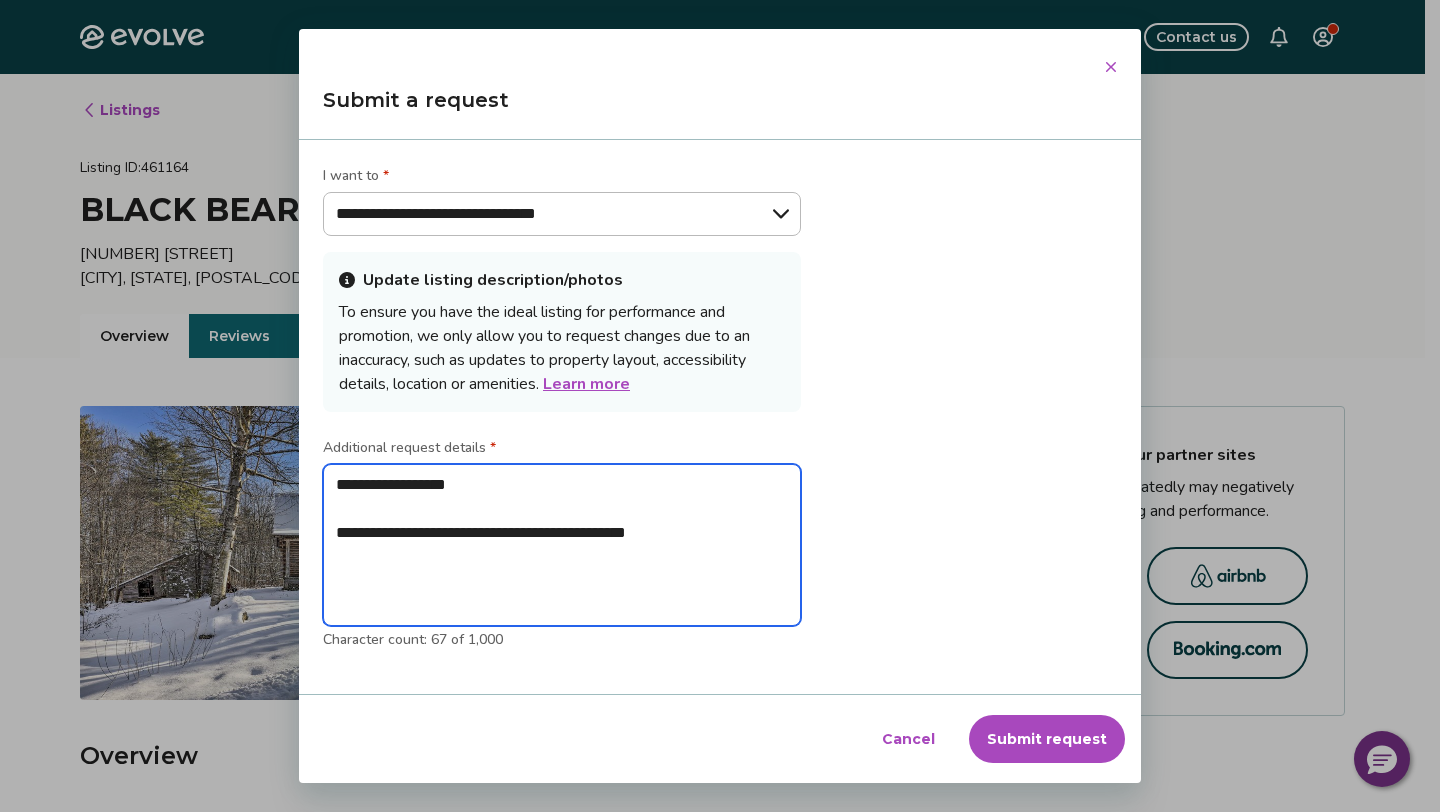 type on "*" 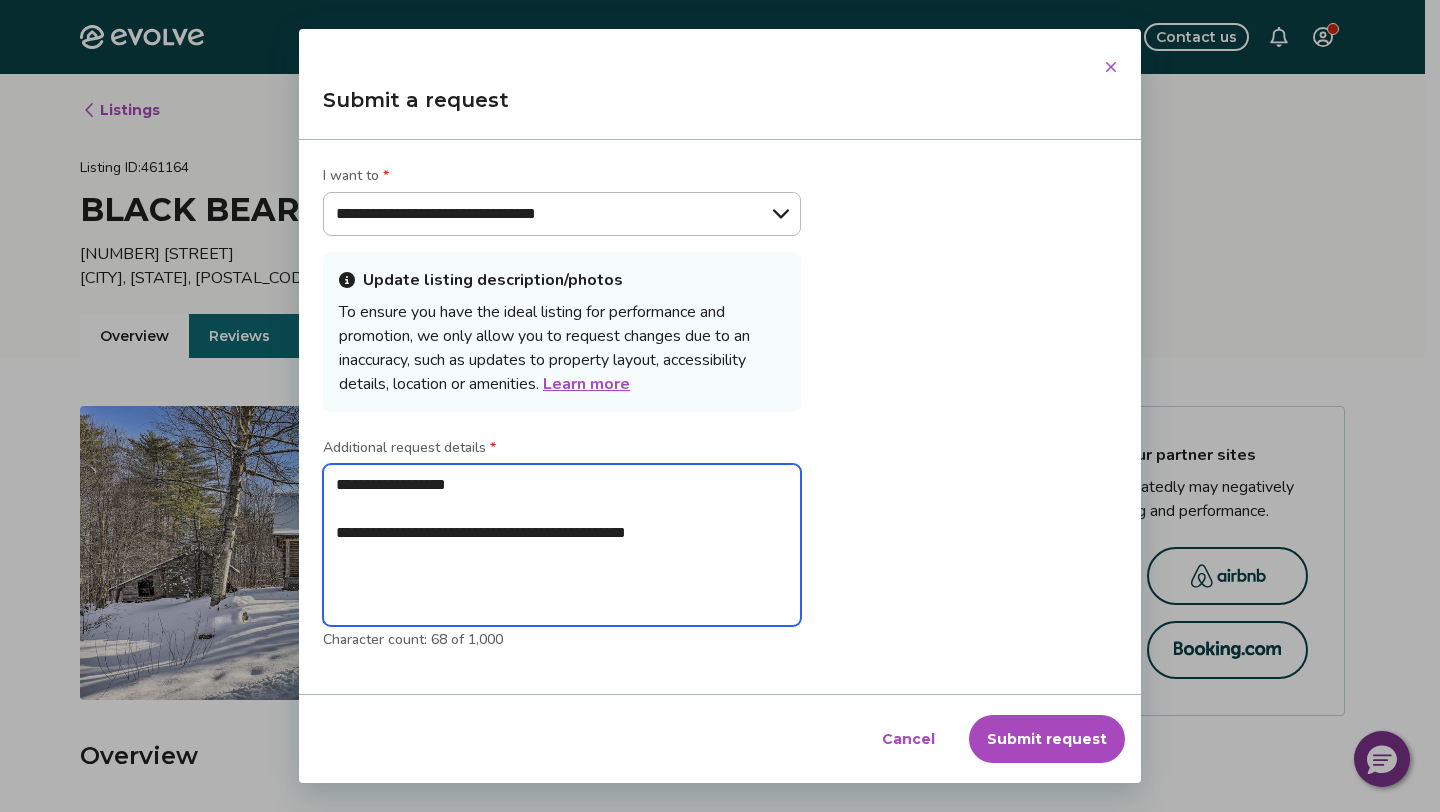 type on "**********" 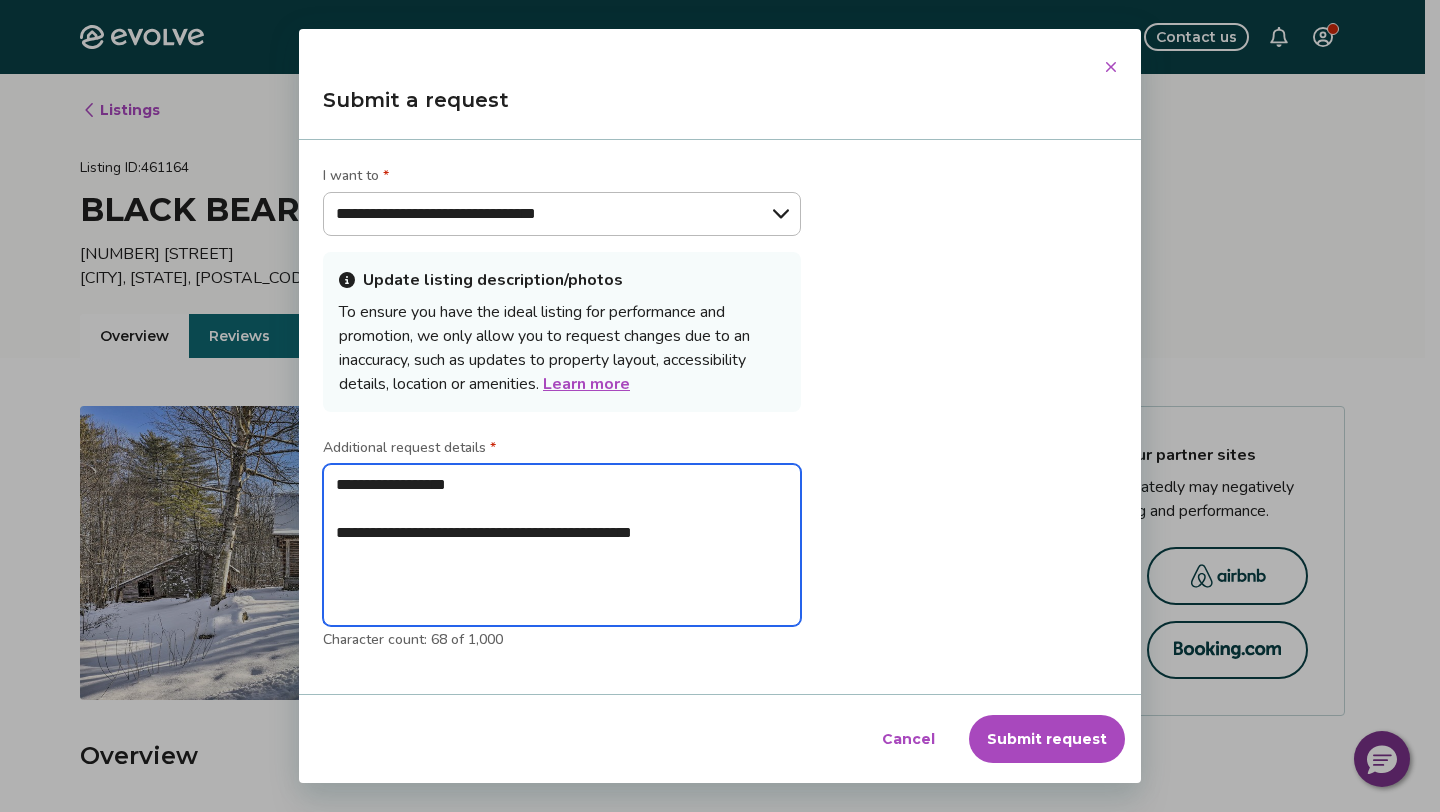 type on "**********" 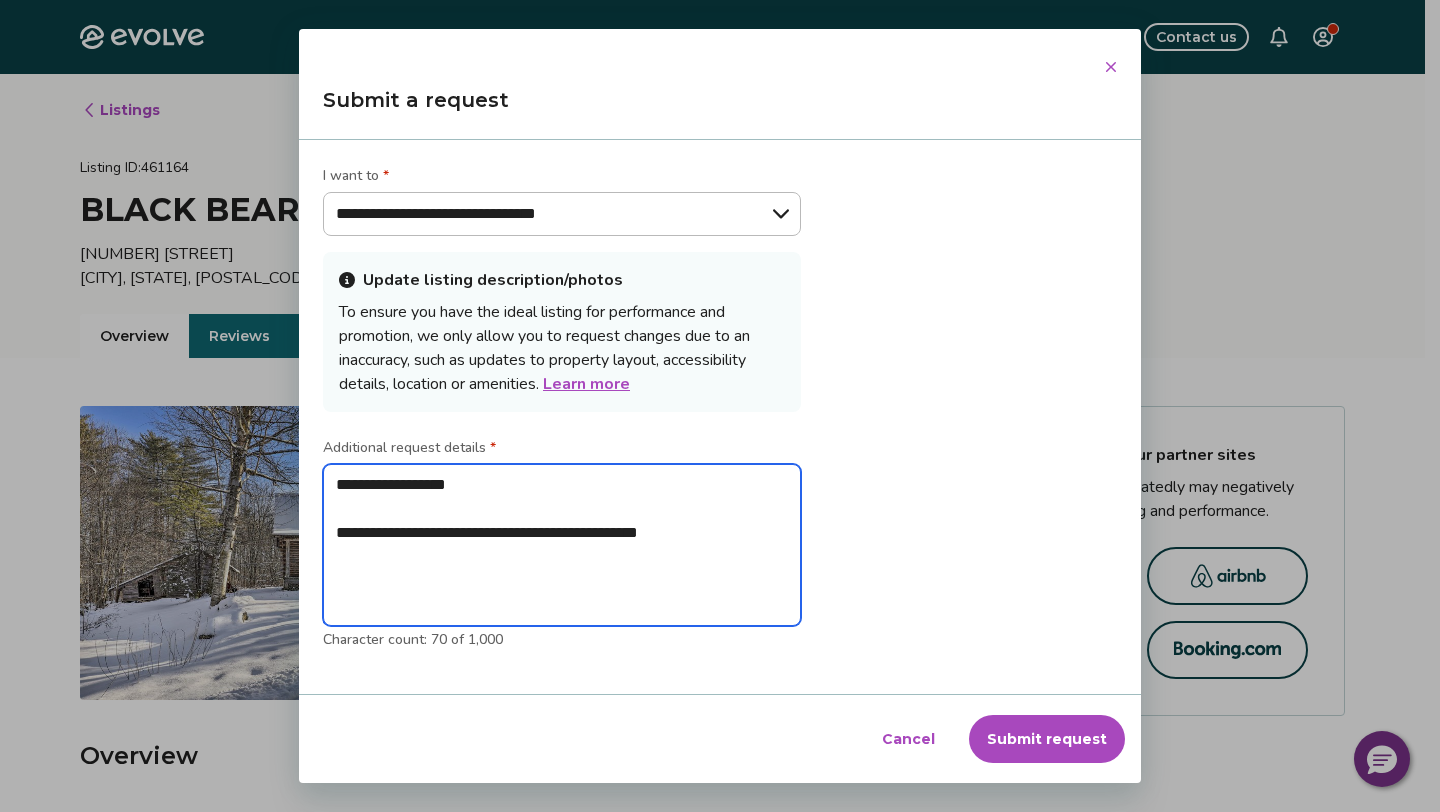 type on "**********" 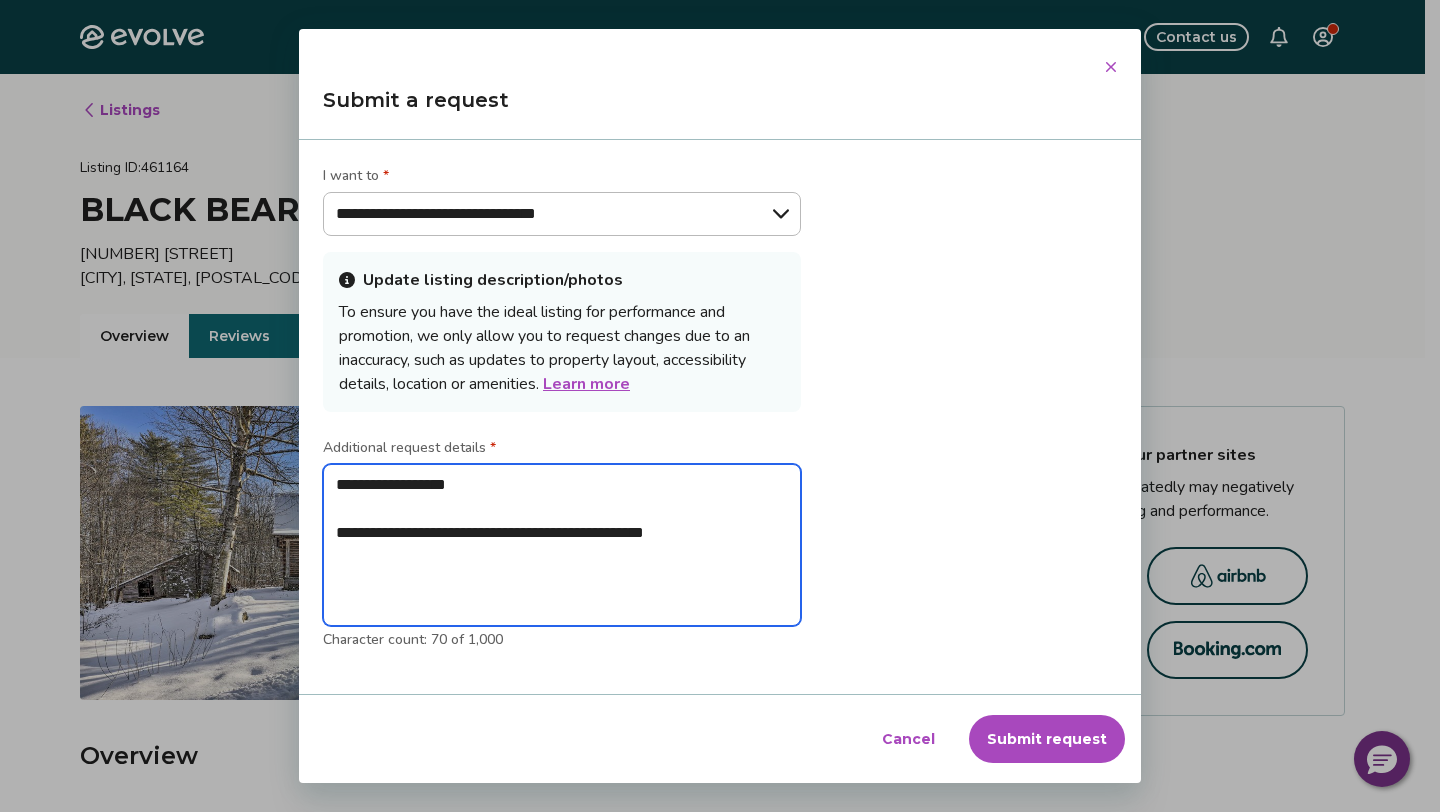 type on "*" 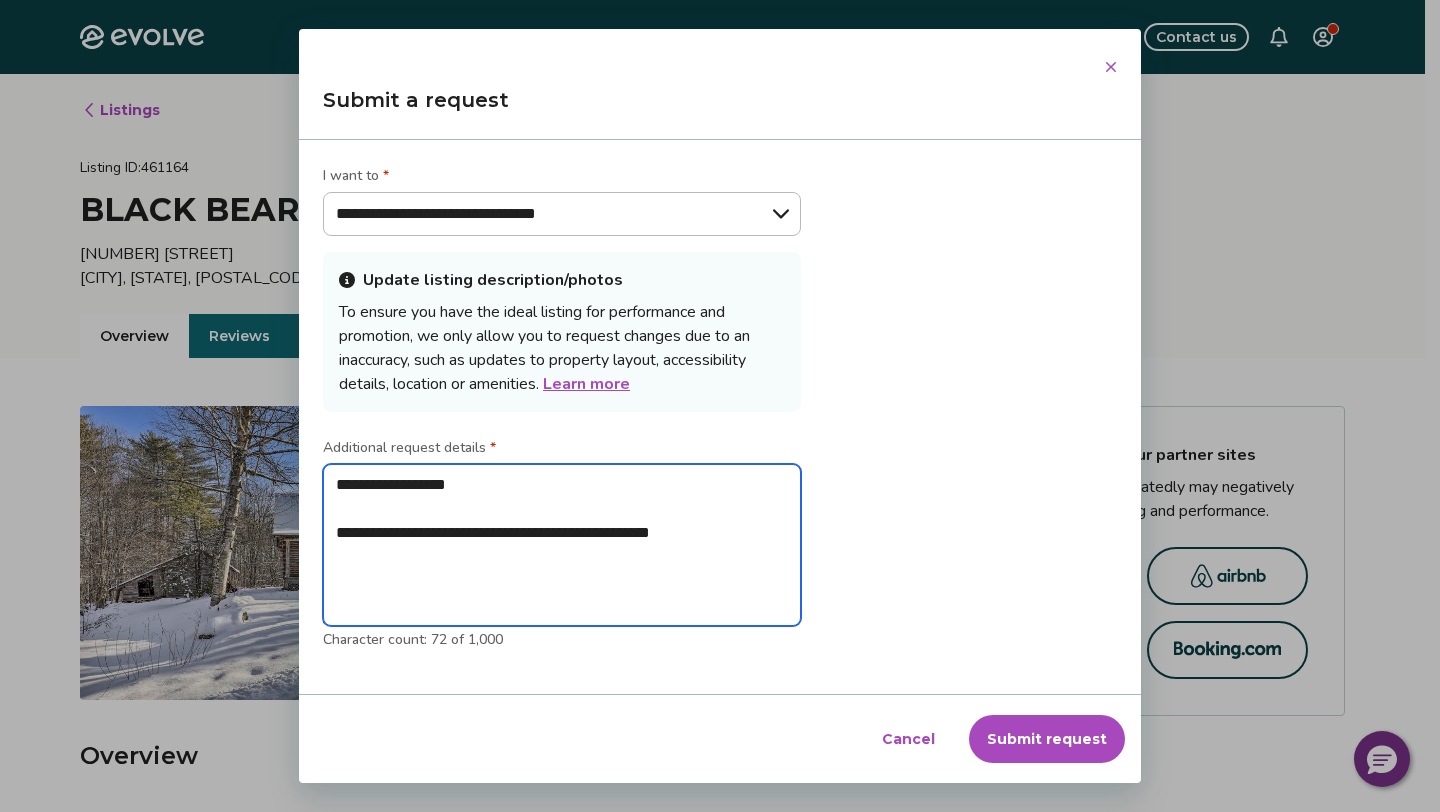 type on "**********" 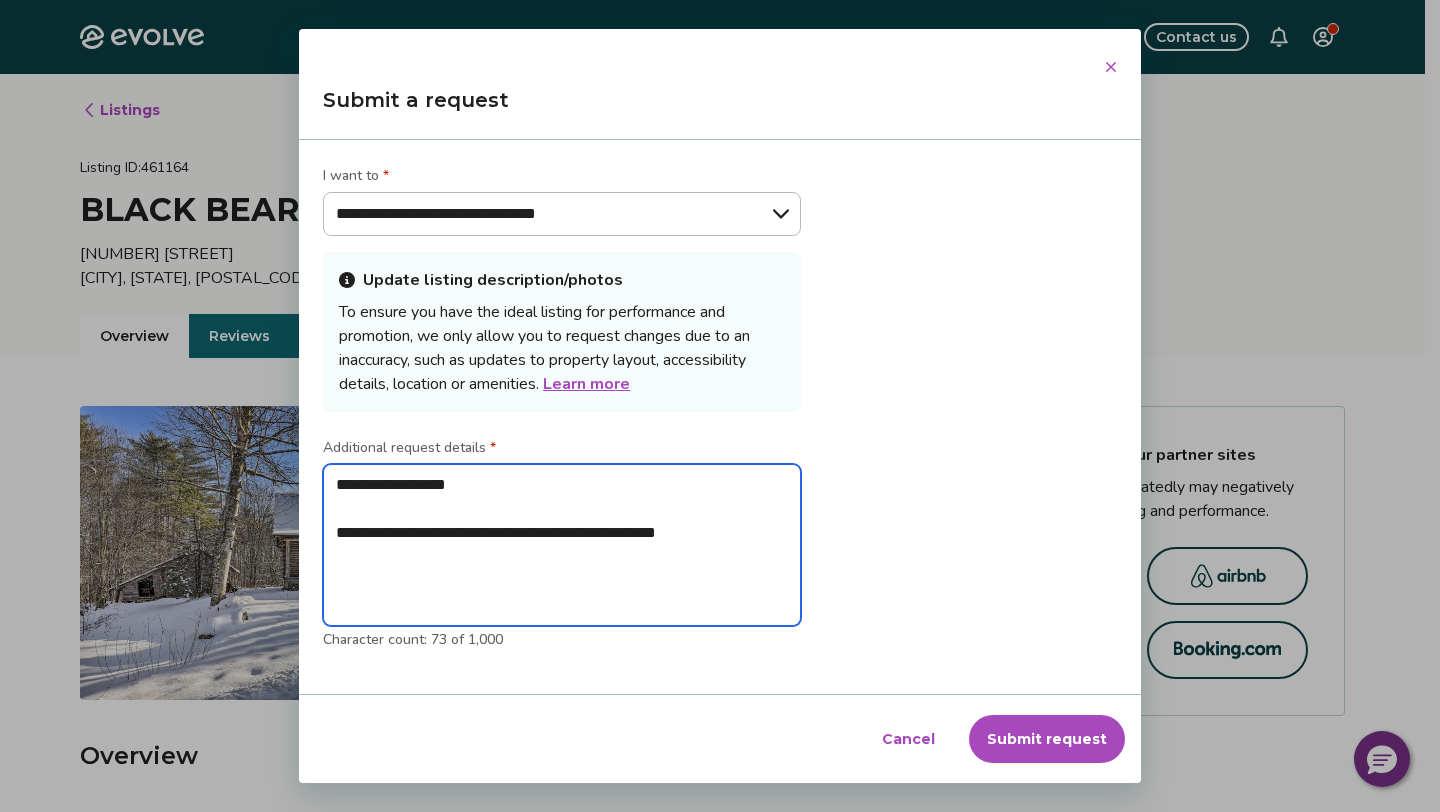 type on "**********" 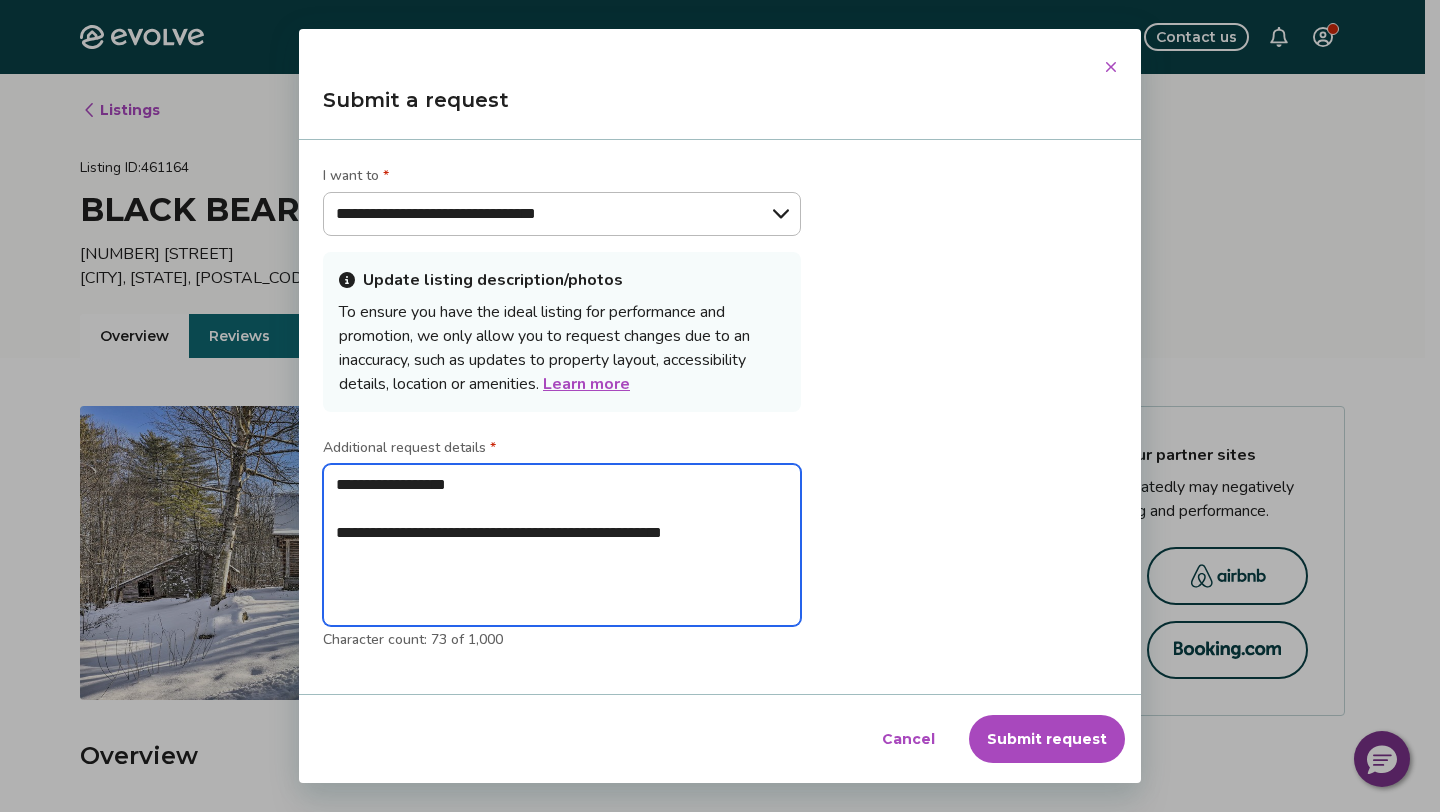type on "*" 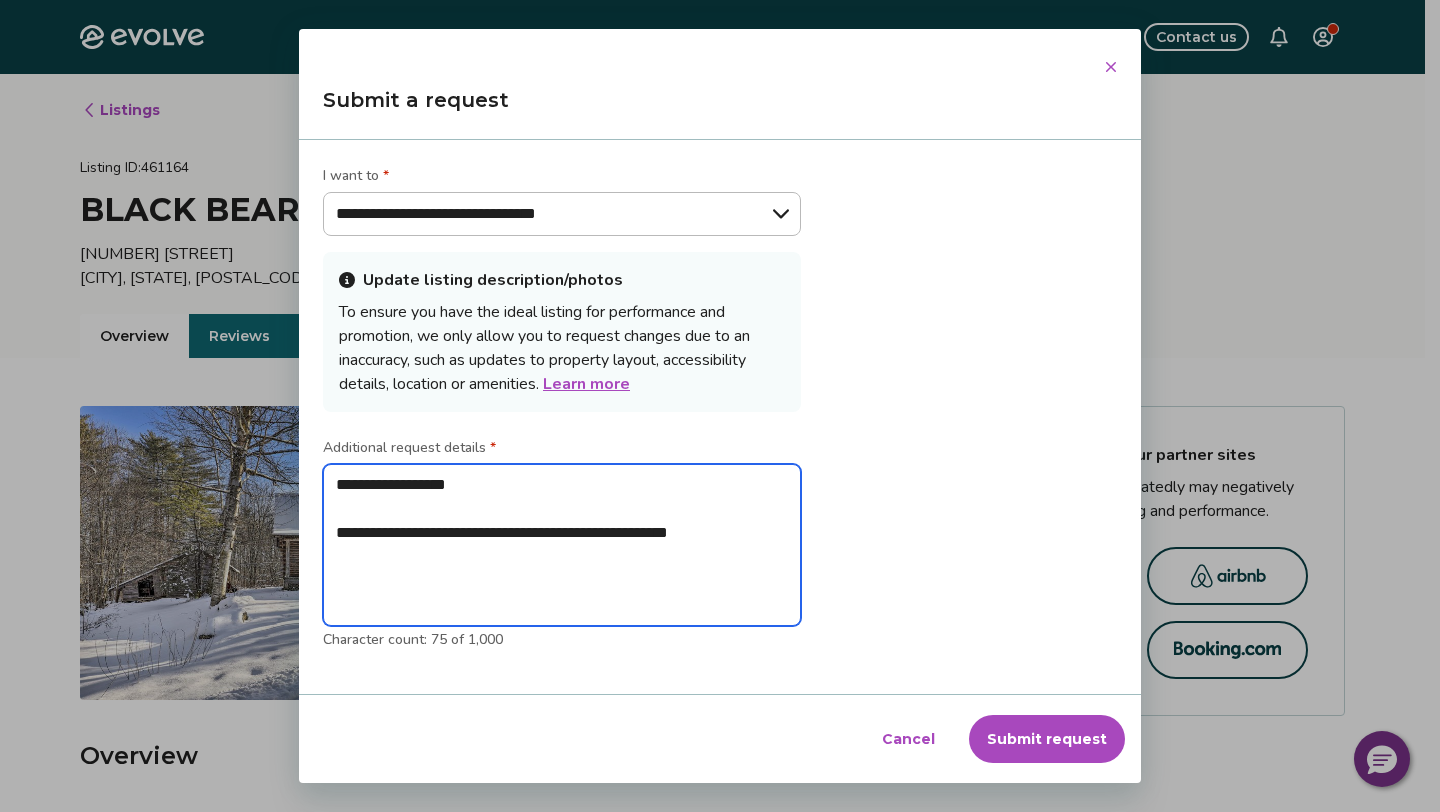 type on "**********" 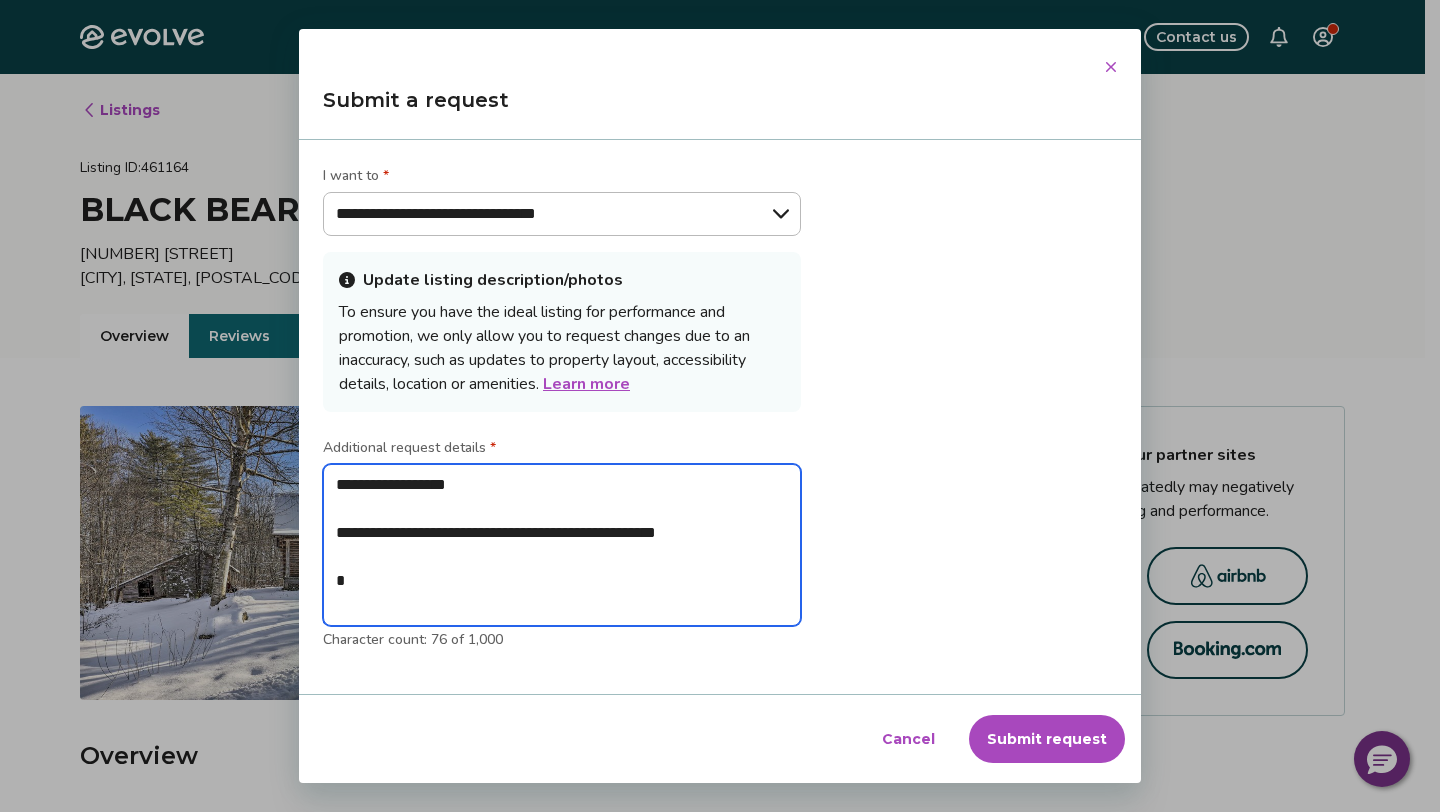 type on "**********" 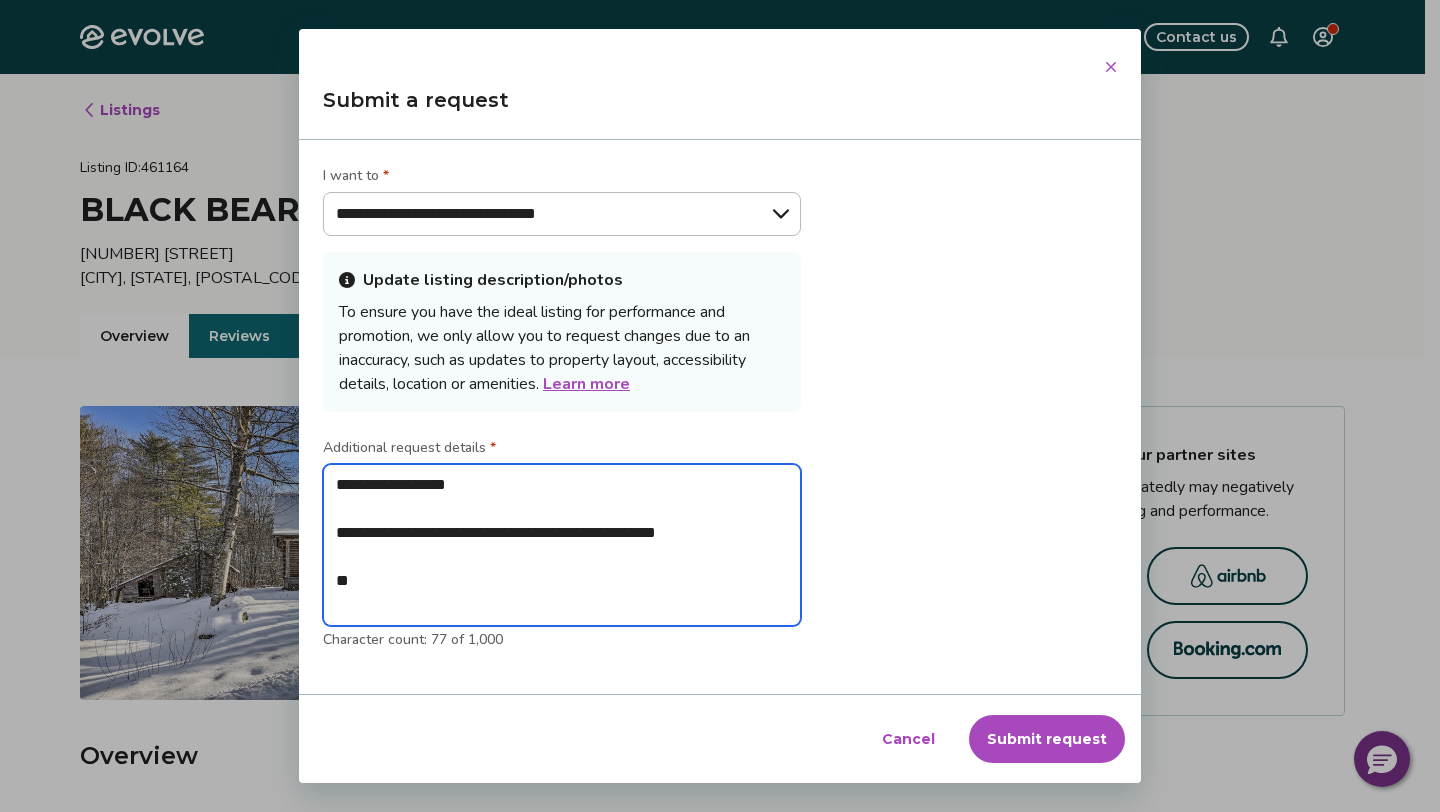 type on "**********" 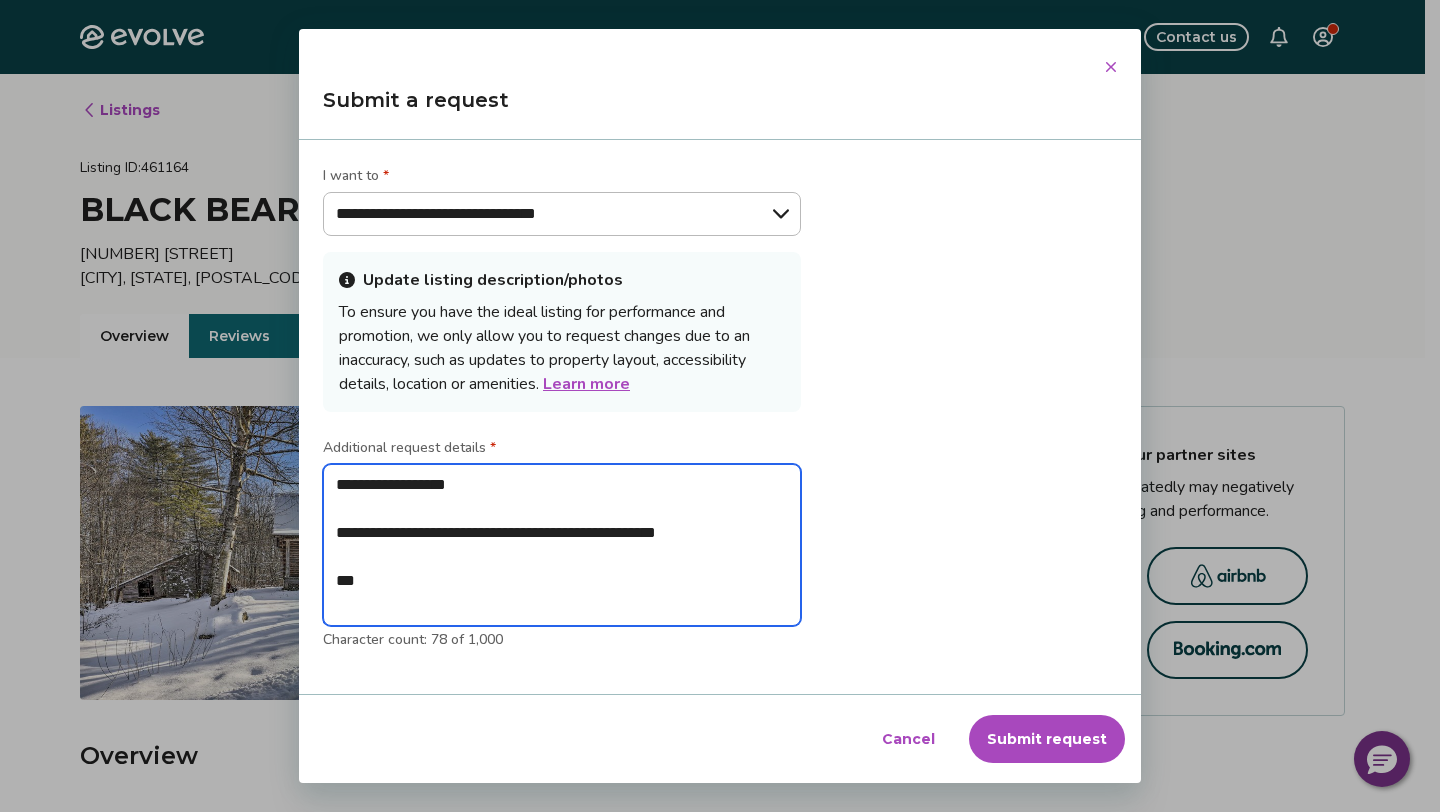 type on "**********" 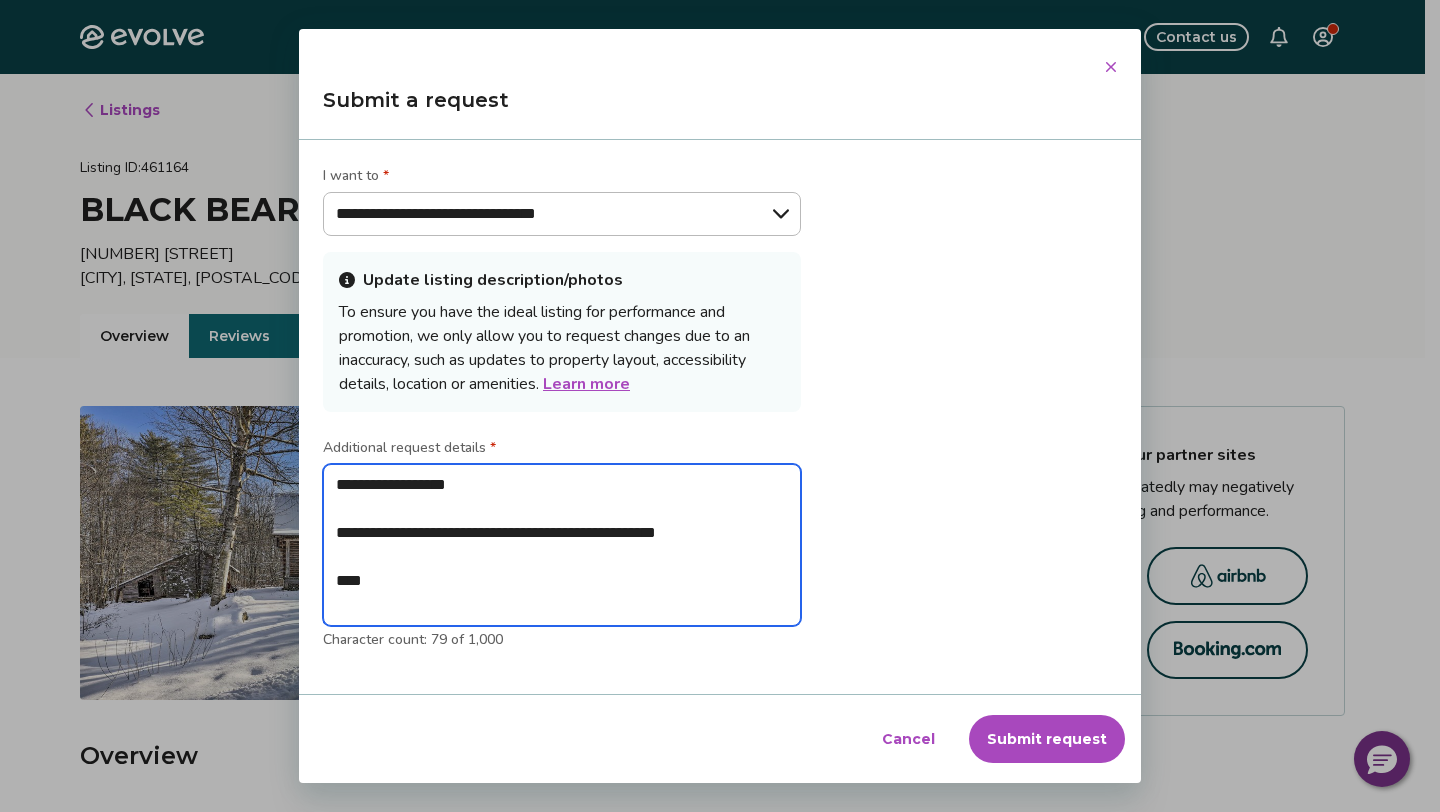 type on "**********" 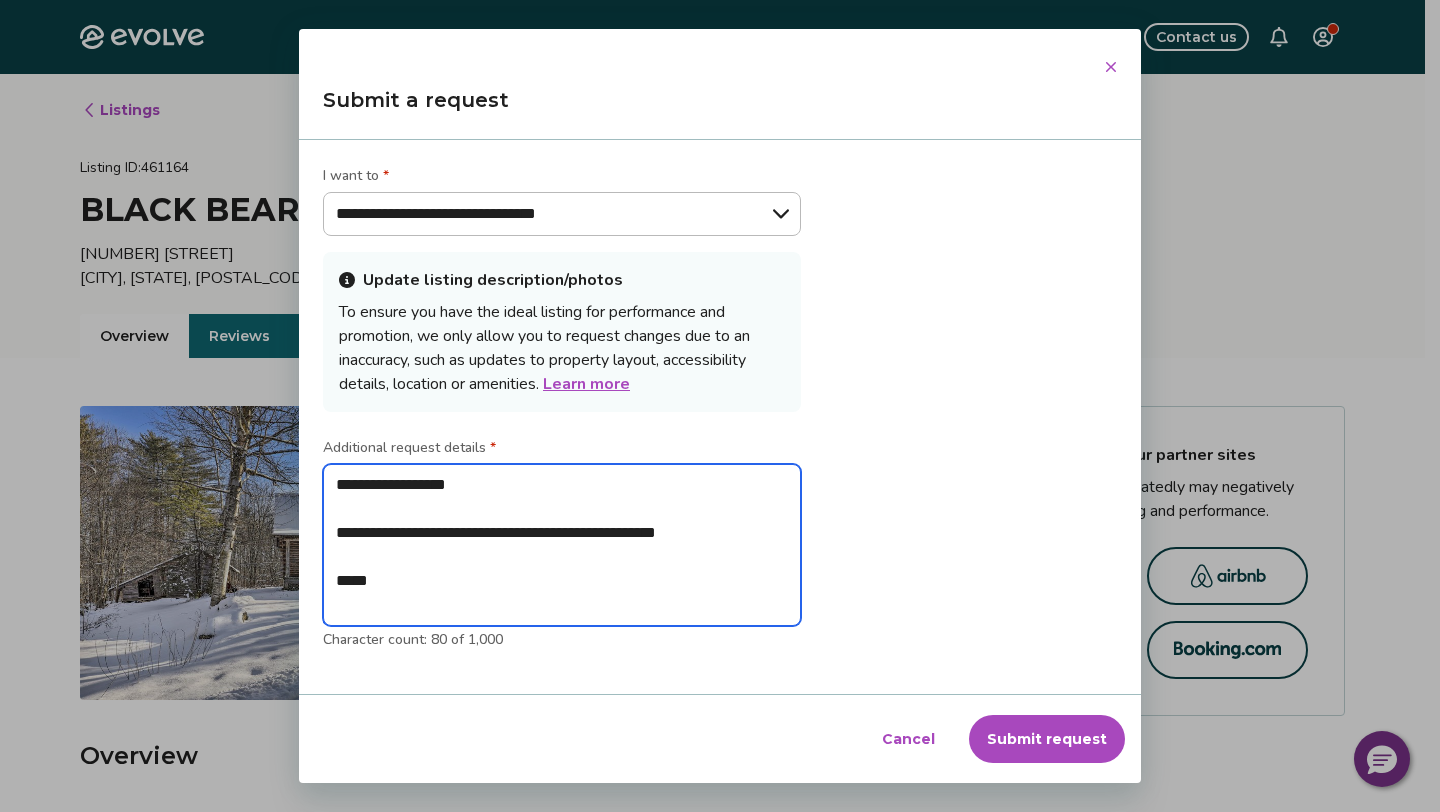 type on "**********" 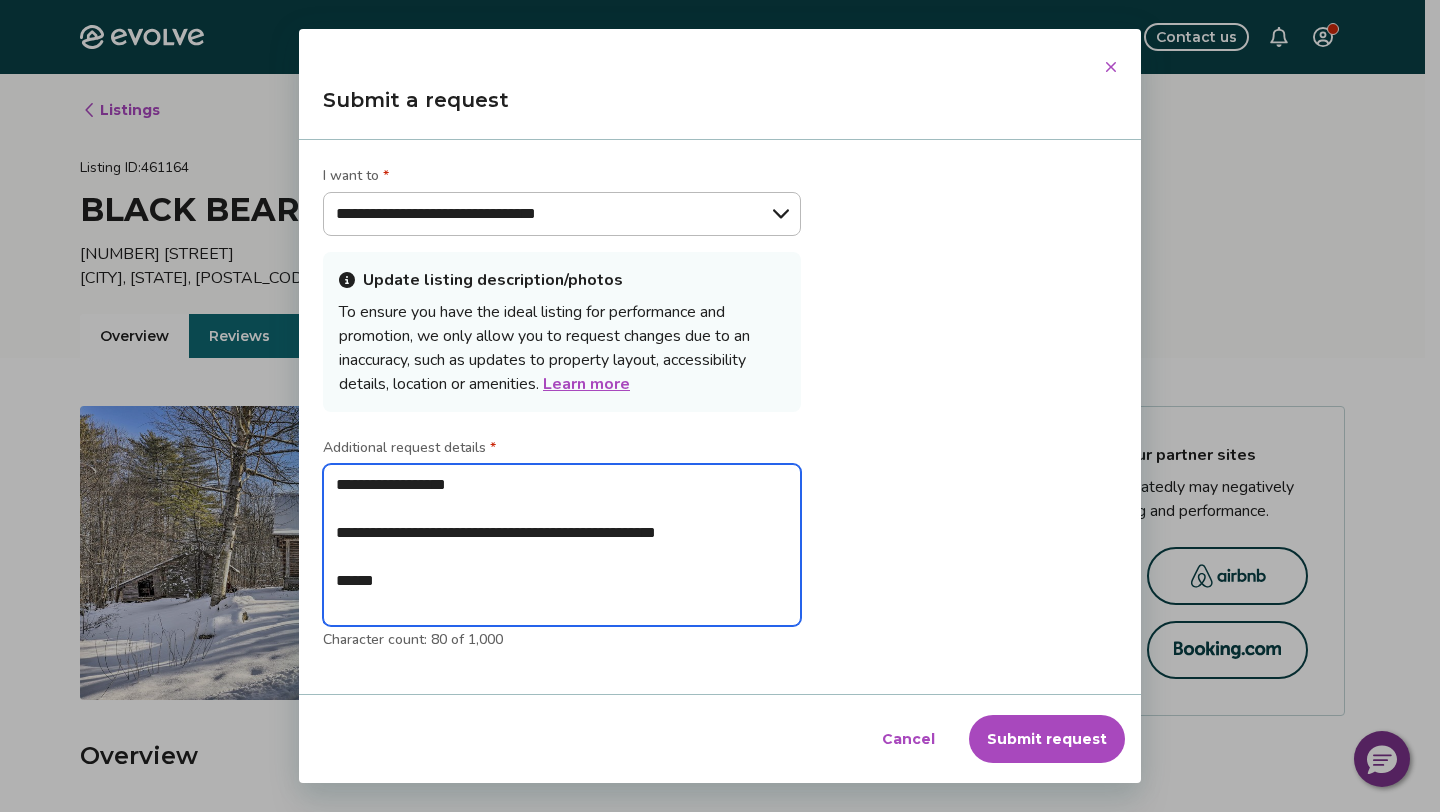 type on "**********" 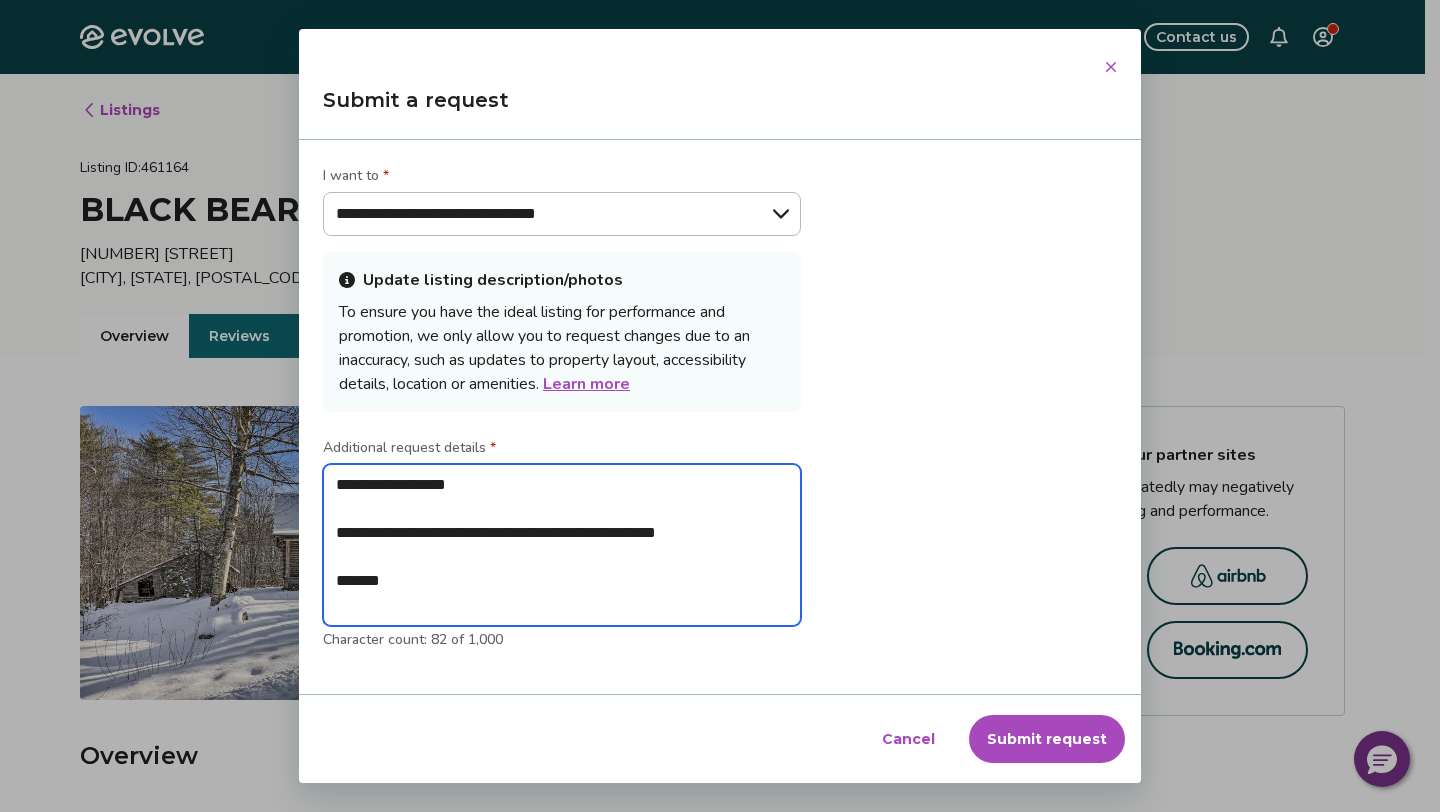 type on "**********" 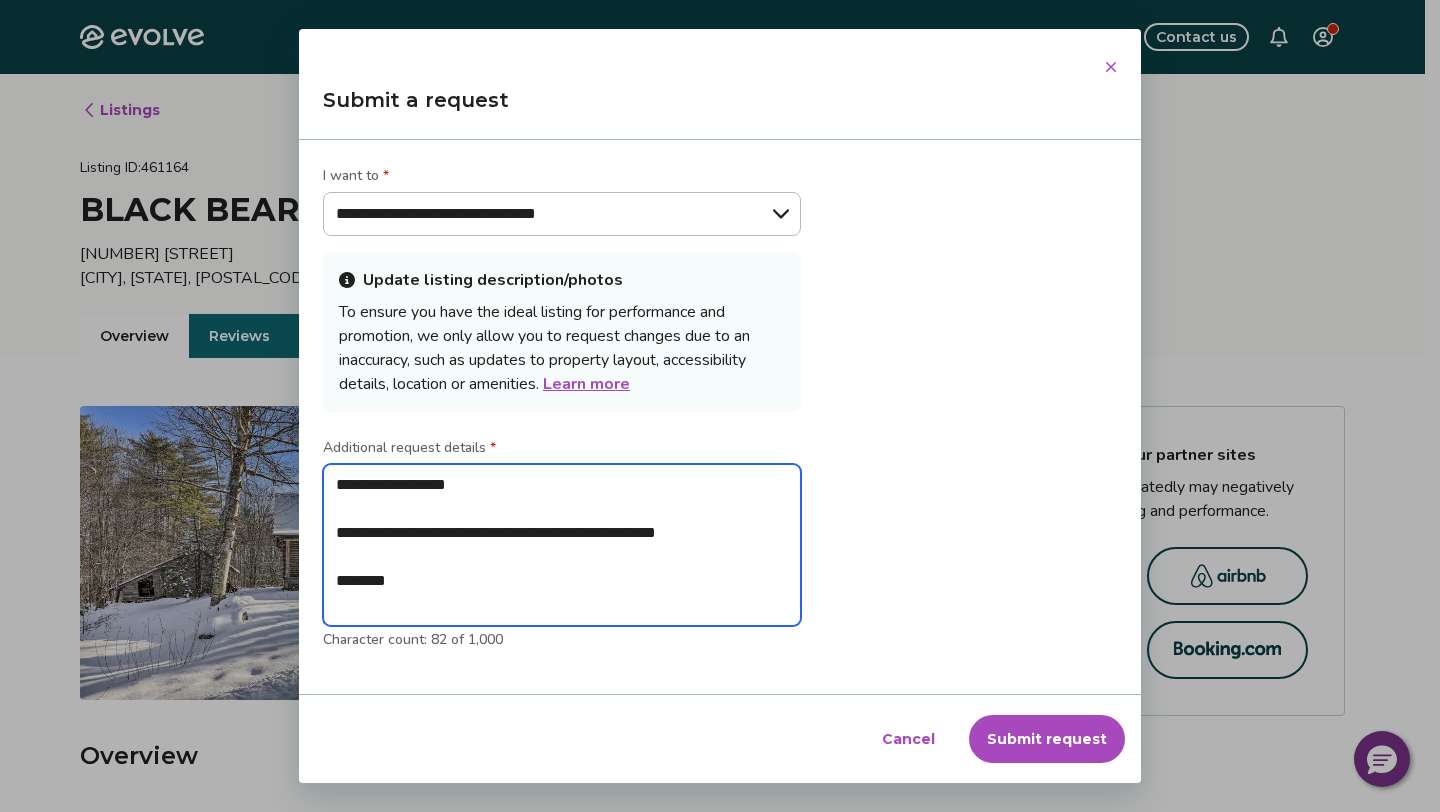type on "**********" 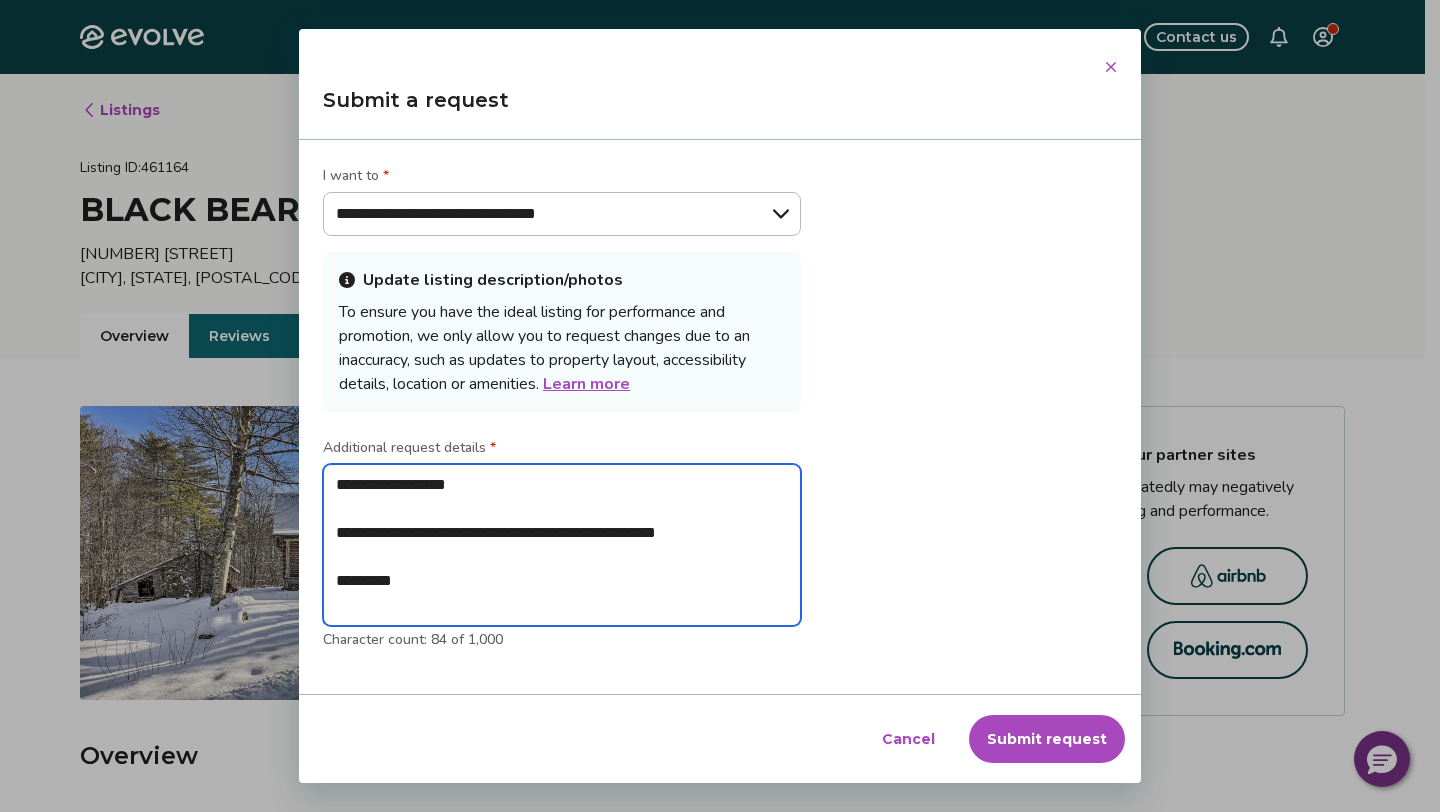 type on "**********" 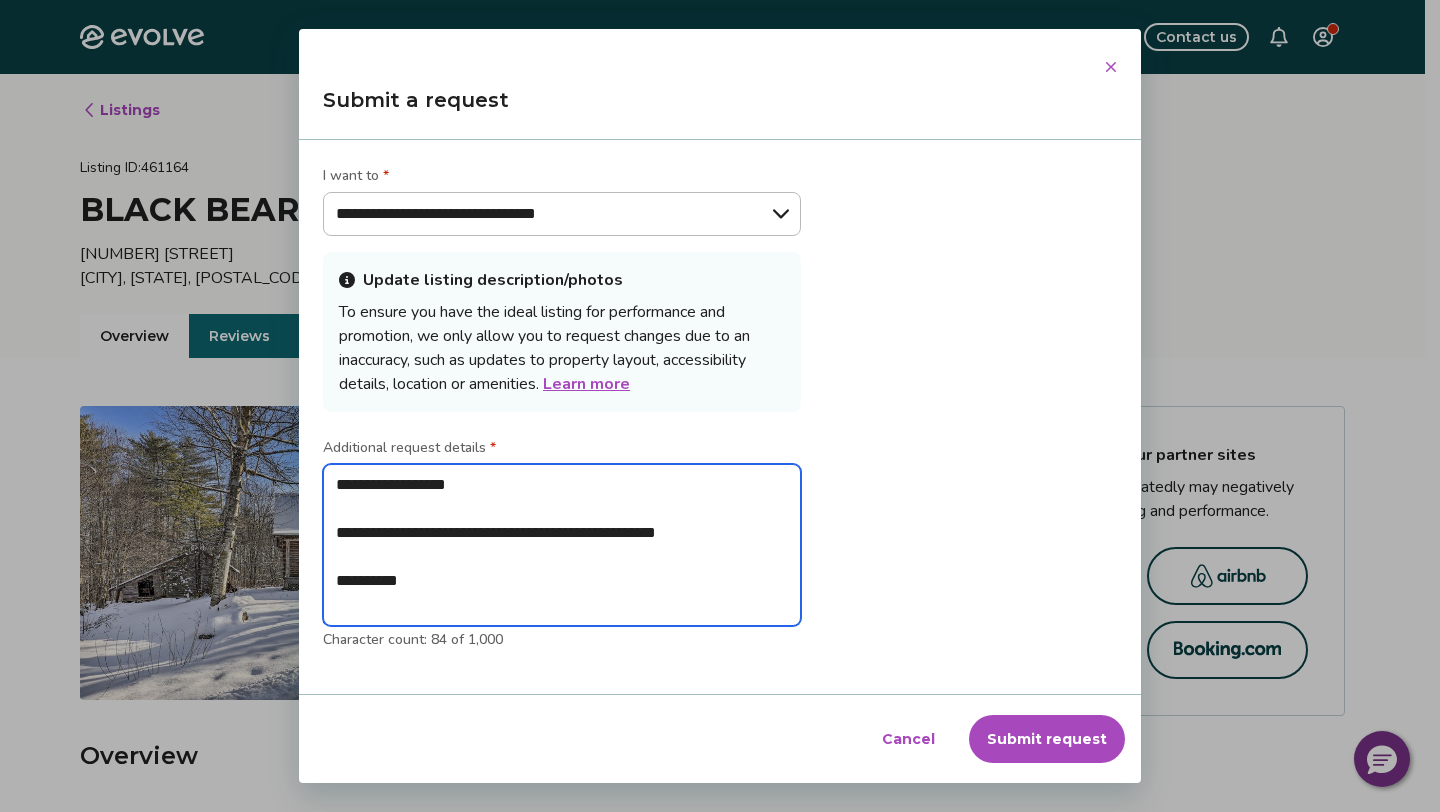 type on "**********" 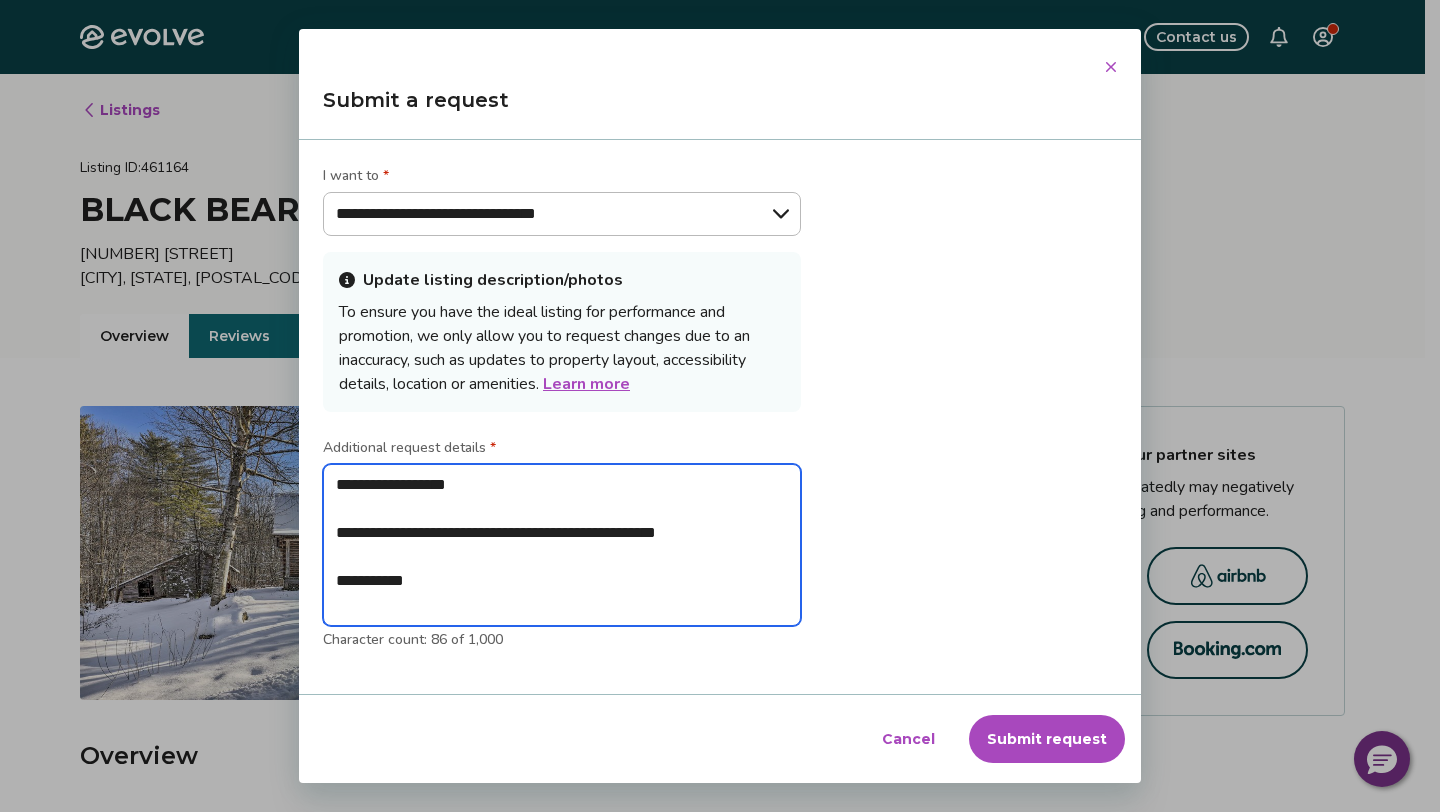 type on "**********" 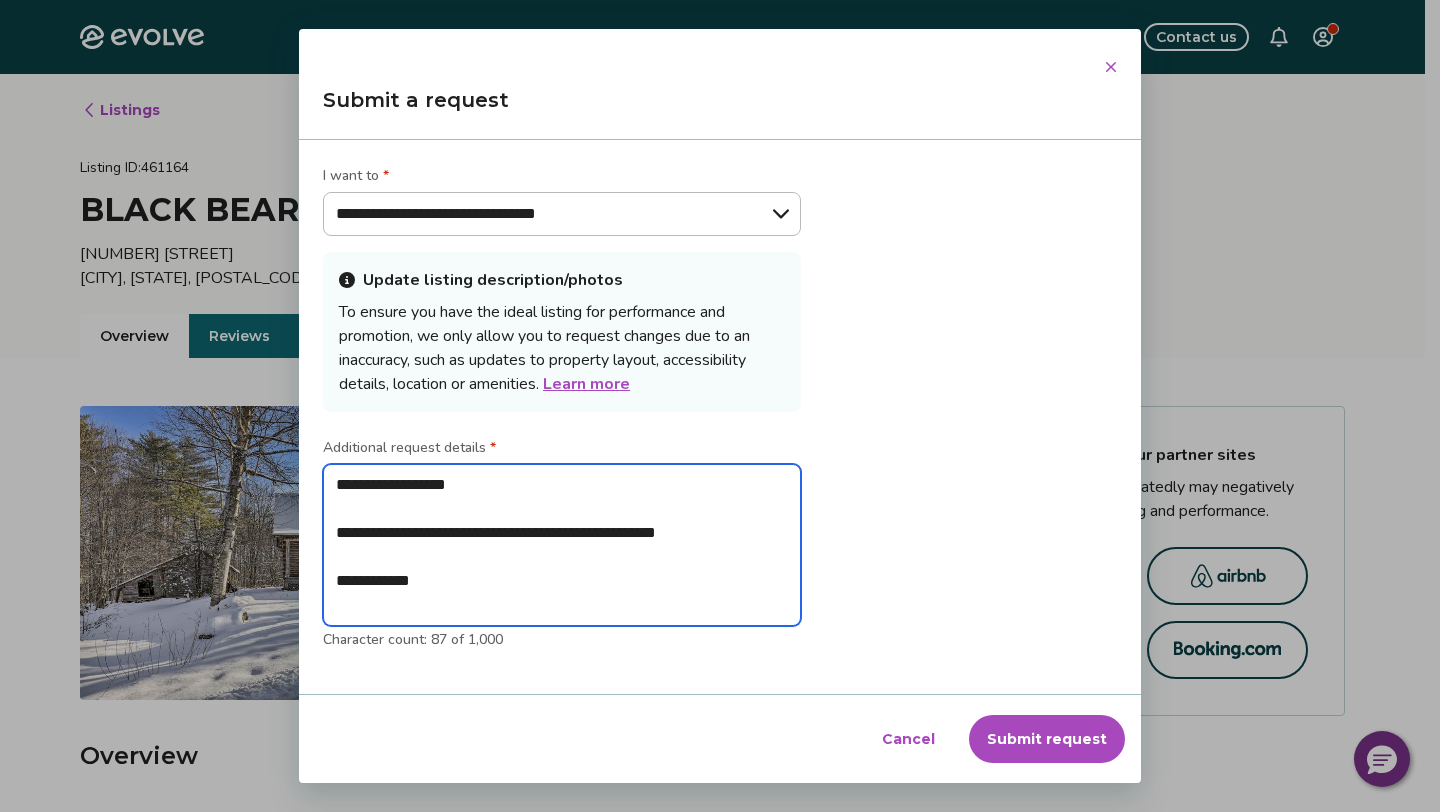 type 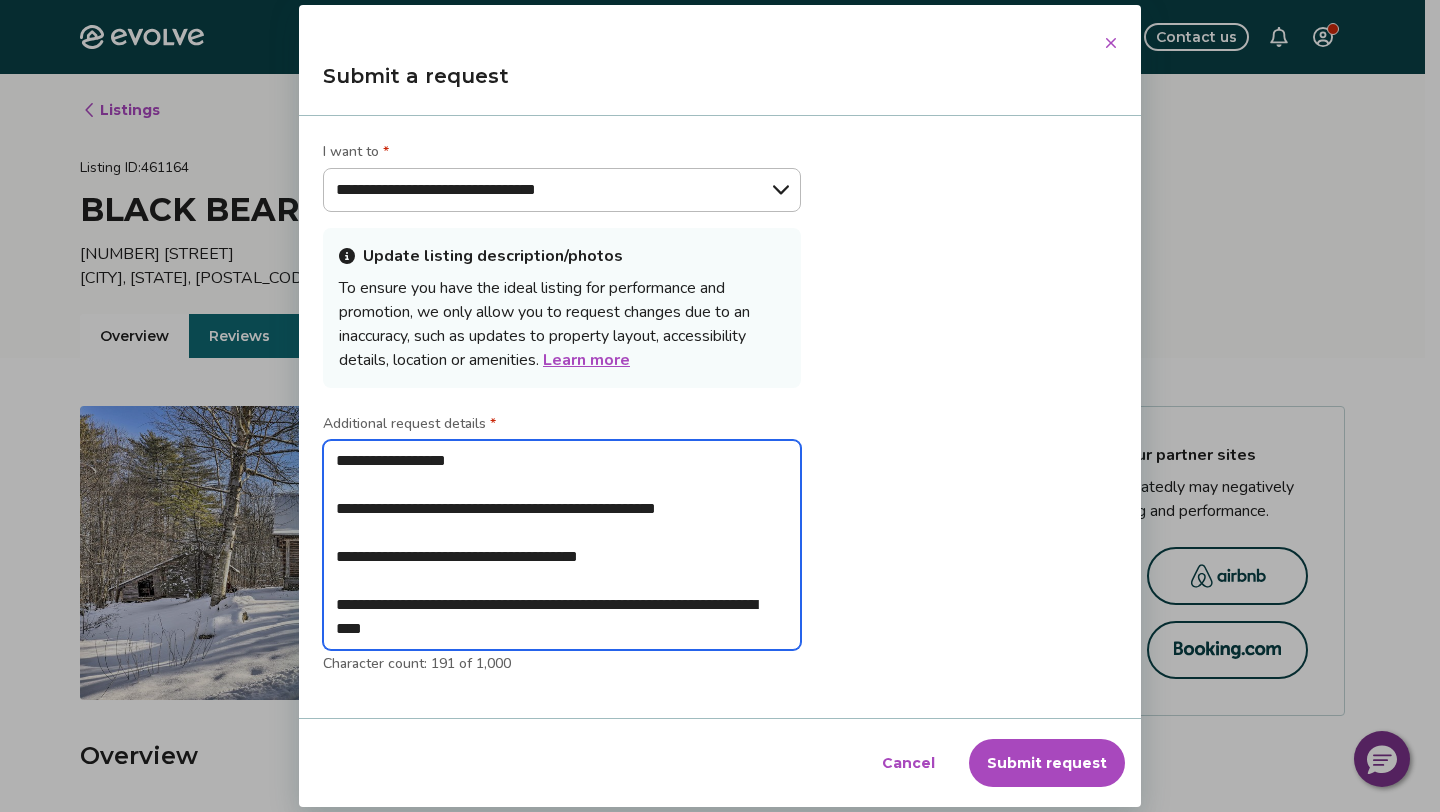 click on "**********" at bounding box center [562, 545] 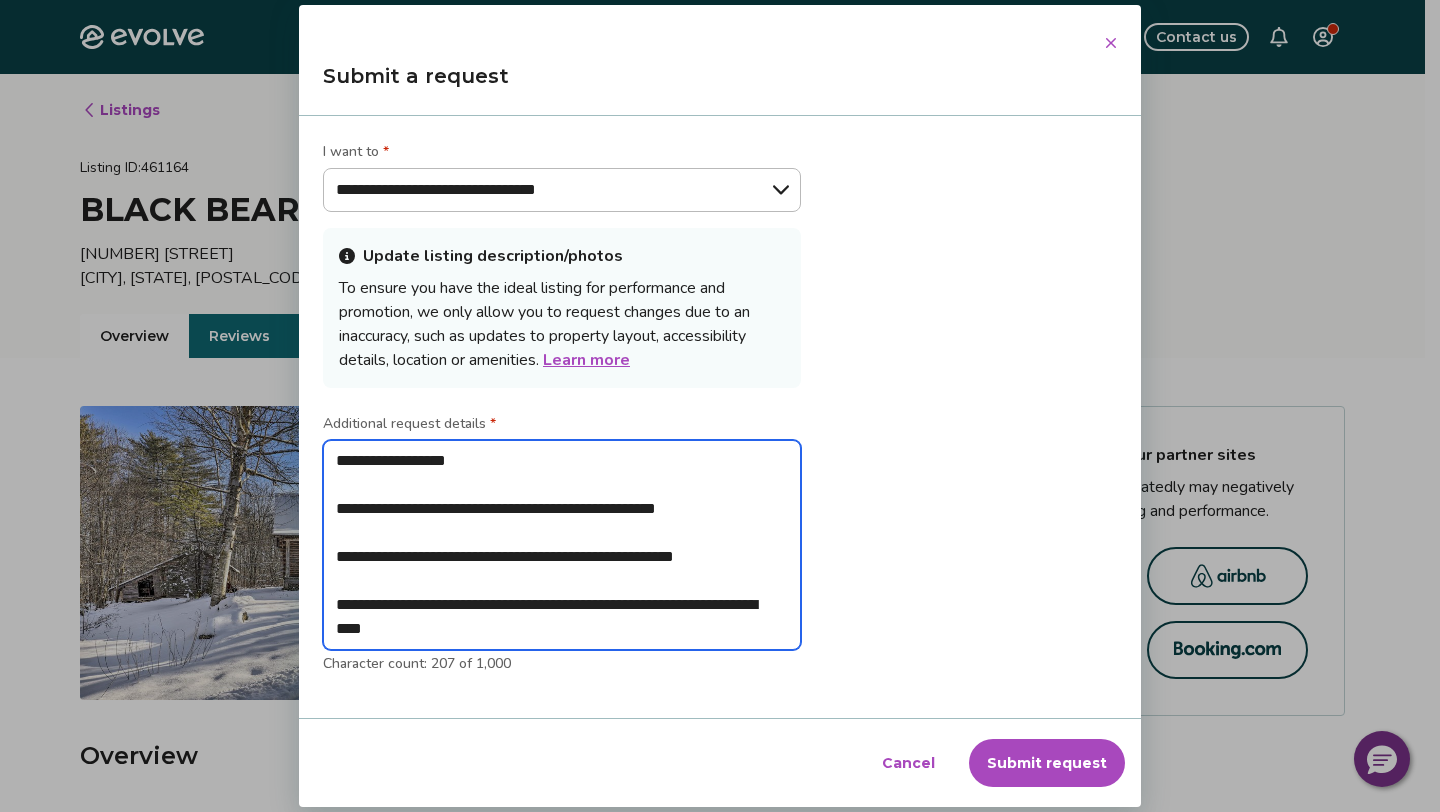 click on "**********" at bounding box center [562, 545] 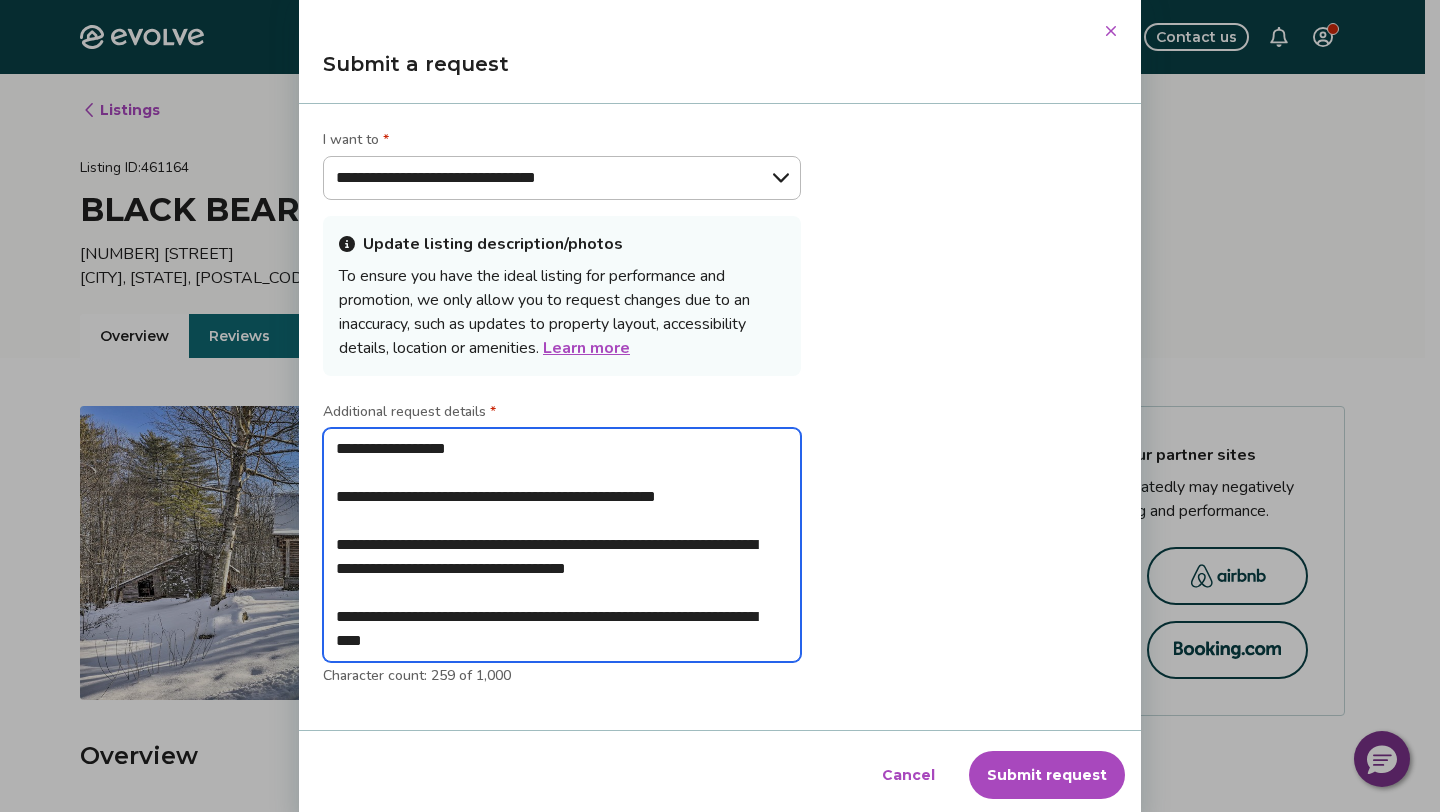 click on "**********" at bounding box center (562, 545) 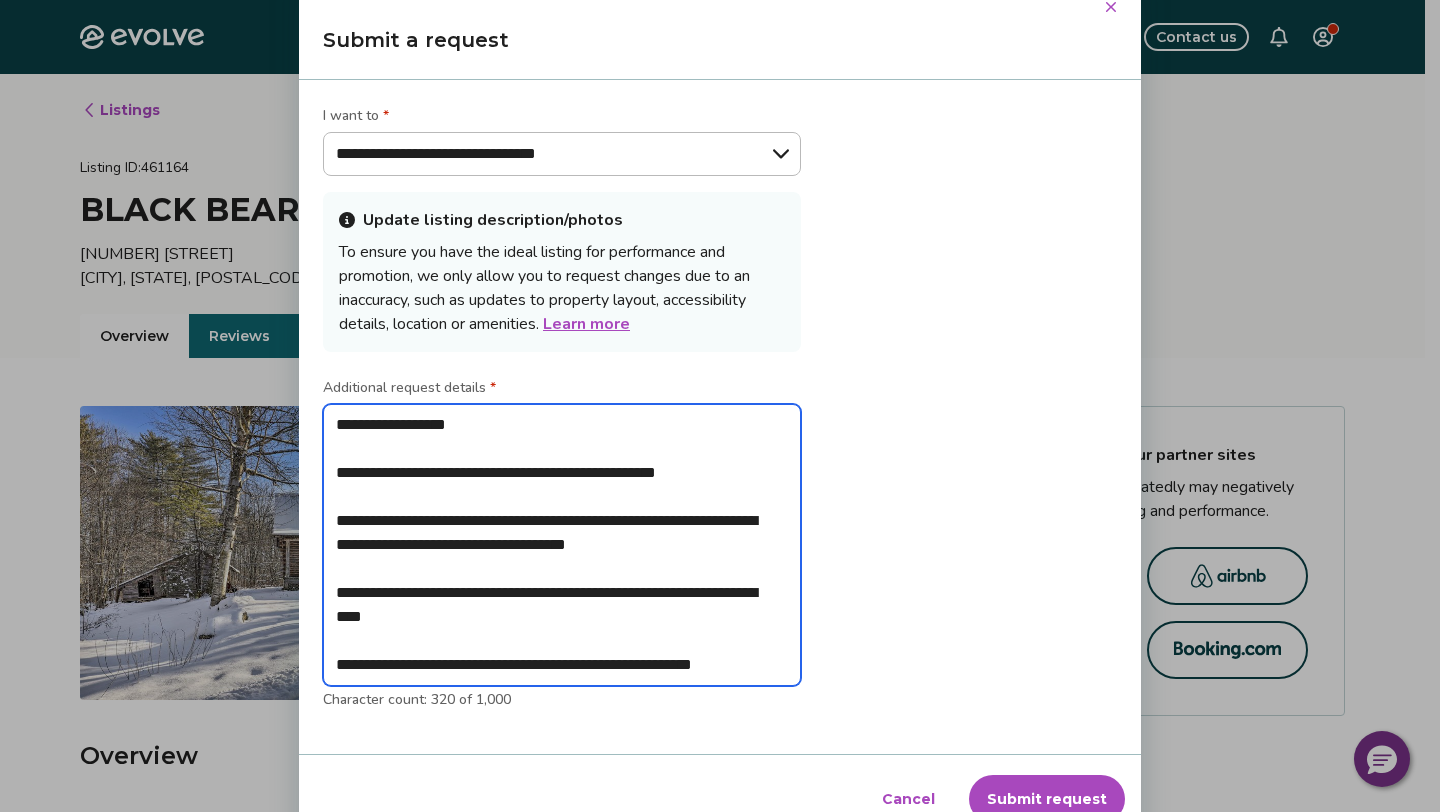 click on "**********" at bounding box center (562, 545) 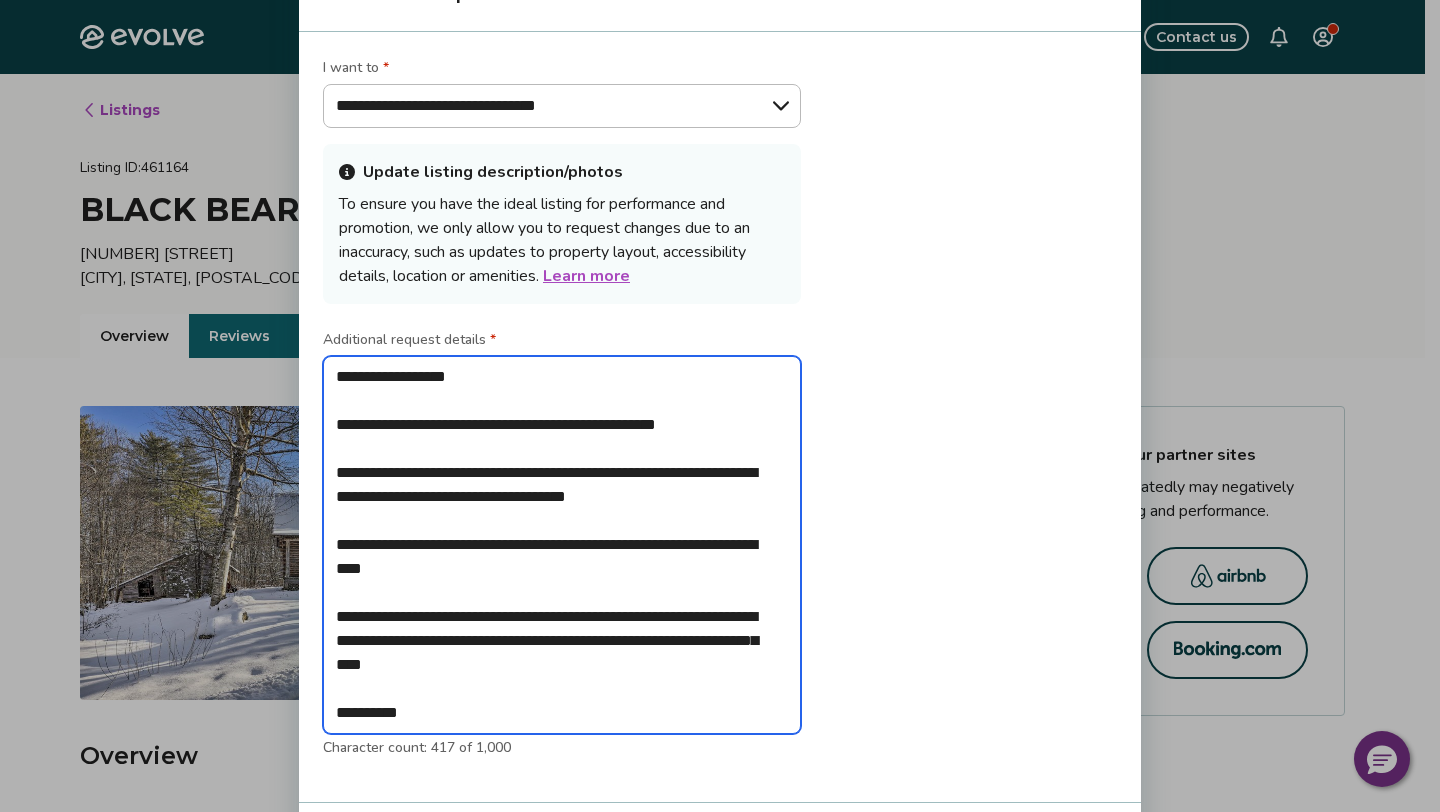click on "**********" at bounding box center (562, 545) 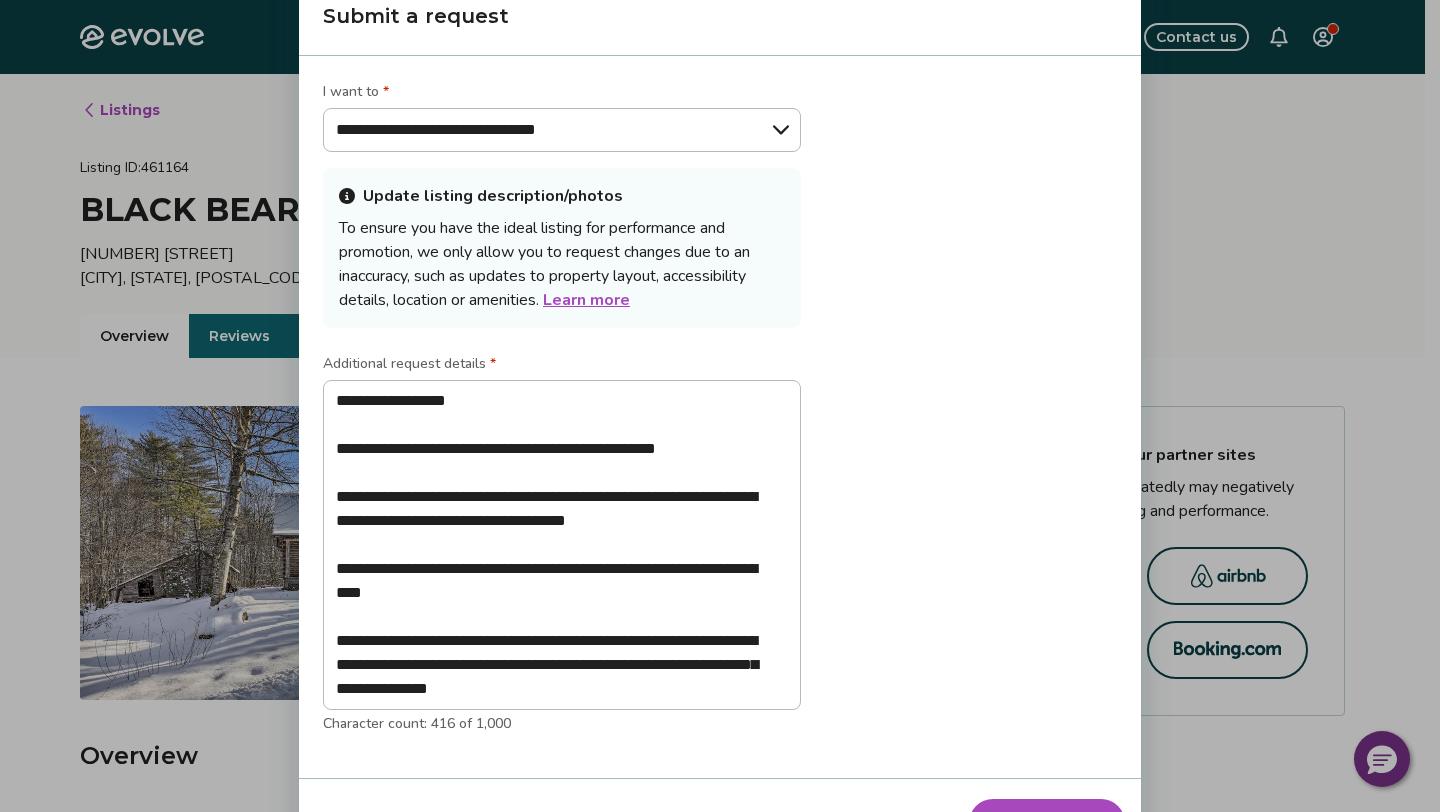 click on "Submit request" at bounding box center [1047, 823] 